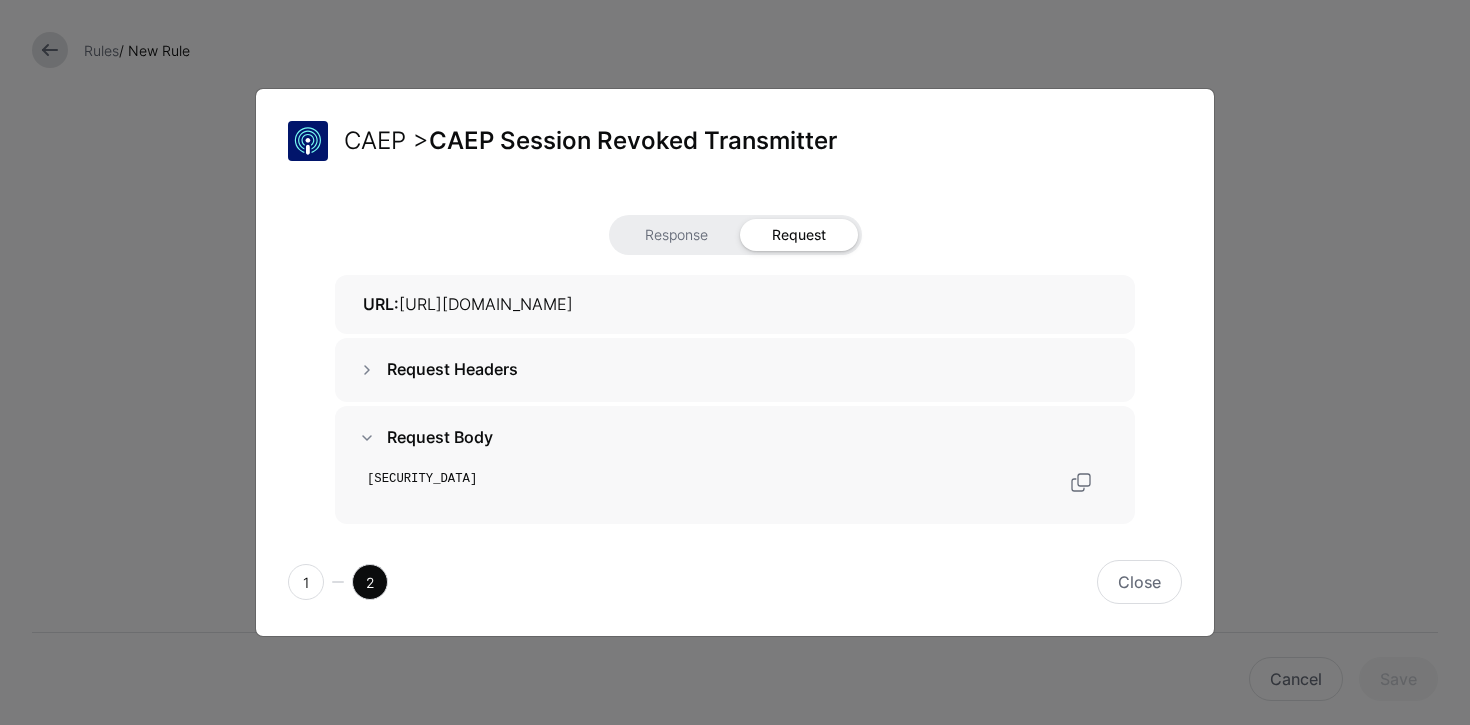 scroll, scrollTop: 0, scrollLeft: 0, axis: both 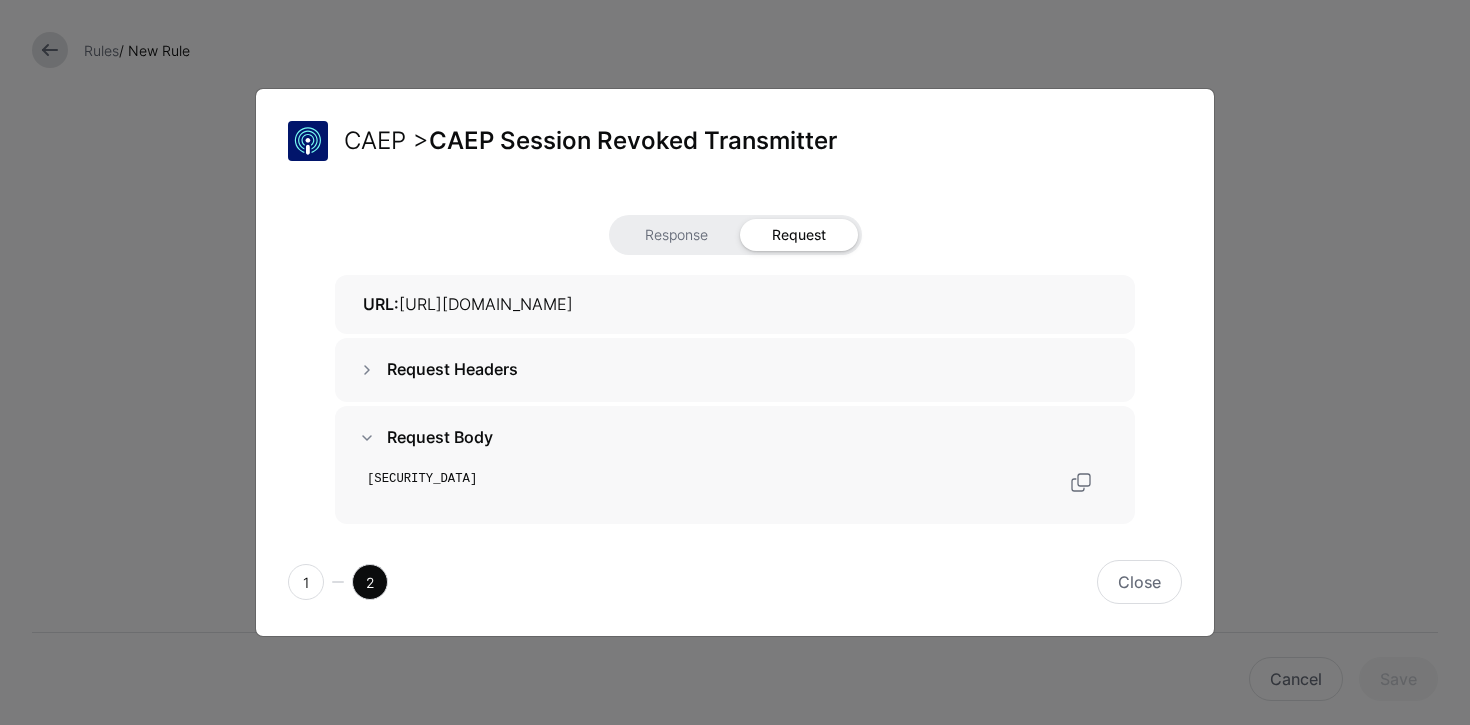 click on "CAEP >  CAEP Session Revoked Transmitter Response Request URL:   https://friendly-telegram-4vr4795rj643jx55-3333.app.github.dev/ Request Headers Request Body eyJhbGciOiJSUzI1NiIsImtpZCI6IjlmY2NjMGQyLThjZTMtNDg0NC1iMzFkLTcwZDcxYWYzMDhlMyIsInR5cCI6InNlY2V2ZW50K2p3dCJ9.eyJhdWQiOiJQWFBHRjQyIiwiZXZlbnRzIjp7Imh0dHBzOi8vc2NoZW1hcy5vcGVuaWQubmV0L3NlY2V2ZW50L2NhZXAvZXZlbnQtdHlwZS9zZXNzaW9uLXJldm9rZWQiOnsiZXZlbnRfdGltZXN0YW1wIjoxNzUyNjc5MjkzfX0sImlhdCI6MTc1MjY3OTI5MywiaXNzIjoiaHR0cHM6Ly9zZ25sLmFpIiwianRpIjoiNjEyMGViZTktNjM1Ni00OGJkLTgwYzAtOTJmNTNhNzQ4NmRkIiwic3ViX2lkIjp7ImZvcm1hdCI6ImFjY291bnQiLCJ1cmkiOiJhY2N0OmV4YW1wbGUudXNlckBzZXJ2aWNlLmV4YW1wbGUuY29tIn19.eJA2ndSKfOkZr9lLPagYX-MQM2JfknOlFOvwLGLk4Zjg92ojDMaYA_nPtdLhpCoO55qOFQGXAy0AlO920MtlB7_lSlR2sIfb9rDWBOtxOpiTXDGbgbBywUlGhGfoE1NFAtsoV_eRjNQhxYAy3Z59pZJiHHcaf_tXLxZTukvX4JfiQk4AV8NZ402_Y8BfdIZlQAikYCUq7B81nvowARo8HcjAqbxh5Guw4B856Y_PjCcdIIrCI5O9RU3arEaWkfKk8gbchWDz3XUPqLW4sWbSmjaVKgYFDg8OH-K7DUbV81P18bCQ-CbAbQTc02HqsMeLtdl75ACrUY6Ye1Wnu7-0GA 1 2 Close" 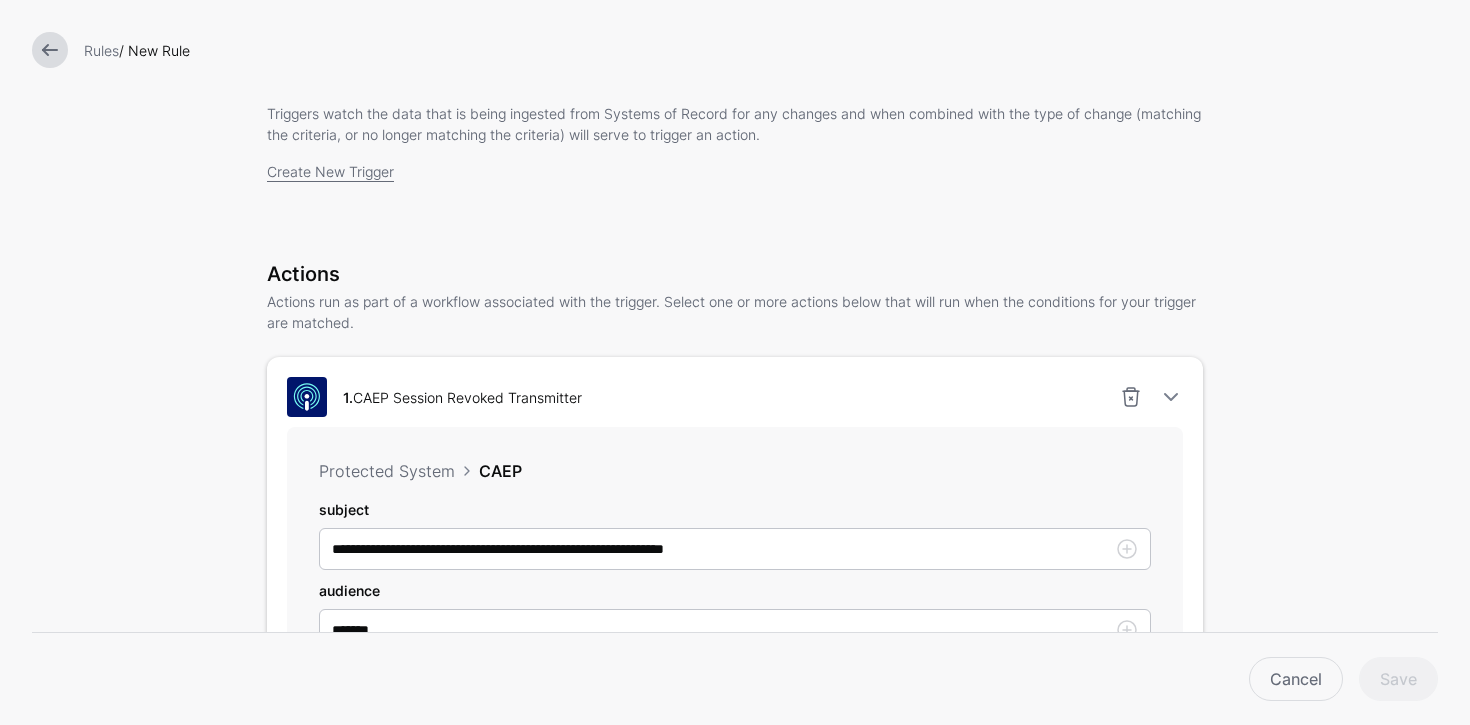 scroll, scrollTop: 90, scrollLeft: 0, axis: vertical 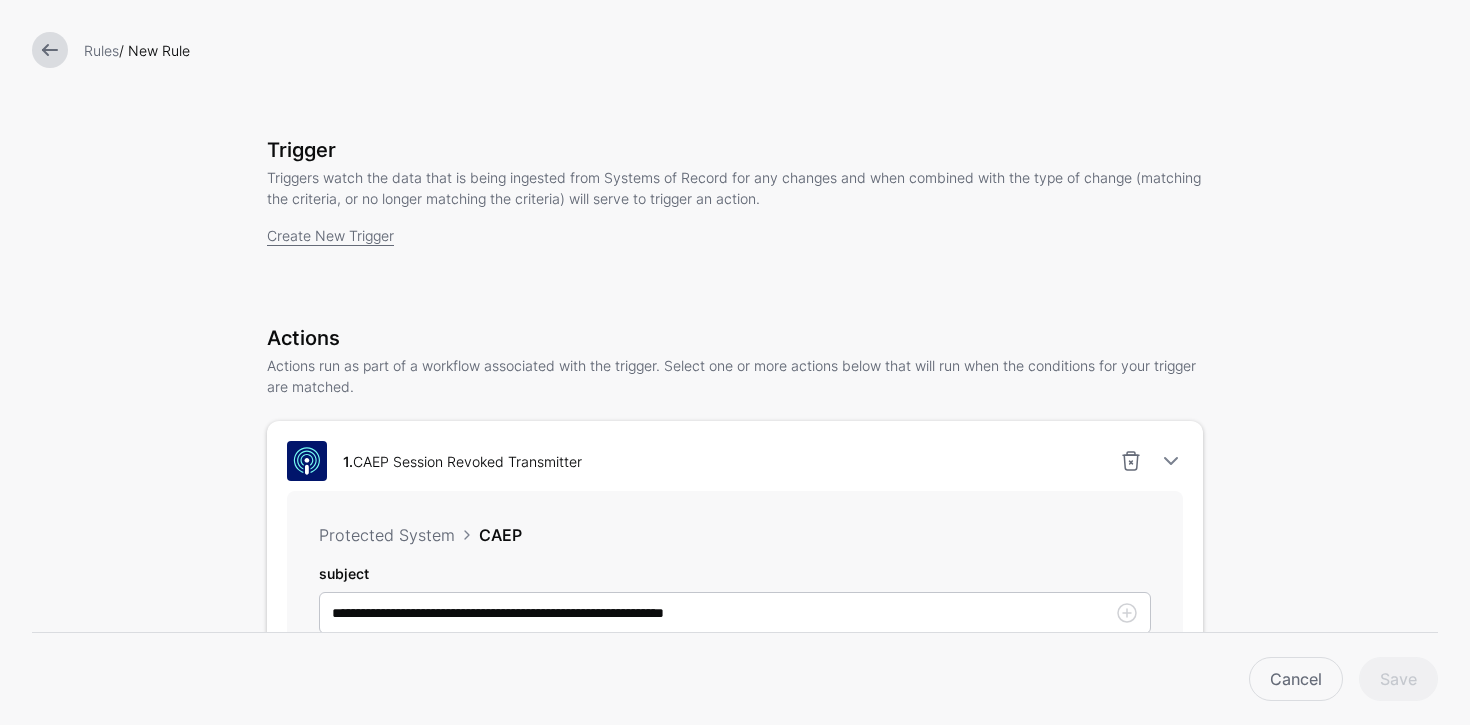 click at bounding box center (50, 50) 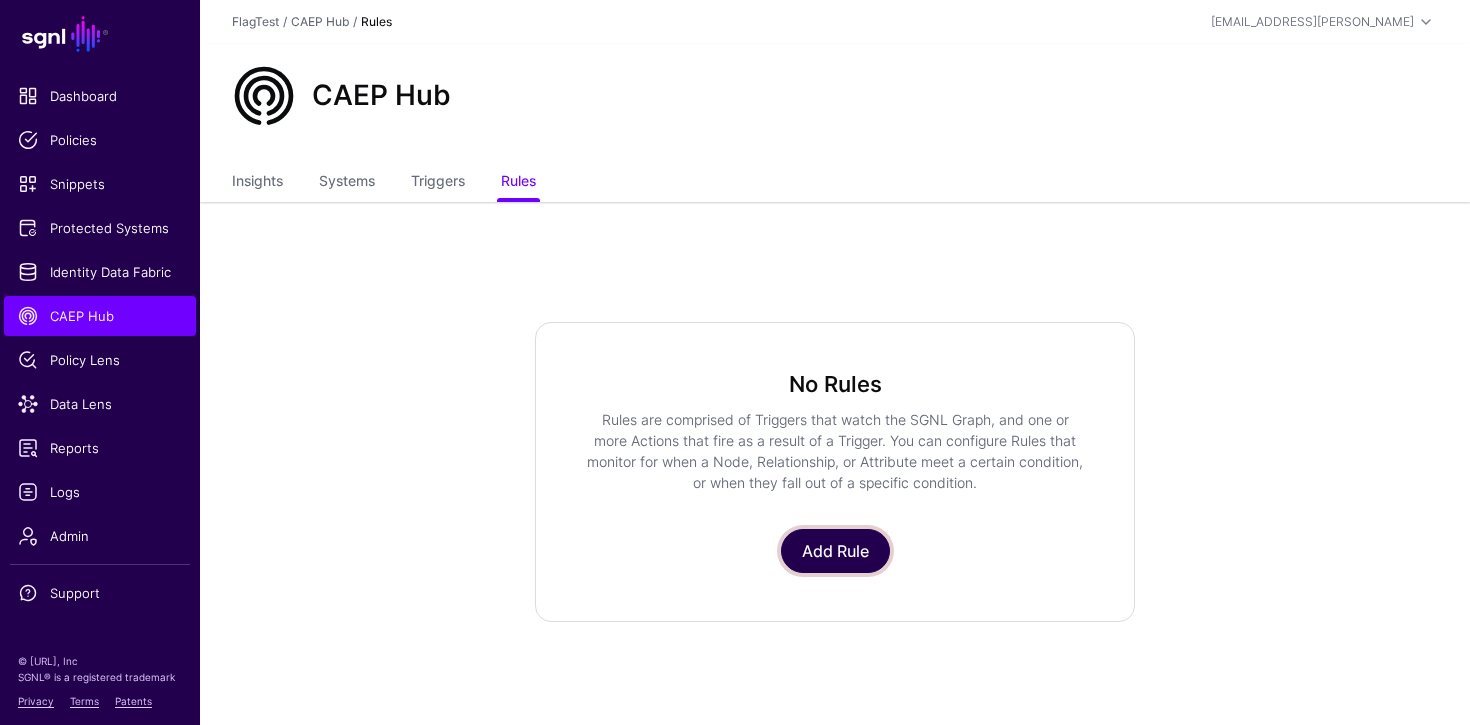 click on "Add Rule" 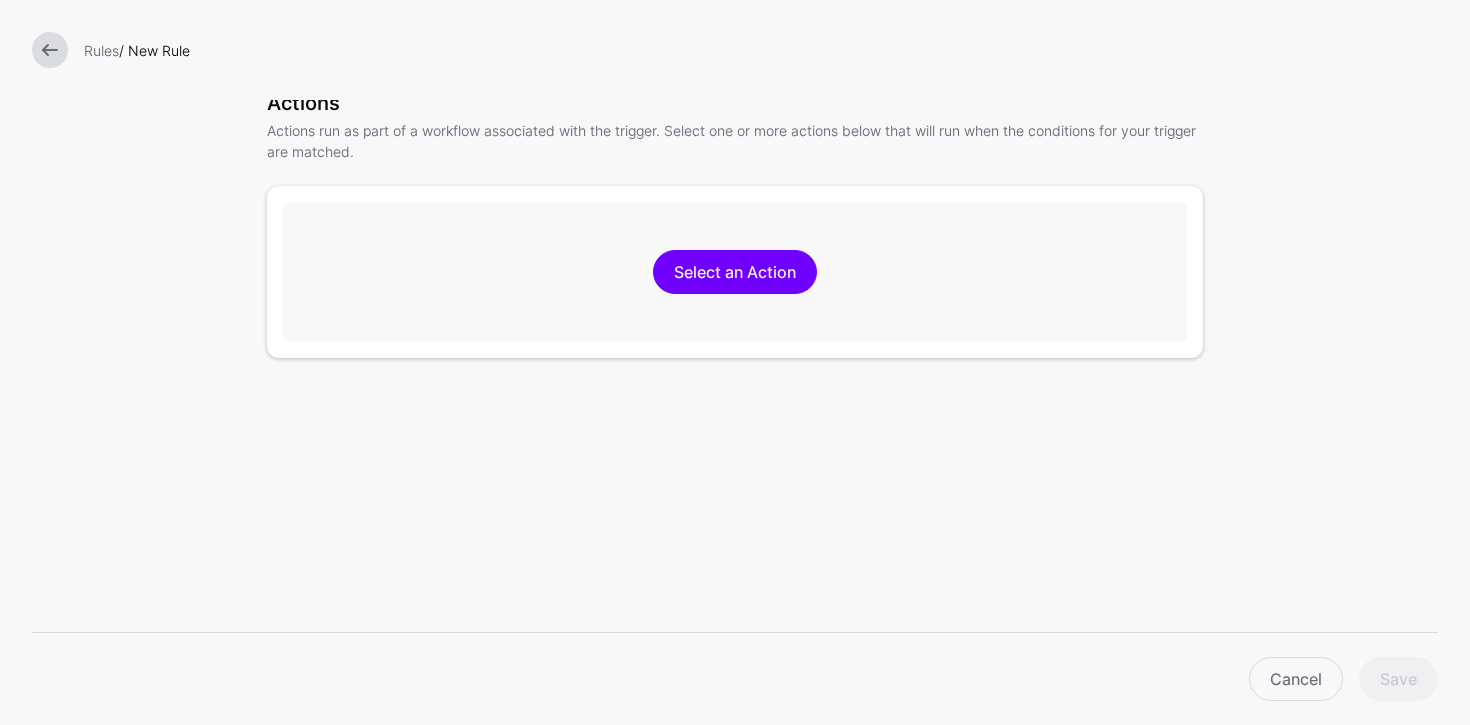 scroll, scrollTop: 286, scrollLeft: 0, axis: vertical 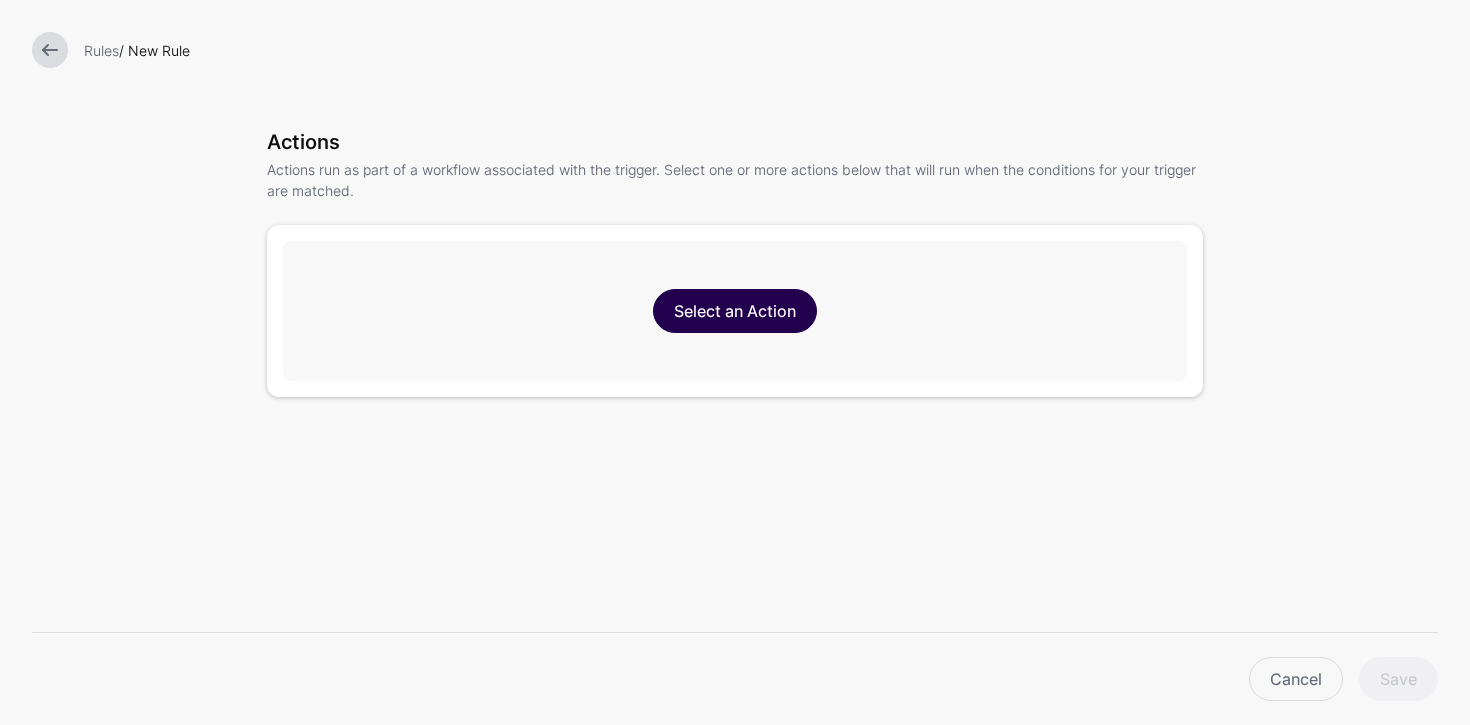 click on "Select an Action" at bounding box center (735, 311) 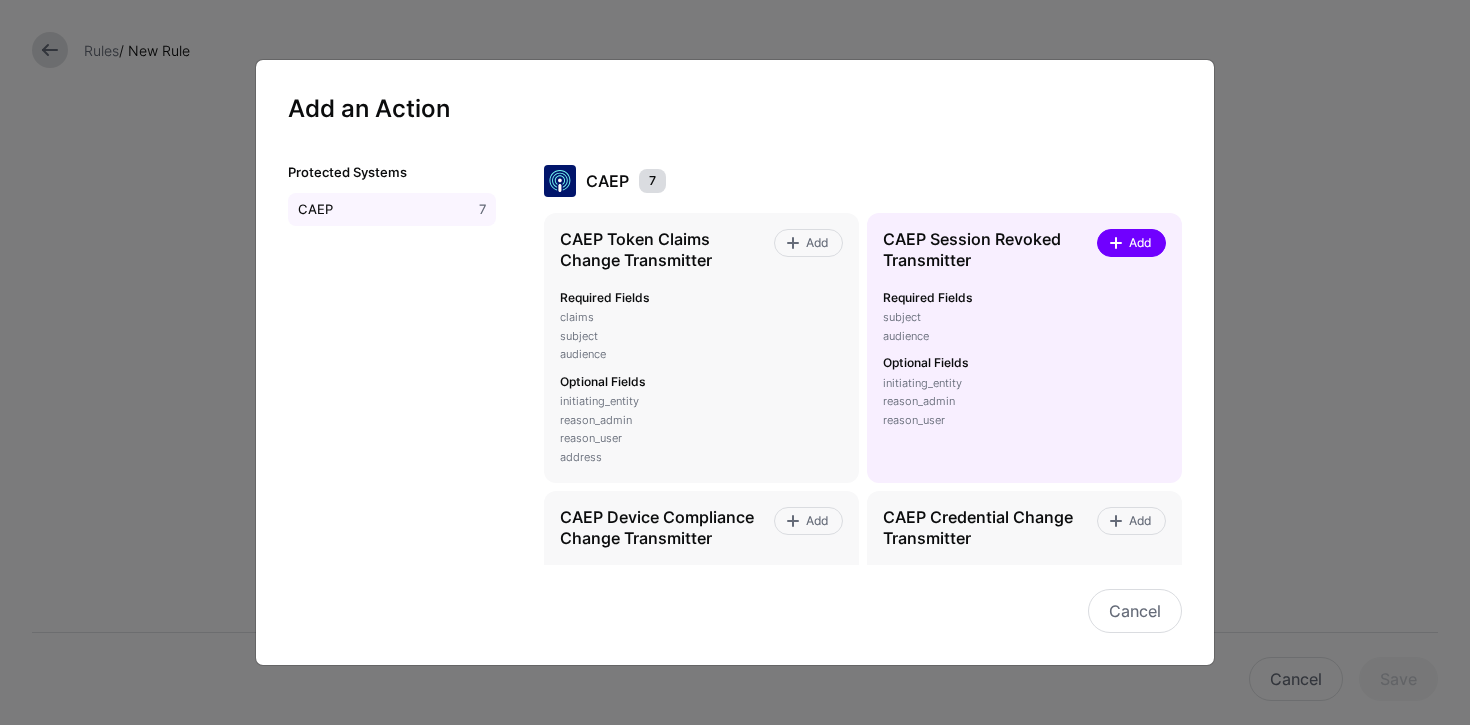 click on "Add" 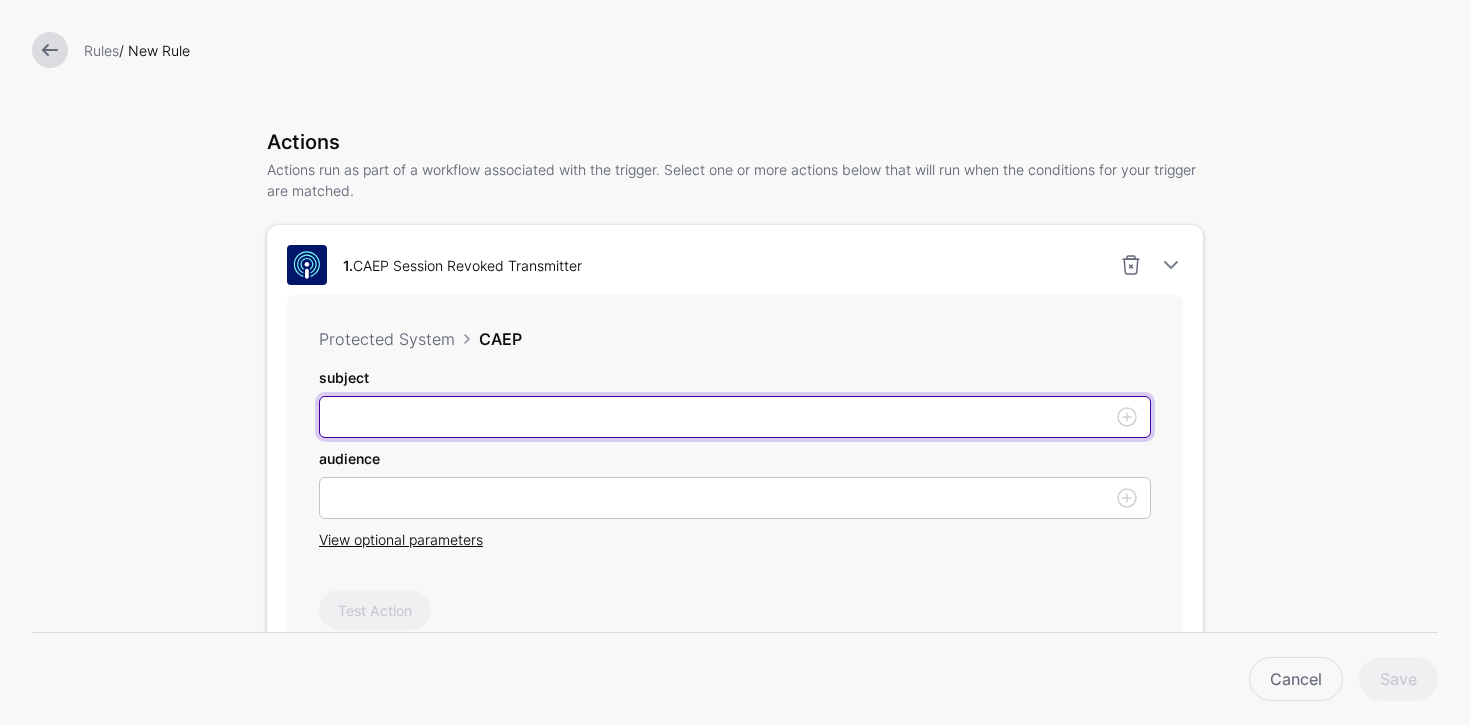 click on "subject" at bounding box center [735, 417] 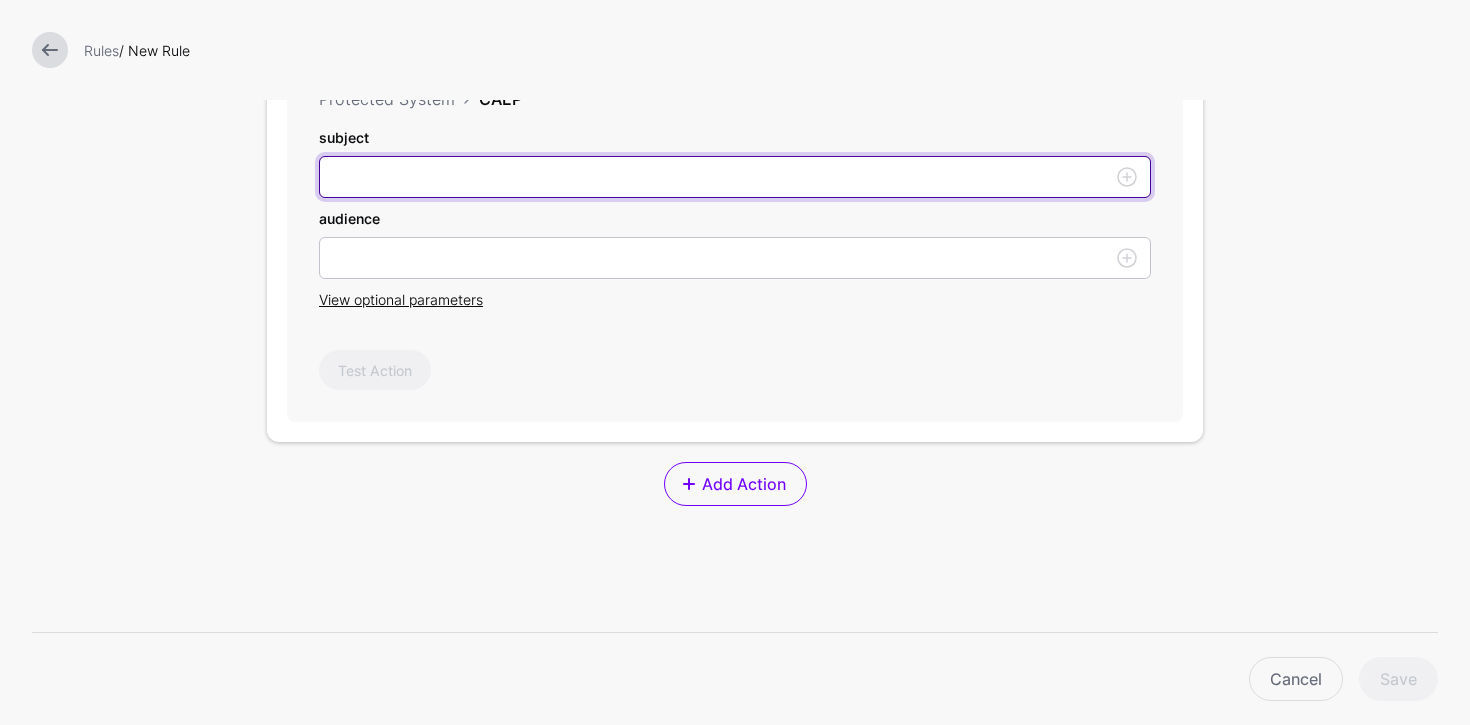 scroll, scrollTop: 543, scrollLeft: 0, axis: vertical 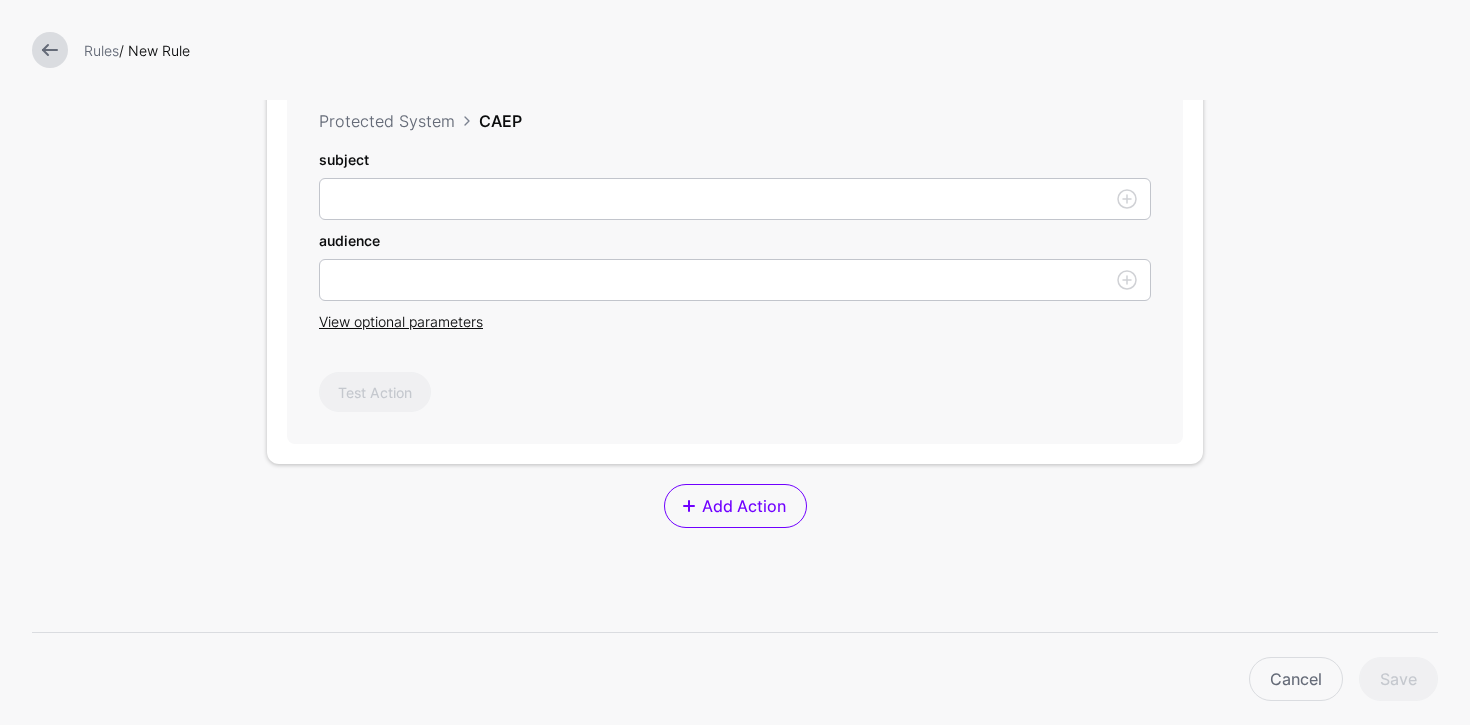 click on "Protected System CAEP  subject   audience  View optional parameters  Test Action" at bounding box center [735, 260] 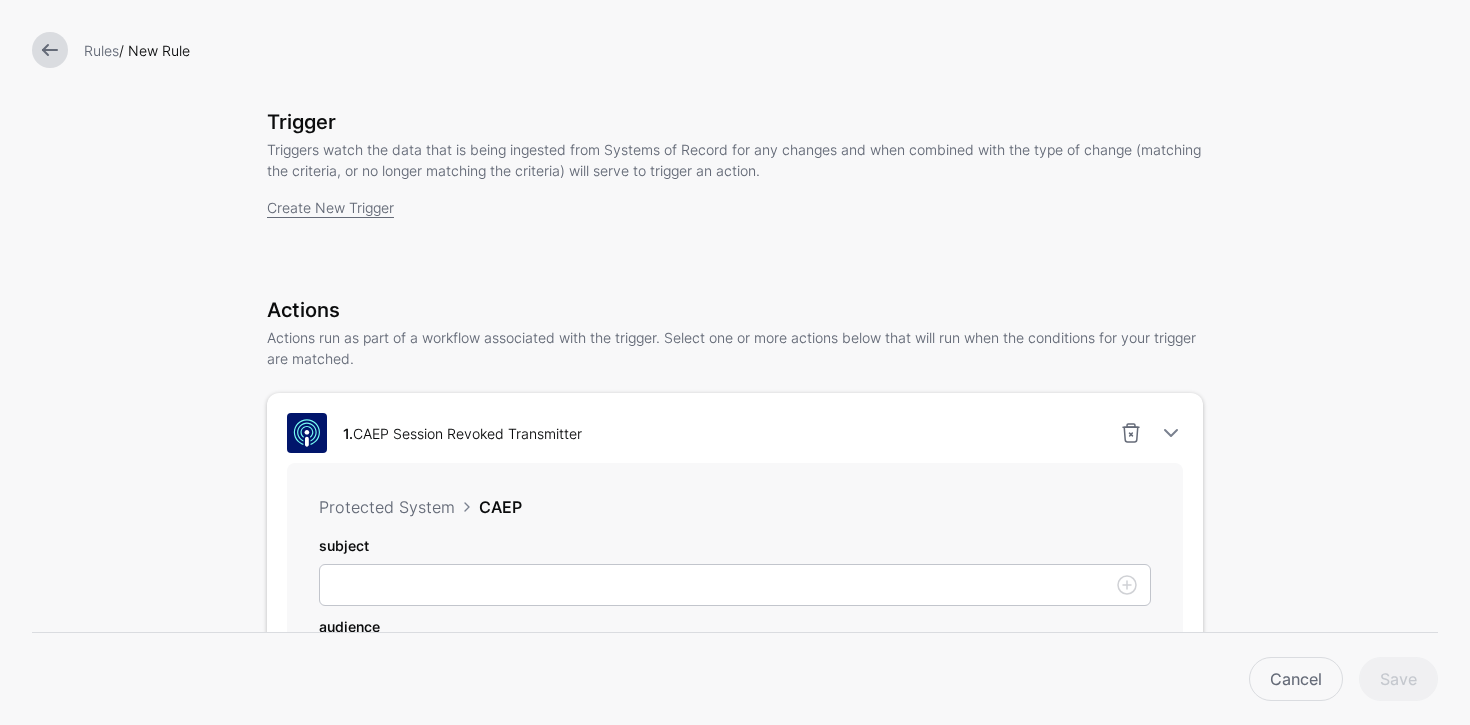 scroll, scrollTop: 0, scrollLeft: 0, axis: both 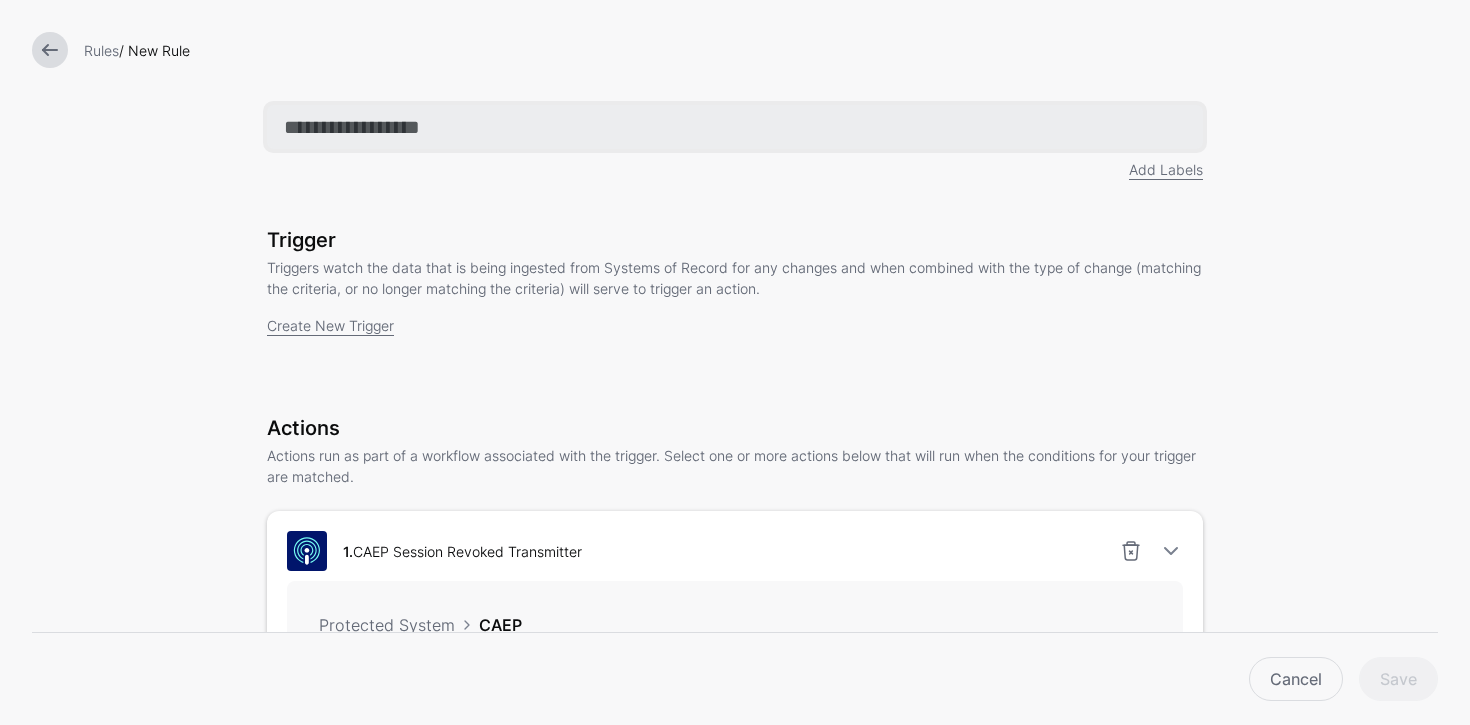 click at bounding box center [735, 127] 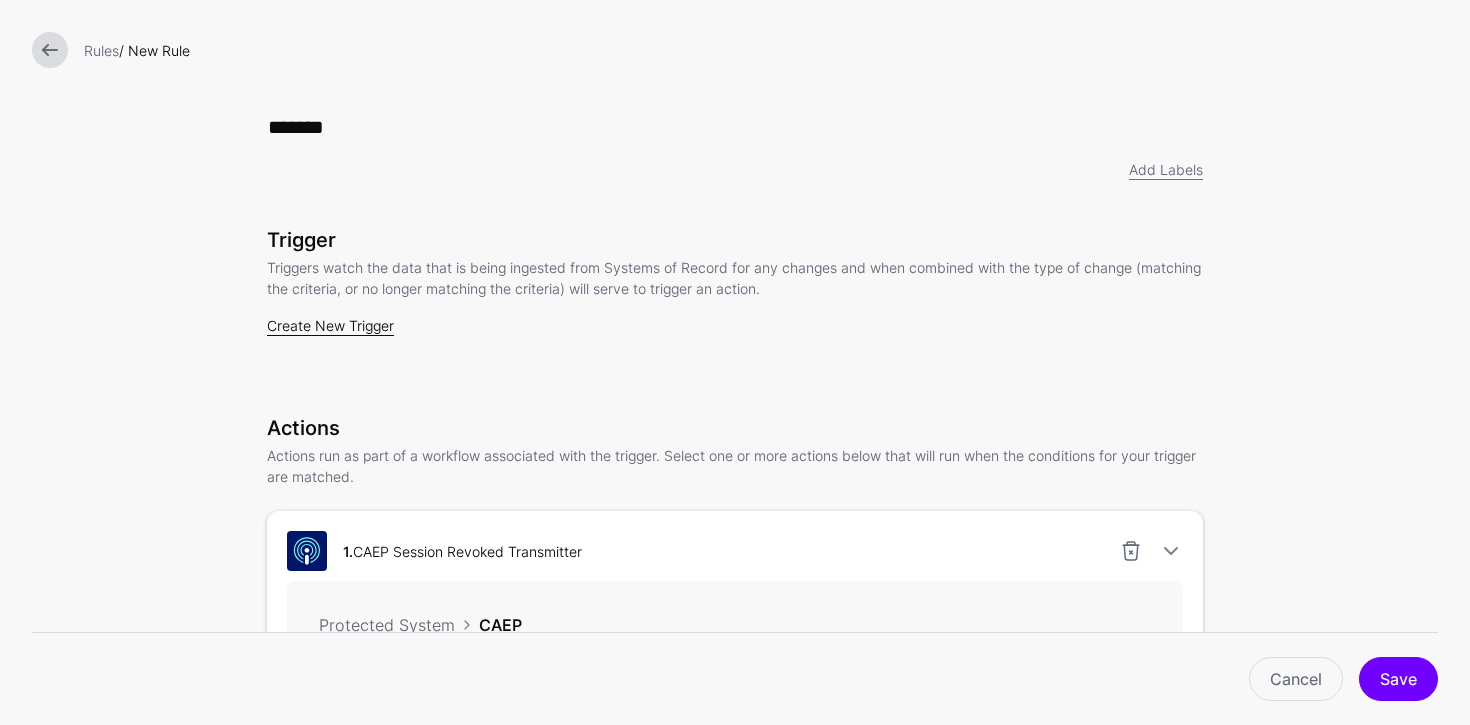 click on "Create New Trigger" at bounding box center [330, 325] 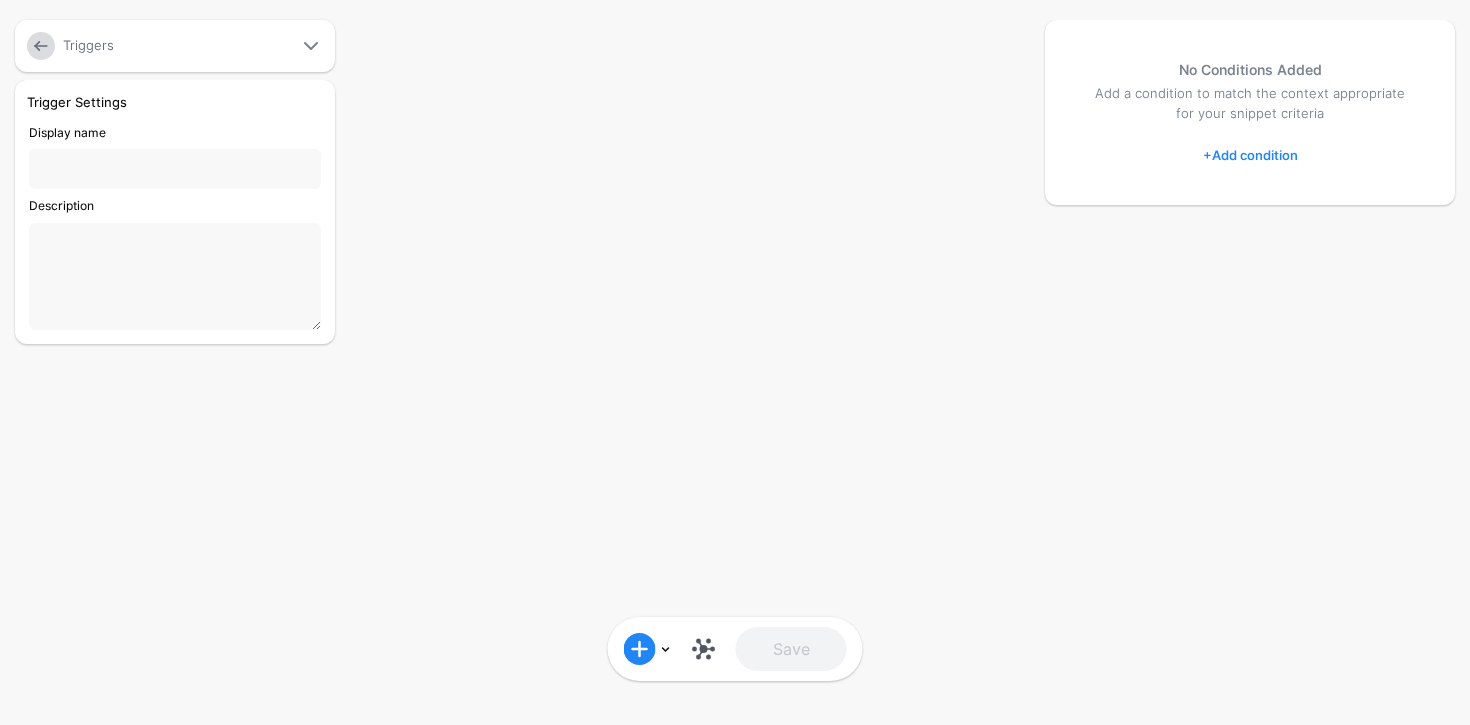click at bounding box center [41, 46] 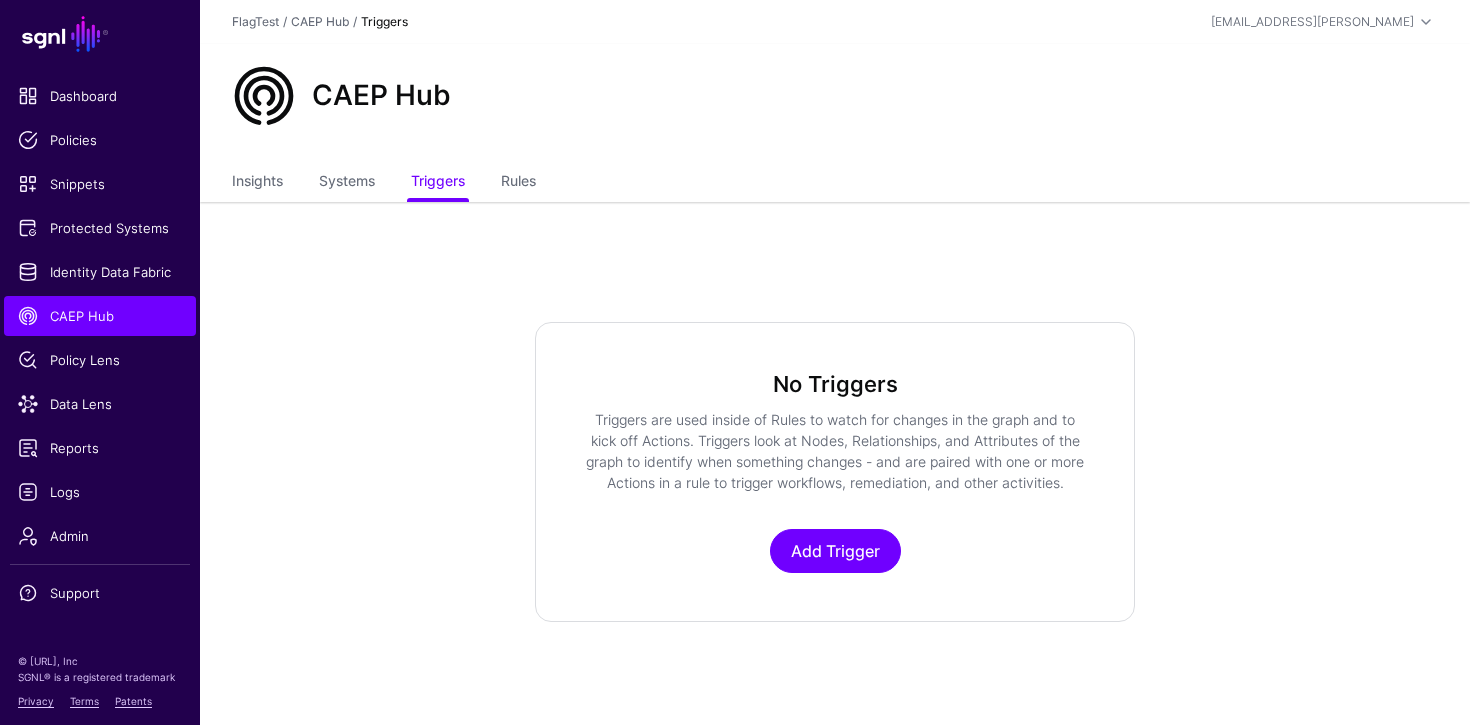 click on "Insights Systems Triggers Rules" 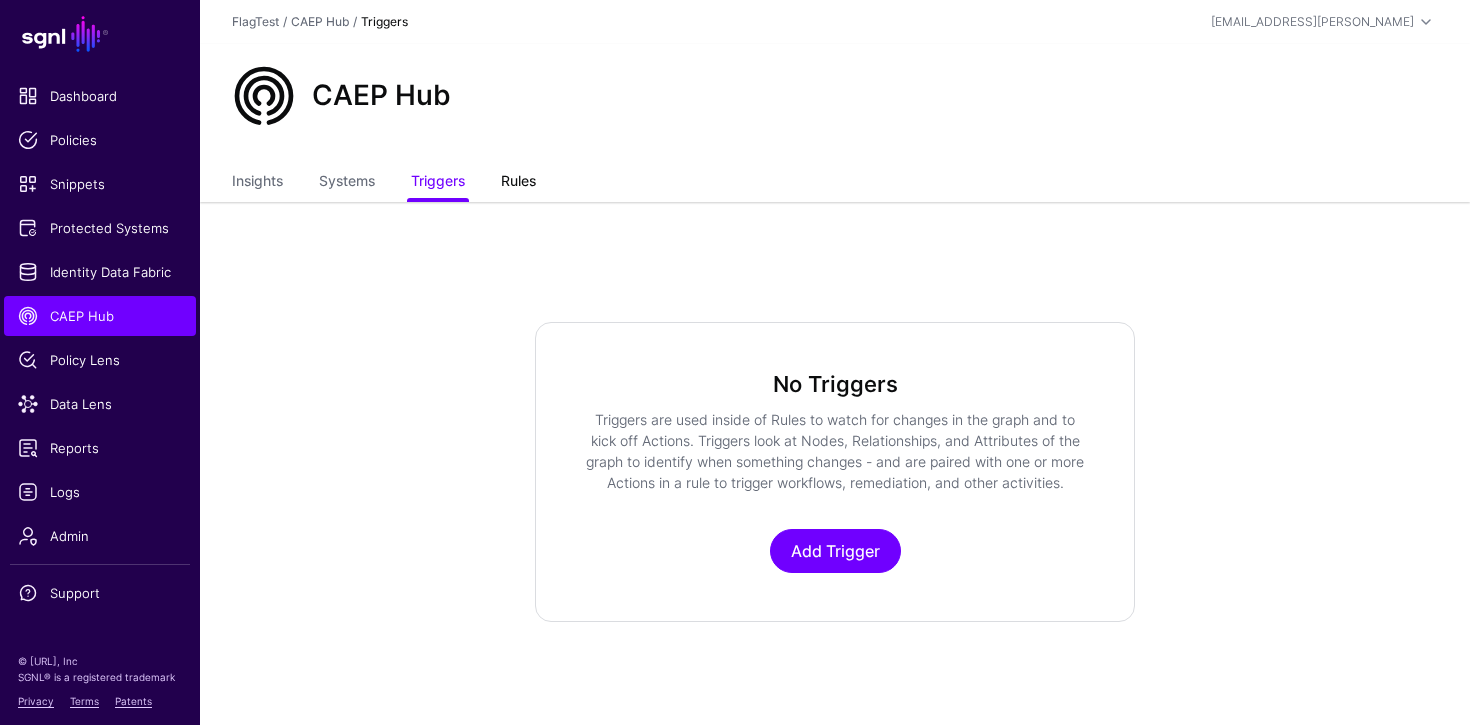 click on "Rules" 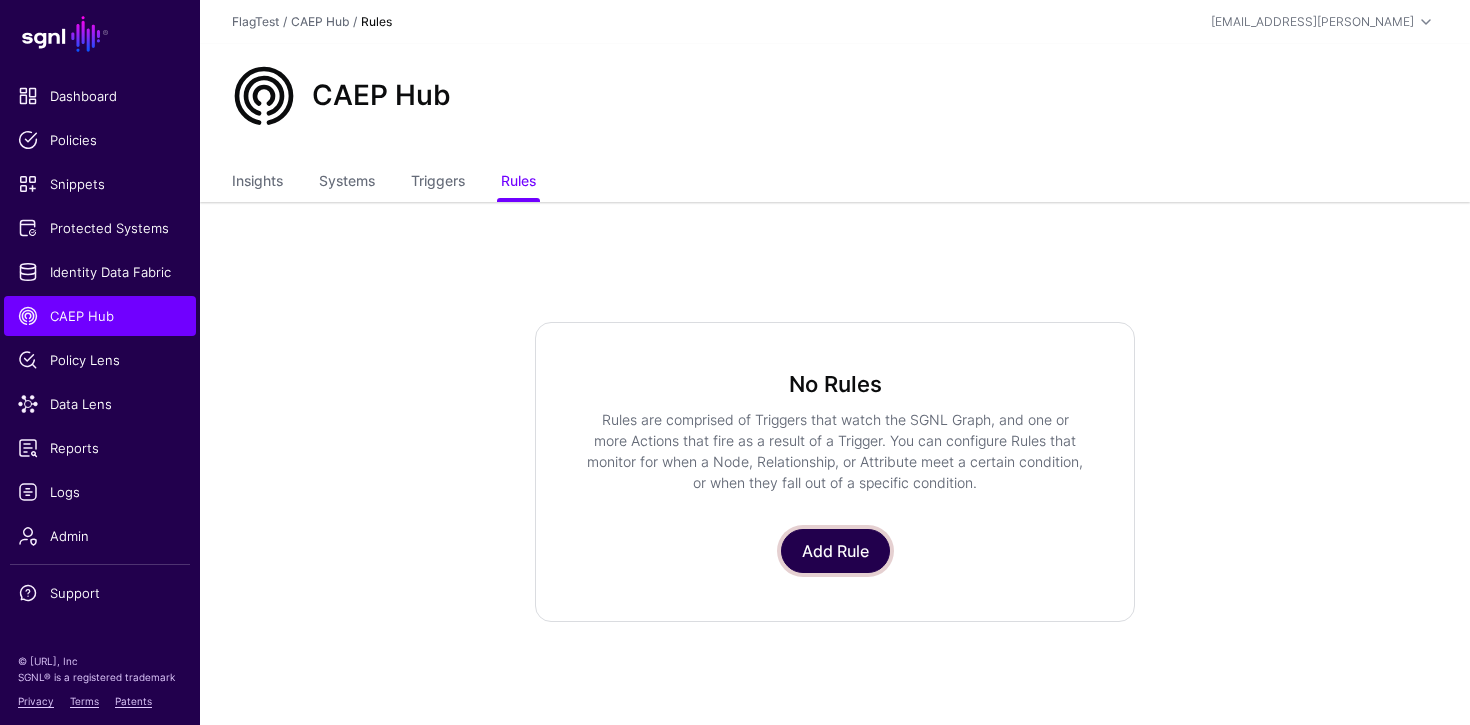 click on "Add Rule" 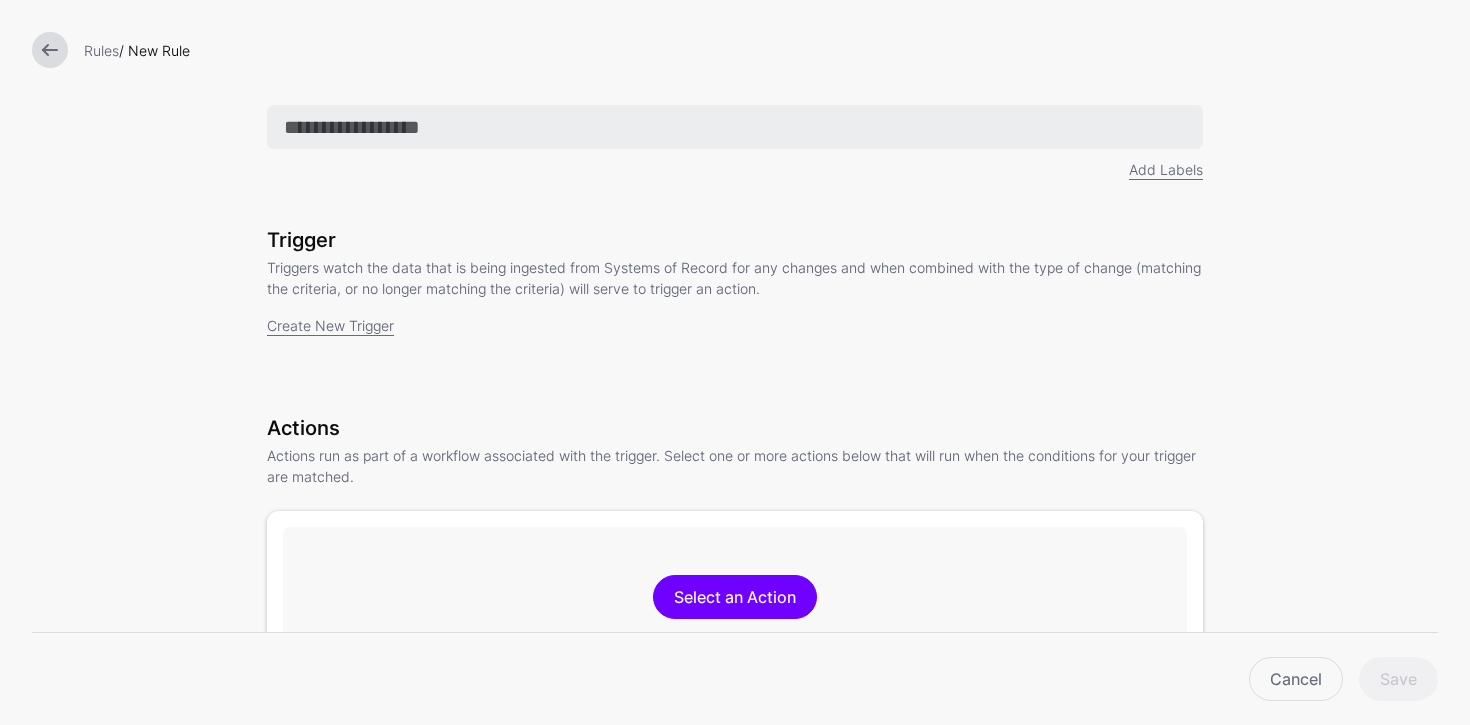 click at bounding box center (735, 127) 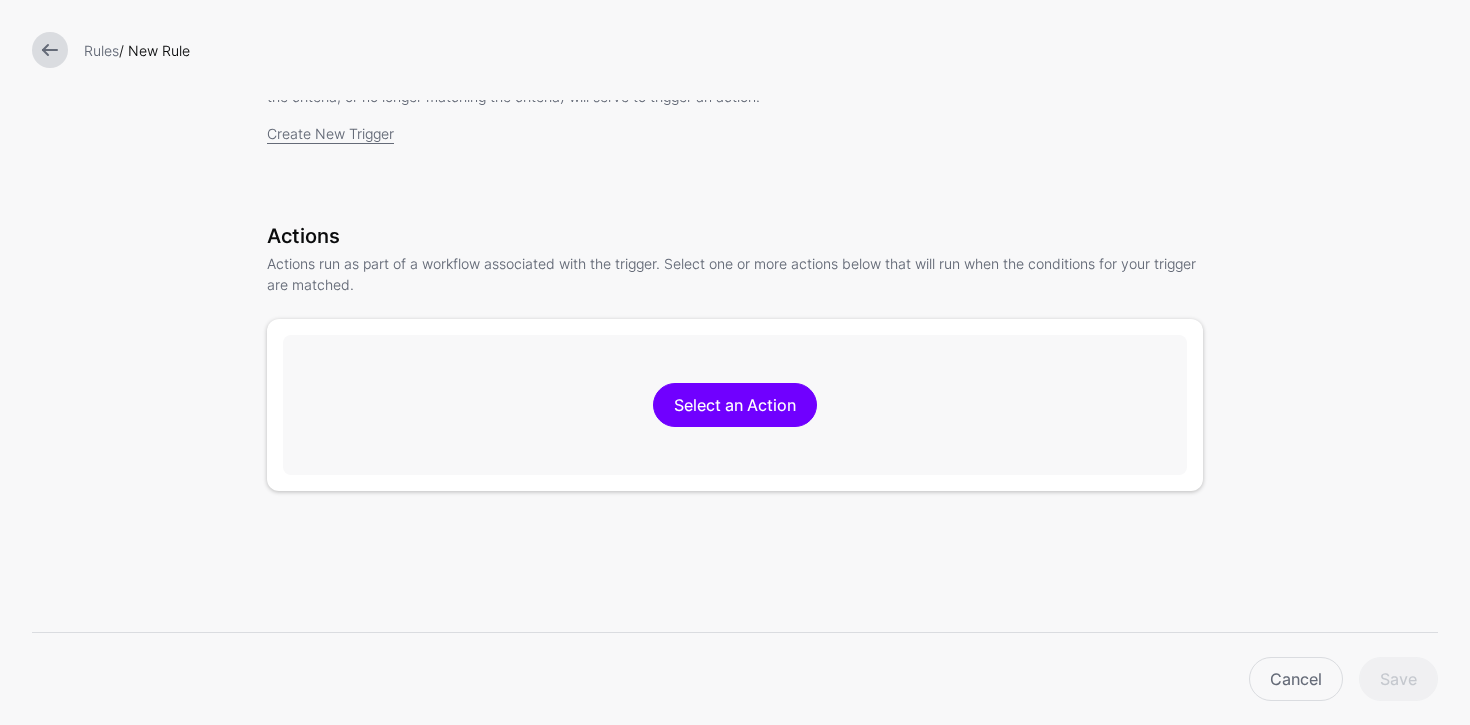 scroll, scrollTop: 0, scrollLeft: 0, axis: both 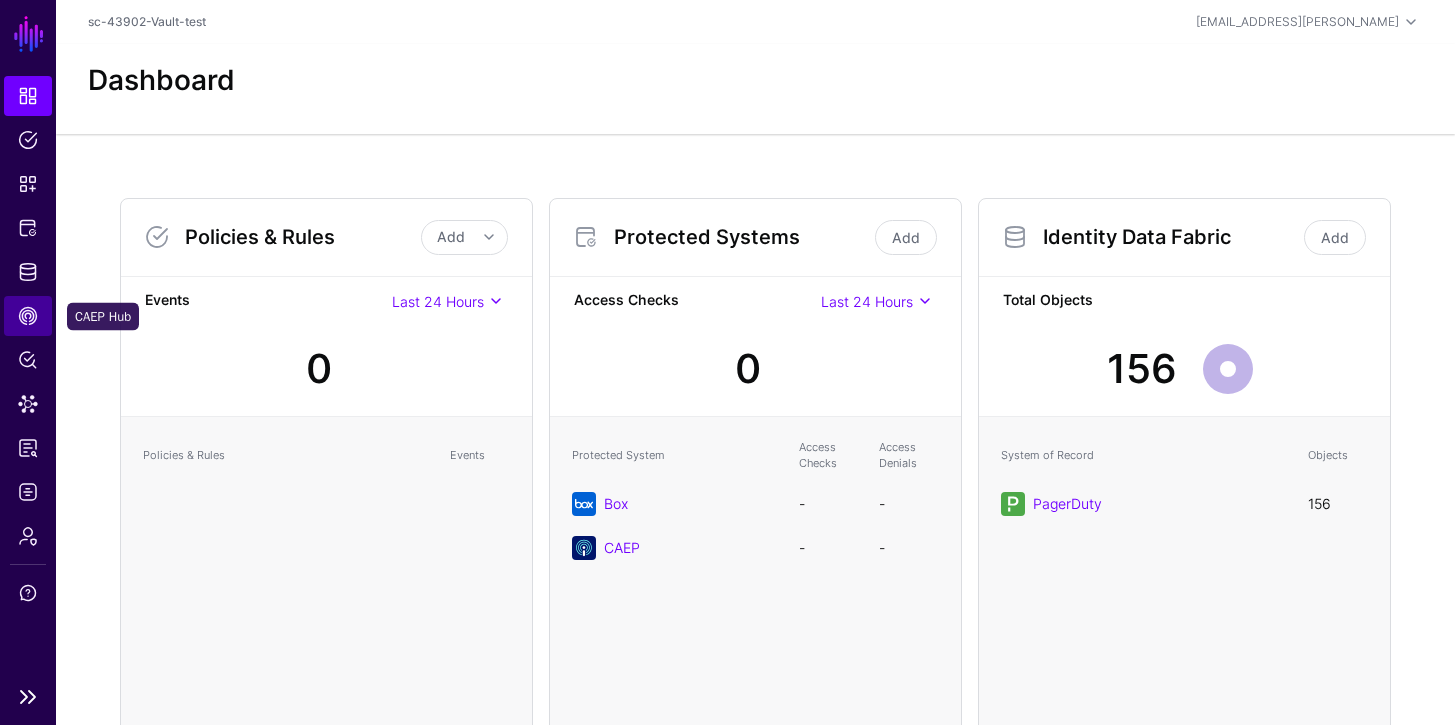 click on "CAEP Hub" 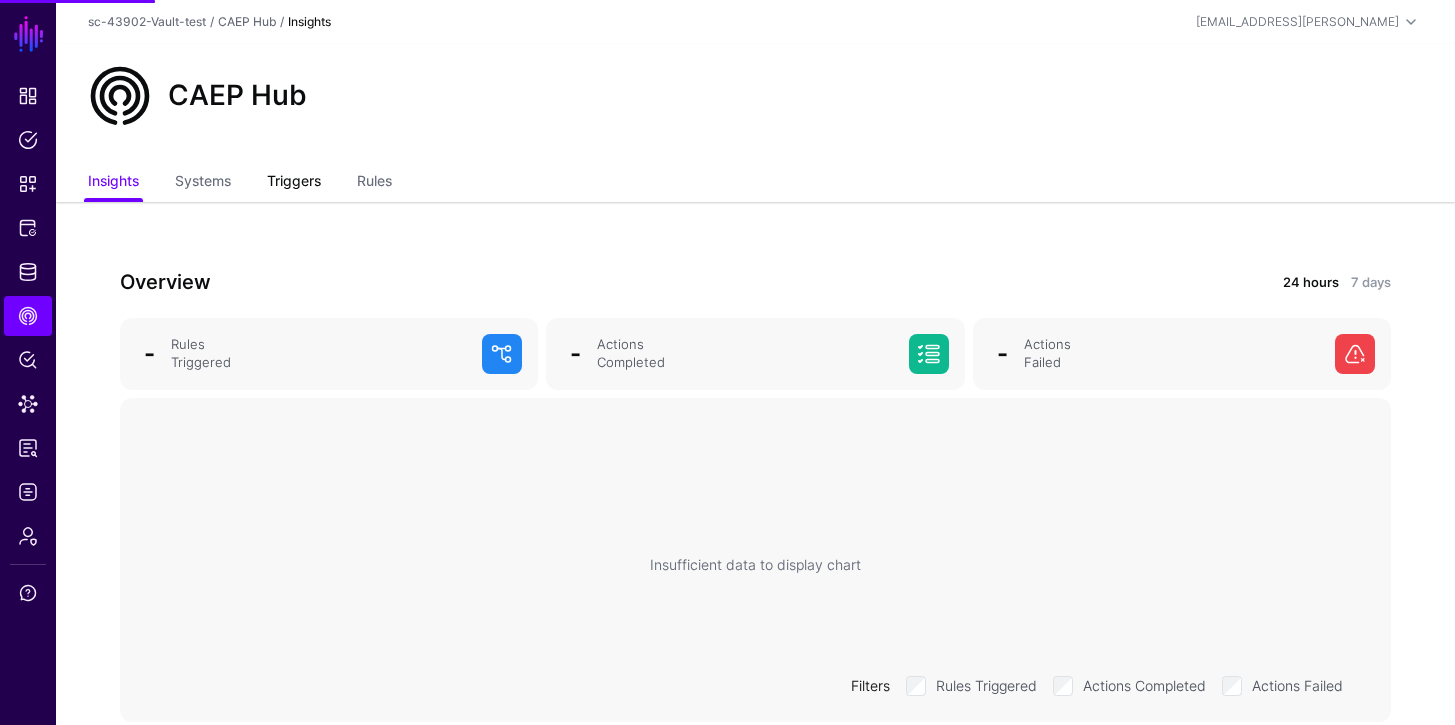 click on "Triggers" 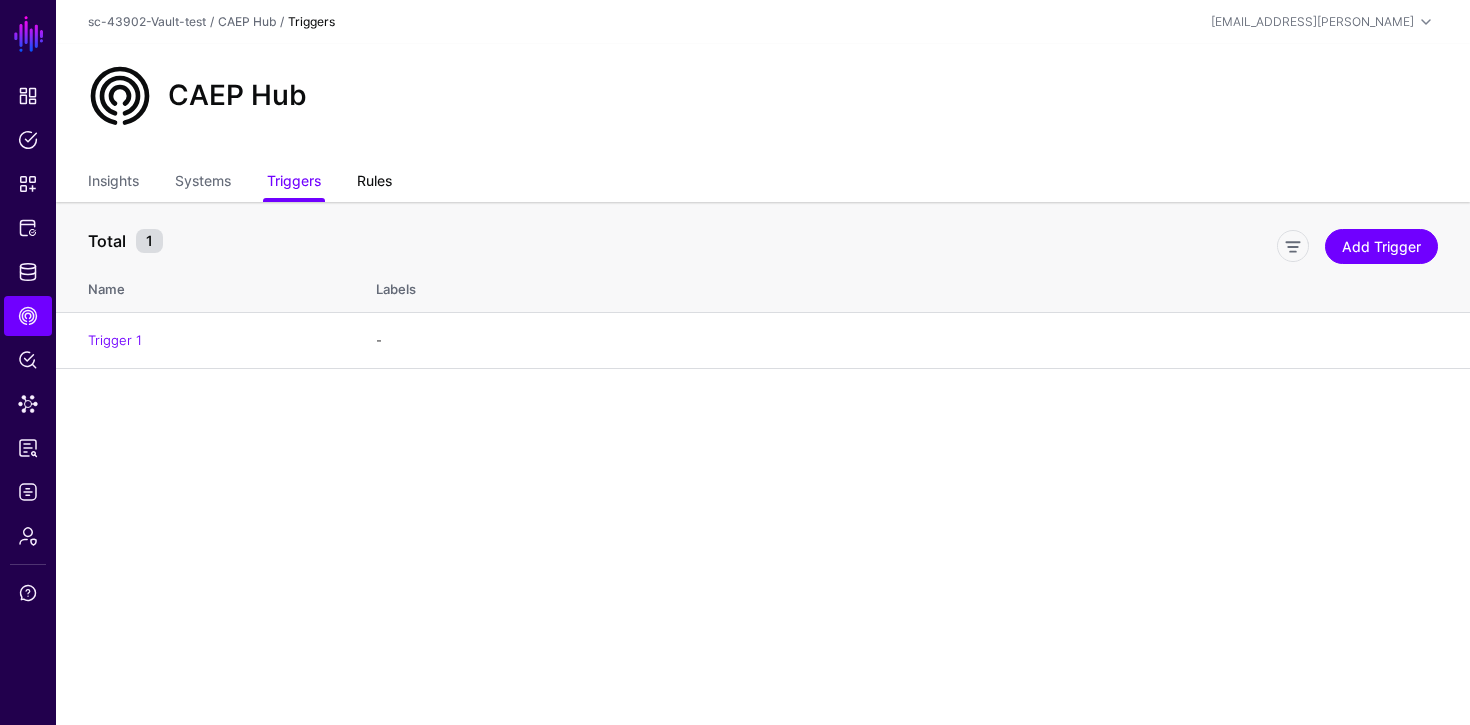 click on "Rules" 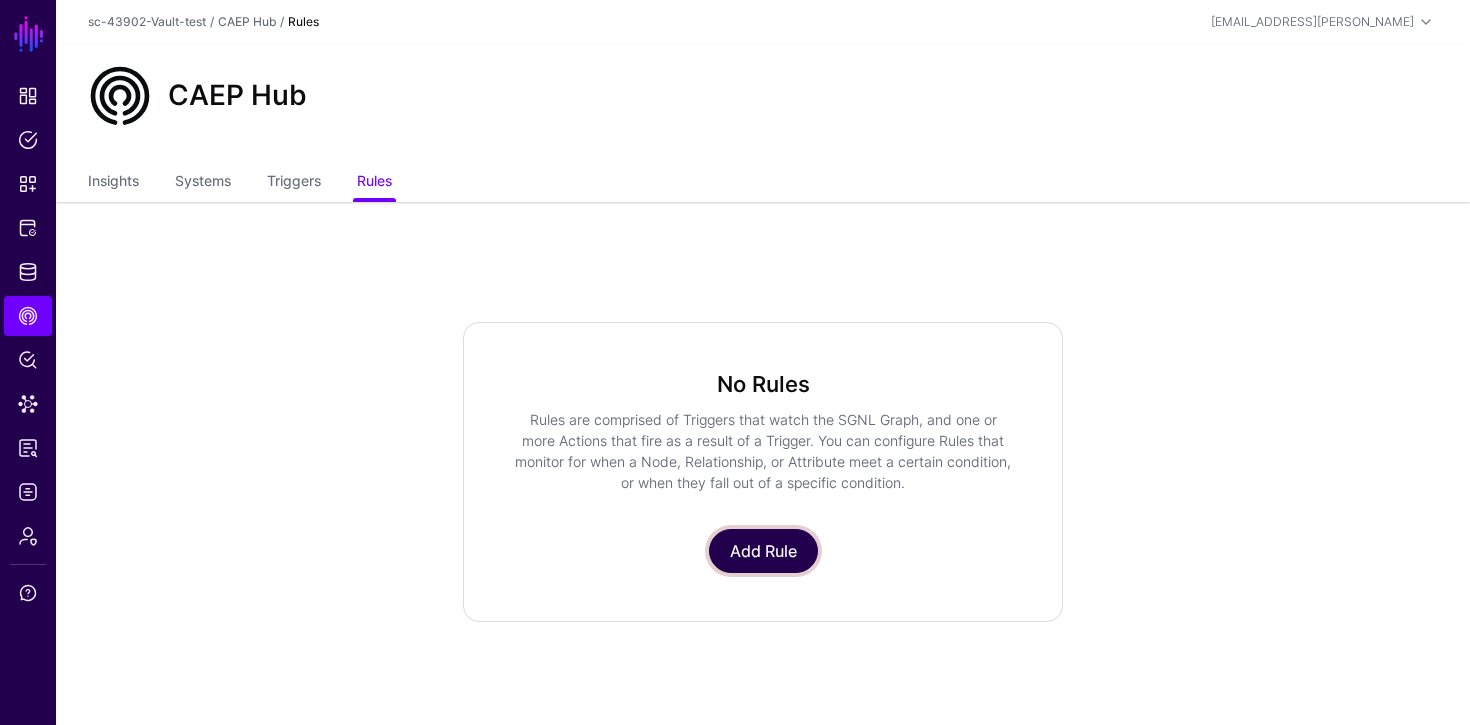 click on "Add Rule" 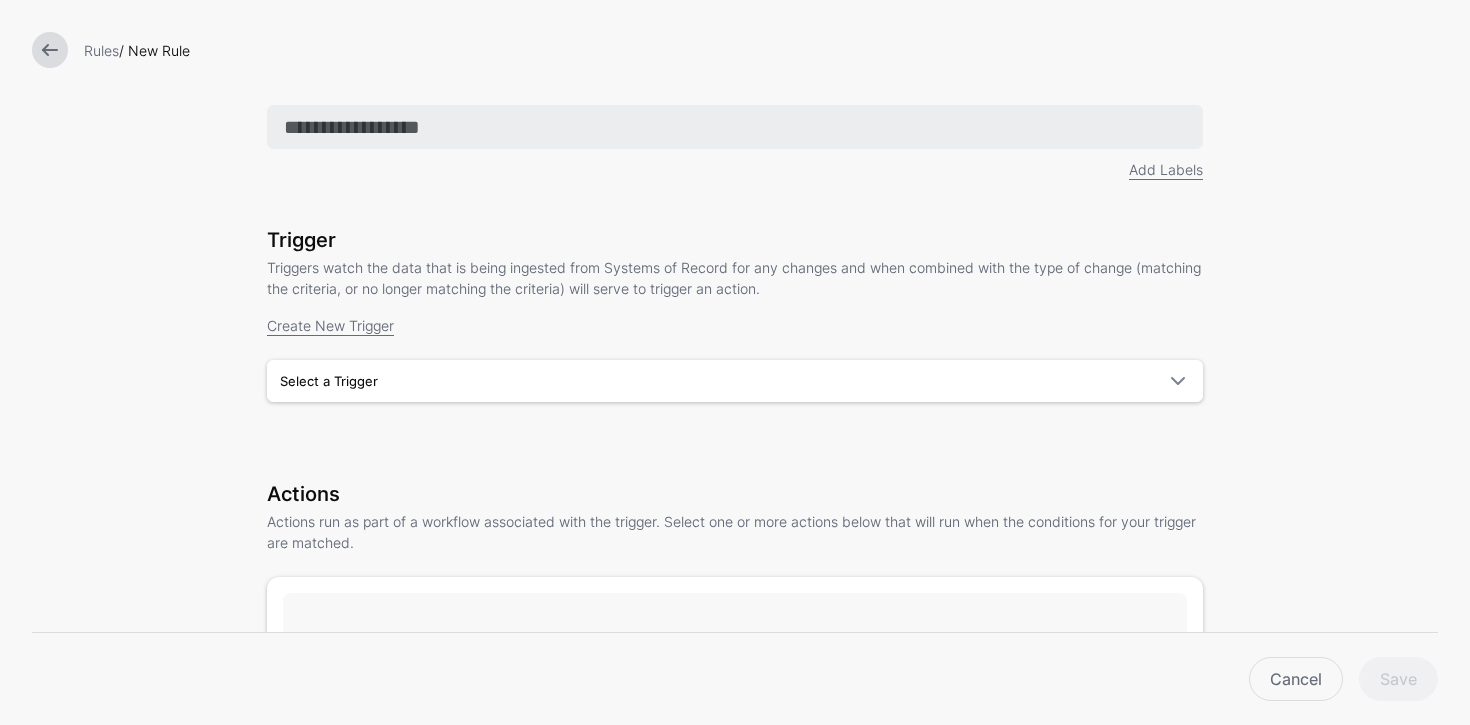 click at bounding box center (735, 127) 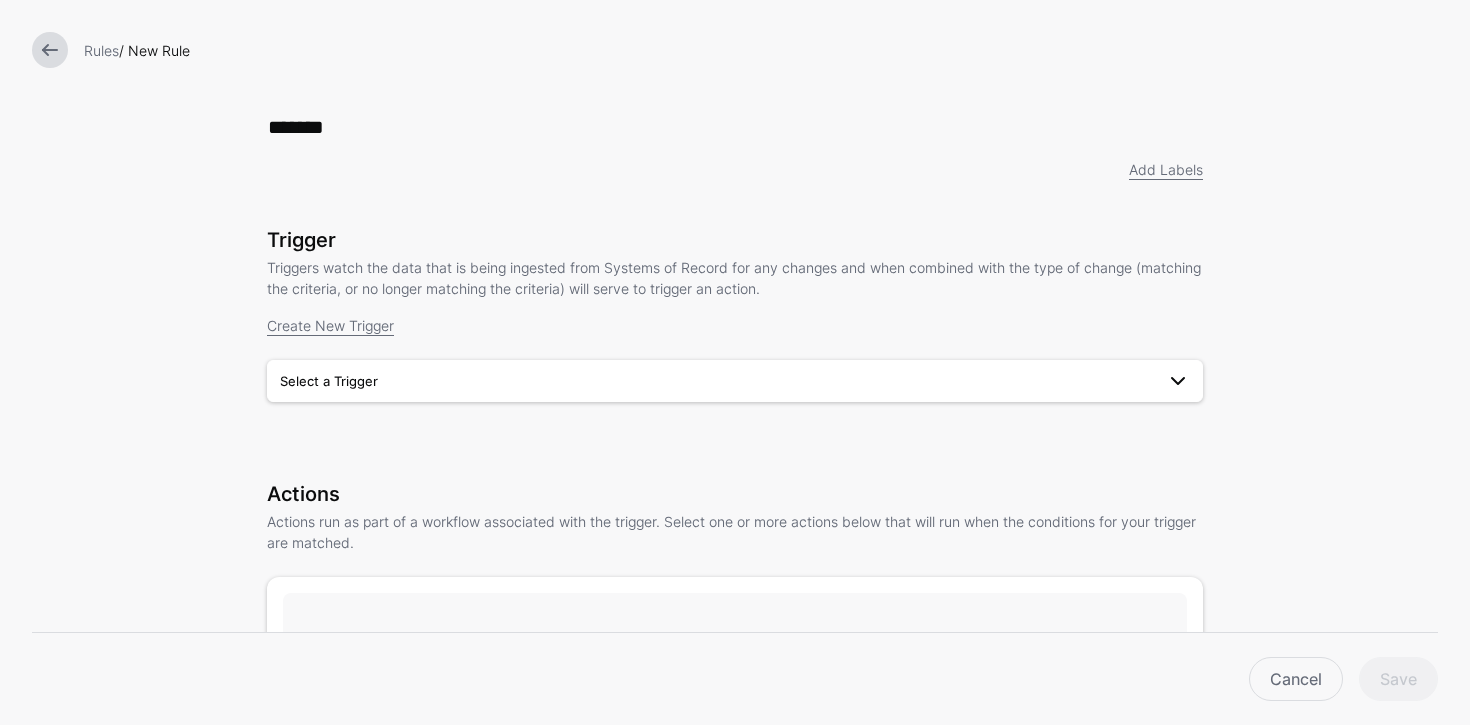 click on "Select a Trigger" at bounding box center (717, 381) 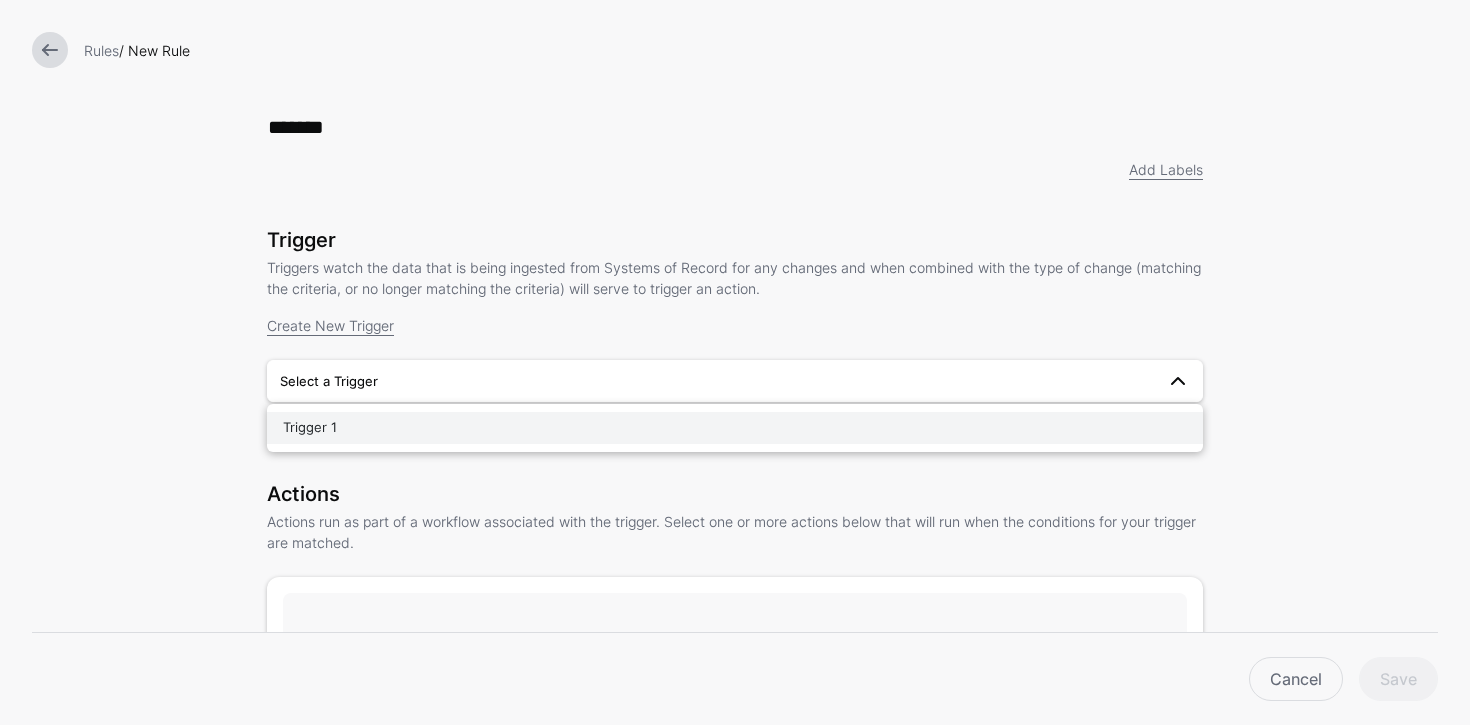 click on "Trigger 1" at bounding box center (735, 428) 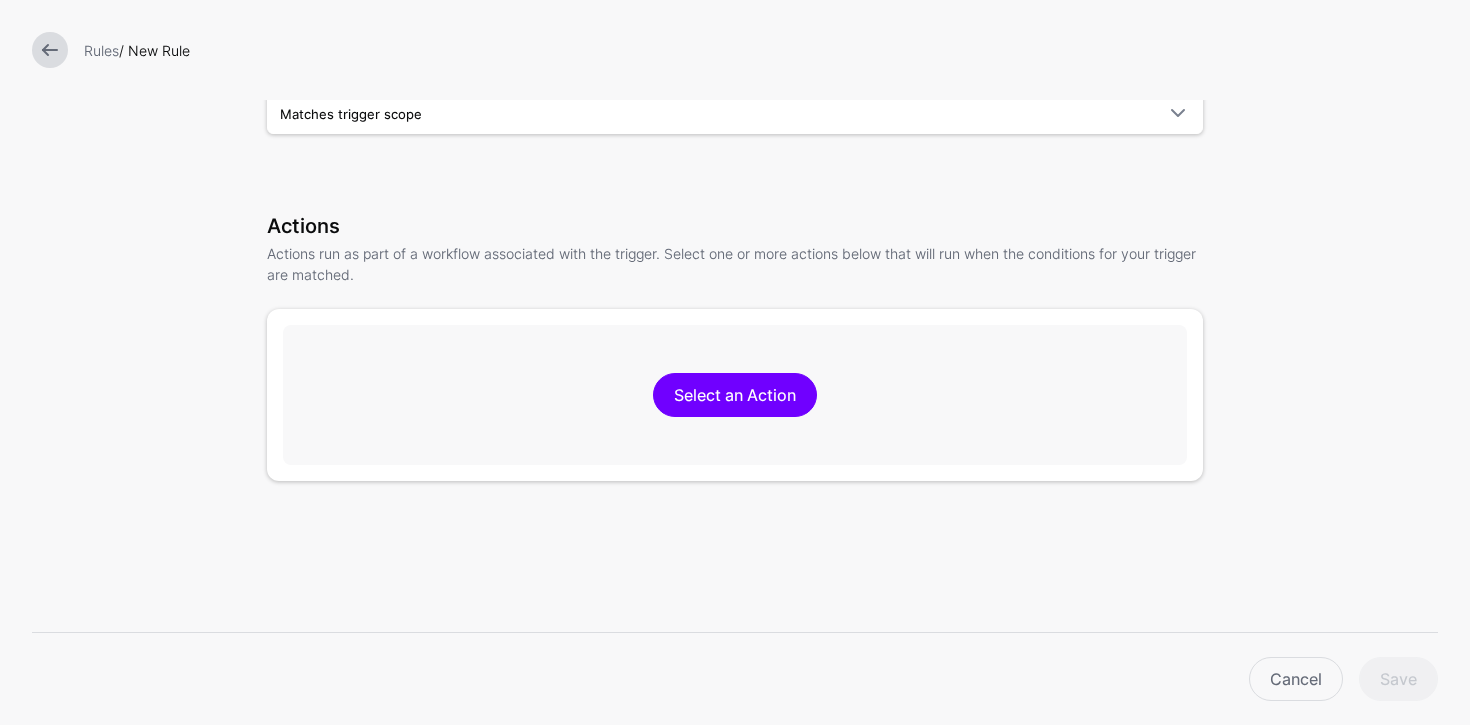 scroll, scrollTop: 390, scrollLeft: 0, axis: vertical 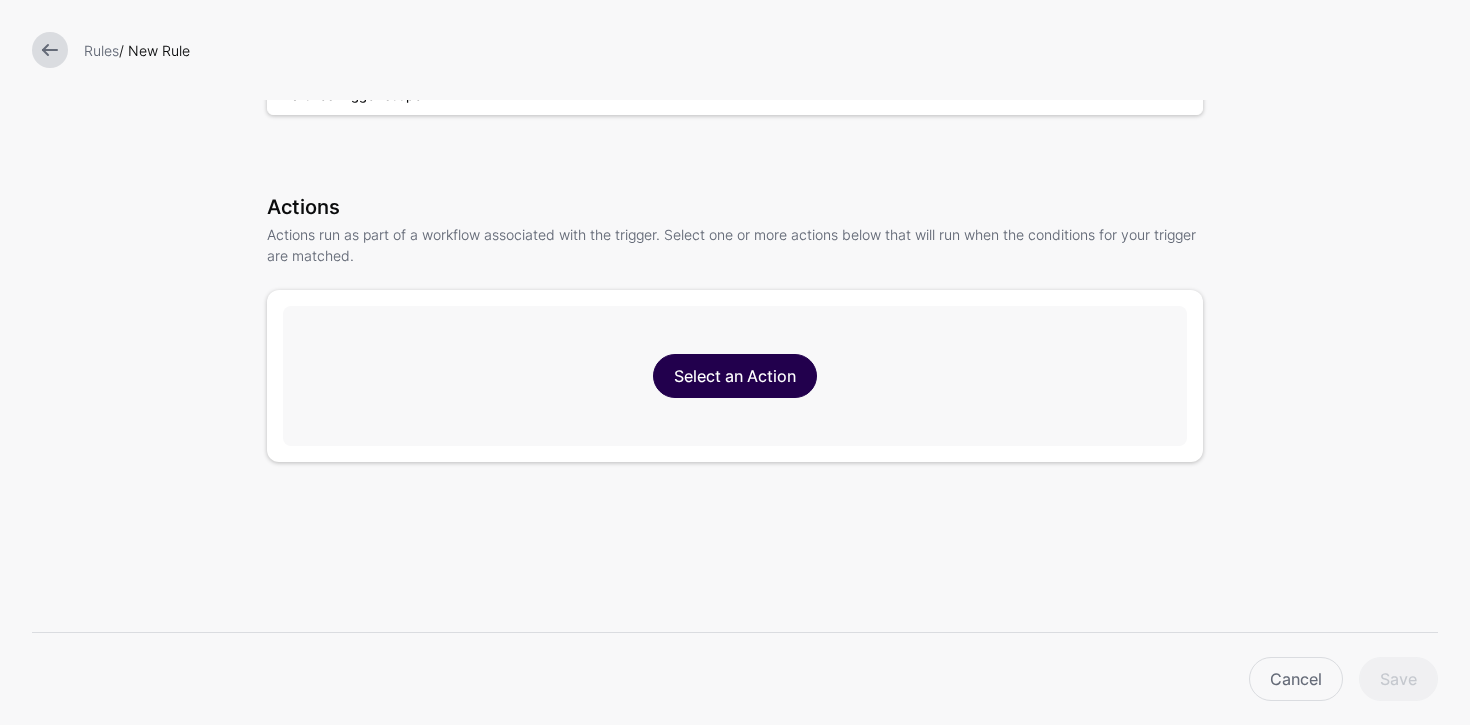 click on "Select an Action" at bounding box center (735, 376) 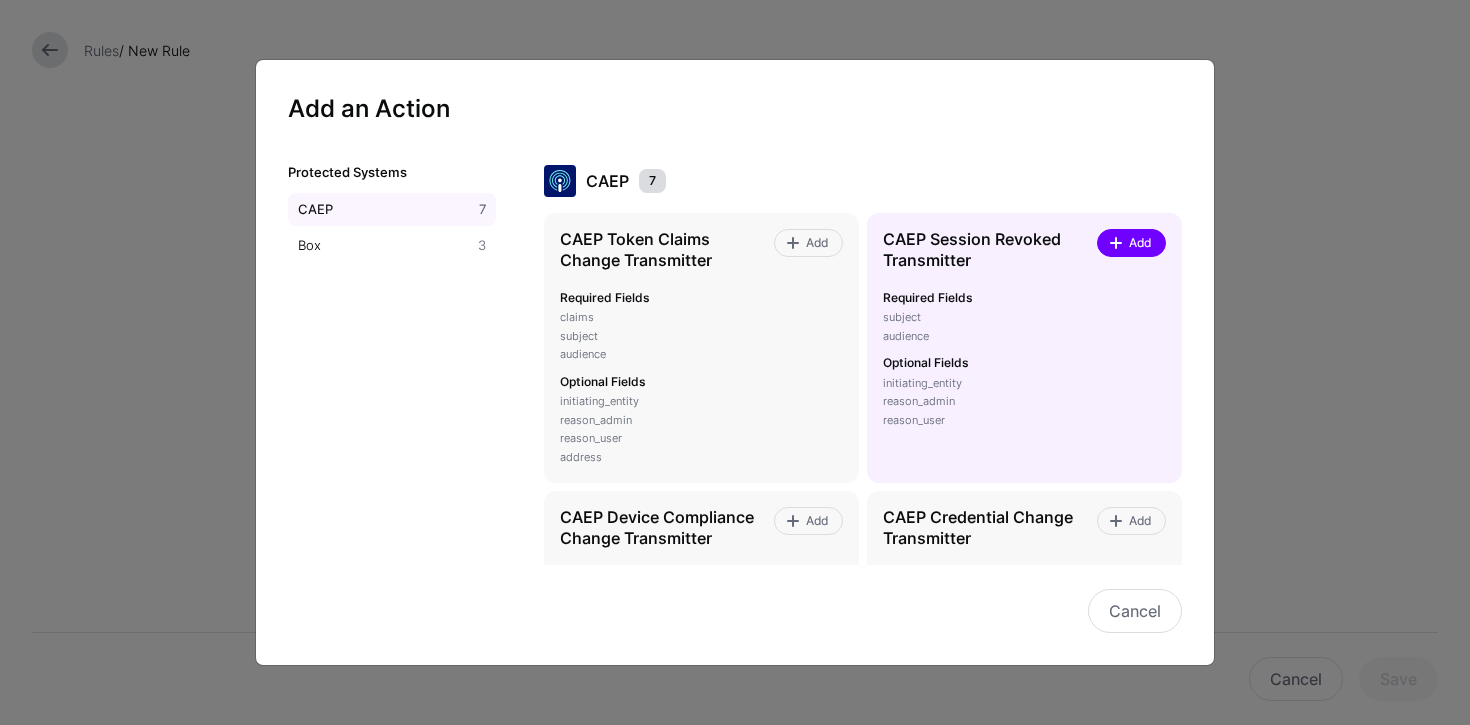 click 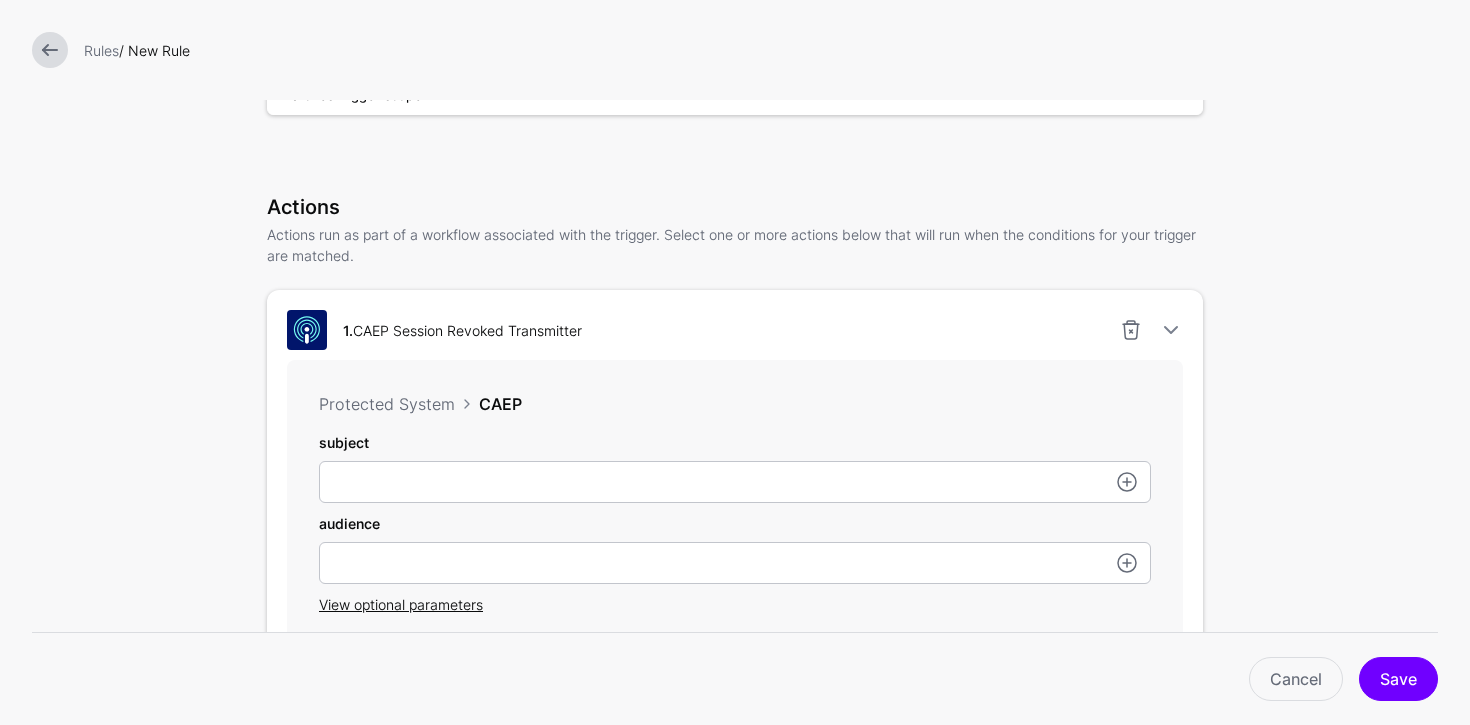 click on "CAEP Session Revoked Transmitter Add Required Fields  subject   audience  Optional Fields  initiating_entity   reason_admin   reason_user" 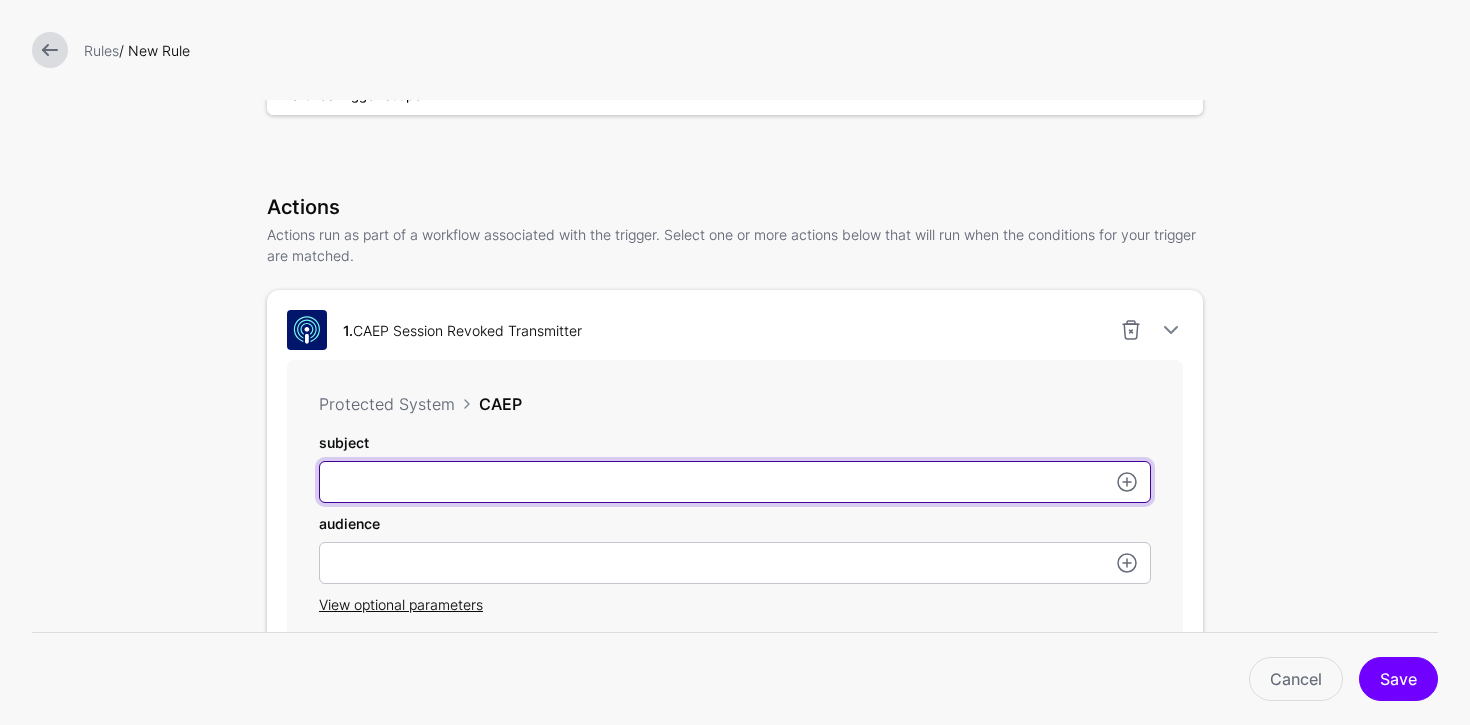 click on "subject" at bounding box center (735, 482) 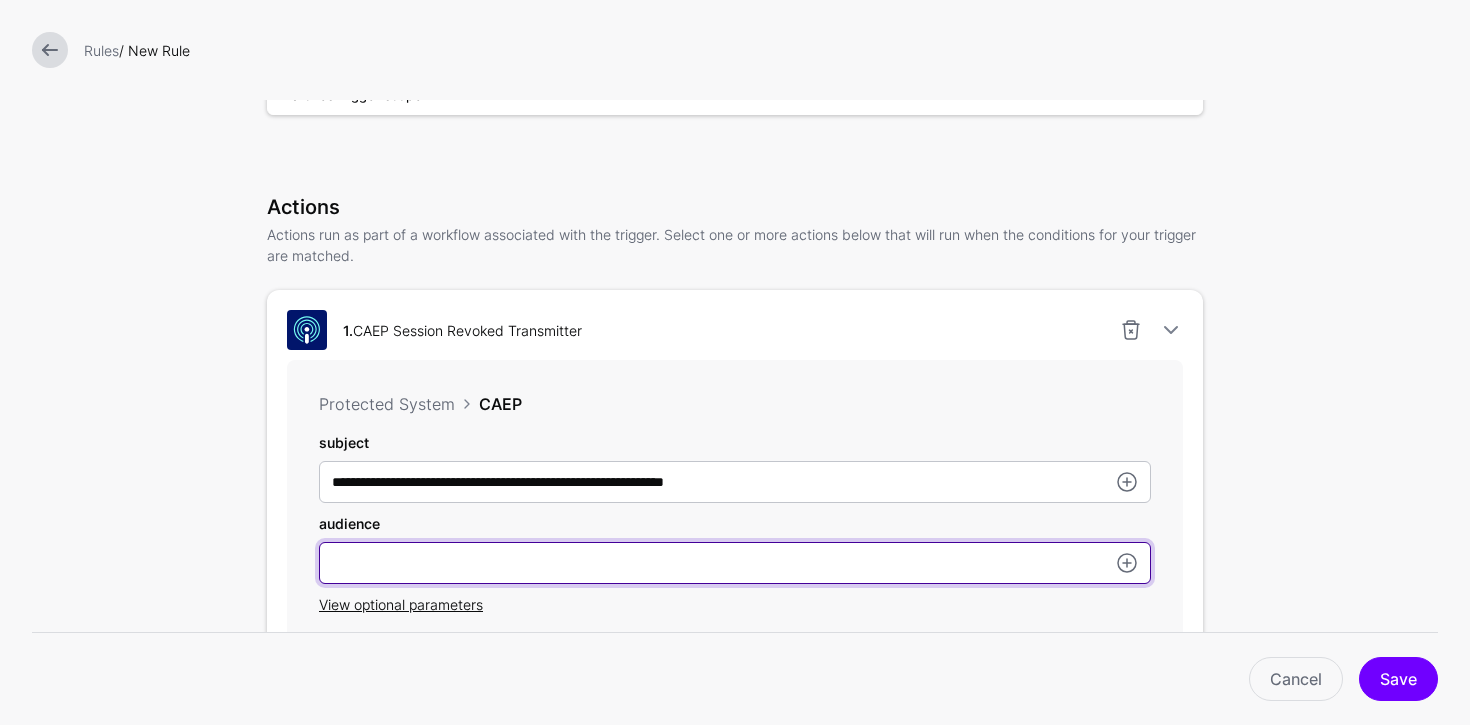 click on "subject" at bounding box center [735, 563] 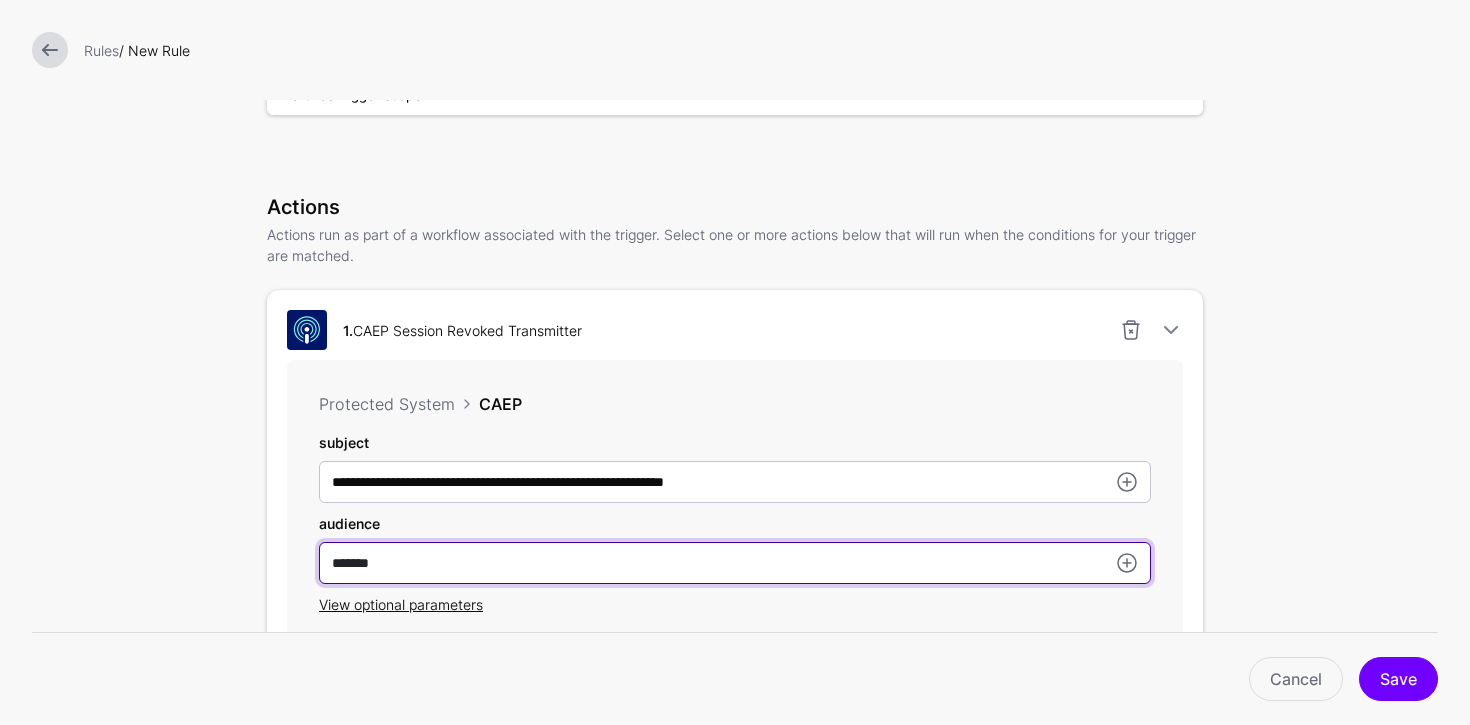 scroll, scrollTop: 540, scrollLeft: 0, axis: vertical 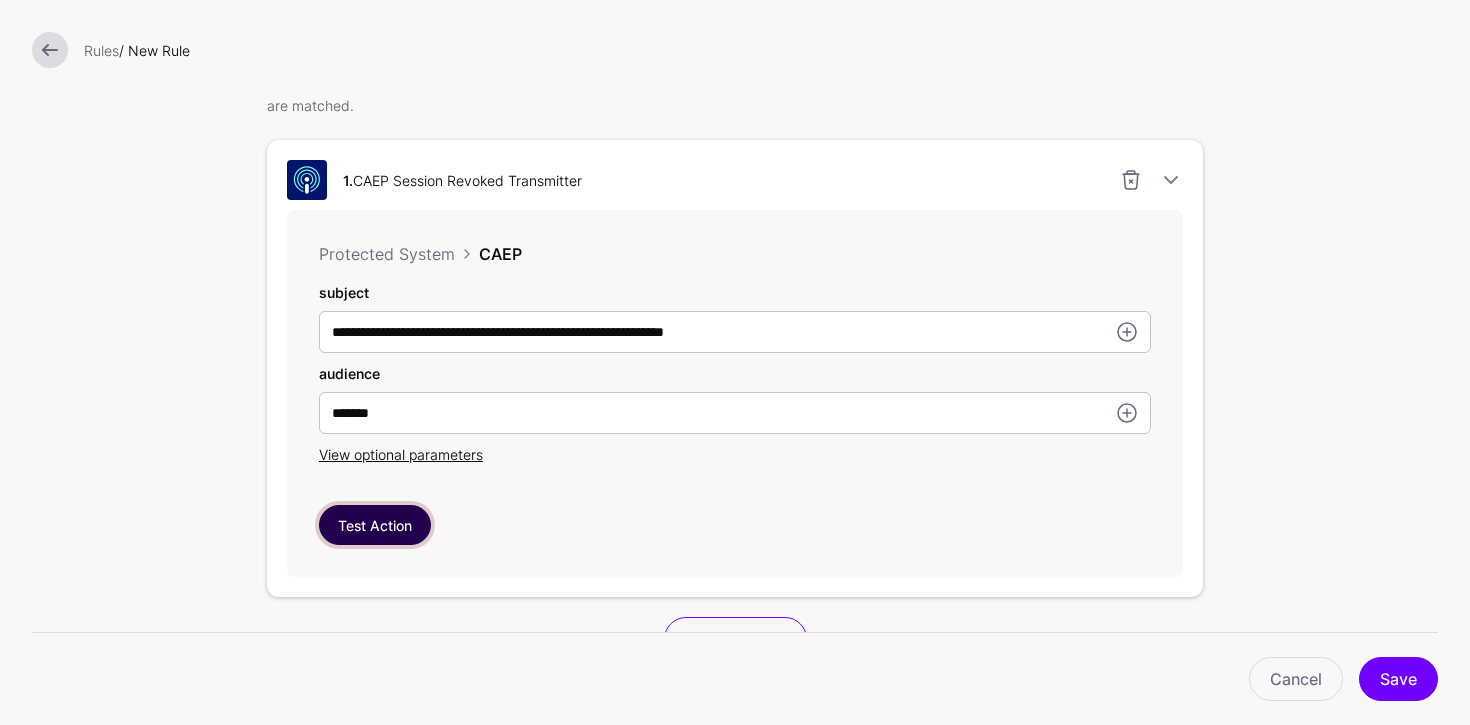 click on "Test Action" at bounding box center [375, 525] 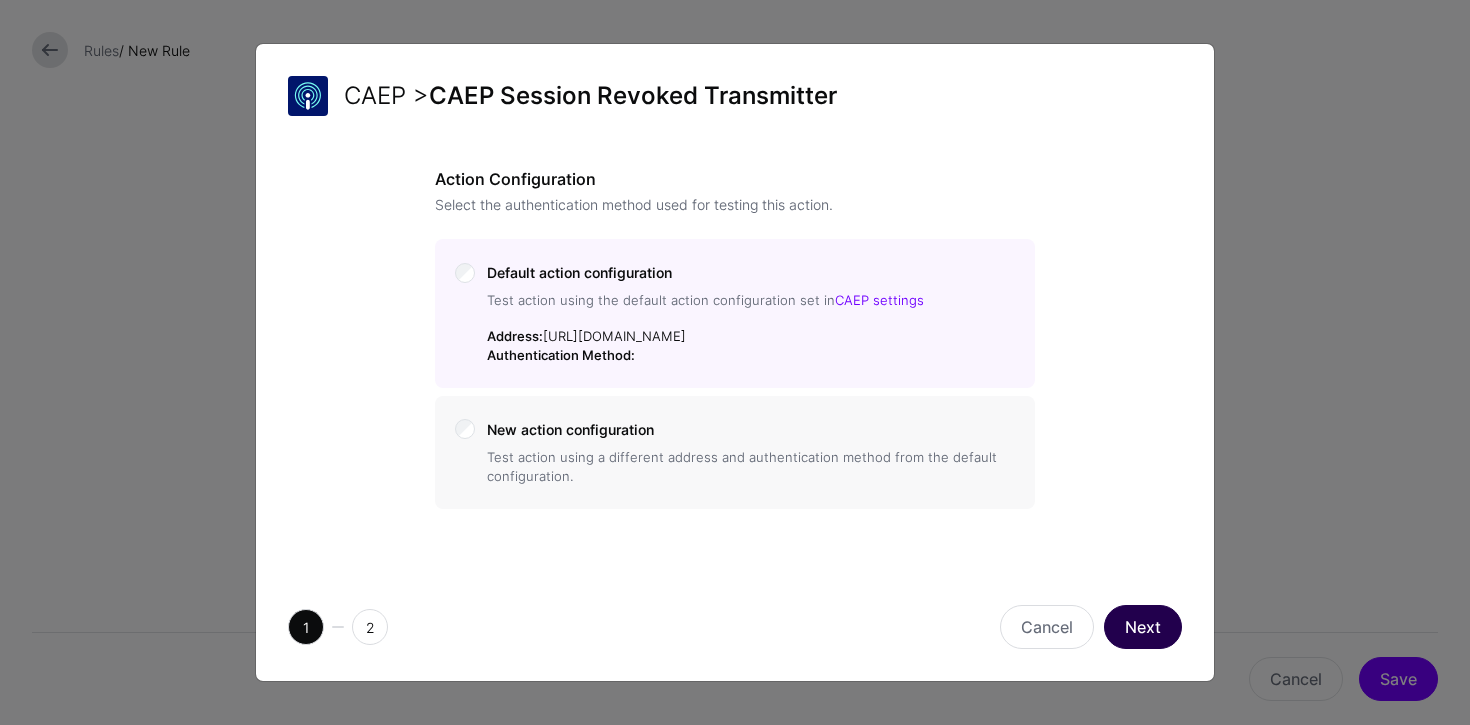 click on "Next" 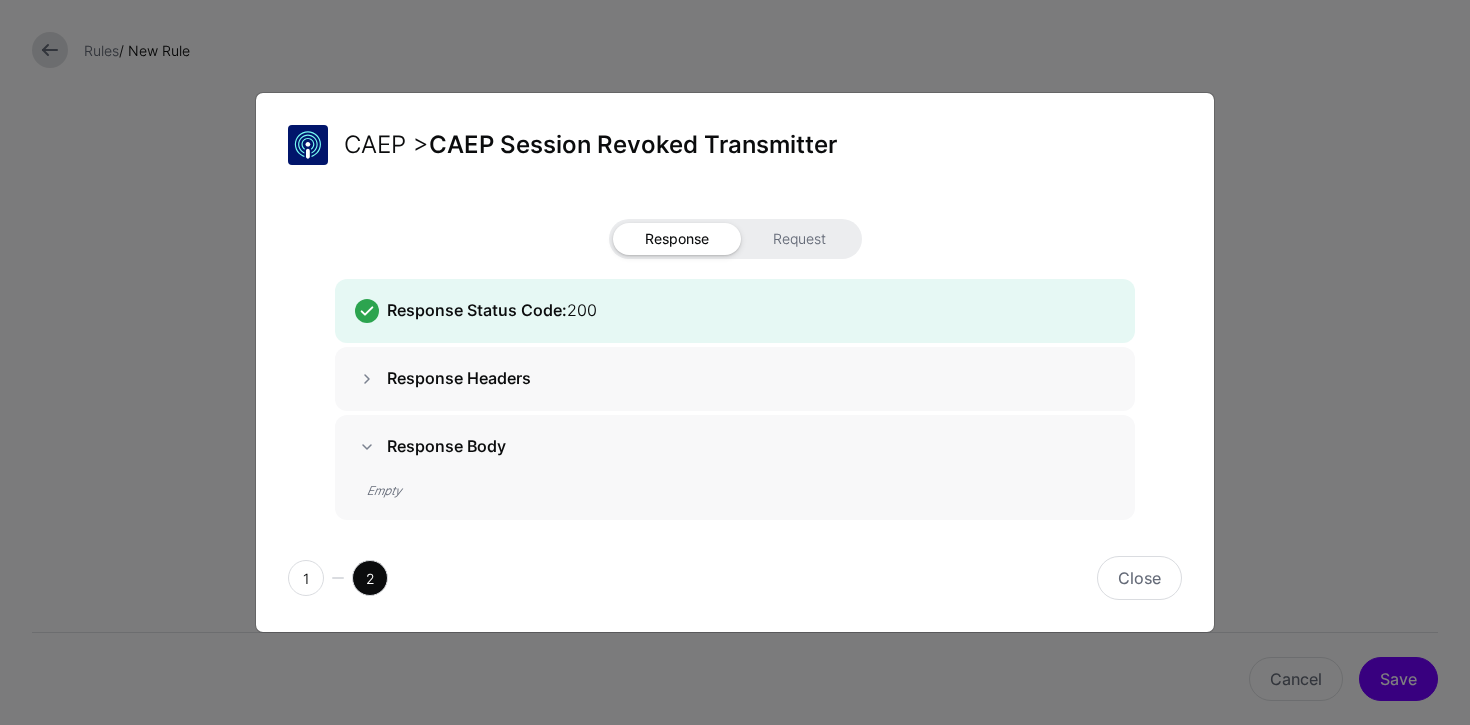click on "Response Request" 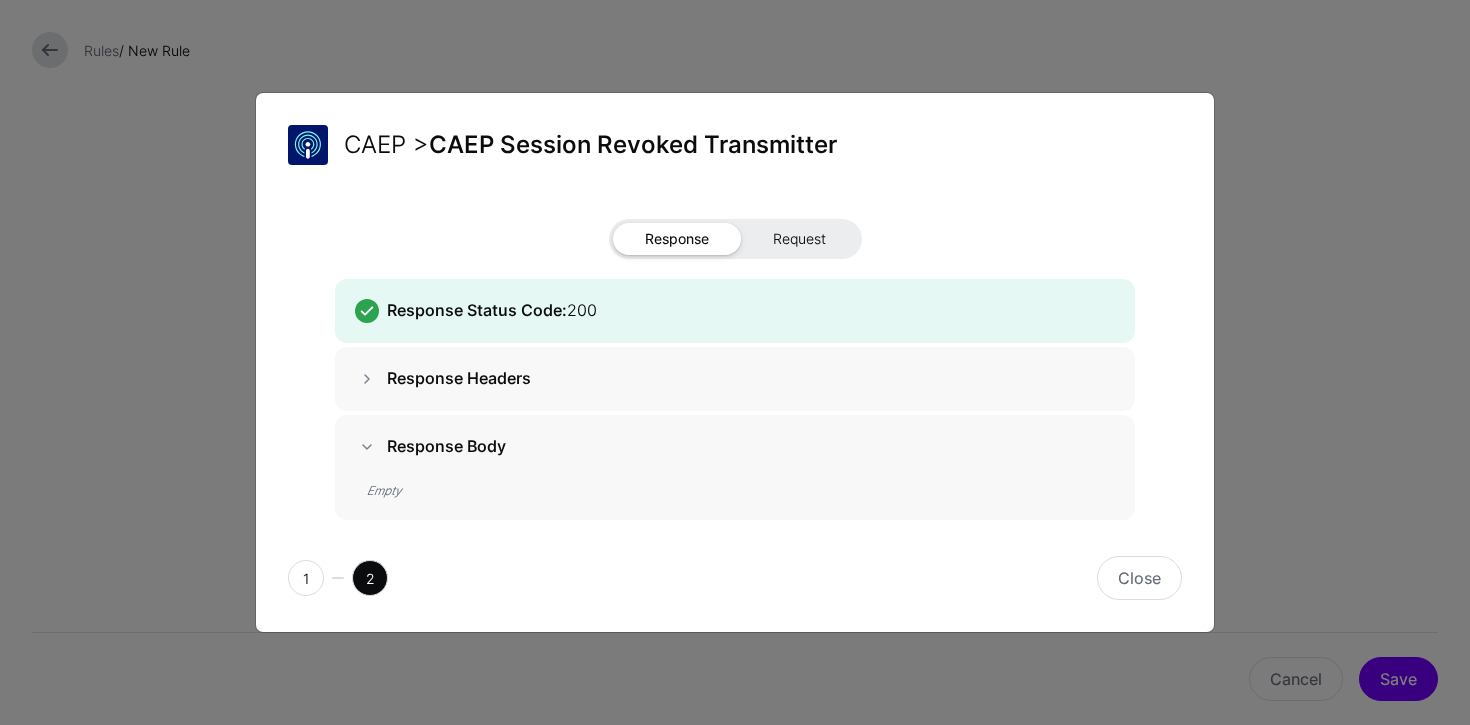 click on "Request" 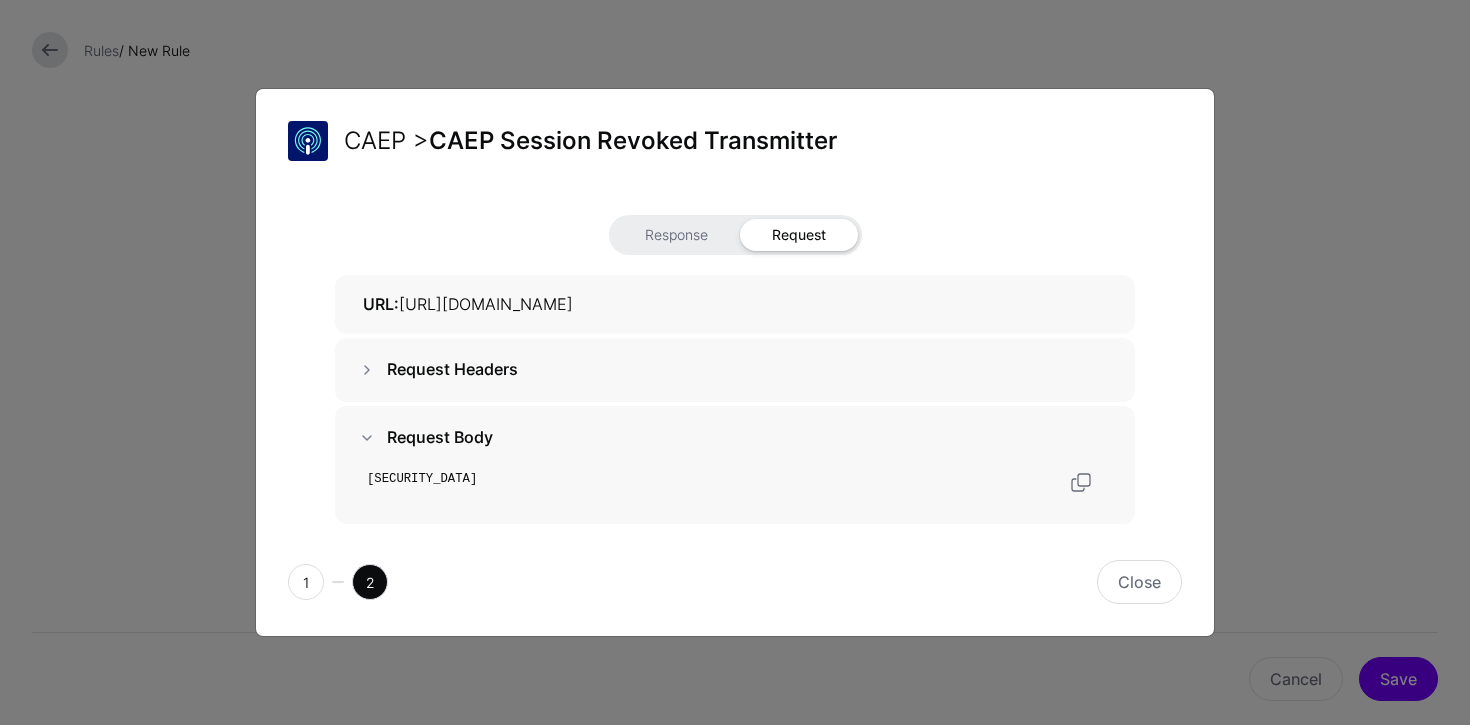 scroll, scrollTop: 46, scrollLeft: 0, axis: vertical 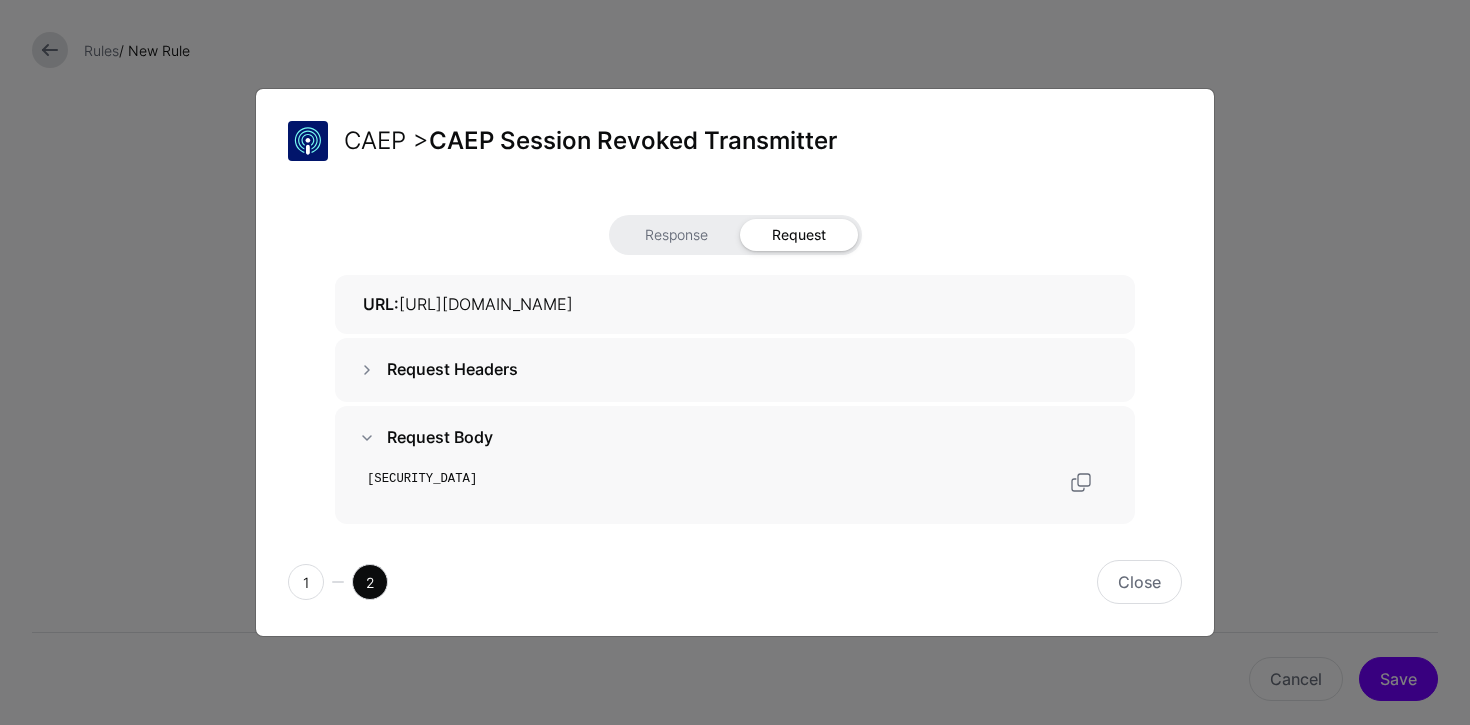 click on "eyJhbGciOiJSUzI1NiIsImtpZCI6IjlmY2NjMGQyLThjZTMtNDg0NC1iMzFkLTcwZDcxYWYzMDhlMyIsInR5cCI6InNlY2V2ZW50K2p3dCJ9.eyJhdWQiOiJQWFBHRjQyIiwiZXZlbnRzIjp7Imh0dHBzOi8vc2NoZW1hcy5vcGVuaWQubmV0L3NlY2V2ZW50L2NhZXAvZXZlbnQtdHlwZS9zZXNzaW9uLXJldm9rZWQiOnsiZXZlbnRfdGltZXN0YW1wIjoxNzUyNjgxNDI4fX0sImlhdCI6MTc1MjY4MTQyOCwiaXNzIjoiaHR0cHM6Ly9zZ25sLmFpIiwianRpIjoiZDk1YjUwMmMtYWFmZS00MGMxLTk1NzMtY2ZmYzFhMWZjZTAxIiwic3ViX2lkIjp7ImZvcm1hdCI6ImFjY291bnQiLCJ1cmkiOiJhY2N0OmV4YW1wbGUudXNlckBzZXJ2aWNlLmV4YW1wbGUuY29tIn19.CVYY4Z2VY5TN5gcqDqlD1H3hbb3NemDFTgQlSA33tjy0jLgreMcieZOVsDJ1iy0zT1JNRIom92GmRtvNynRYayt7uWPTEBHwLw_8UN9D-PctoWPVMuIxOyo4r_wM5zJI3iOWj-qddWsVBxxYpJmqONEFGYb8GldzXysWVJI7IuLYrpSd7uG1TxxVaugK9m5LvbikcKSmt76ivzJ2vQw4zDOc8c8g0nkRC8EmQoMdqa9xwYI4IxpIRkWztUtcraYV-_qnCCK8aOzMJnFQ_cx7xCU4XAVemOu2PixibQxw6DQNCr6kPK6sVi7gq0ufDG_XMrsqgPurZUH1O5Ny3m0VYw" 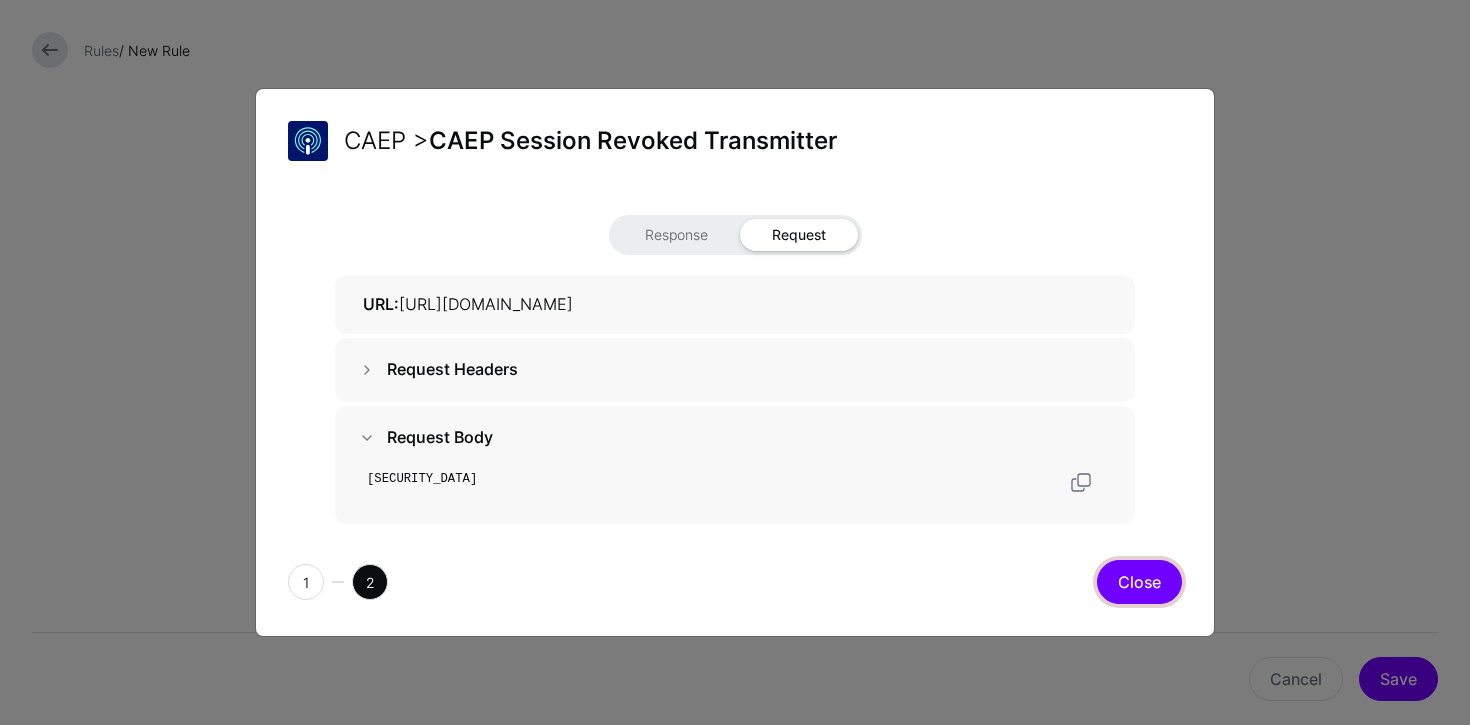 click on "Close" 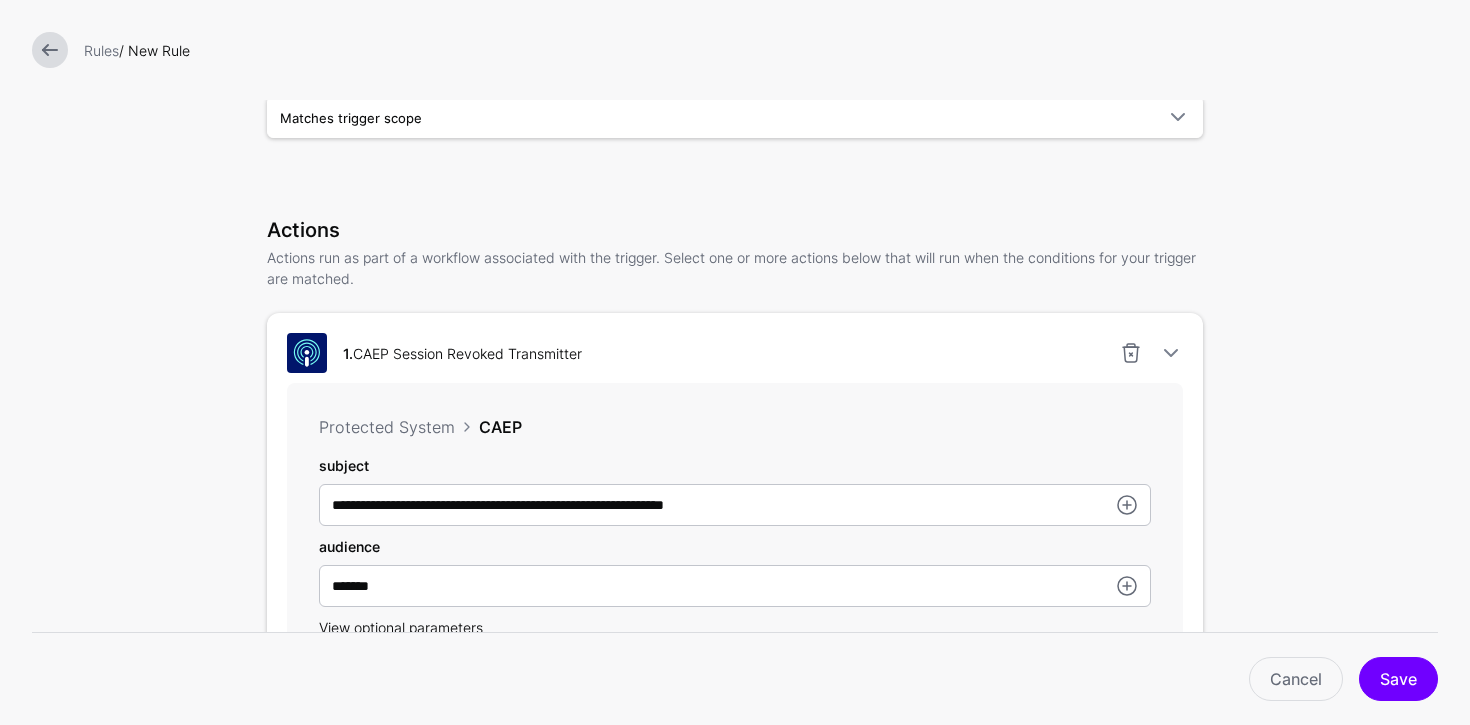 scroll, scrollTop: 292, scrollLeft: 0, axis: vertical 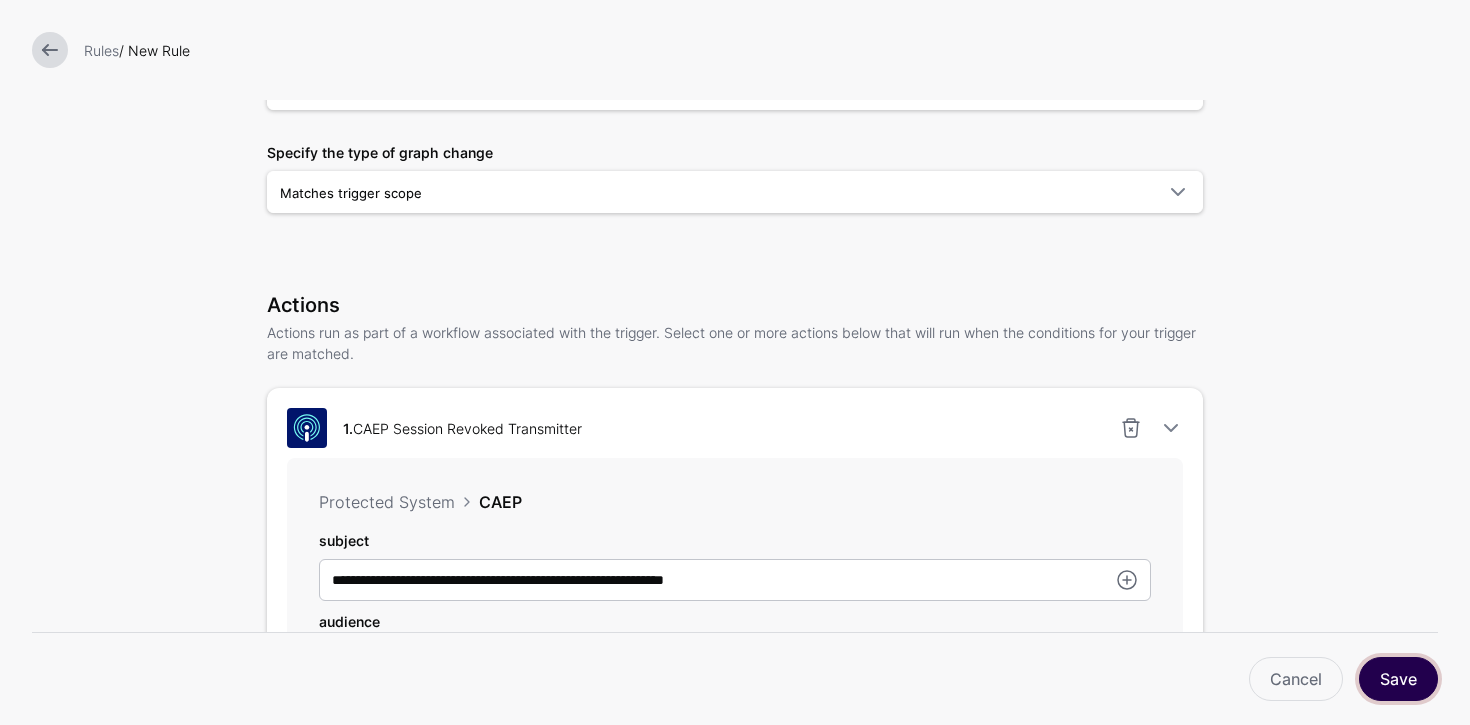click on "Save" at bounding box center [1398, 679] 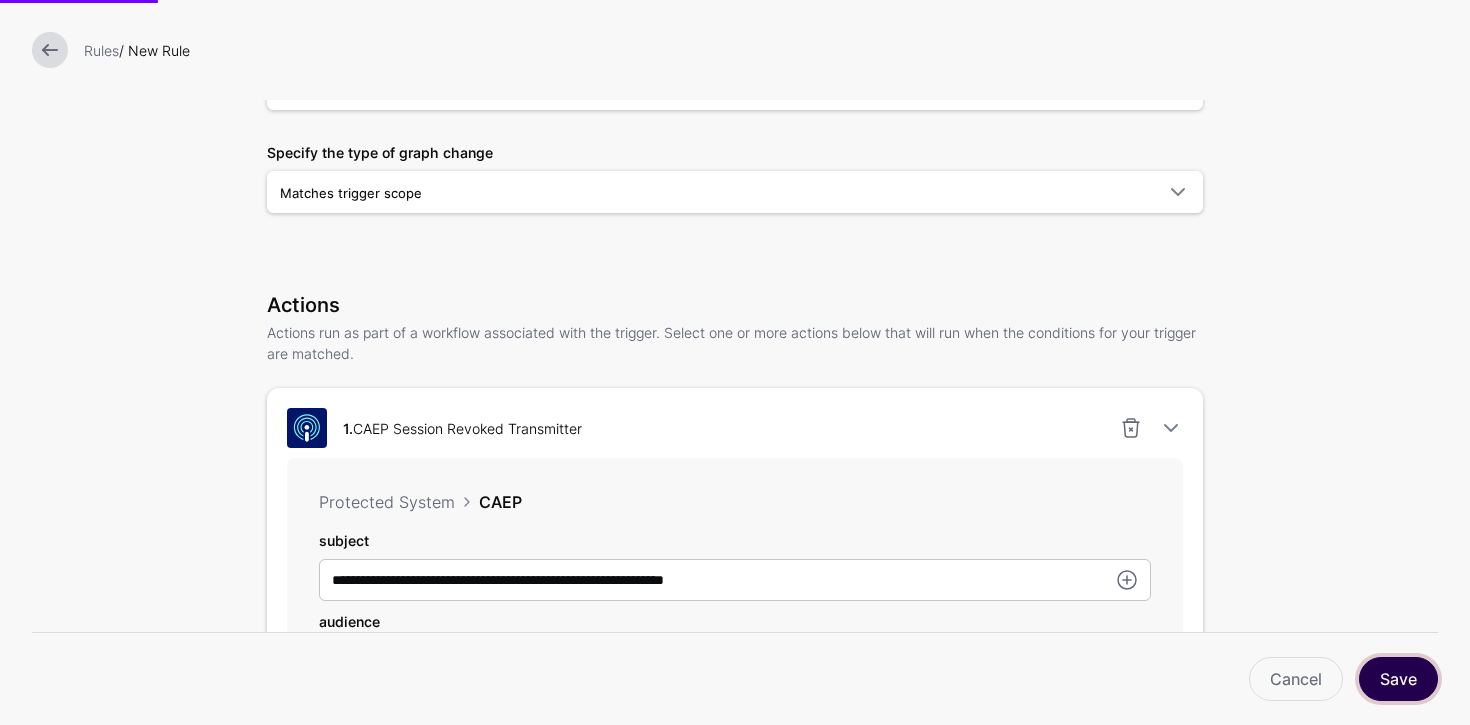 scroll, scrollTop: 460, scrollLeft: 0, axis: vertical 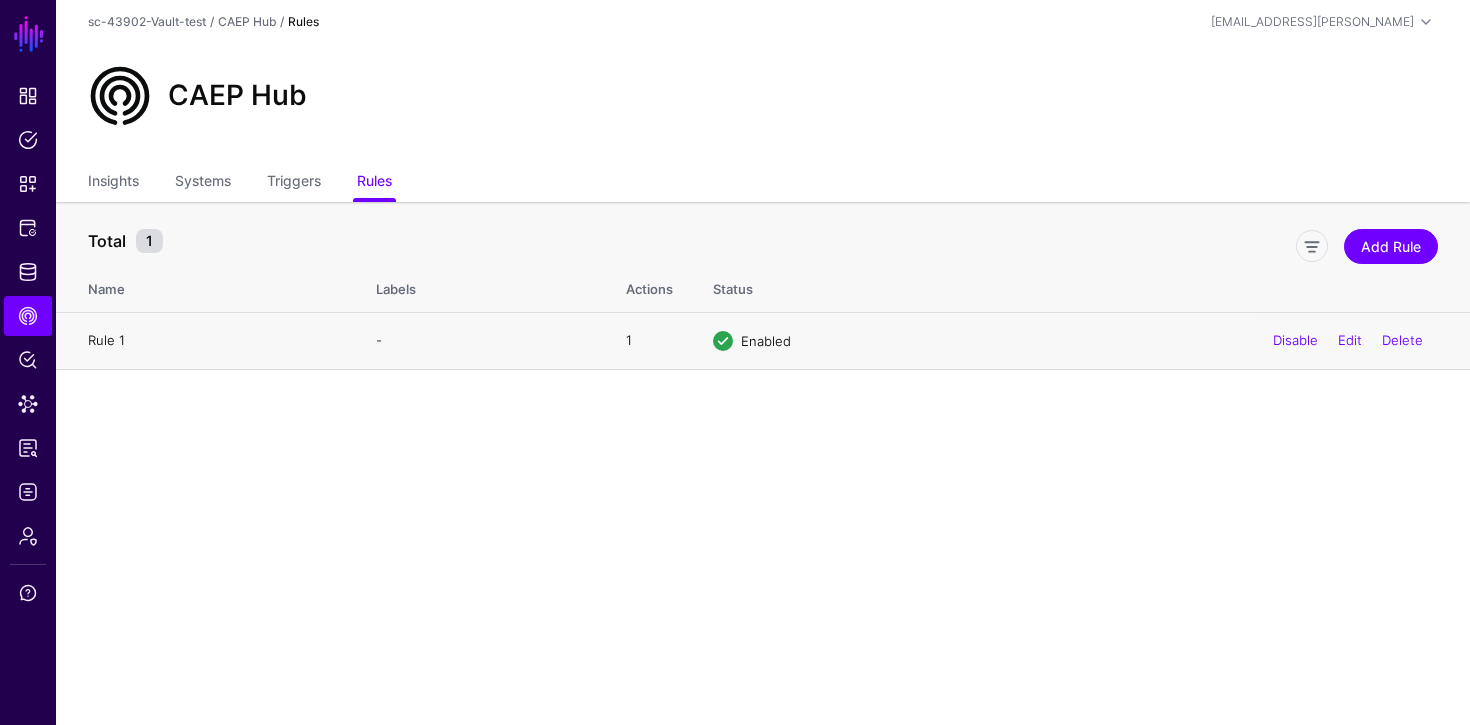 click on "Rule 1" 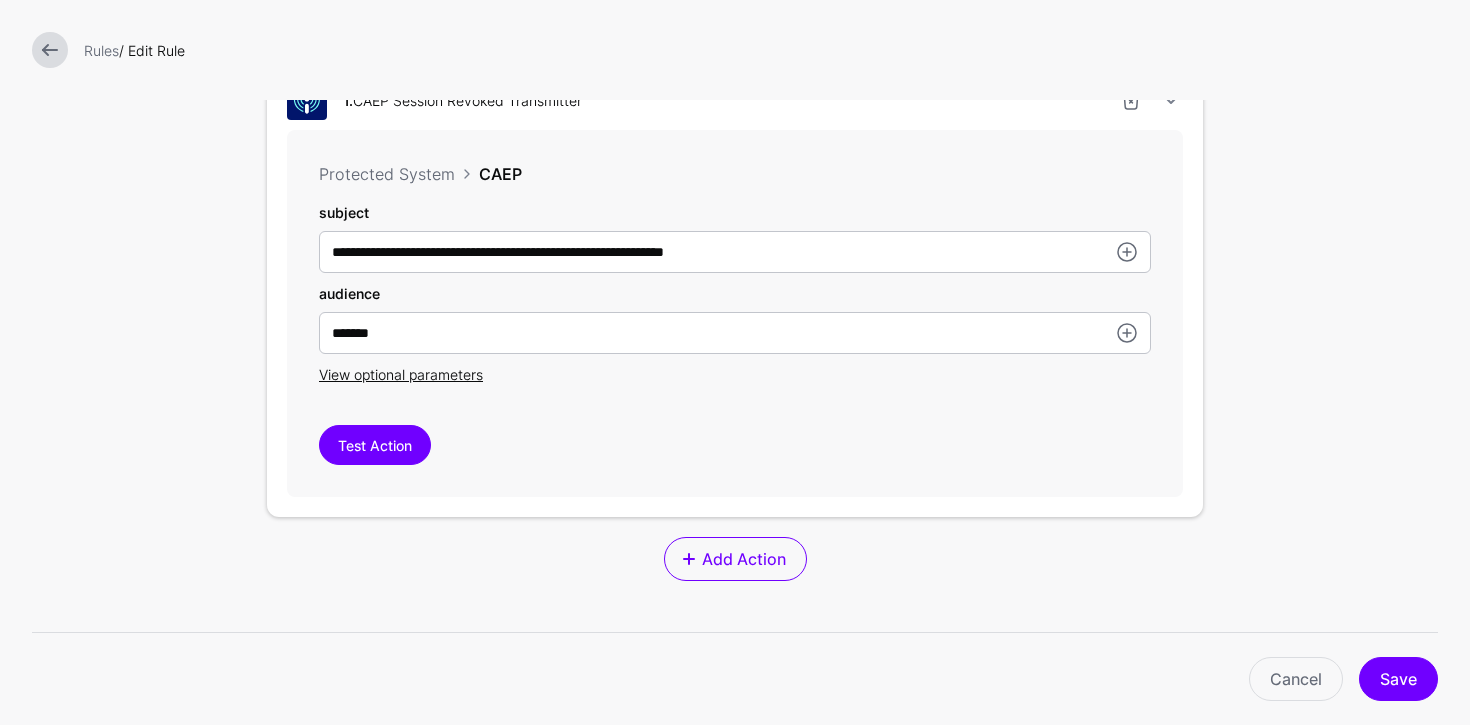 scroll, scrollTop: 587, scrollLeft: 0, axis: vertical 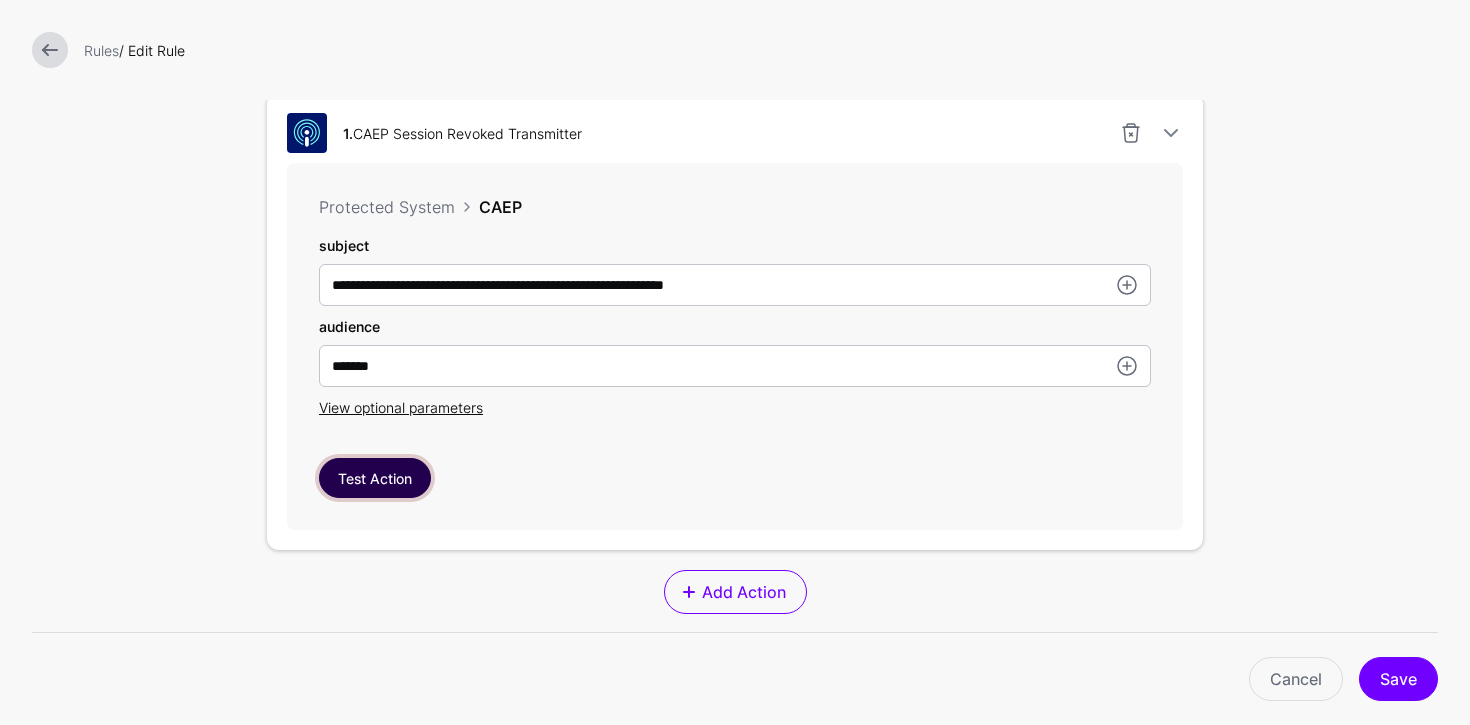 click on "Test Action" at bounding box center (375, 478) 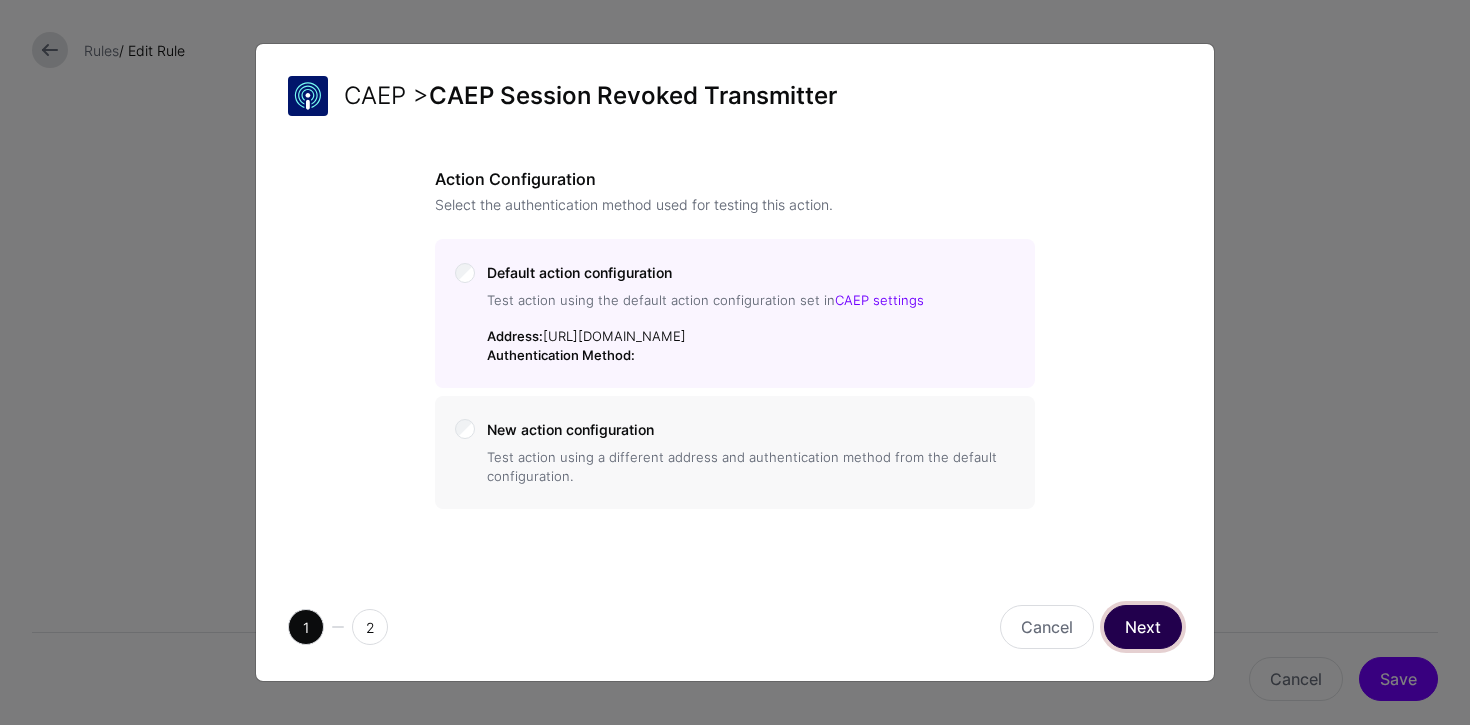 click on "Next" 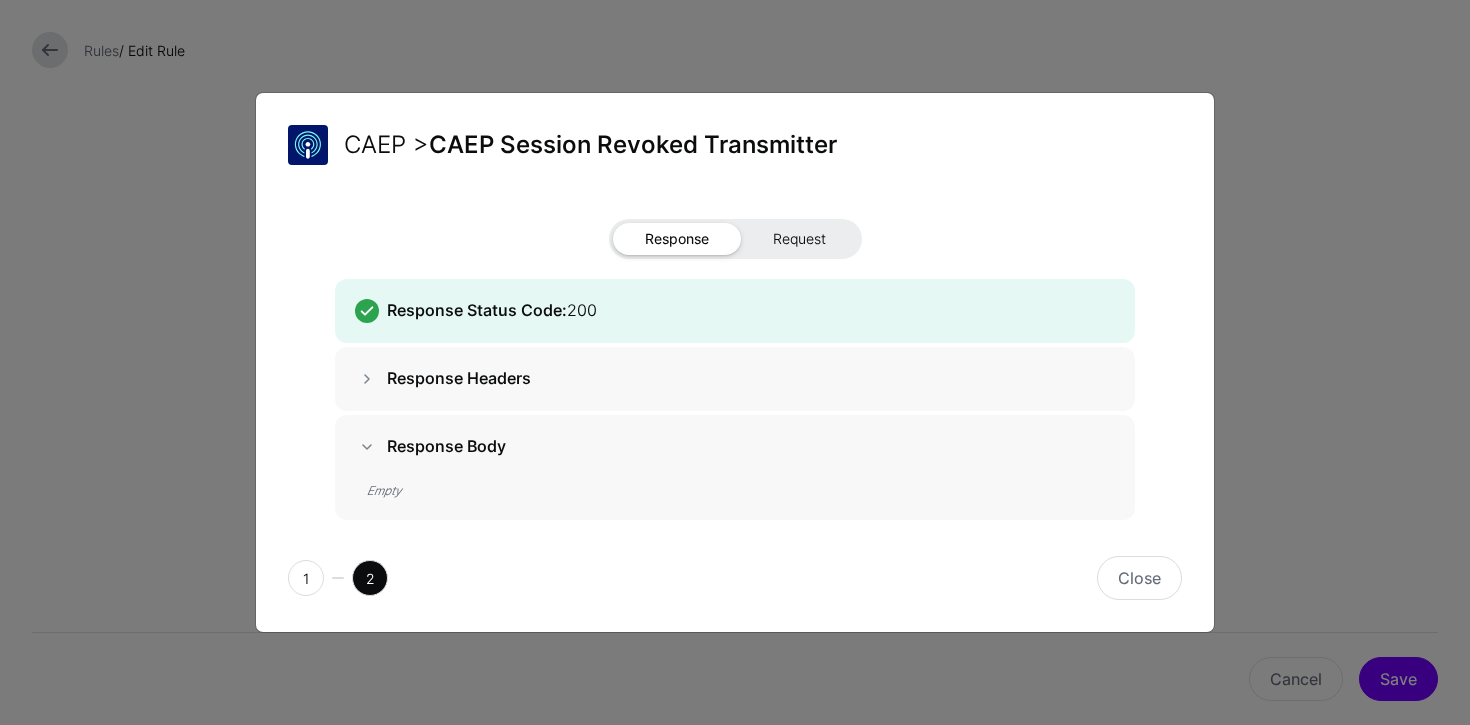 click on "Request" 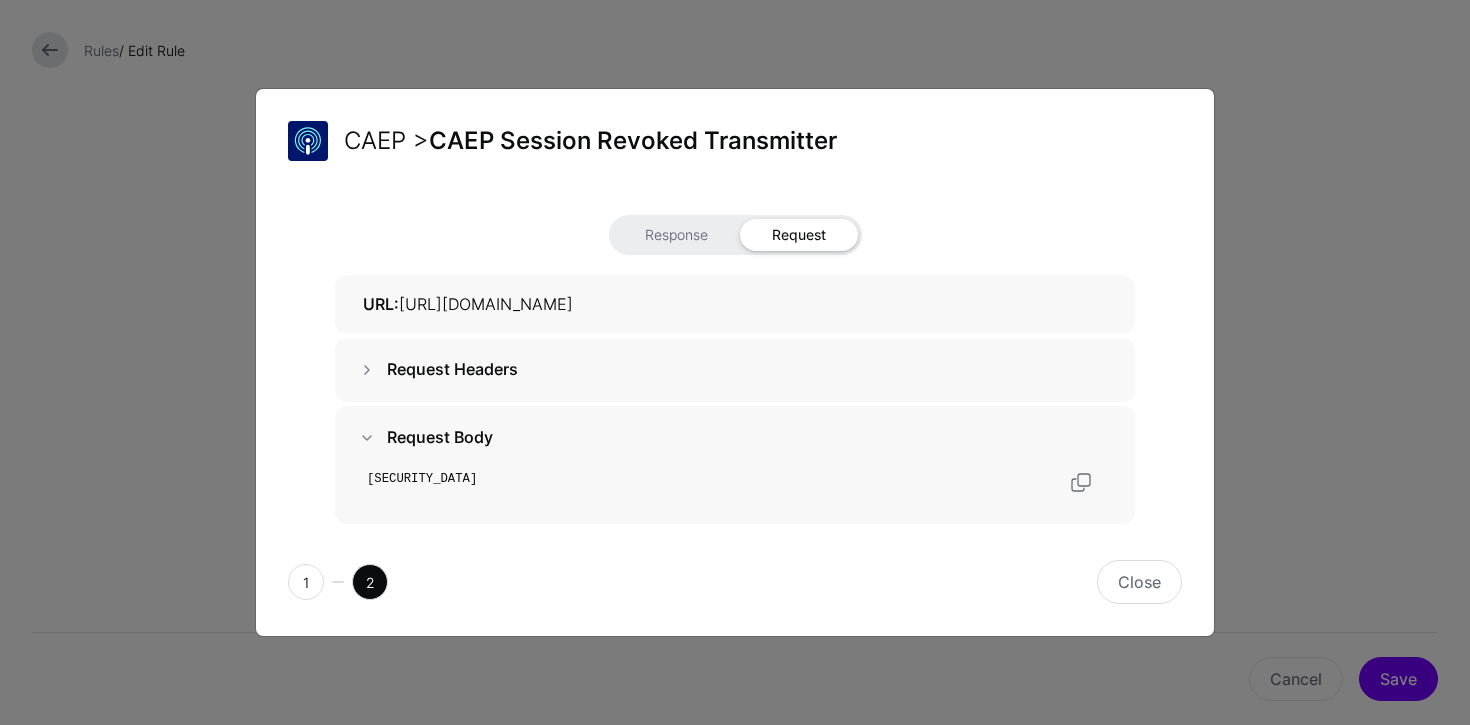 scroll, scrollTop: 27, scrollLeft: 0, axis: vertical 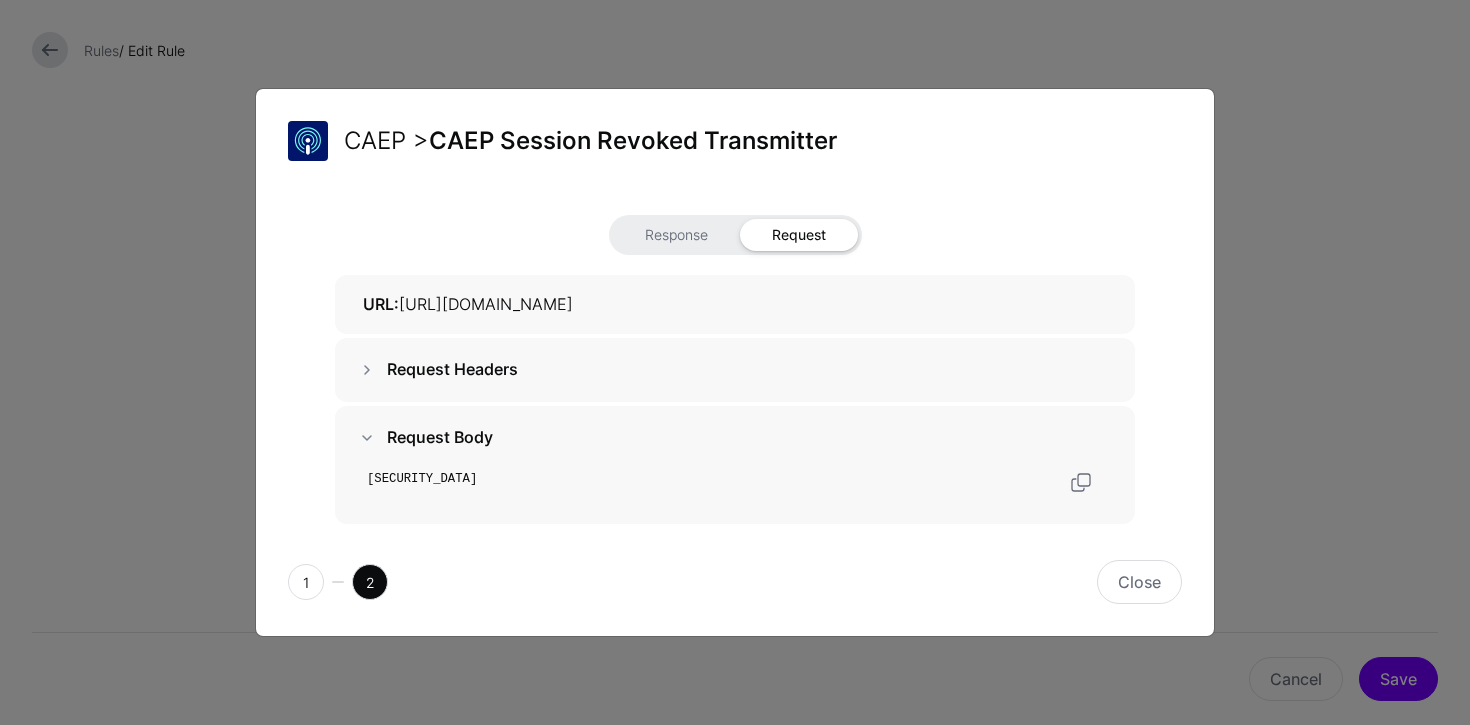 click on "Request Body eyJhbGciOiJSUzI1NiIsImtpZCI6IjlmY2NjMGQyLThjZTMtNDg0NC1iMzFkLTcwZDcxYWYzMDhlMyIsInR5cCI6InNlY2V2ZW50K2p3dCJ9.eyJhdWQiOiJQWFBHRjQyIiwiZXZlbnRzIjp7Imh0dHBzOi8vc2NoZW1hcy5vcGVuaWQubmV0L3NlY2V2ZW50L2NhZXAvZXZlbnQtdHlwZS9zZXNzaW9uLXJldm9rZWQiOnsiZXZlbnRfdGltZXN0YW1wIjoxNzUyNjgxNTc4fX0sImlhdCI6MTc1MjY4MTU3OCwiaXNzIjoiaHR0cHM6Ly9zZ25sLmFpIiwianRpIjoiOWI0NWU1NDUtYWFkMS00ZjhhLTllNzMtOTJhNjUzODYzZjkzIiwic3ViX2lkIjp7ImZvcm1hdCI6ImFjY291bnQiLCJ1cmkiOiJhY2N0OmV4YW1wbGUudXNlckBzZXJ2aWNlLmV4YW1wbGUuY29tIn19.GFKbuNYkRP9FKjEPHN90kiwlySg6iLqF5QlOrEh697a6MYecG8LkXdSgBkHpqCIToUAhmGNCP2dD9X7xJJGBqQt1AhP20FQeL6cE8MDT-SYIqduii0l6Tv5j6eQsDe7xFC__tsscYfyWJry4ErVDk2qG3b288qY1c_tnXWYcx9GyyRgBkKgge_JKeNogfPlJf1Y29wE2fZh8gxgWJxQ9Kf28opIiRD1t9asUzdpzWrhJ7yxIffEO8jNZBjGO3VYEbnepgaeFtN8aFh5lvtDge_SwhrkCCrjDBJunsWClE9Xdbf5q1rTIYbEpIYqsGxRdtYJ_V5fhGYThowKUqn31-w" 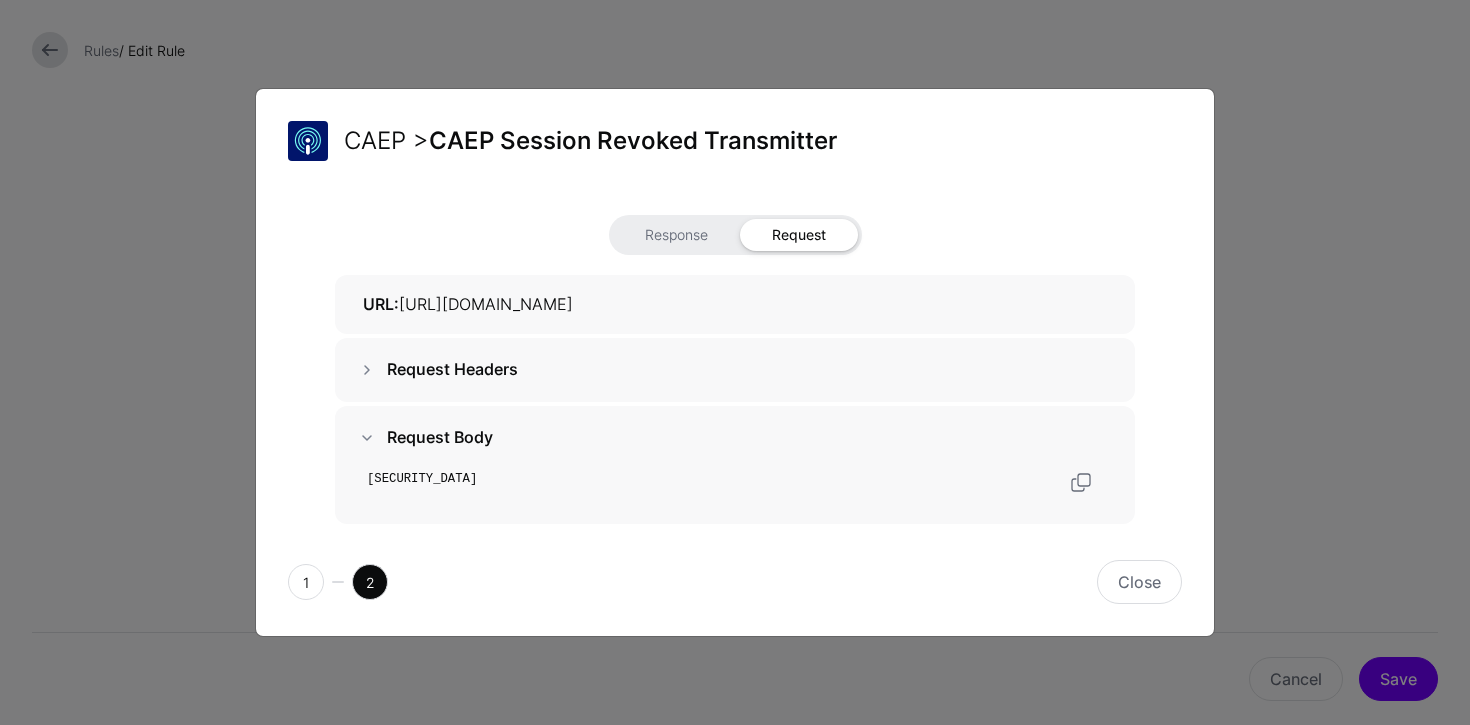 drag, startPoint x: 356, startPoint y: 391, endPoint x: 625, endPoint y: 541, distance: 307.99512 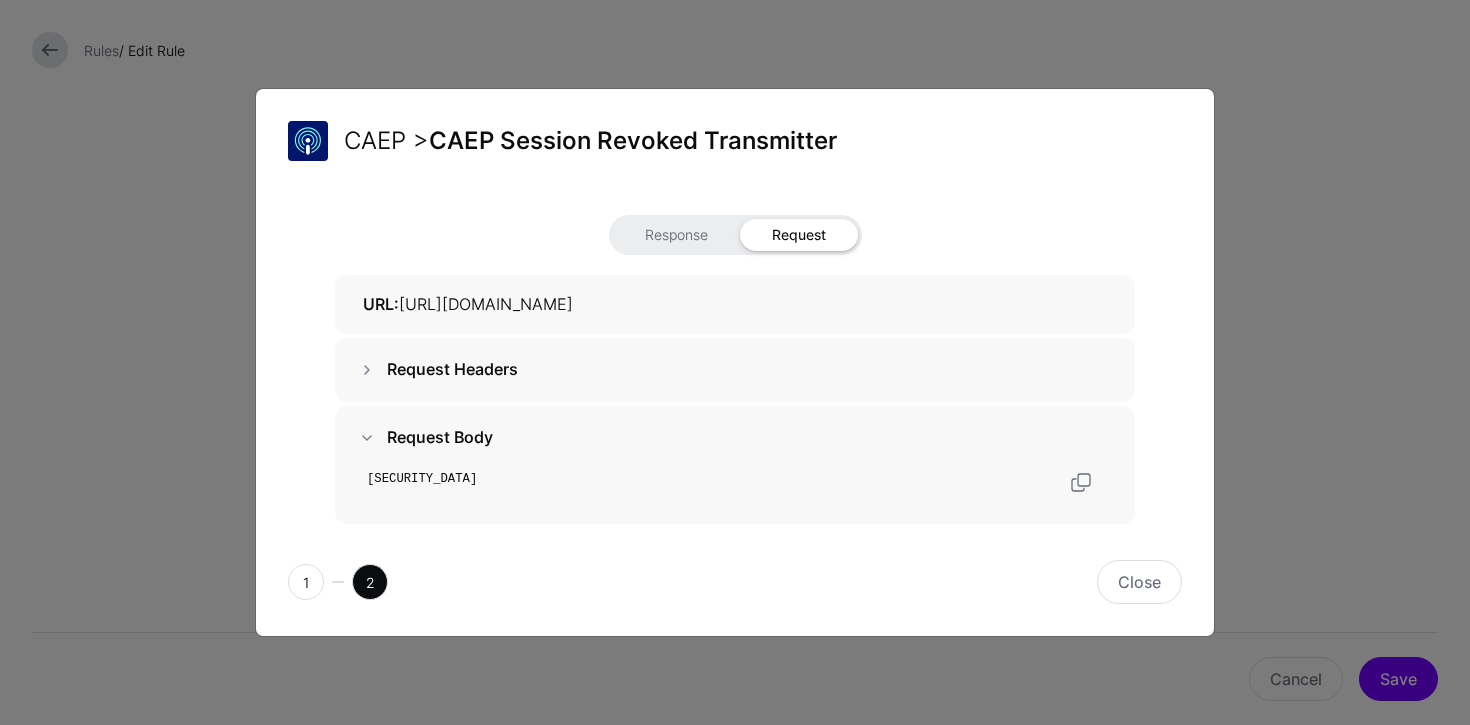 click on "eyJhbGciOiJSUzI1NiIsImtpZCI6IjlmY2NjMGQyLThjZTMtNDg0NC1iMzFkLTcwZDcxYWYzMDhlMyIsInR5cCI6InNlY2V2ZW50K2p3dCJ9.eyJhdWQiOiJQWFBHRjQyIiwiZXZlbnRzIjp7Imh0dHBzOi8vc2NoZW1hcy5vcGVuaWQubmV0L3NlY2V2ZW50L2NhZXAvZXZlbnQtdHlwZS9zZXNzaW9uLXJldm9rZWQiOnsiZXZlbnRfdGltZXN0YW1wIjoxNzUyNjgxNTc4fX0sImlhdCI6MTc1MjY4MTU3OCwiaXNzIjoiaHR0cHM6Ly9zZ25sLmFpIiwianRpIjoiOWI0NWU1NDUtYWFkMS00ZjhhLTllNzMtOTJhNjUzODYzZjkzIiwic3ViX2lkIjp7ImZvcm1hdCI6ImFjY291bnQiLCJ1cmkiOiJhY2N0OmV4YW1wbGUudXNlckBzZXJ2aWNlLmV4YW1wbGUuY29tIn19.GFKbuNYkRP9FKjEPHN90kiwlySg6iLqF5QlOrEh697a6MYecG8LkXdSgBkHpqCIToUAhmGNCP2dD9X7xJJGBqQt1AhP20FQeL6cE8MDT-SYIqduii0l6Tv5j6eQsDe7xFC__tsscYfyWJry4ErVDk2qG3b288qY1c_tnXWYcx9GyyRgBkKgge_JKeNogfPlJf1Y29wE2fZh8gxgWJxQ9Kf28opIiRD1t9asUzdpzWrhJ7yxIffEO8jNZBjGO3VYEbnepgaeFtN8aFh5lvtDge_SwhrkCCrjDBJunsWClE9Xdbf5q1rTIYbEpIYqsGxRdtYJ_V5fhGYThowKUqn31-w" 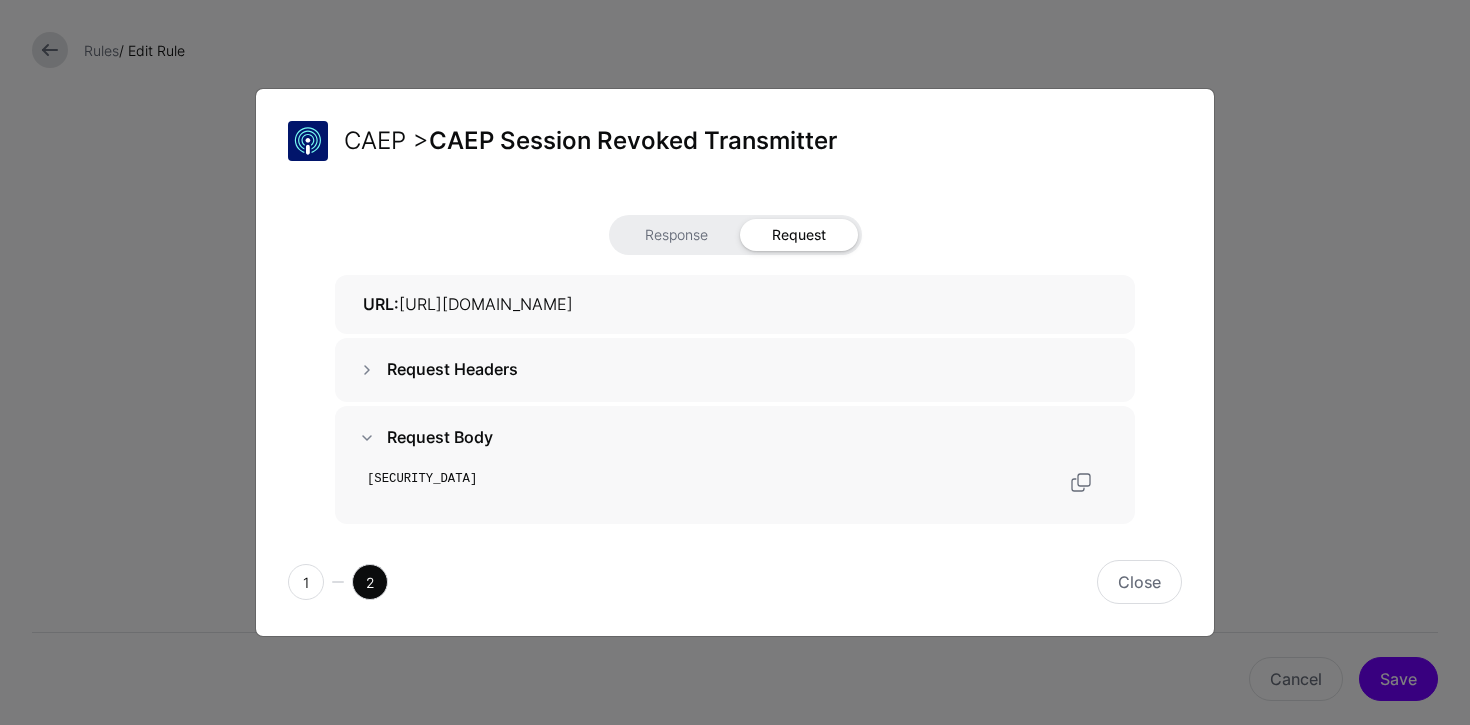 scroll, scrollTop: 7, scrollLeft: 0, axis: vertical 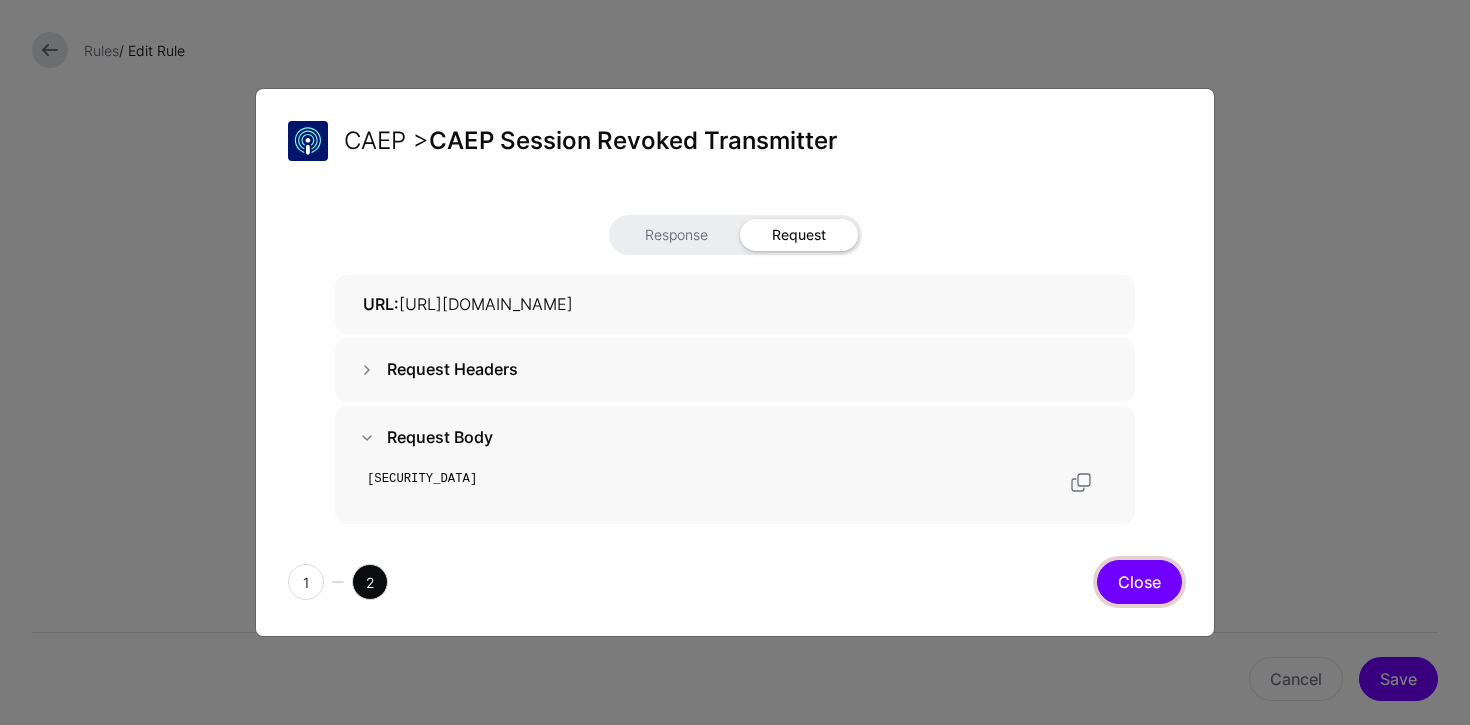 click on "Close" 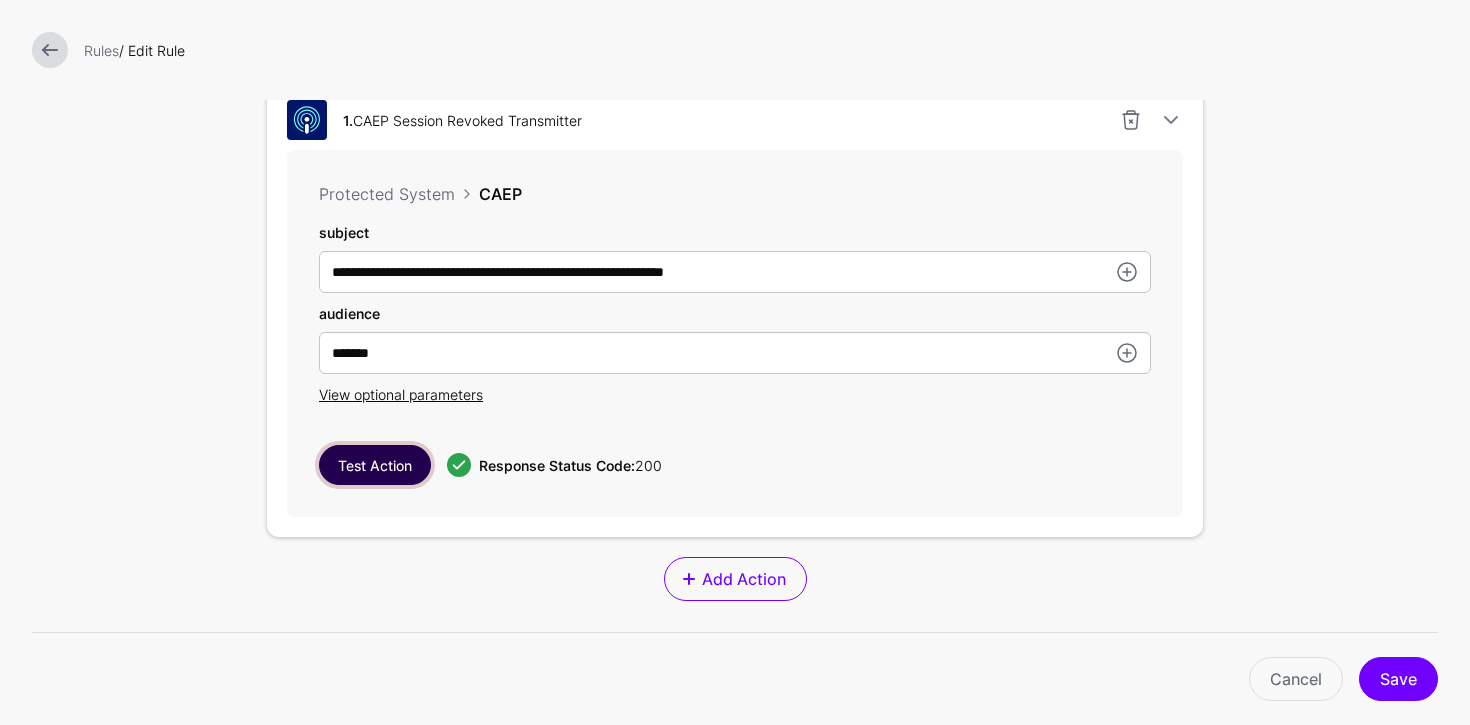 scroll, scrollTop: 574, scrollLeft: 0, axis: vertical 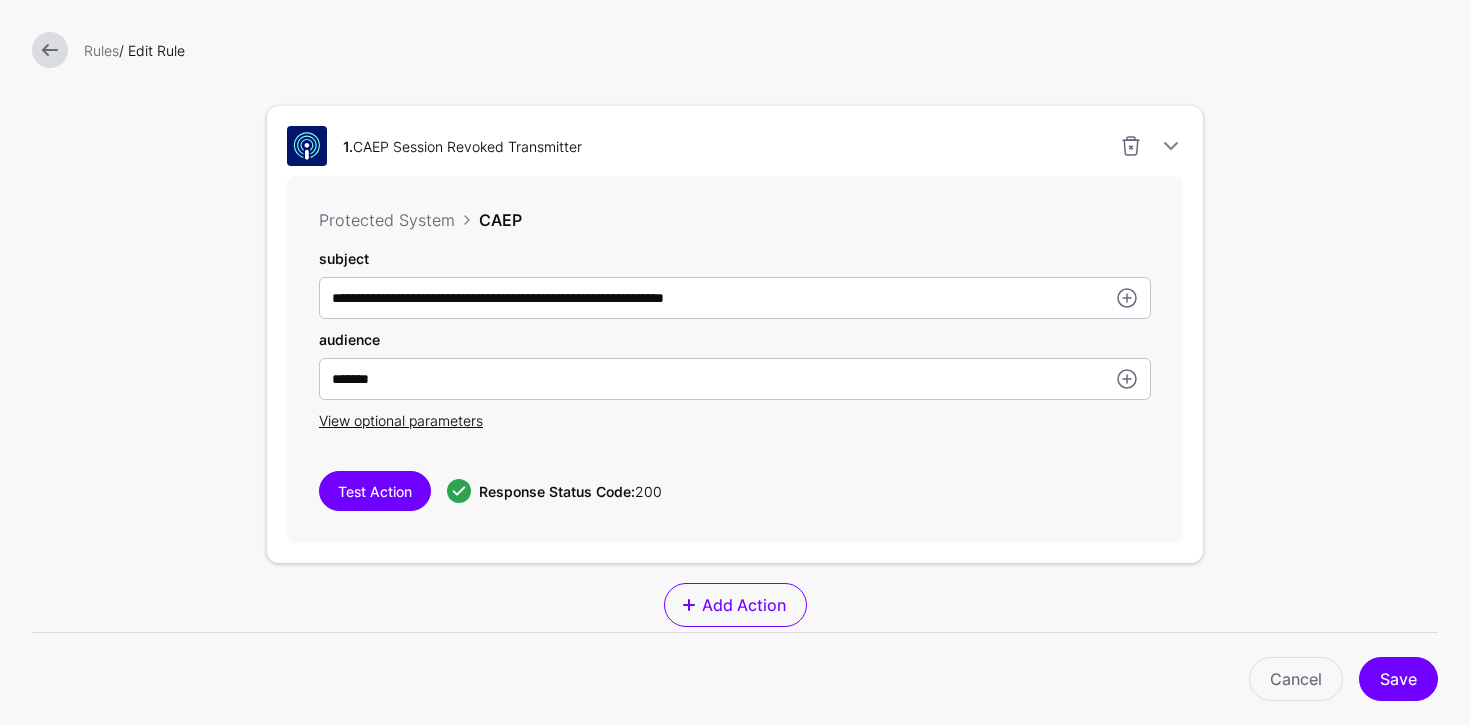drag, startPoint x: 628, startPoint y: 494, endPoint x: 676, endPoint y: 501, distance: 48.507732 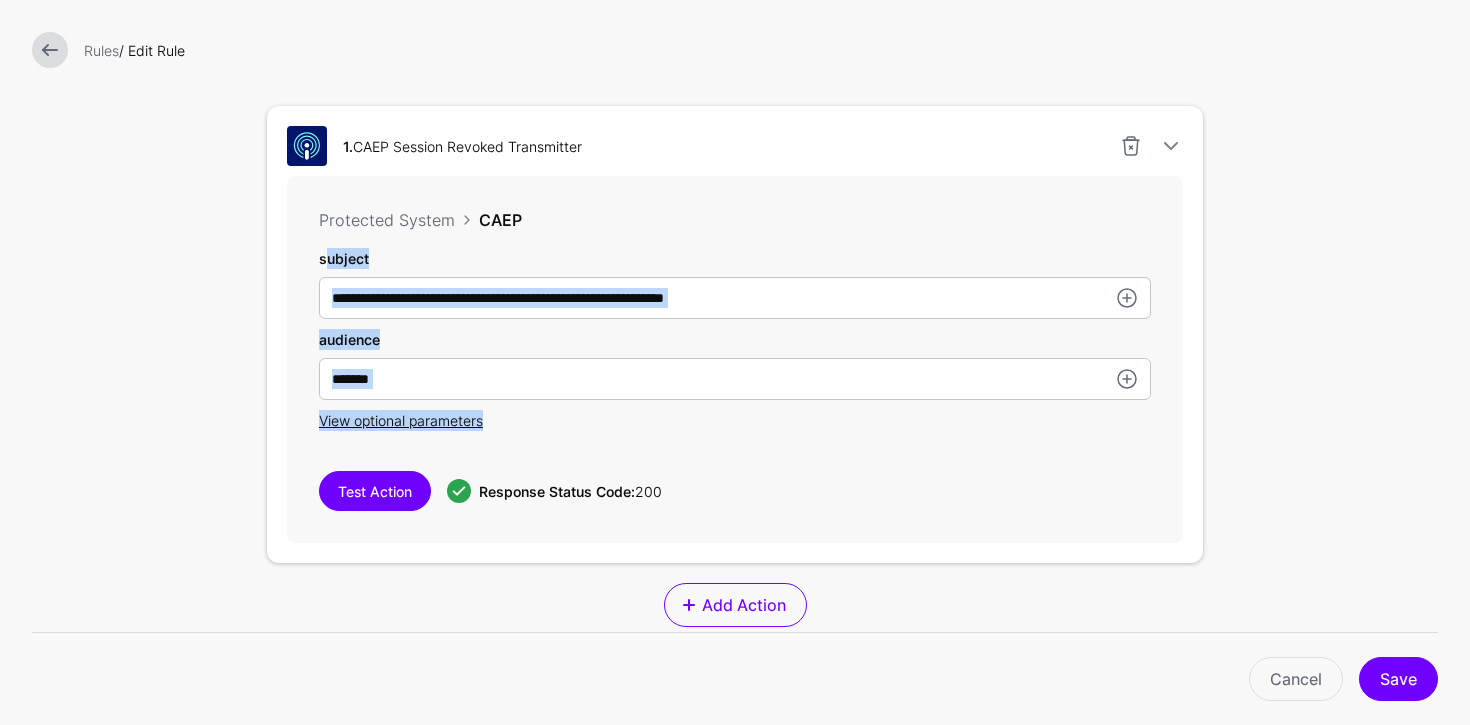 drag, startPoint x: 534, startPoint y: 421, endPoint x: 309, endPoint y: 258, distance: 277.83807 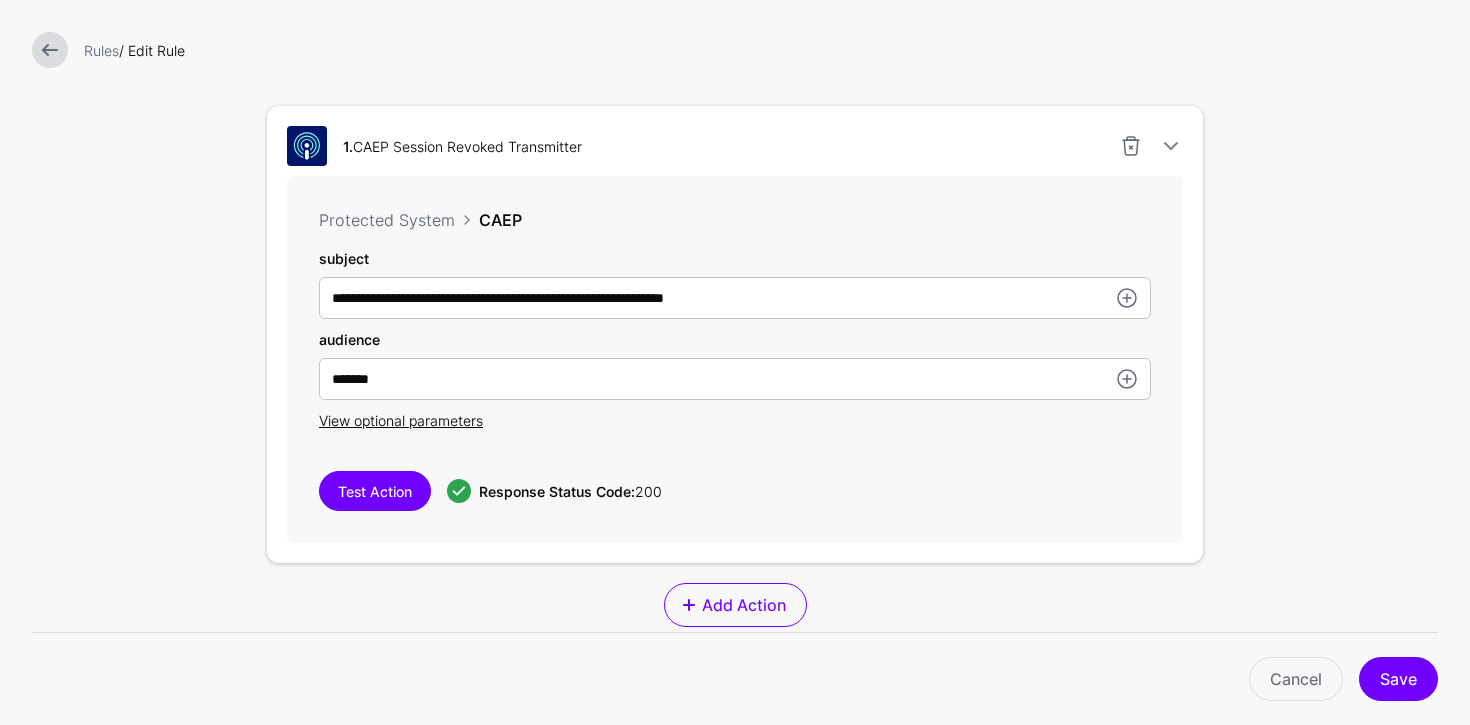 click on "**********" at bounding box center [735, 339] 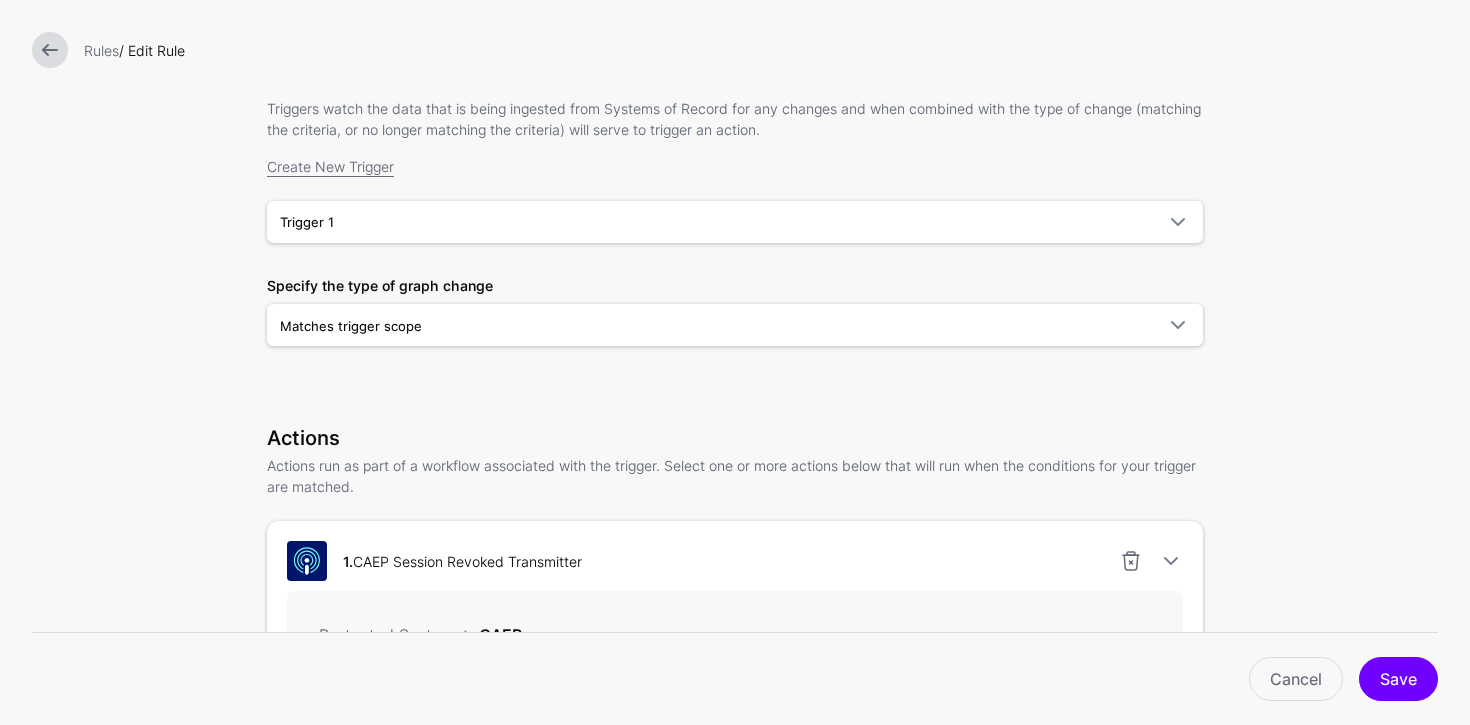 scroll, scrollTop: 0, scrollLeft: 0, axis: both 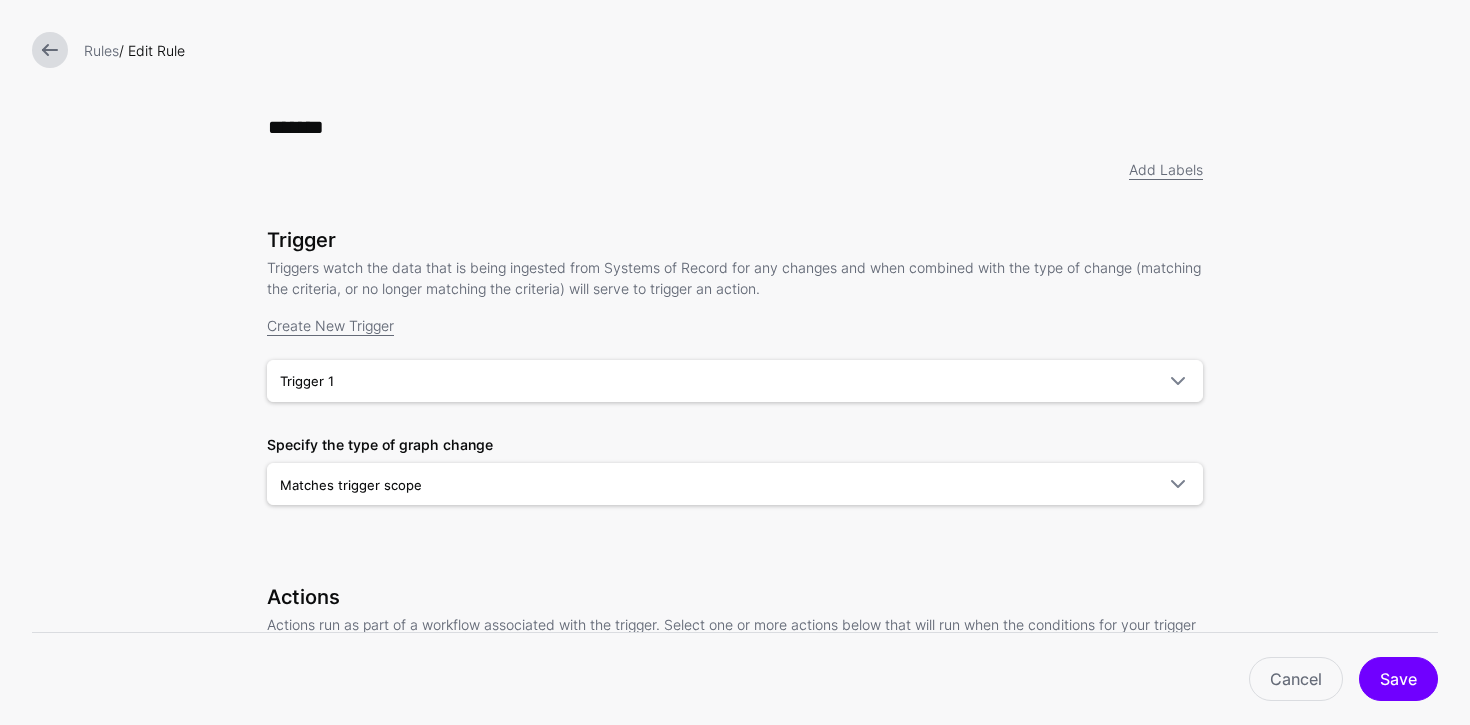 click at bounding box center (50, 50) 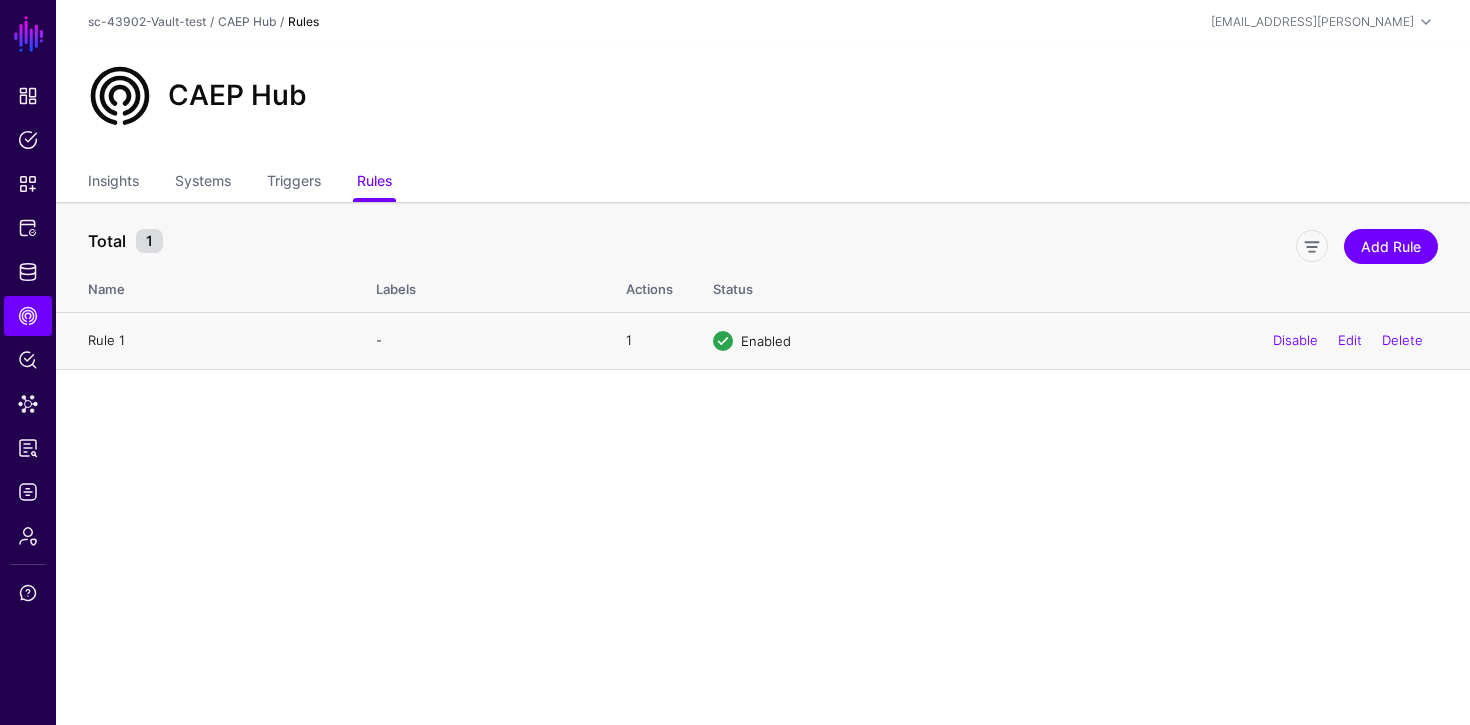 click on "Rule 1" 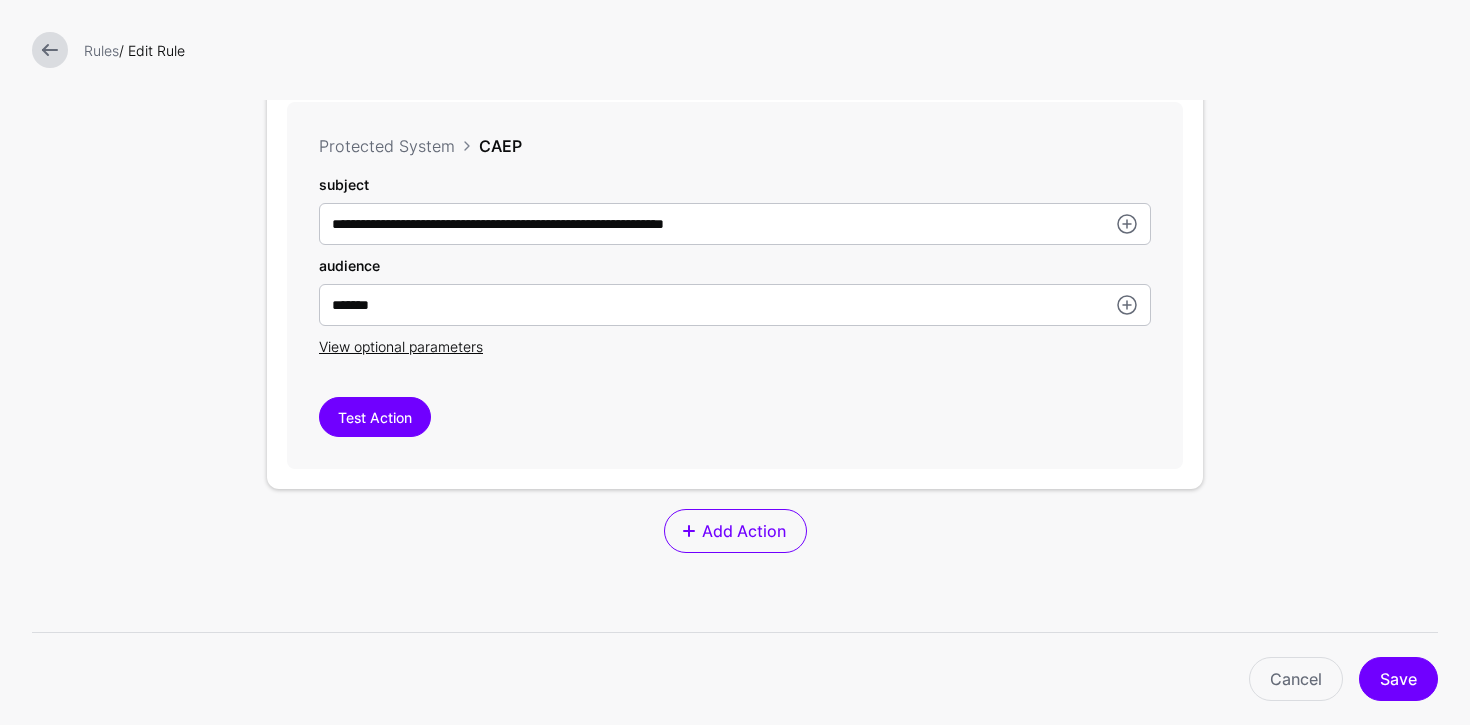 scroll, scrollTop: 396, scrollLeft: 0, axis: vertical 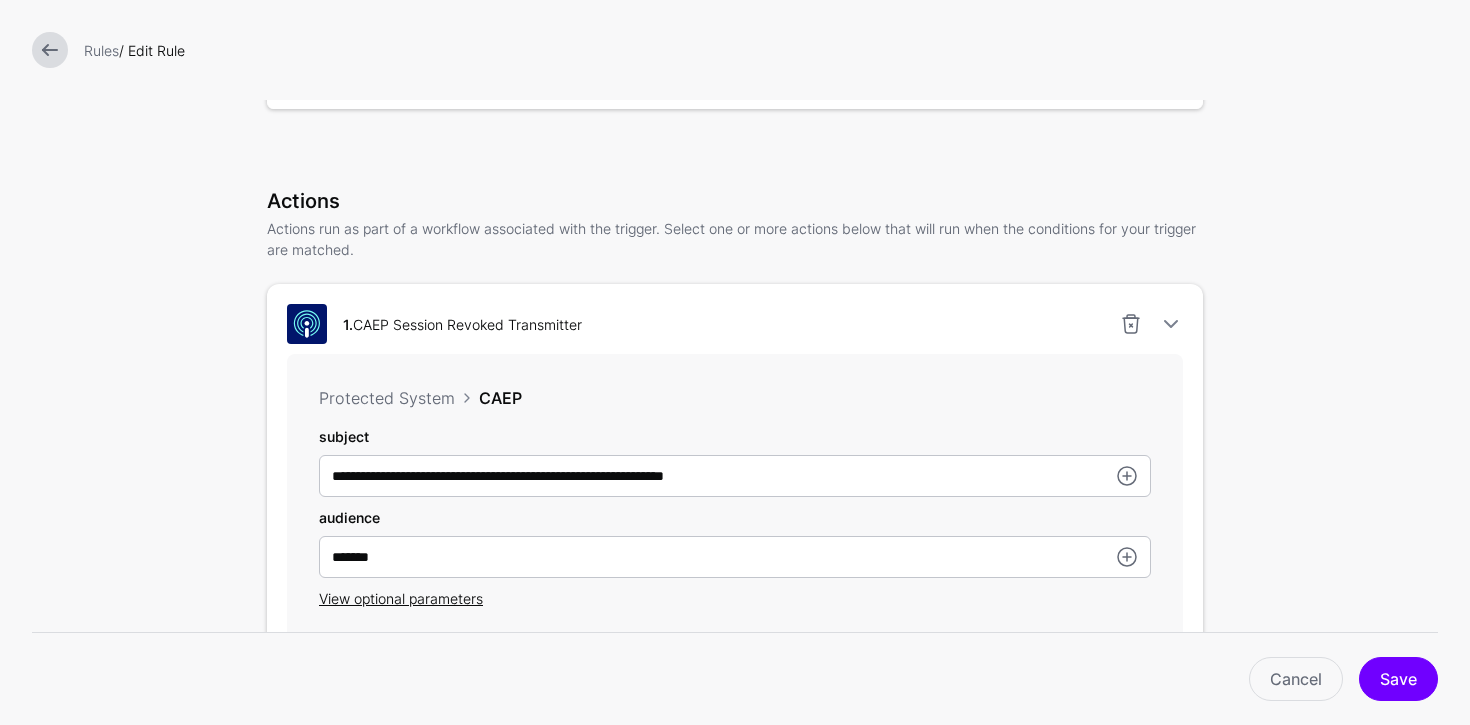 click at bounding box center (50, 50) 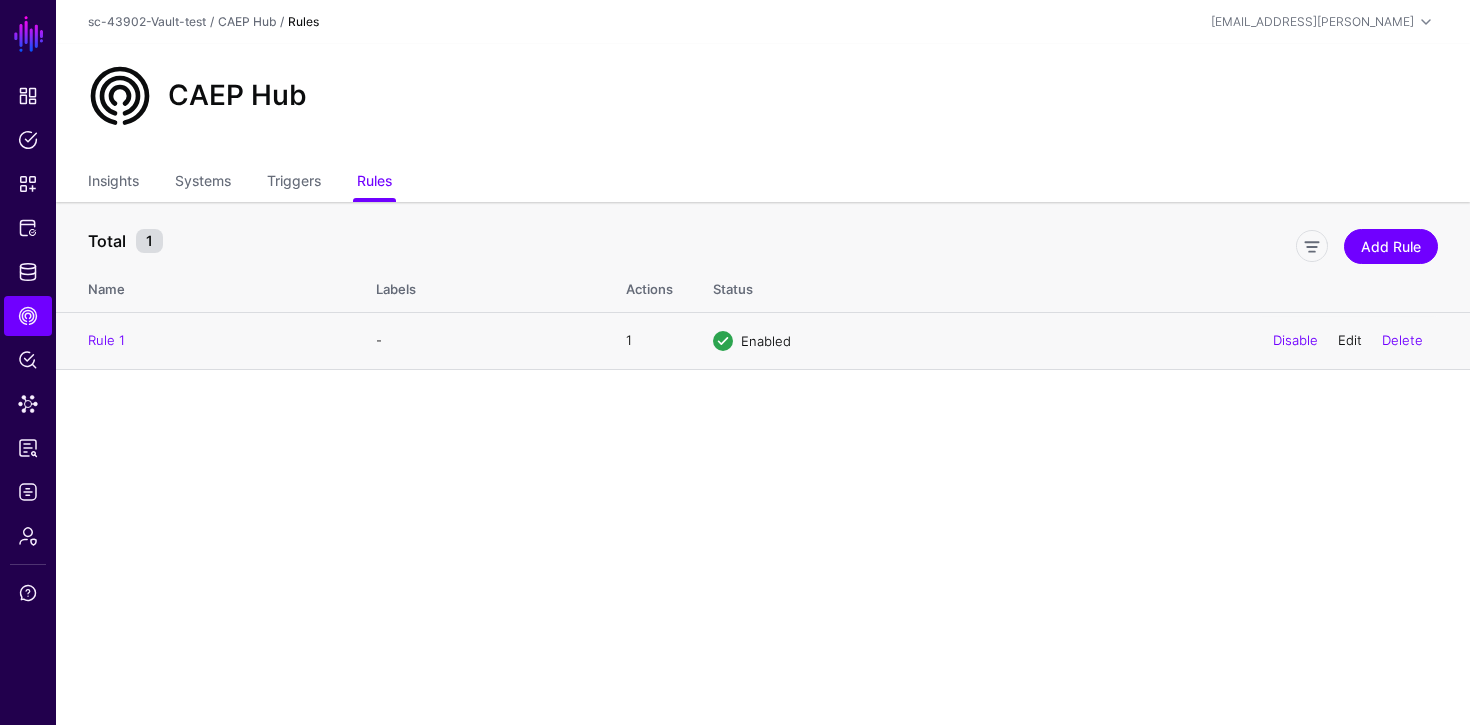click on "Edit" 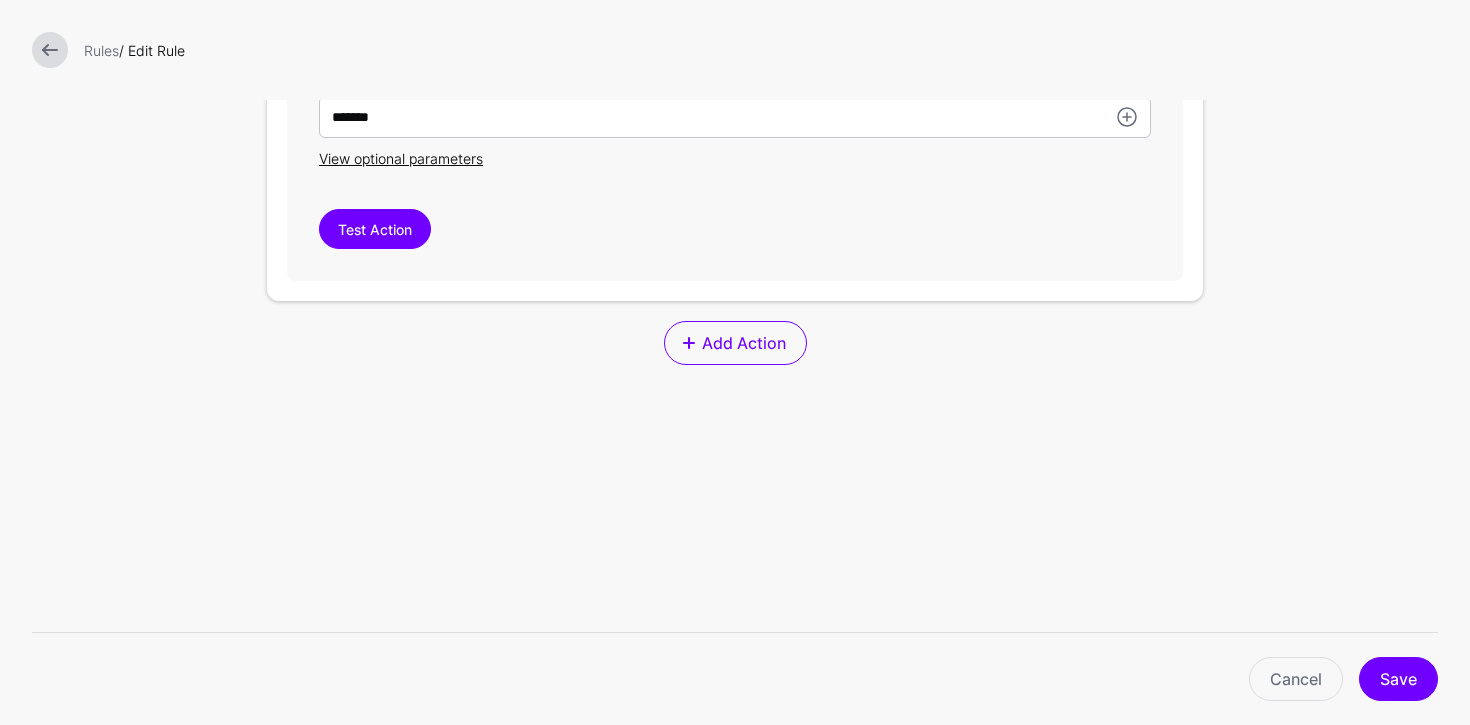 scroll, scrollTop: 918, scrollLeft: 0, axis: vertical 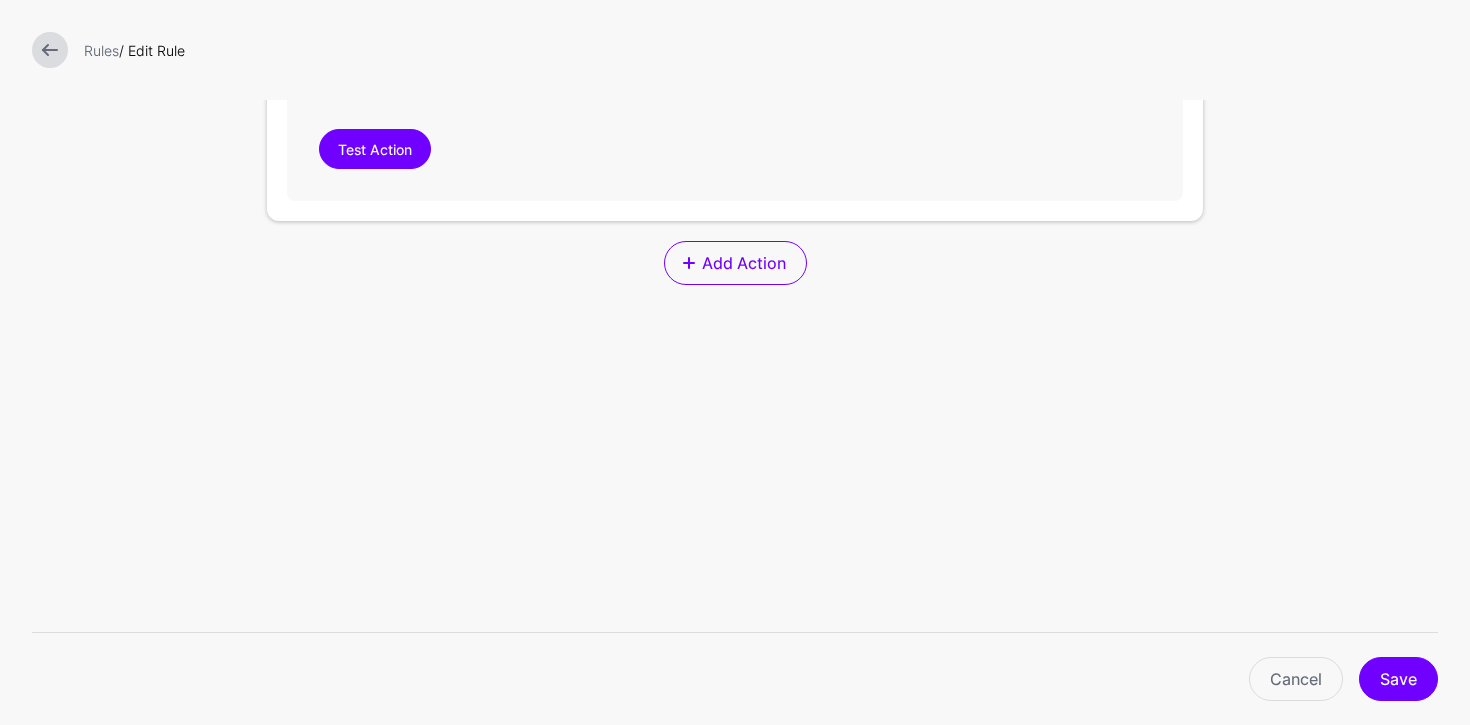 click at bounding box center (50, 50) 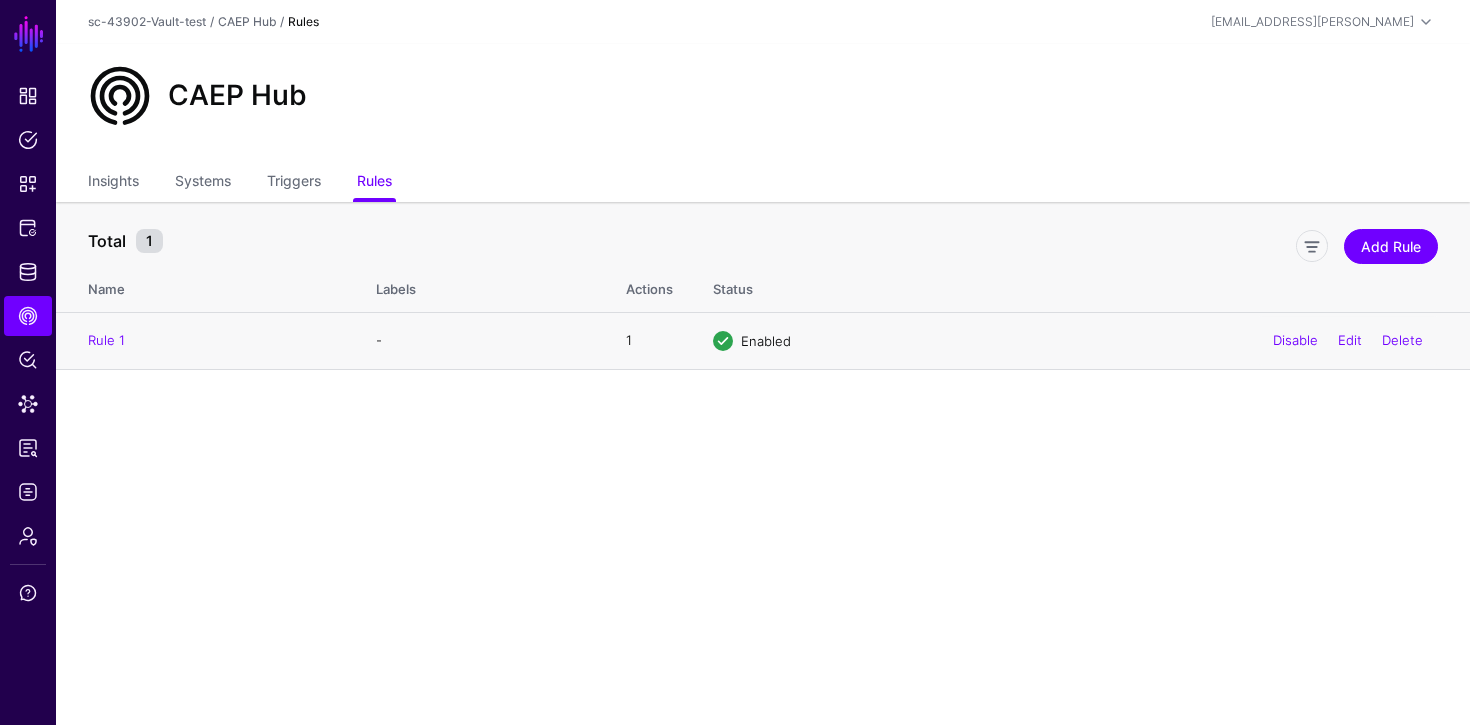 click on "Disable  Edit   Delete" 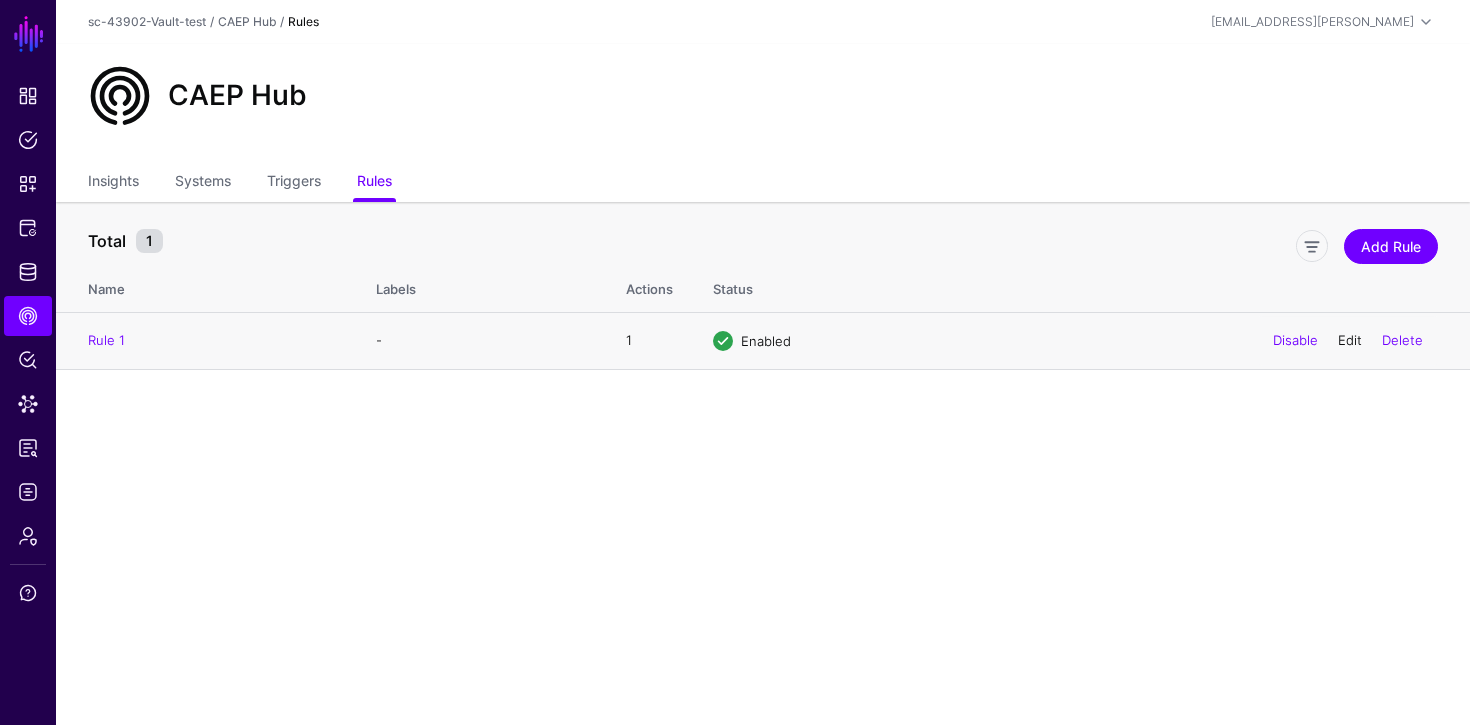click on "Edit" 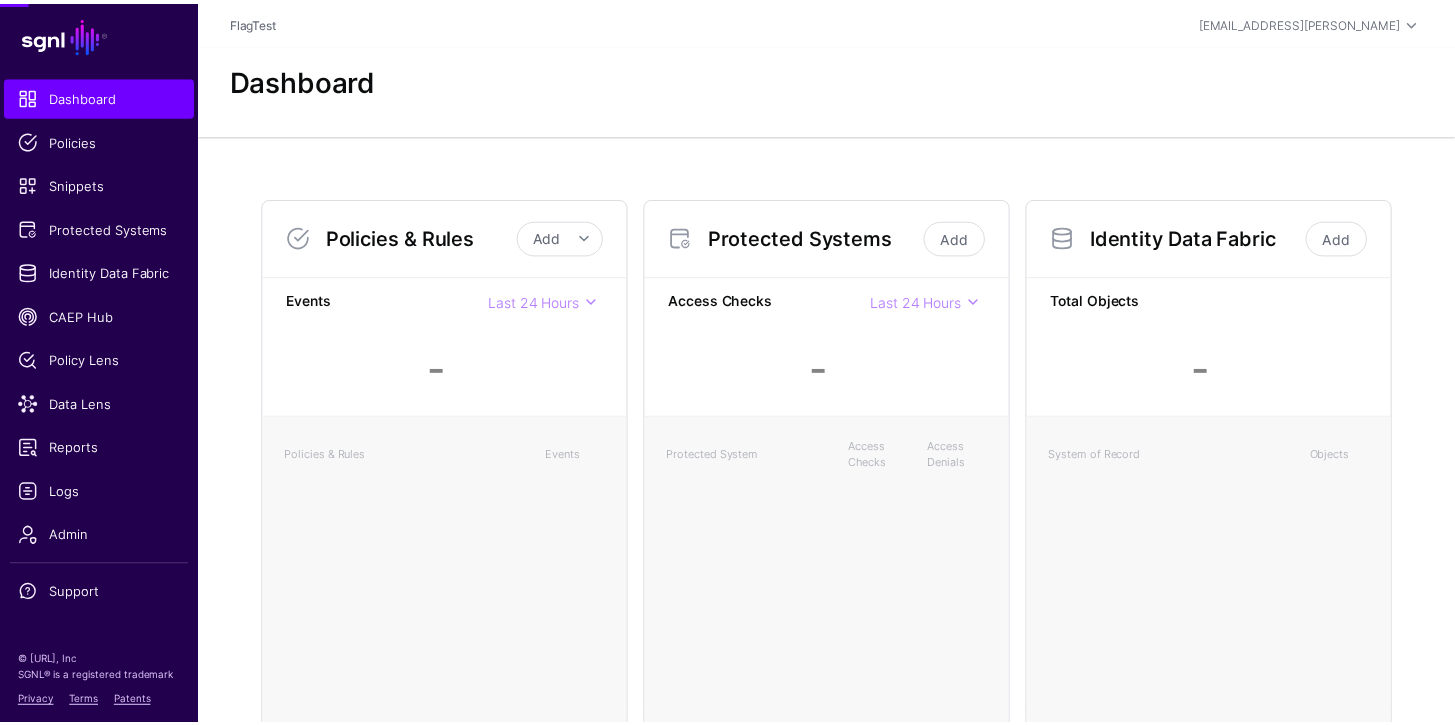 scroll, scrollTop: 0, scrollLeft: 0, axis: both 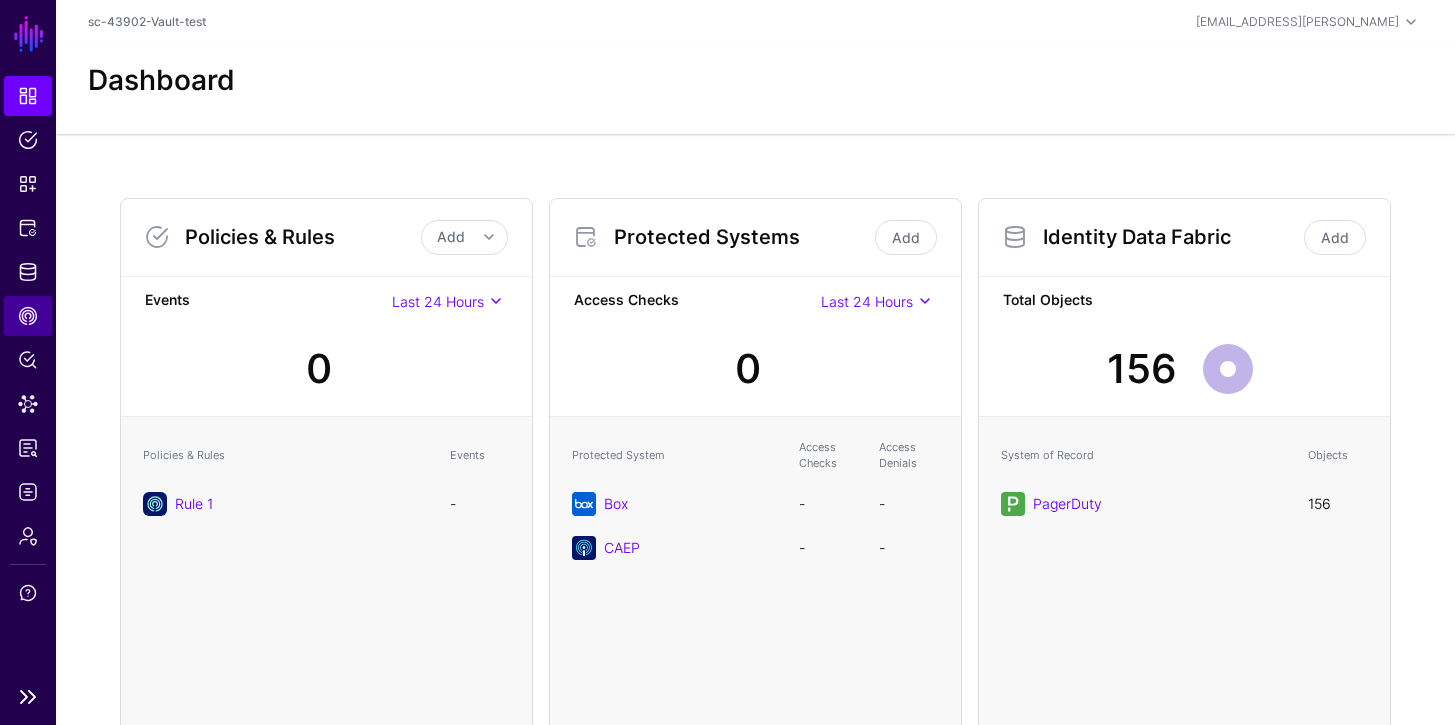 click on "CAEP Hub" 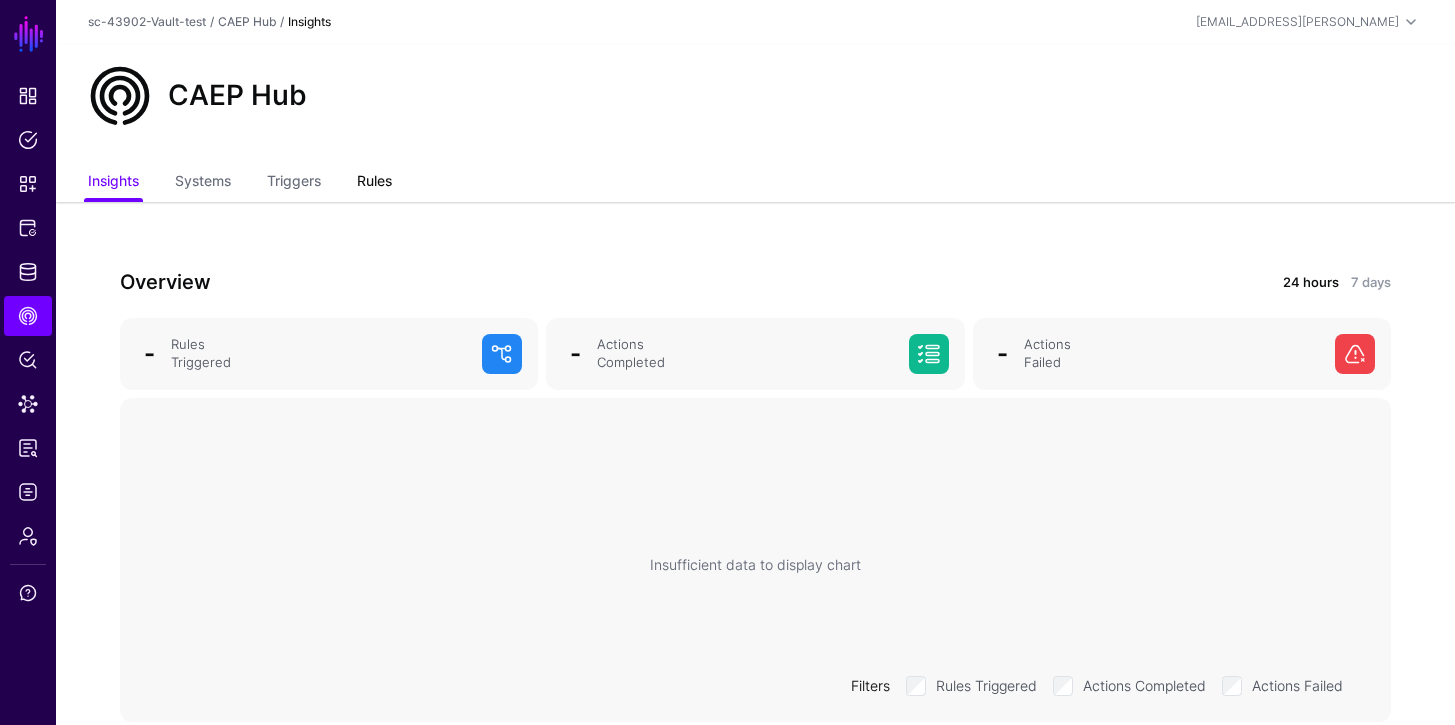 click on "Rules" 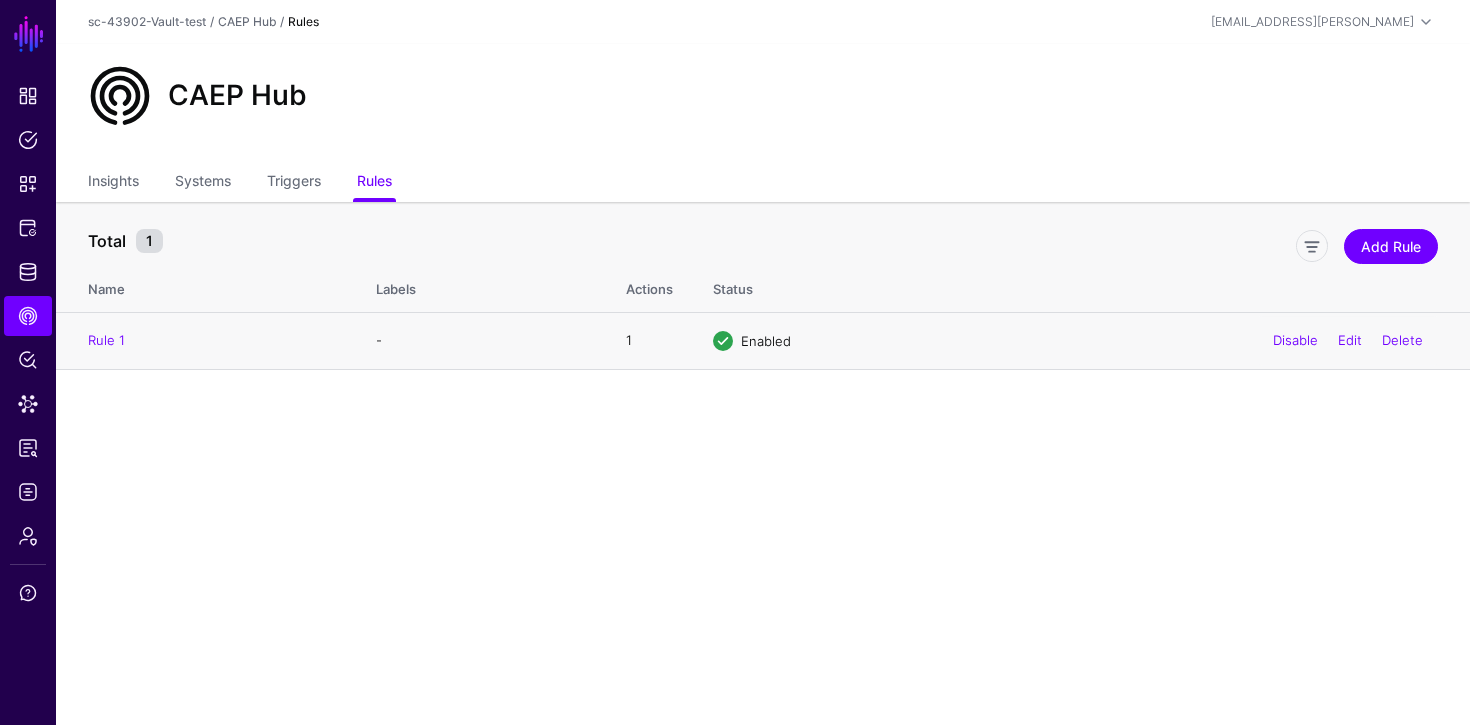 click on "Rule 1" 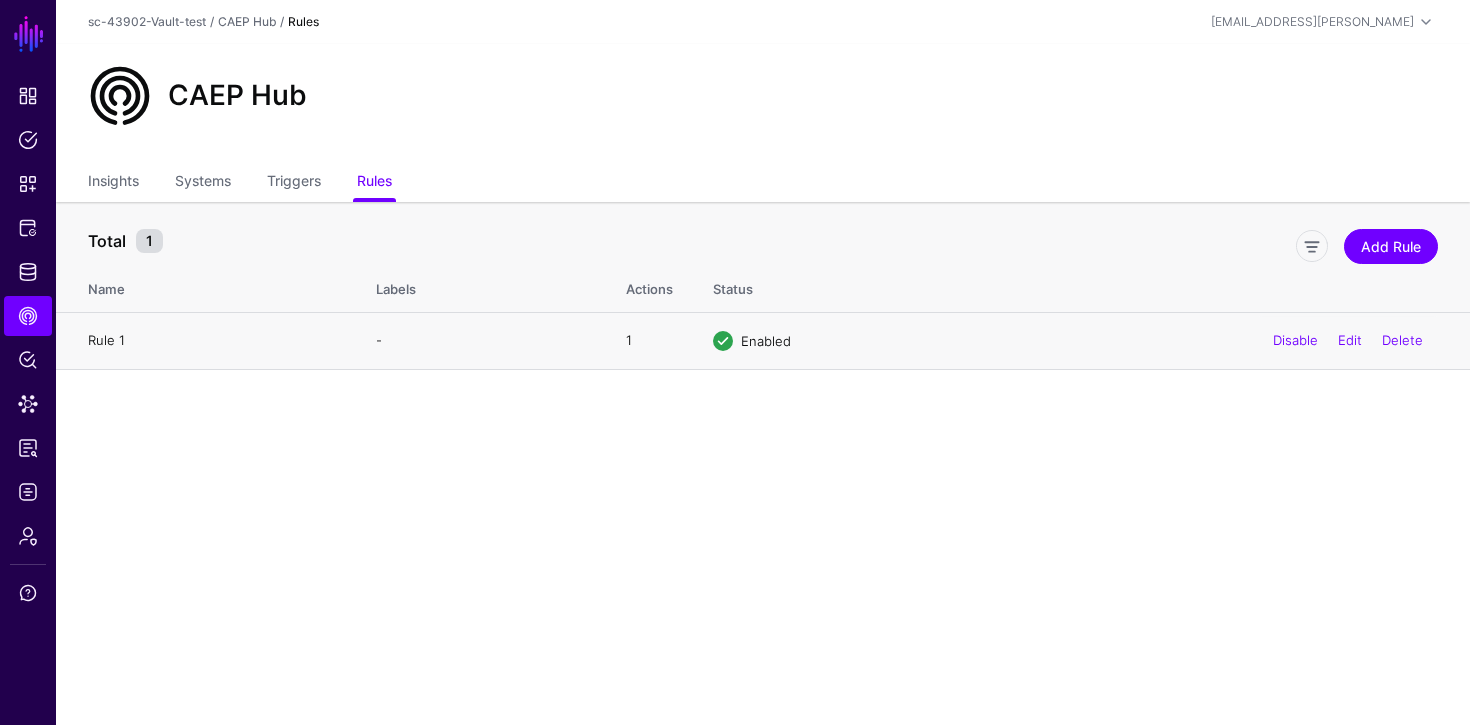 click on "Rule 1" 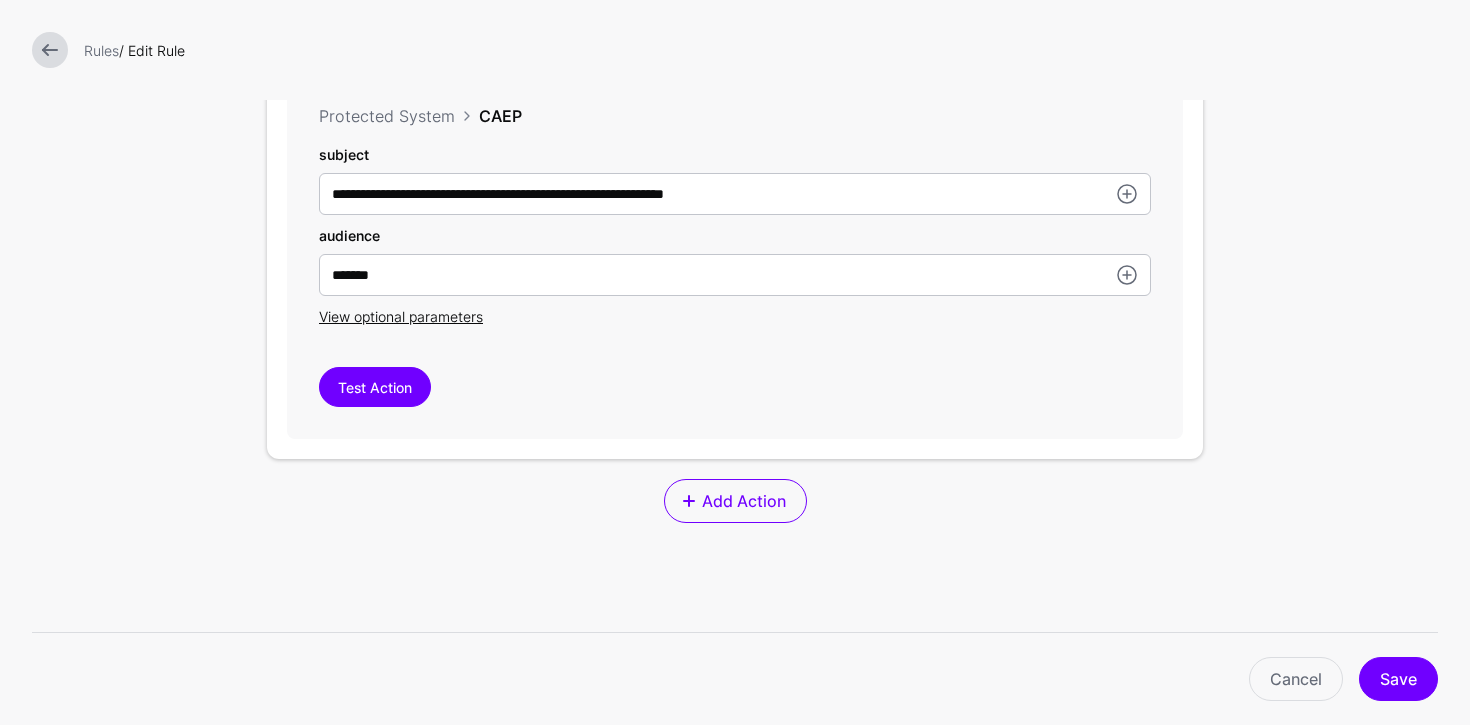 scroll, scrollTop: 918, scrollLeft: 0, axis: vertical 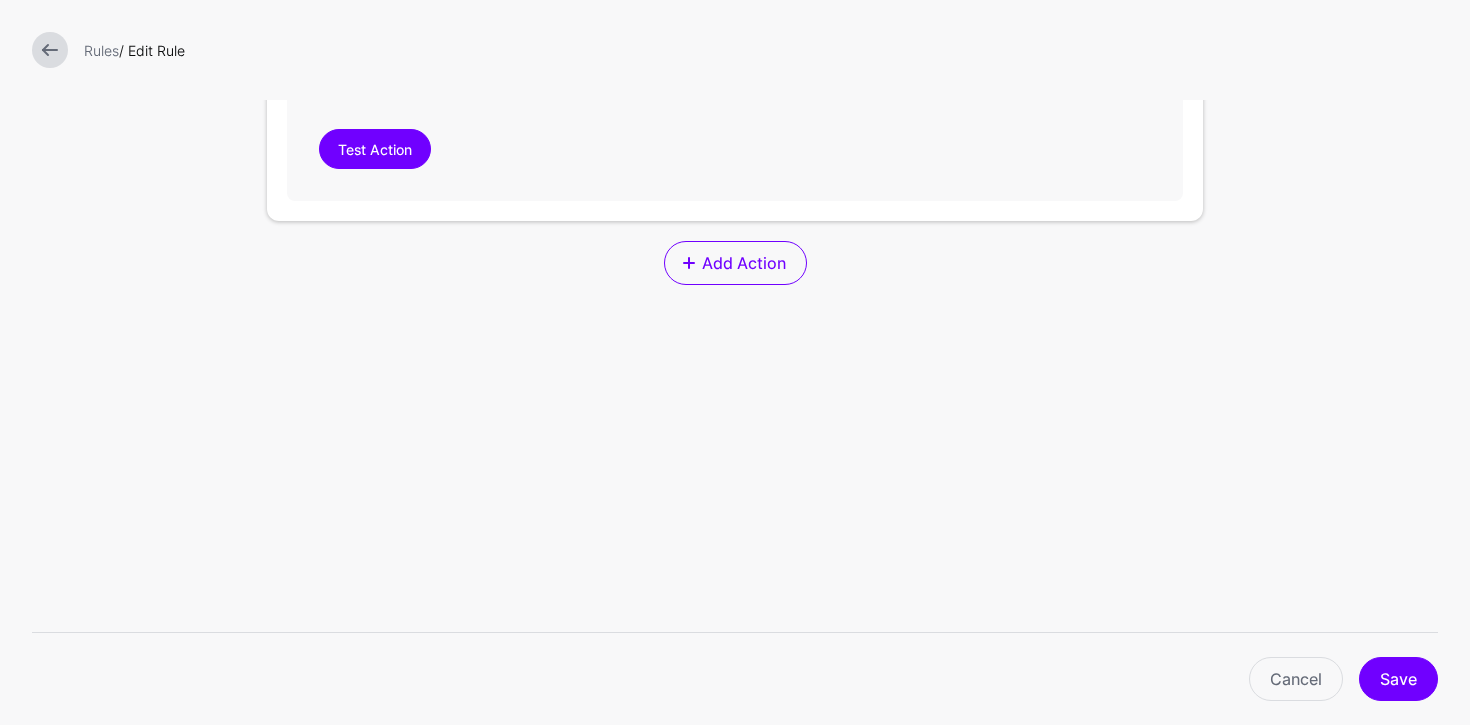 click on "**********" at bounding box center (735, 17) 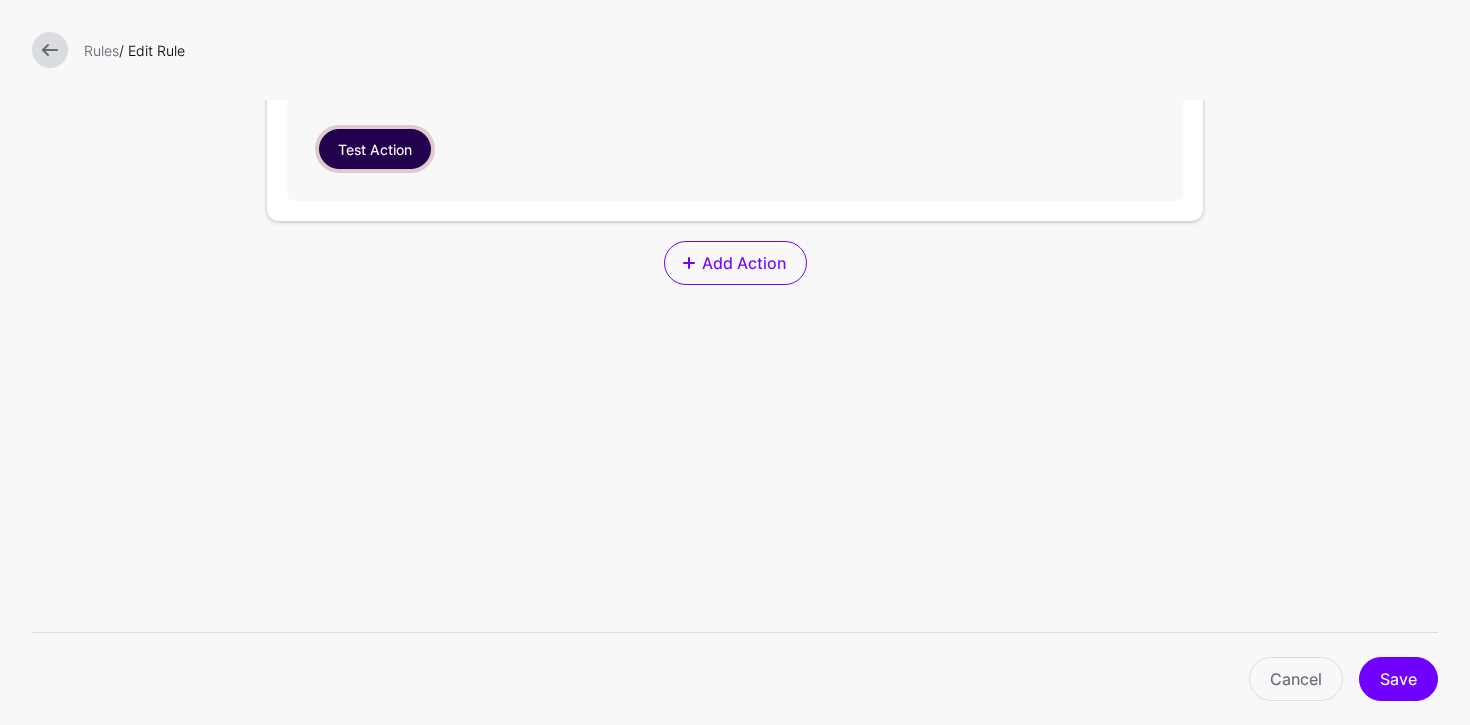 click on "Test Action" at bounding box center [375, 149] 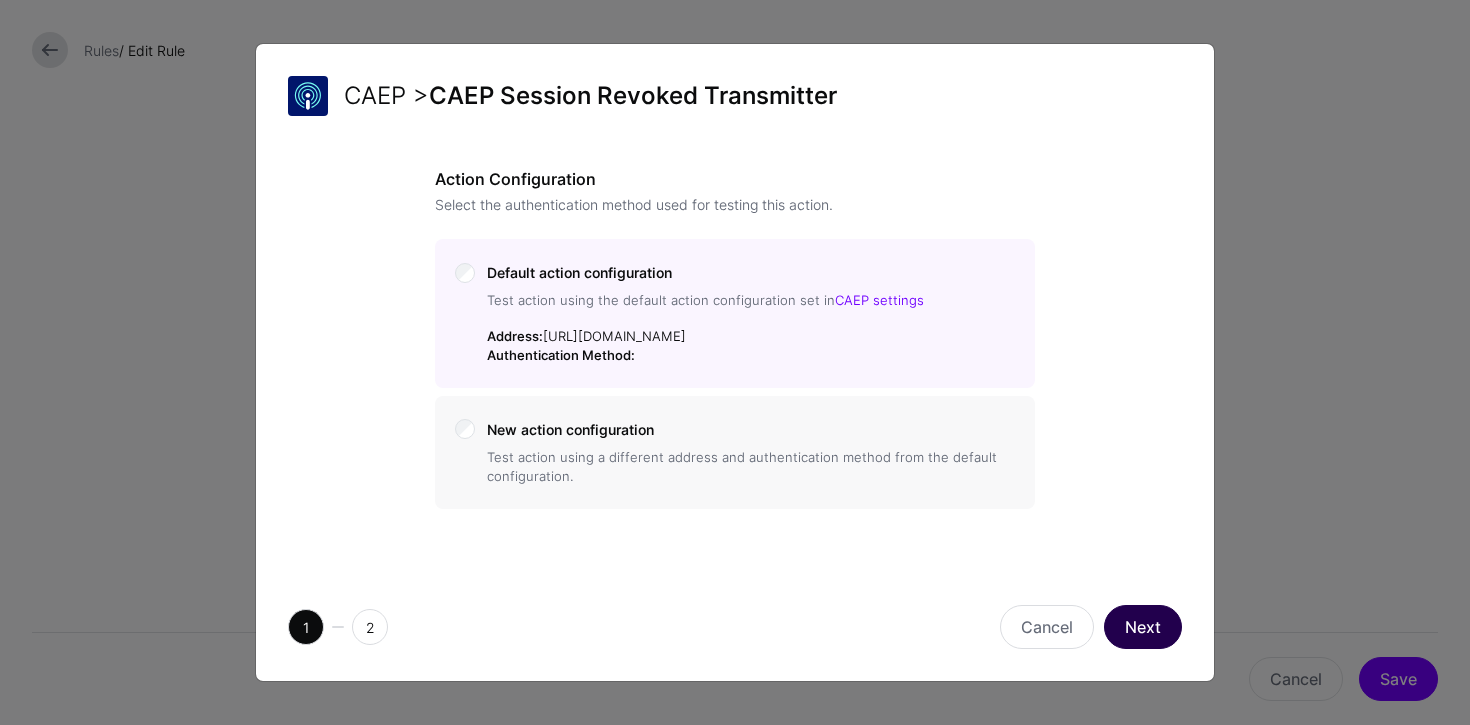 click on "Next" 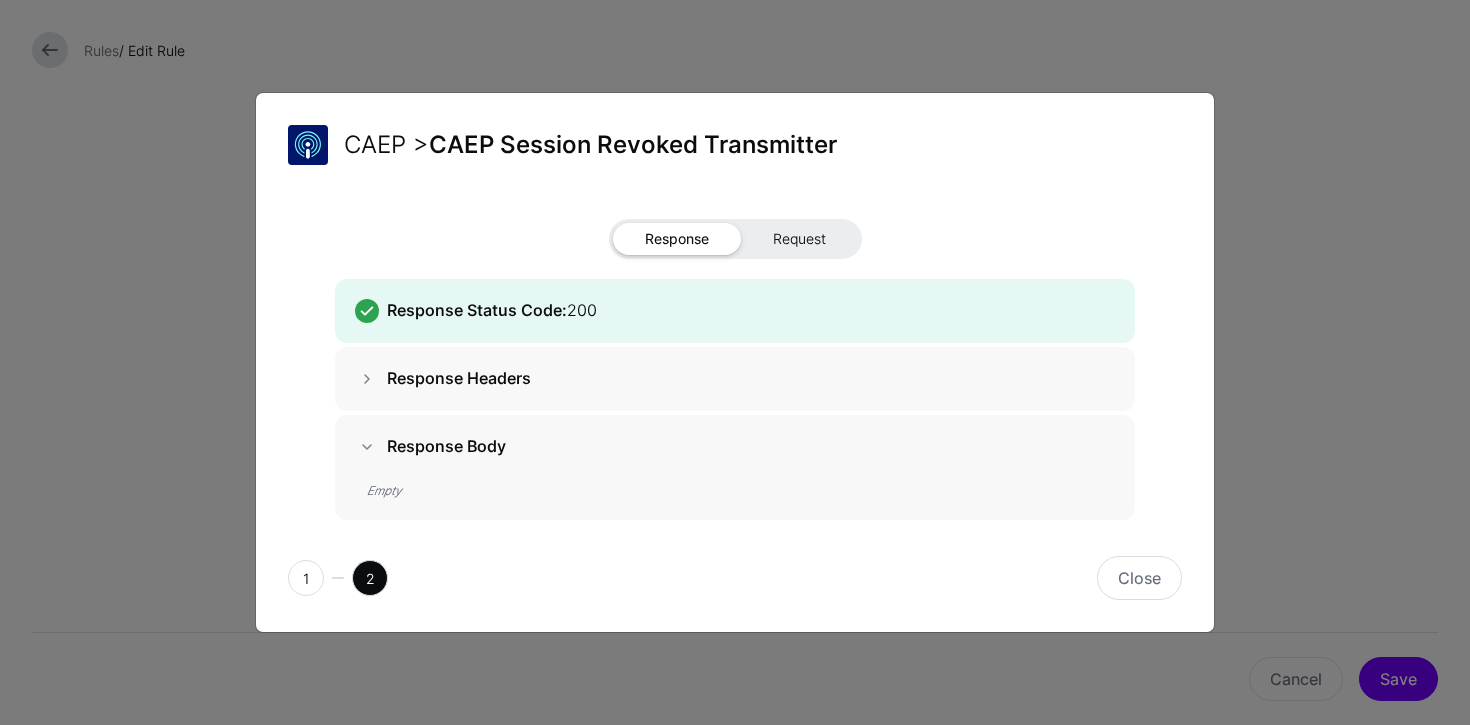 click on "Request" 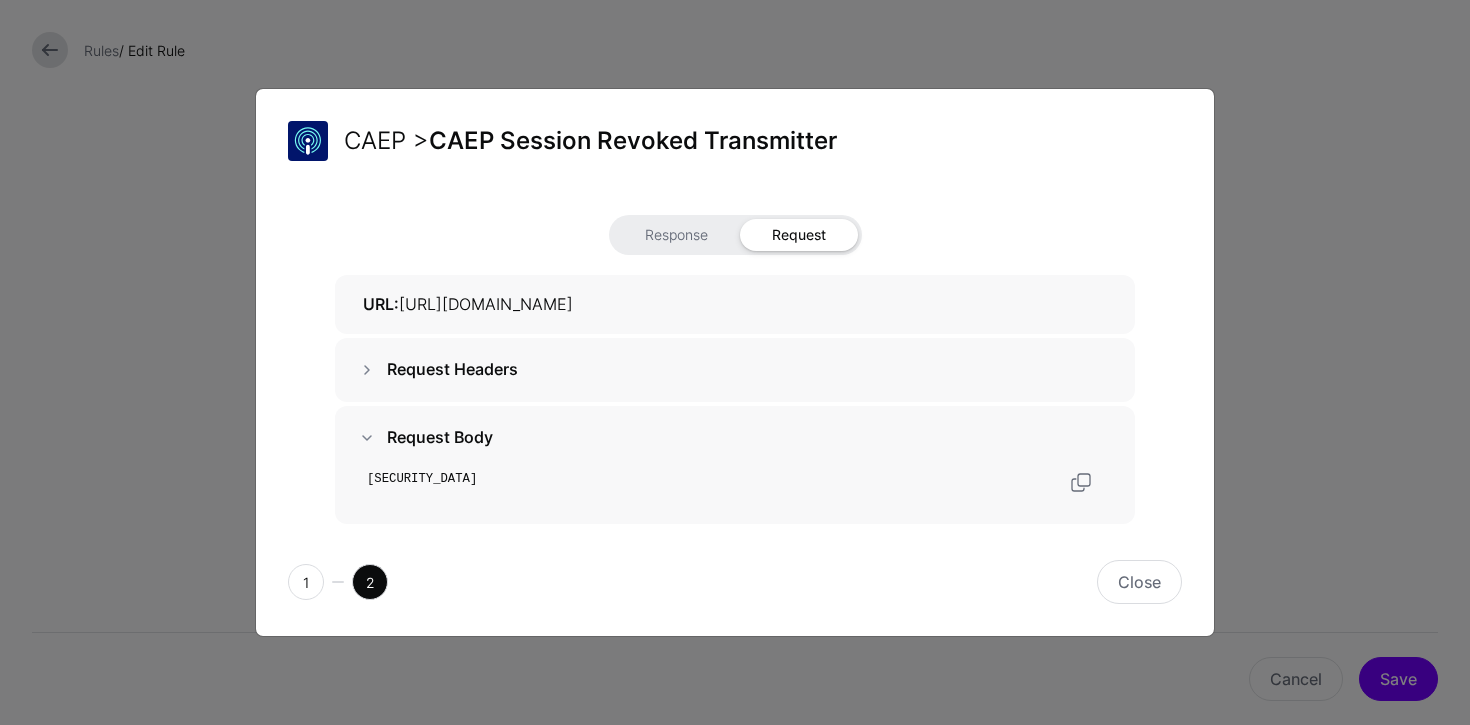 scroll, scrollTop: 46, scrollLeft: 0, axis: vertical 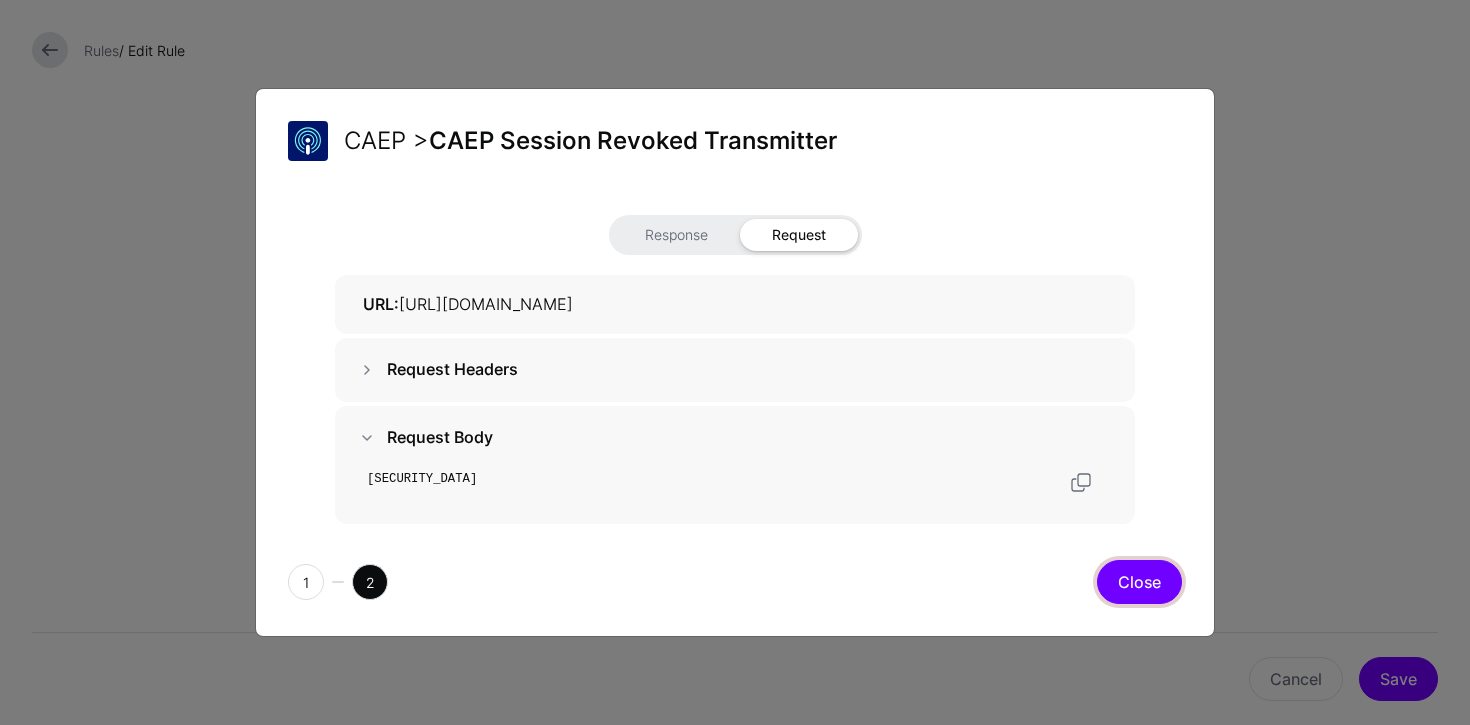 click on "Close" 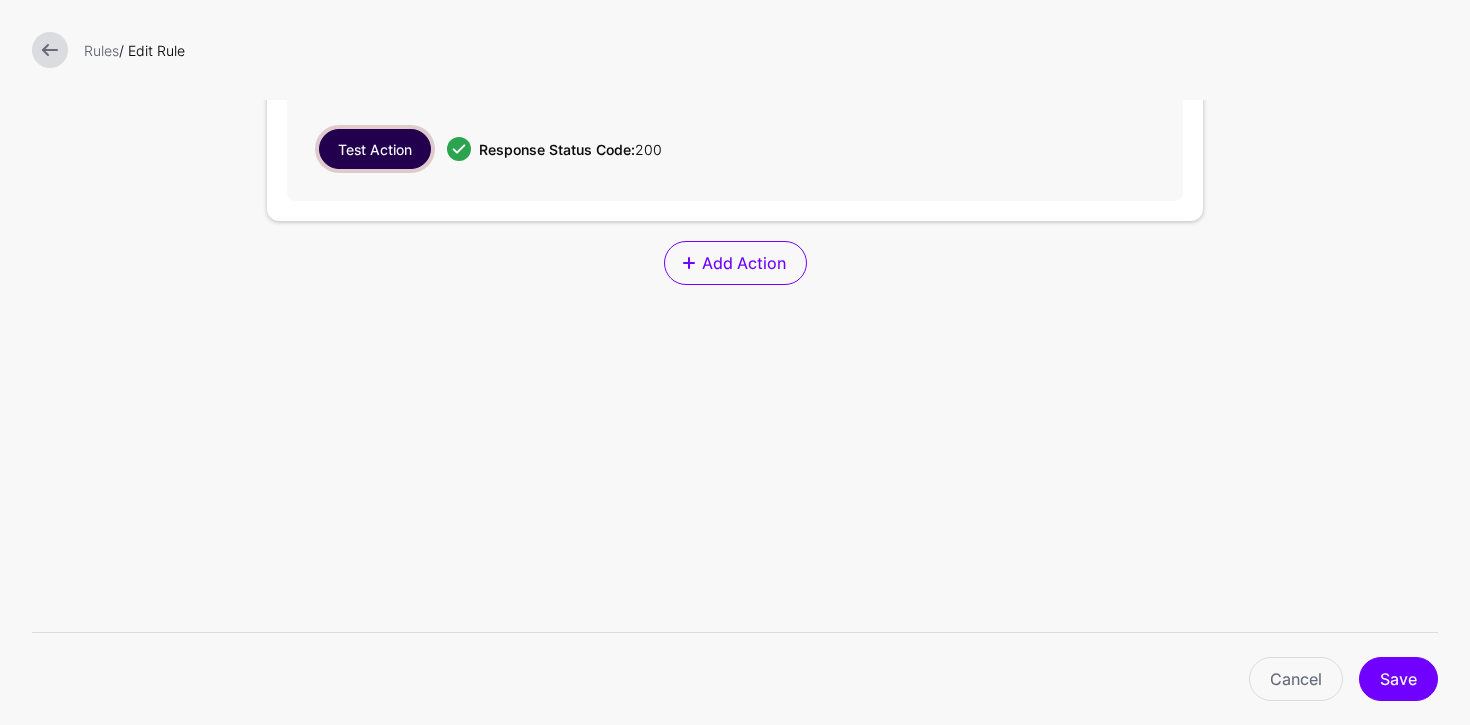 click on "Test Action" at bounding box center [375, 149] 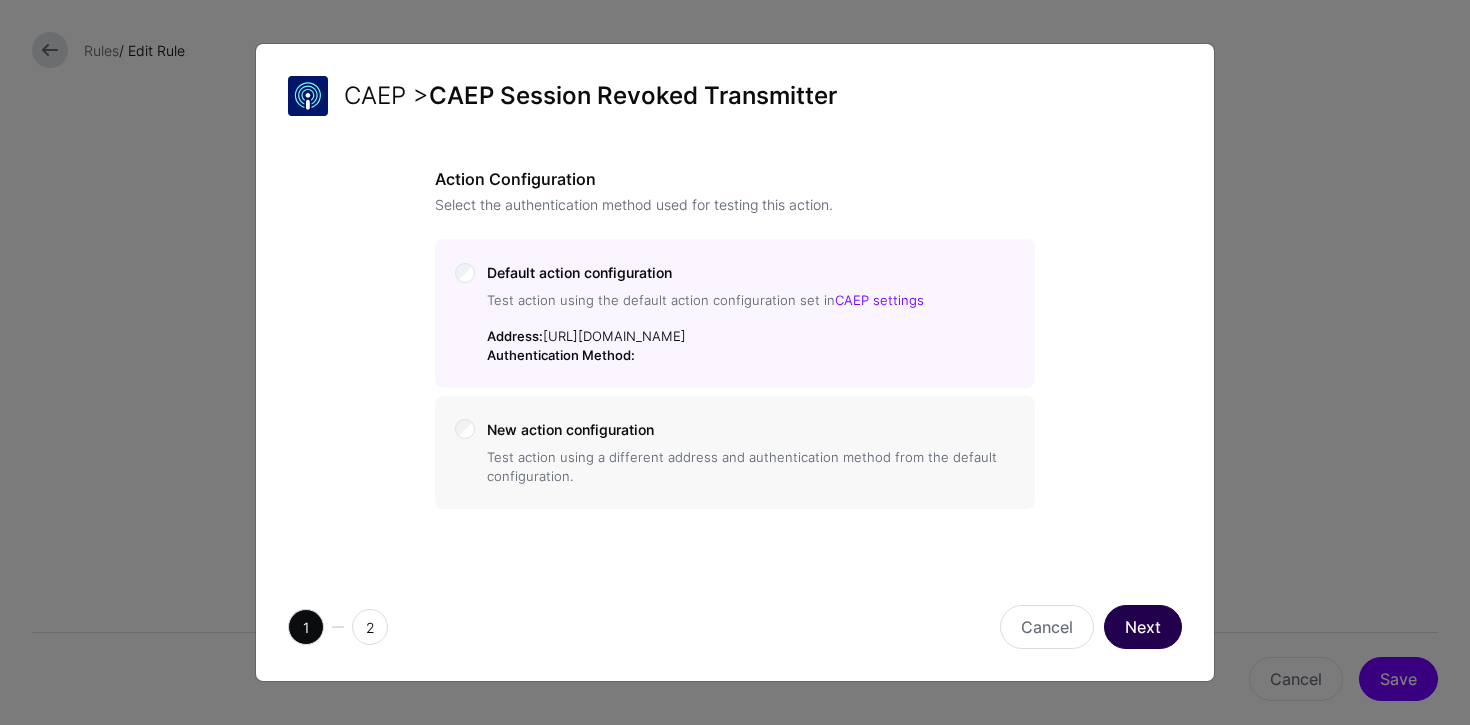 click on "Next" 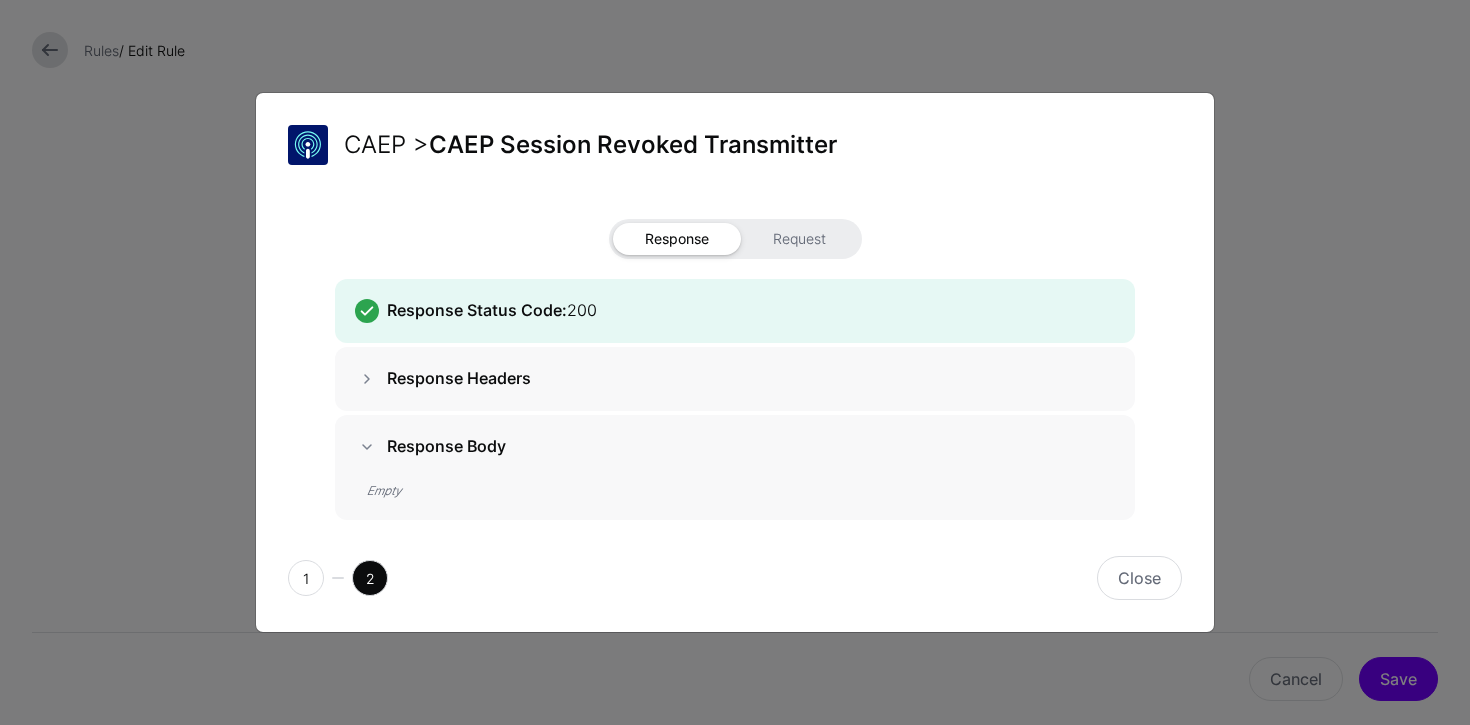 click on "Response Request" 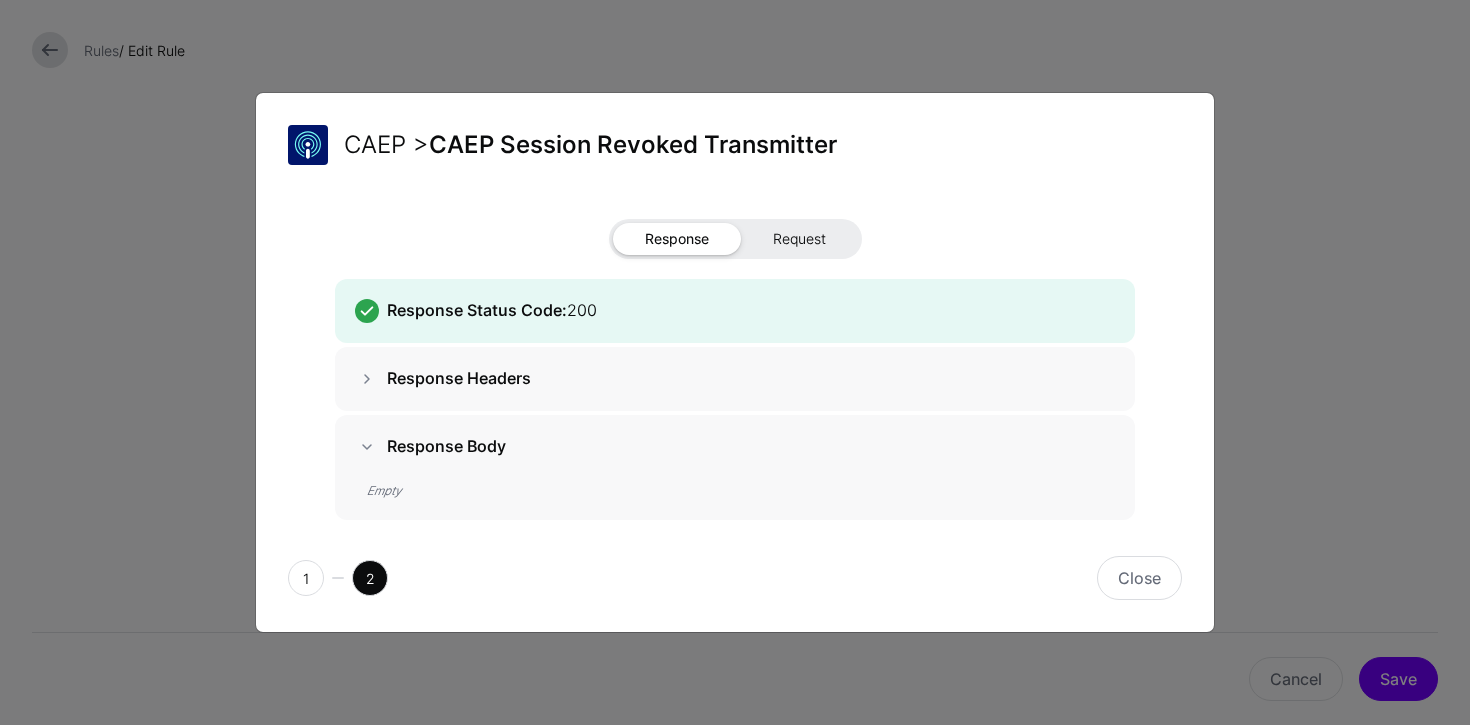 click on "Request" 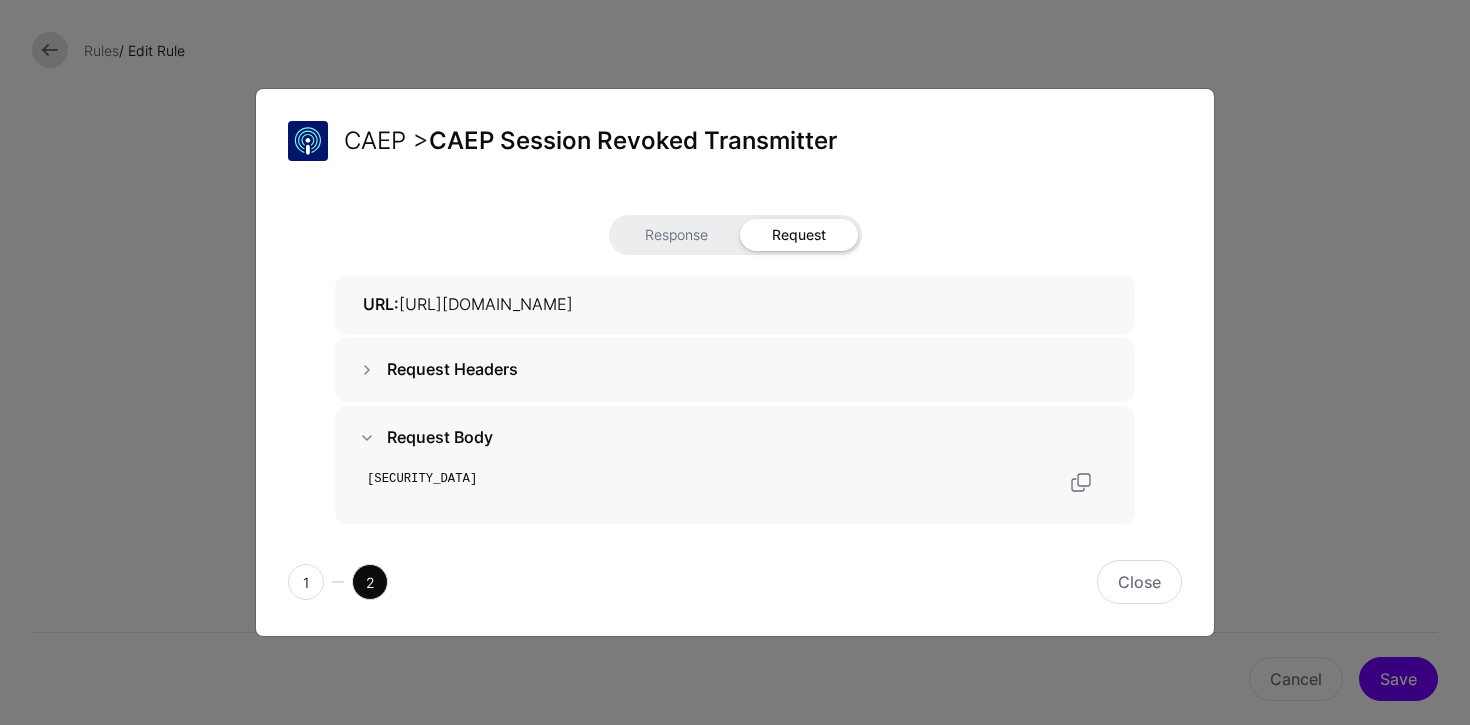 scroll, scrollTop: 27, scrollLeft: 0, axis: vertical 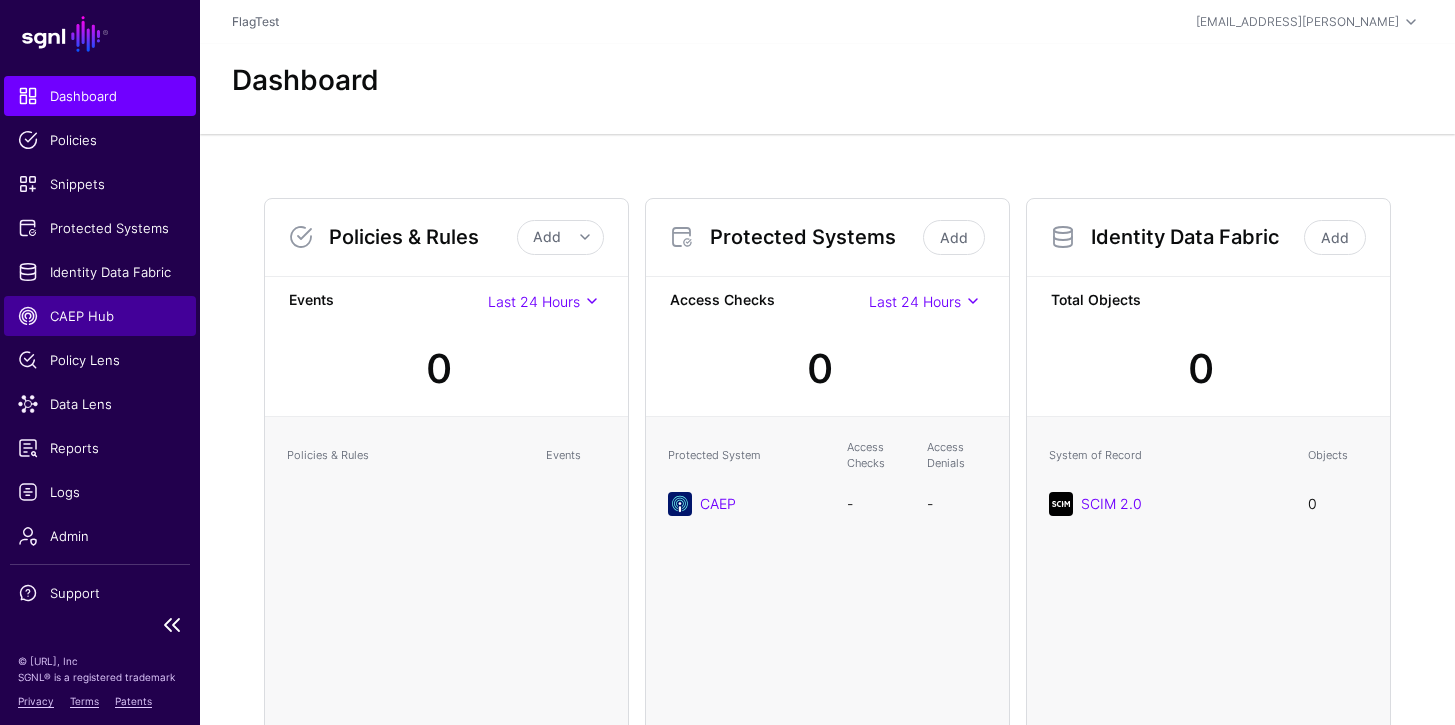 click on "CAEP Hub" 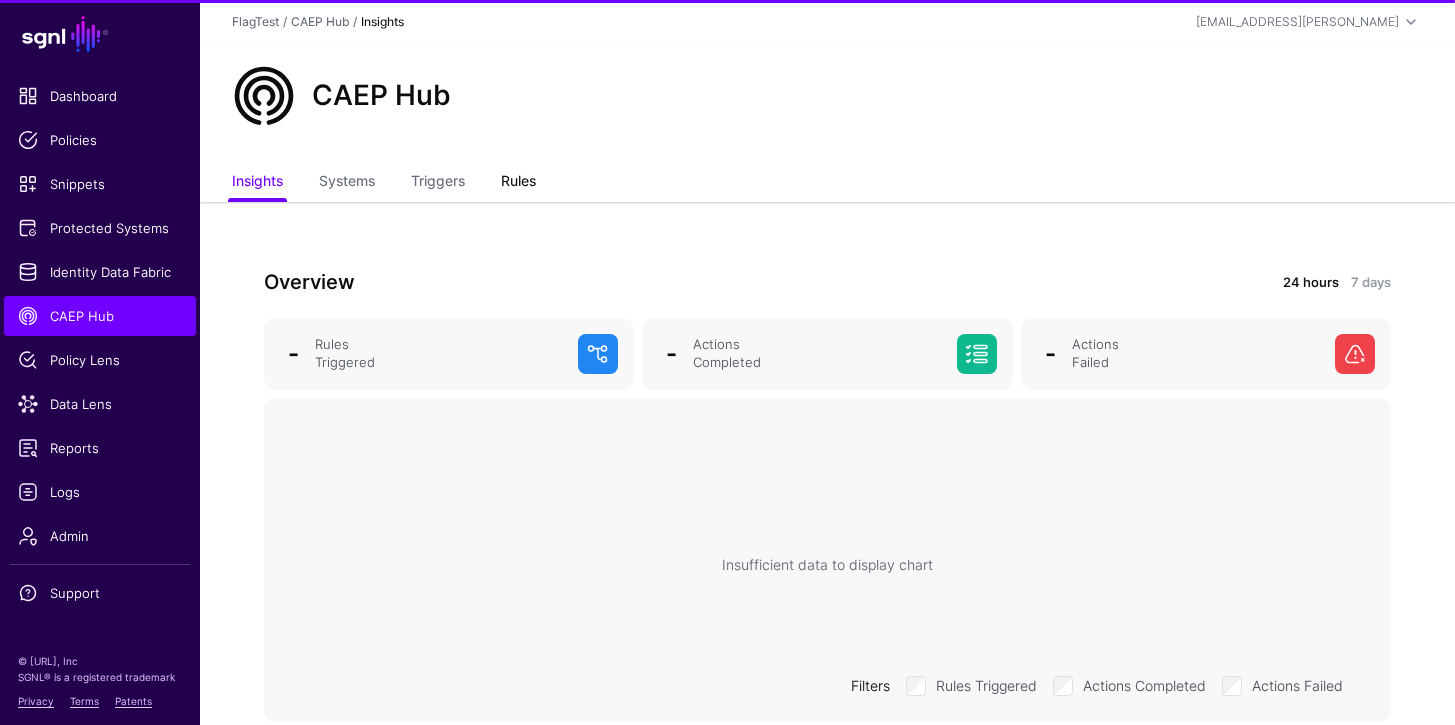 click on "Rules" 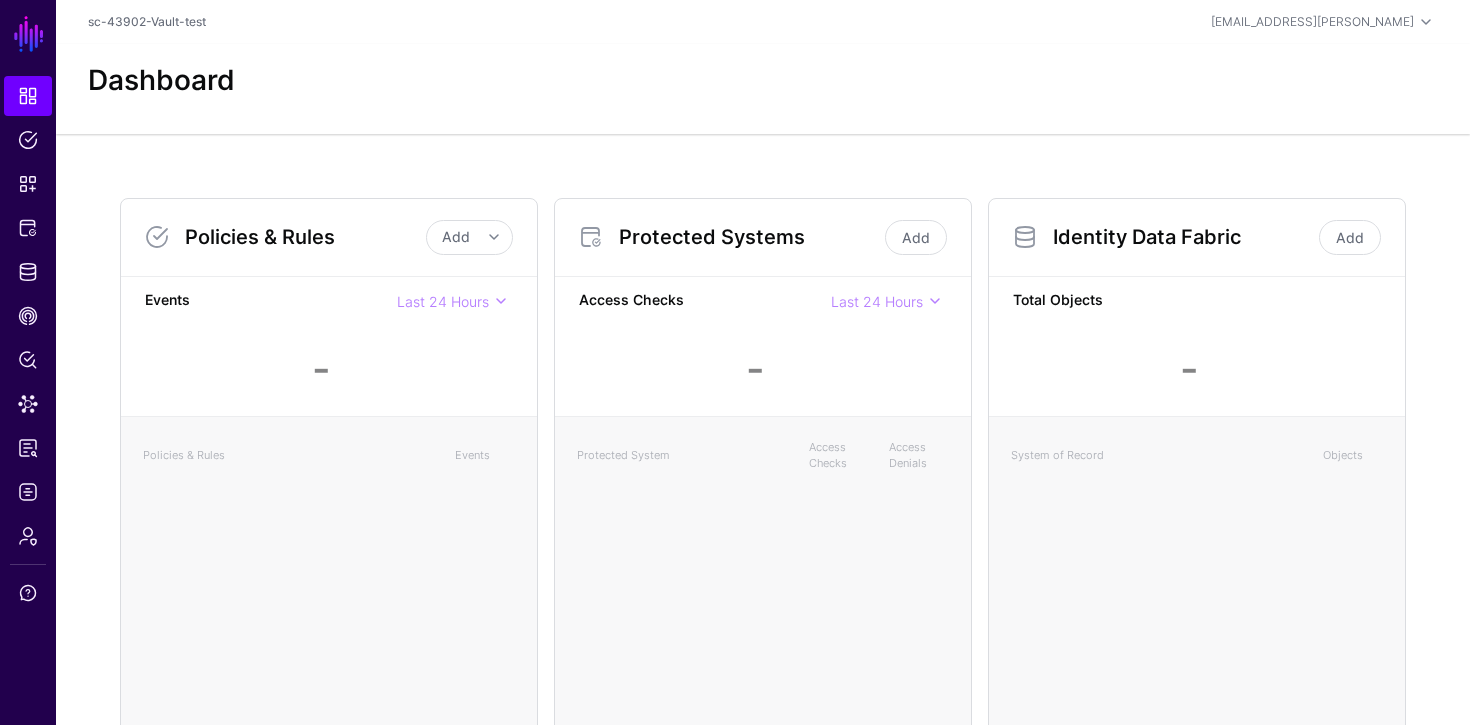 scroll, scrollTop: 0, scrollLeft: 0, axis: both 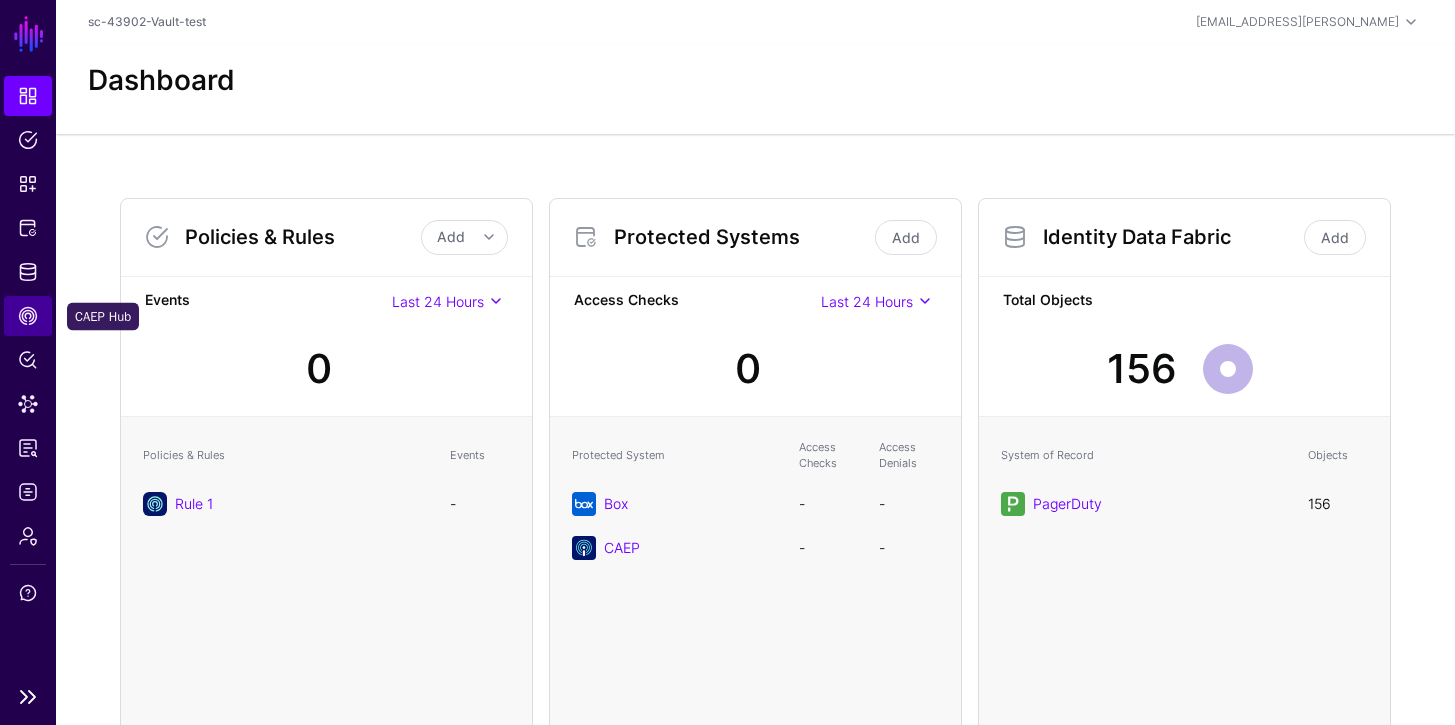 click on "CAEP Hub" 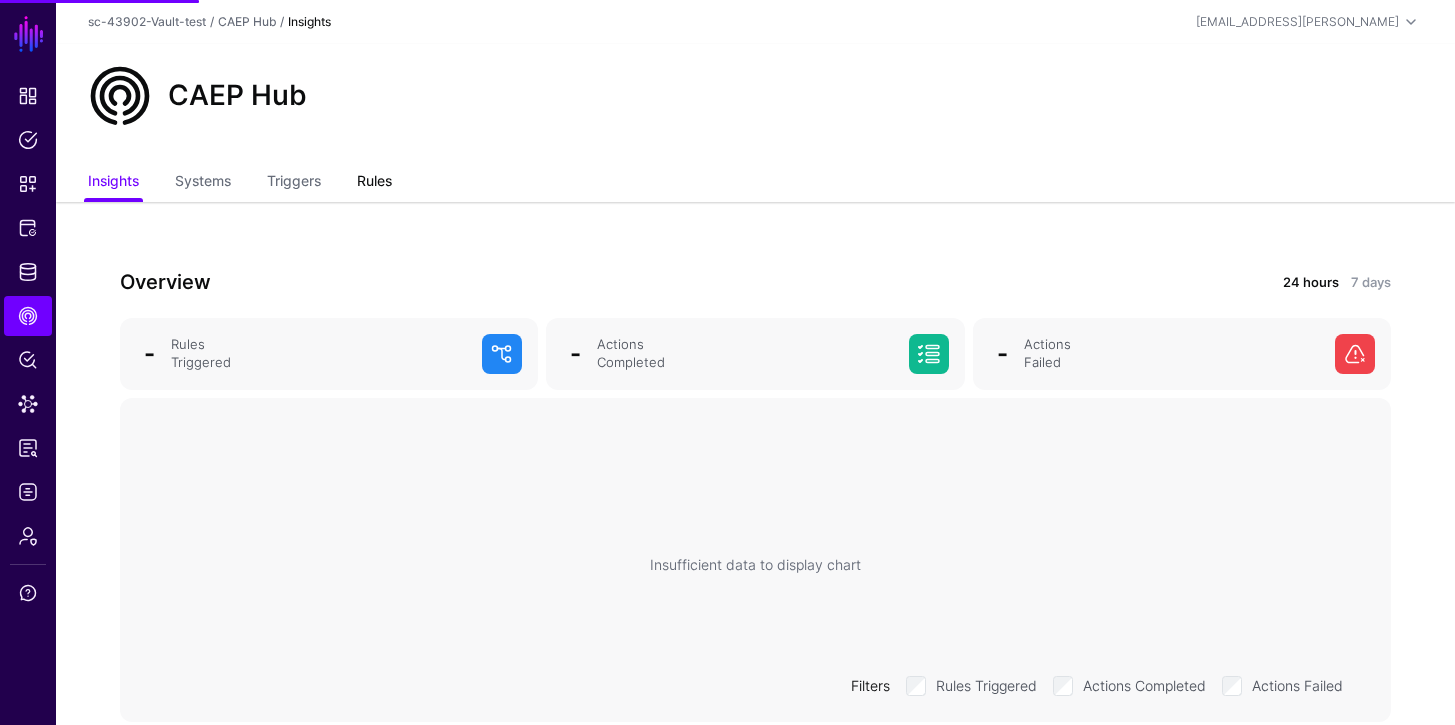 click on "Rules" 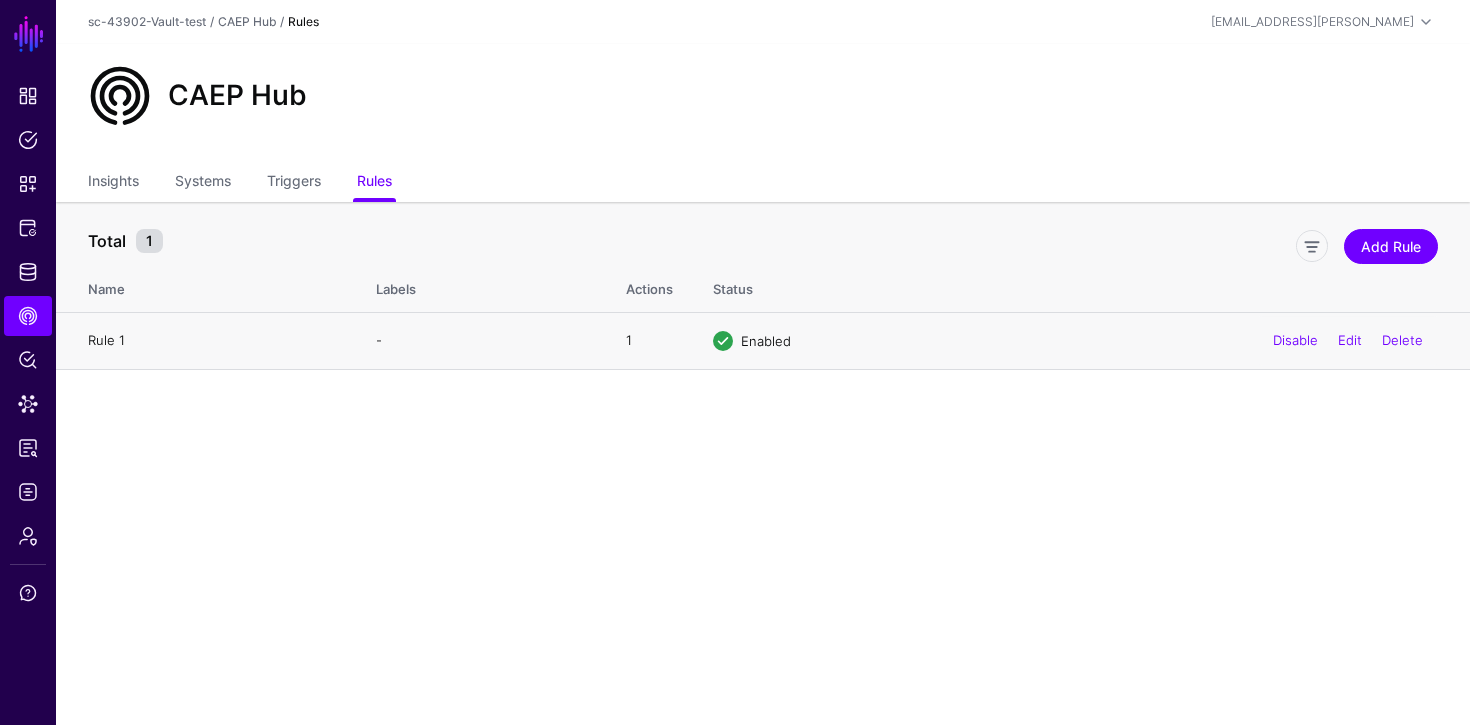 click on "Rule 1" 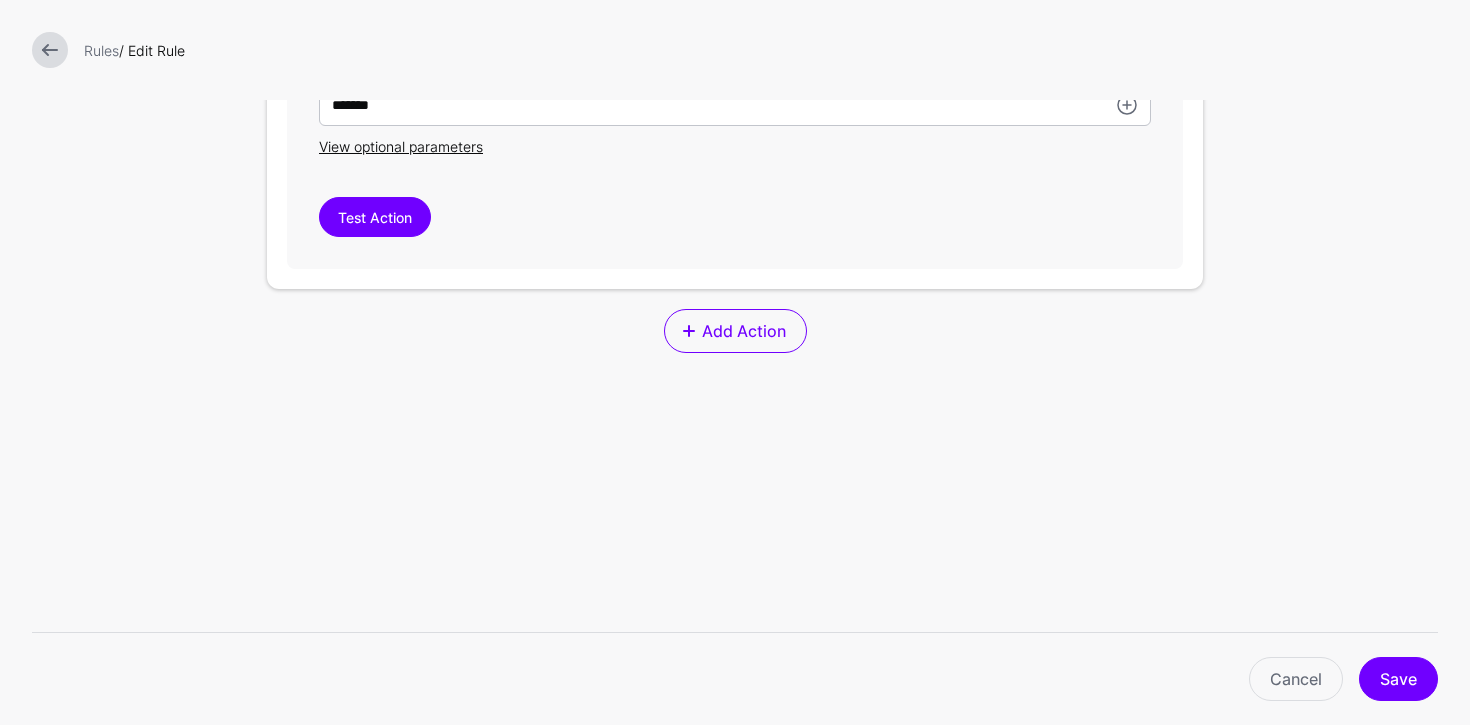 scroll, scrollTop: 918, scrollLeft: 0, axis: vertical 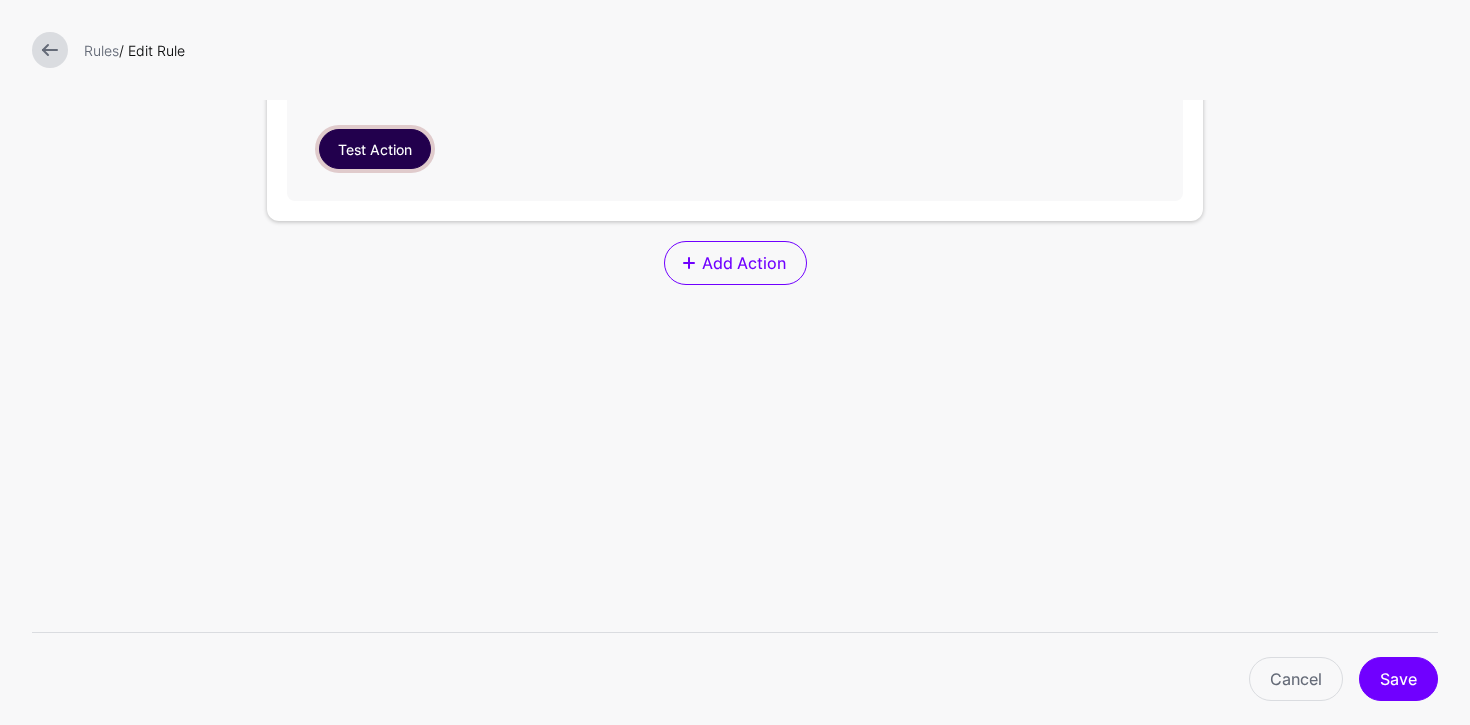 click on "Test Action" at bounding box center (375, 149) 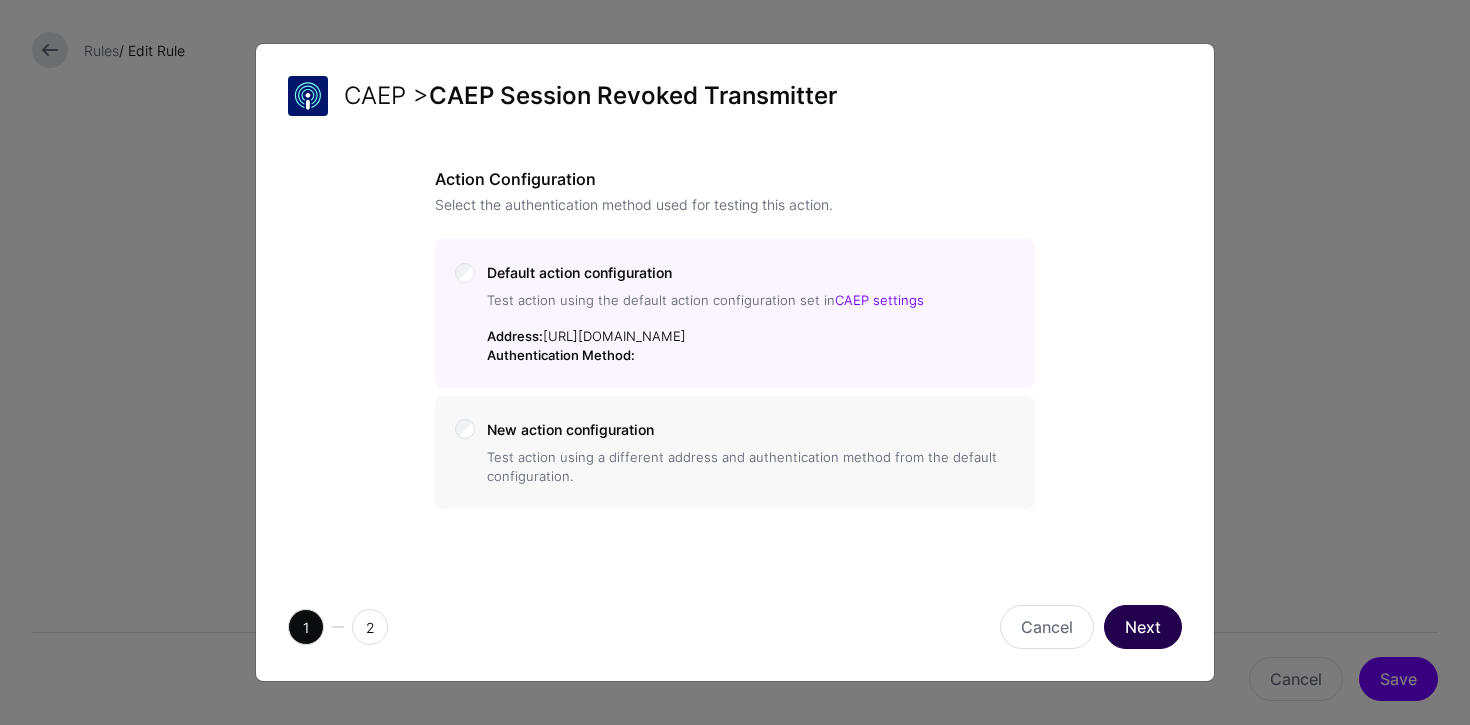 click on "Next" 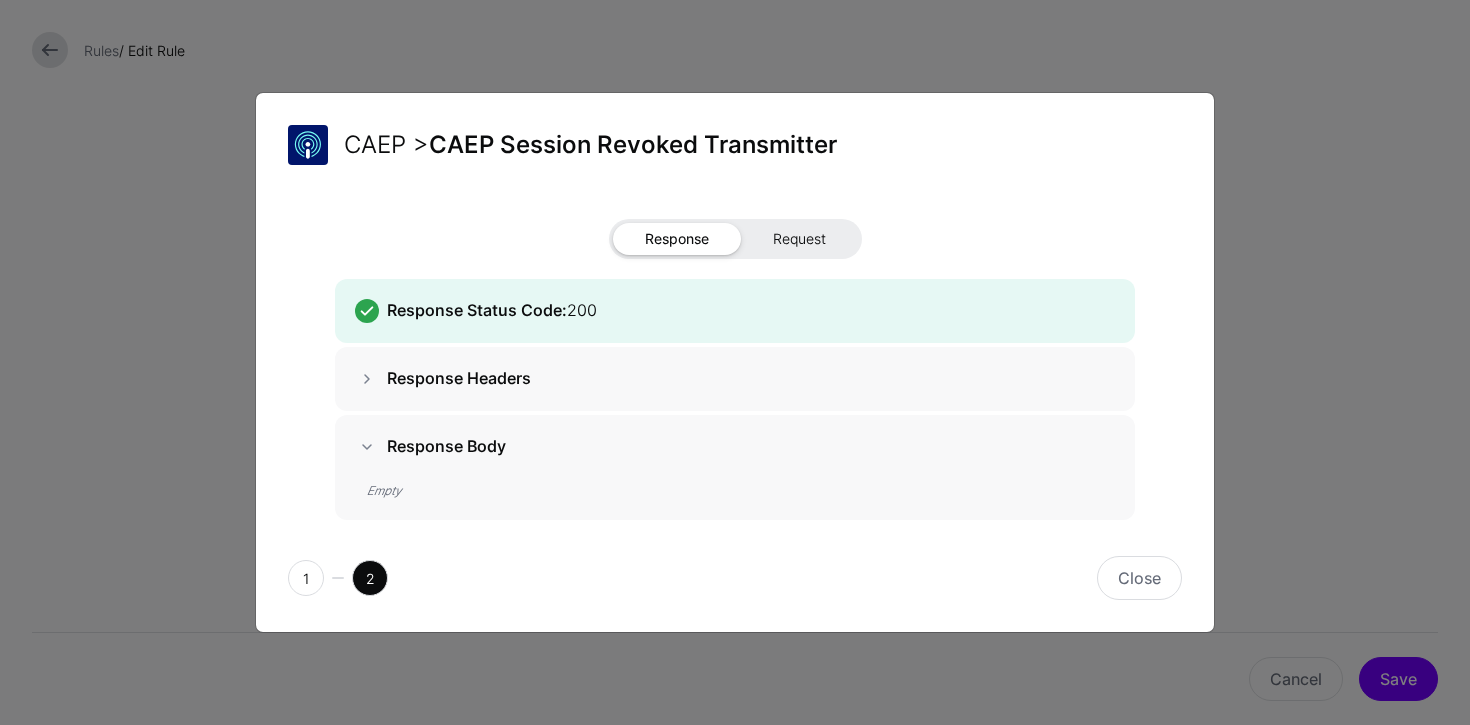click on "Request" 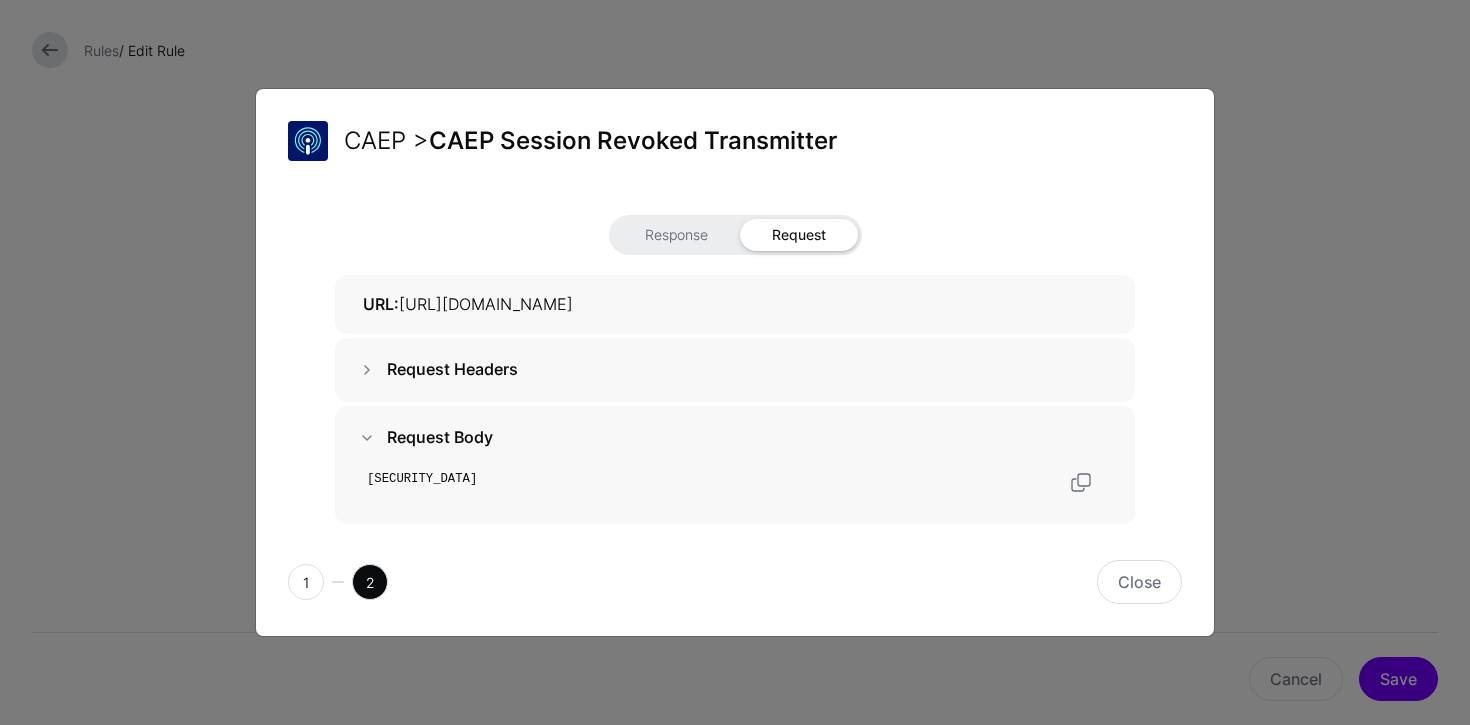 scroll, scrollTop: 27, scrollLeft: 0, axis: vertical 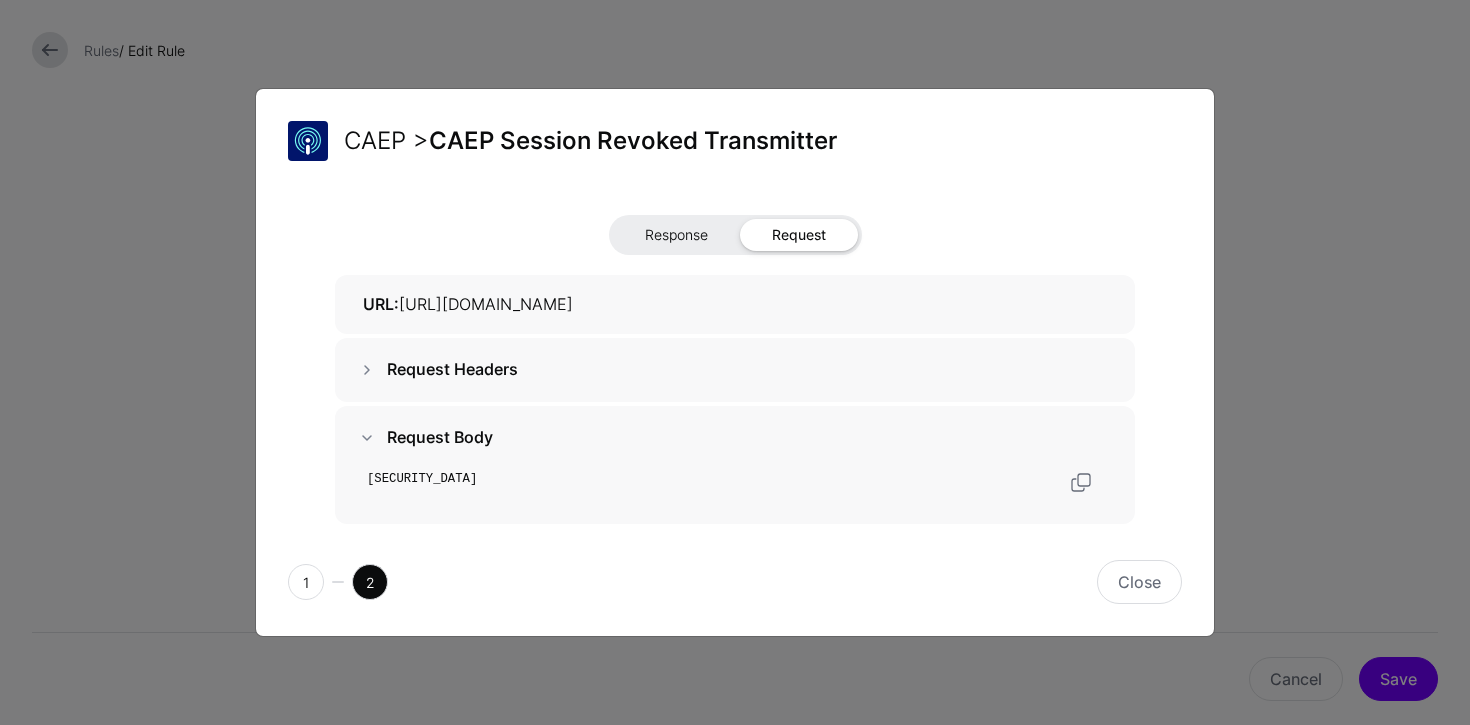 click on "Response" 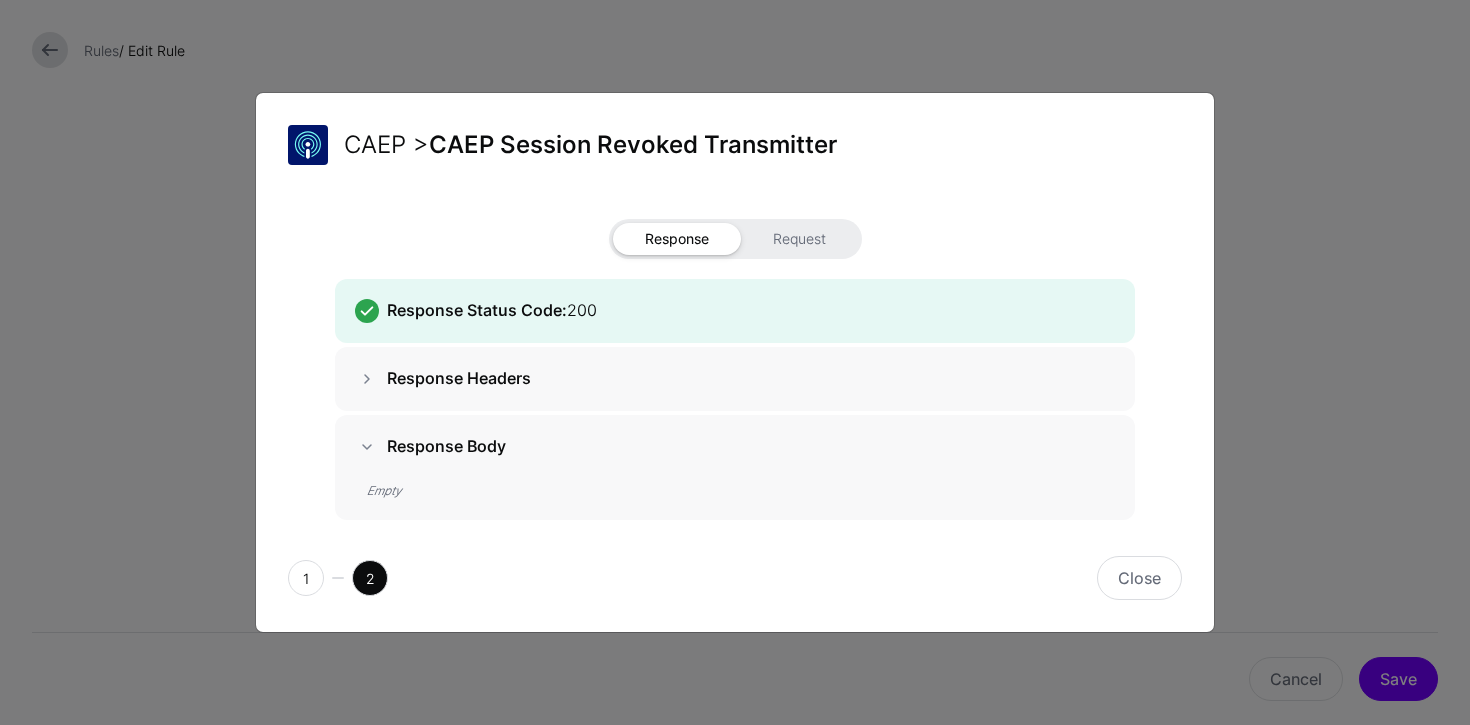 scroll, scrollTop: 0, scrollLeft: 0, axis: both 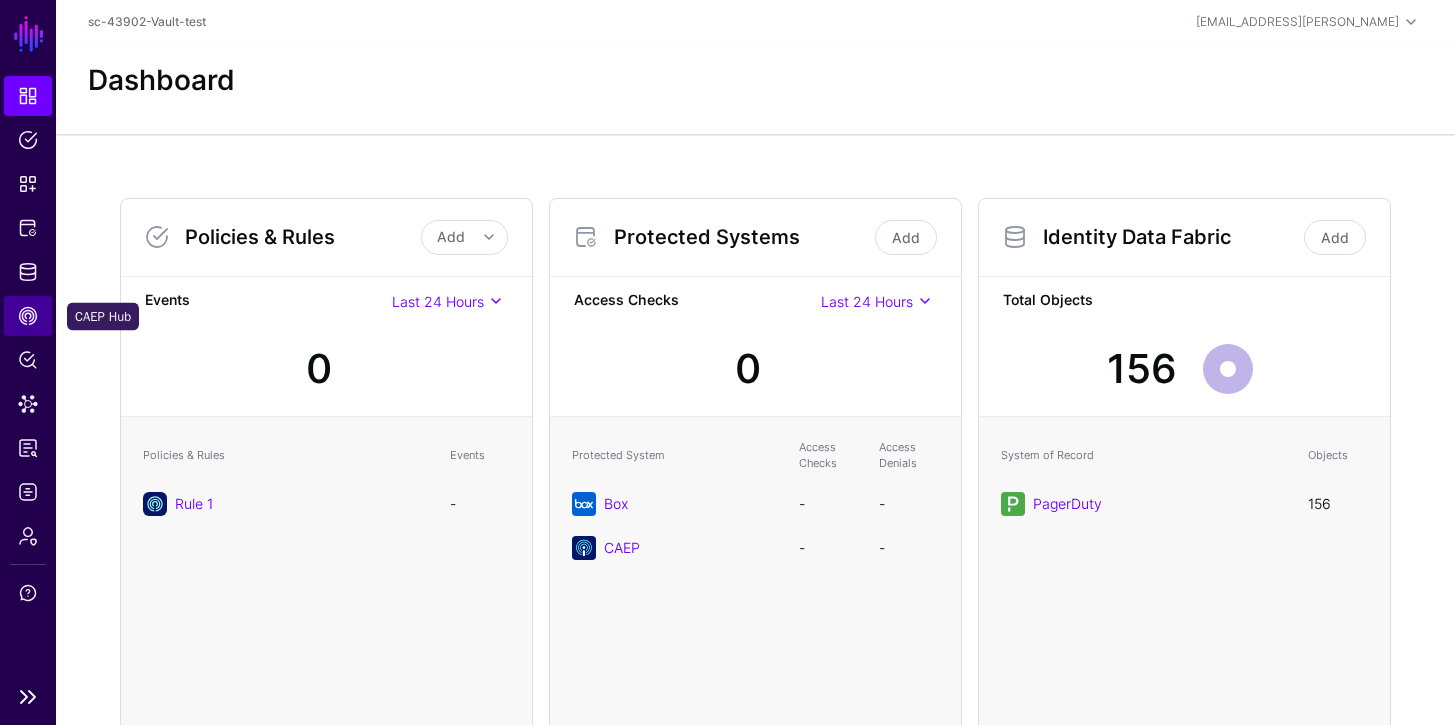 click on "CAEP Hub" 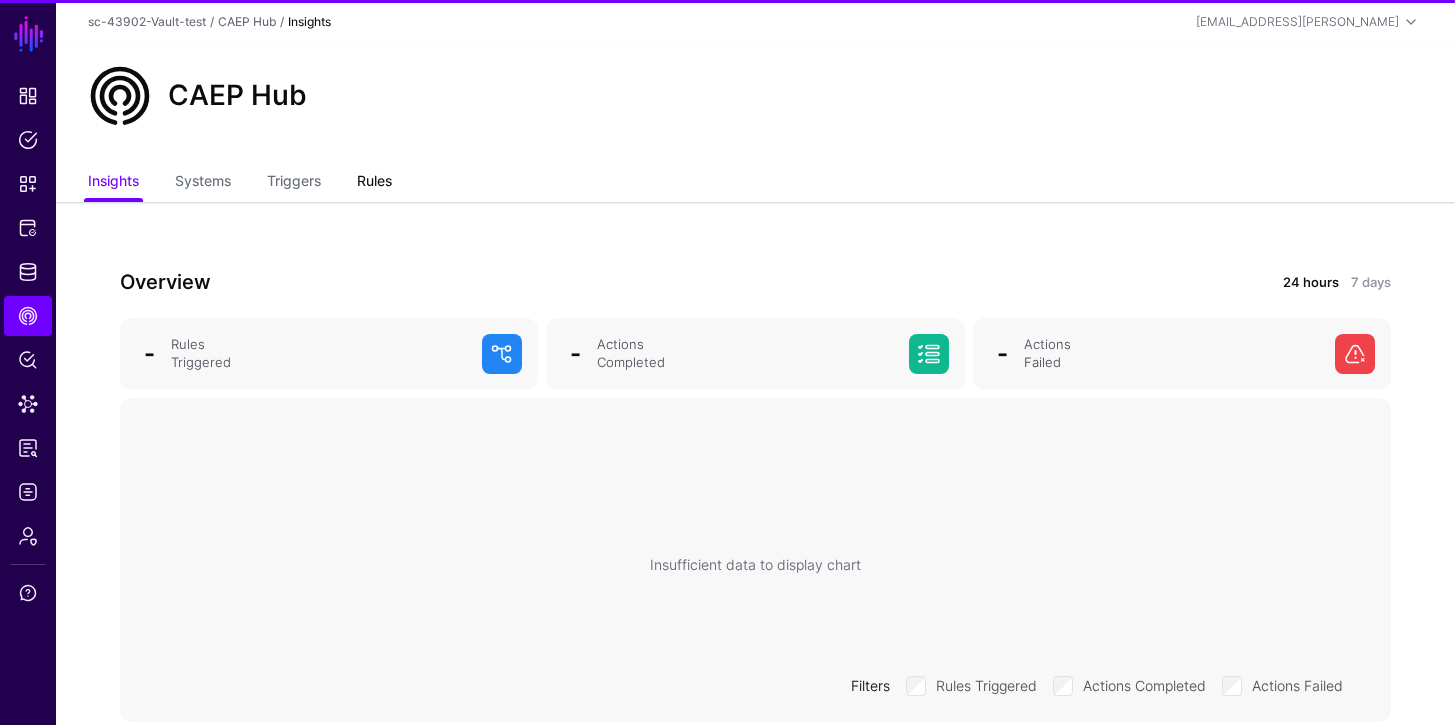 click on "Rules" 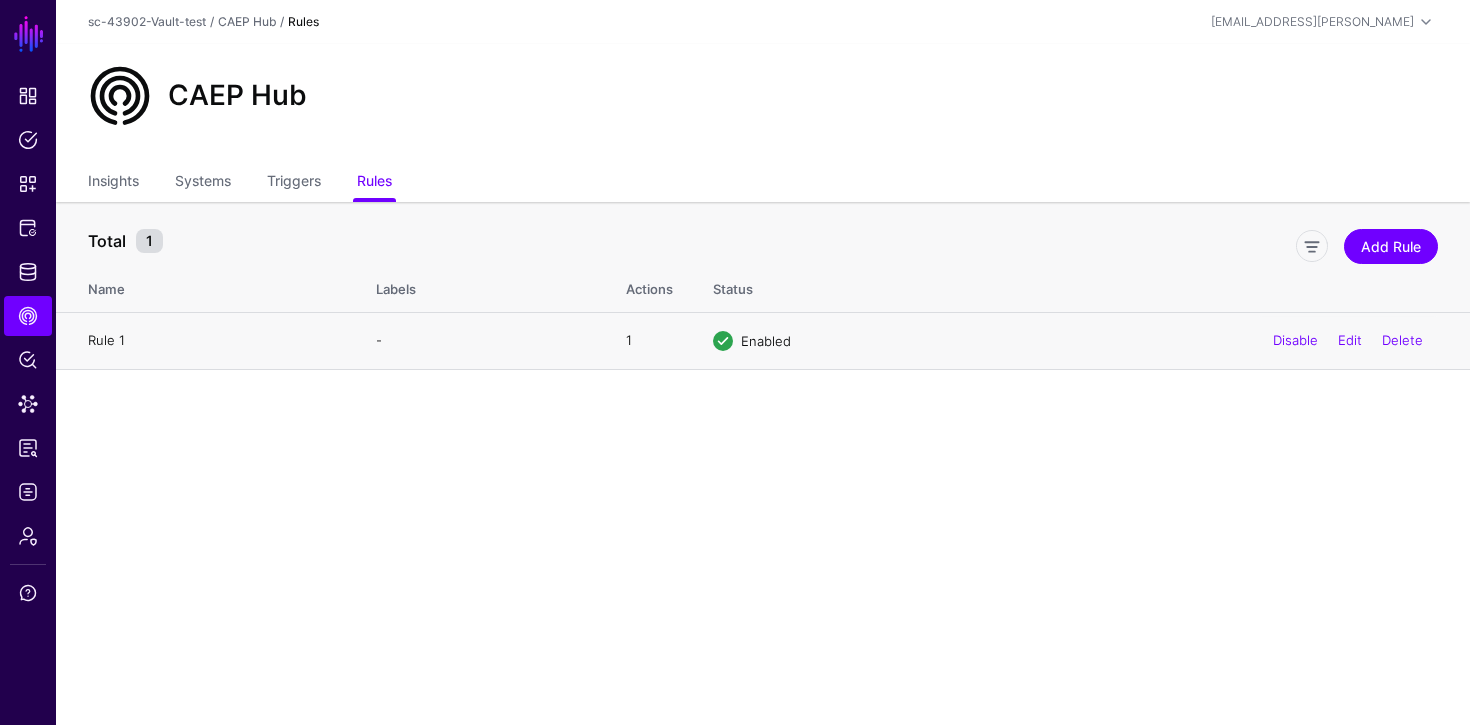 click on "Rule 1" 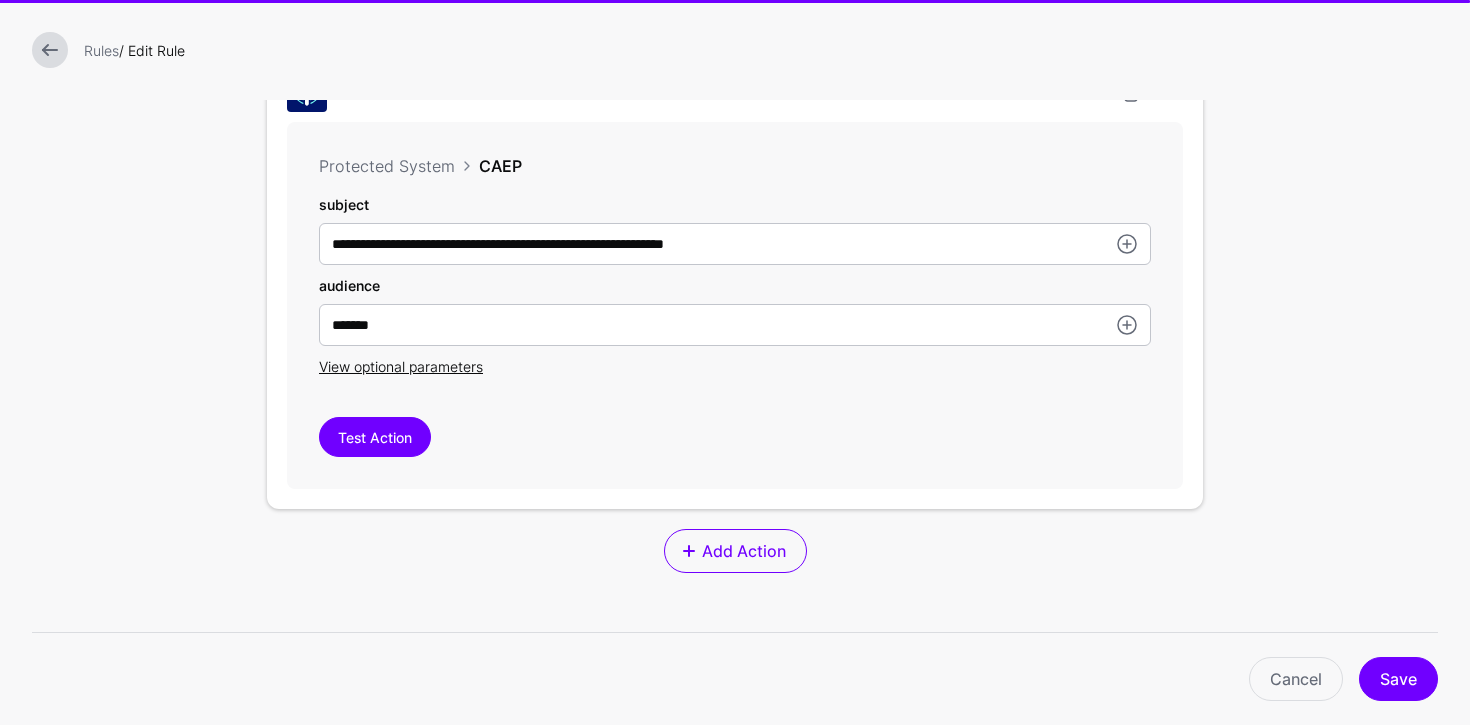 scroll, scrollTop: 918, scrollLeft: 0, axis: vertical 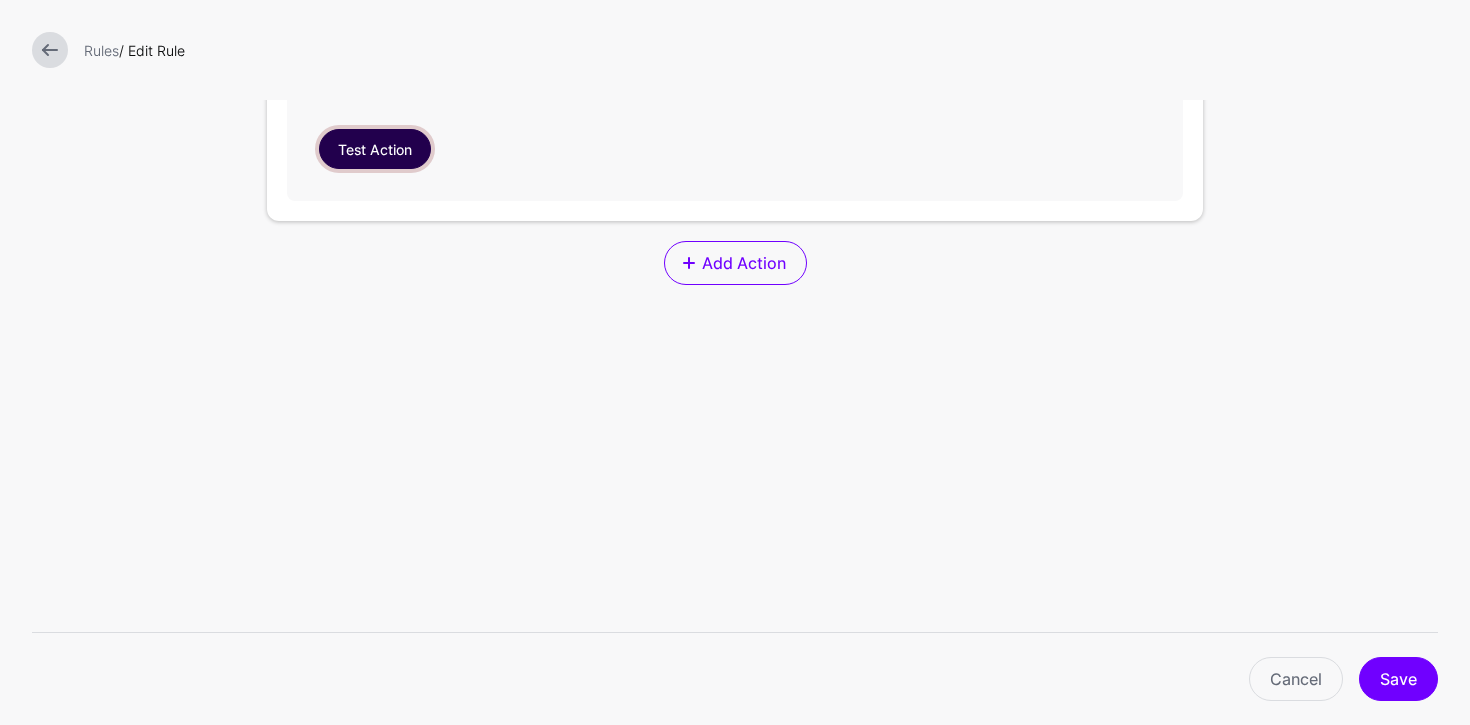 click on "Test Action" at bounding box center [375, 149] 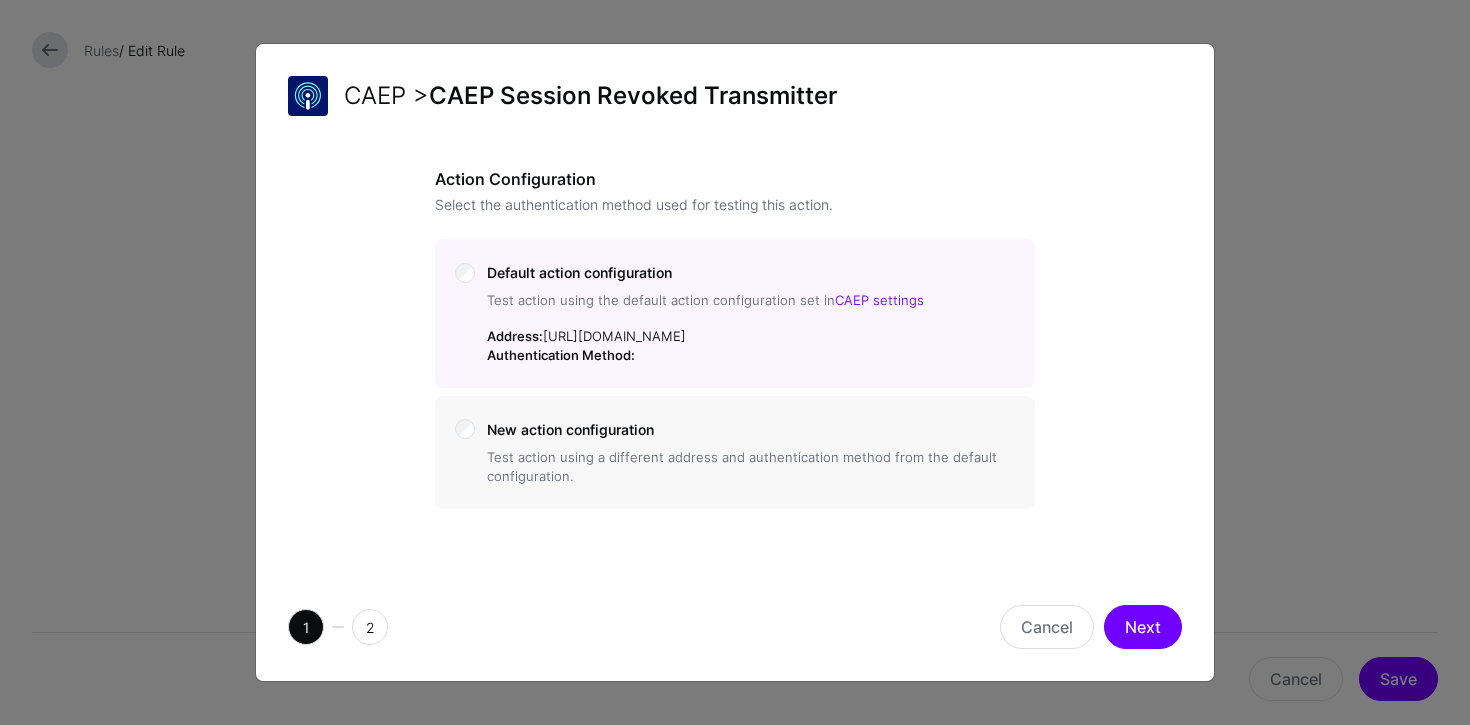 click on "New action configuration" 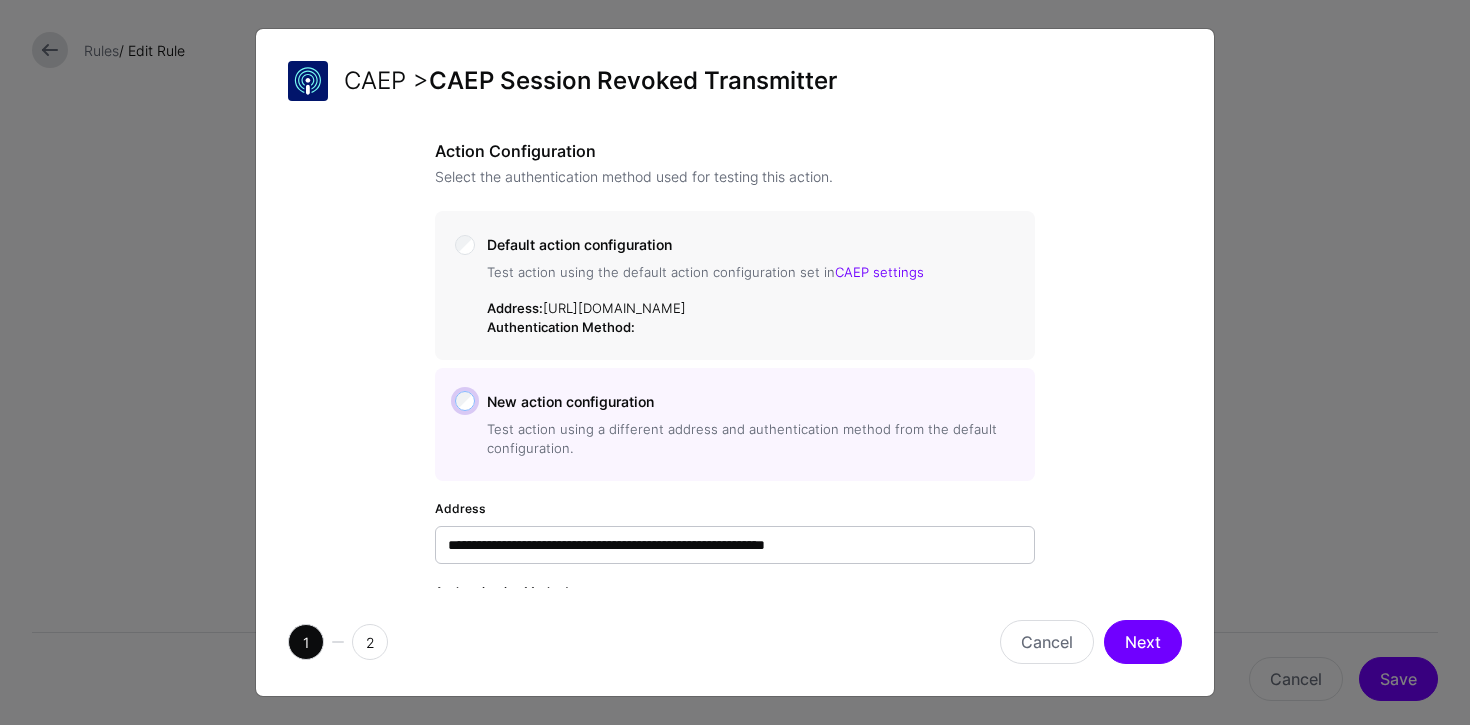 scroll, scrollTop: 14, scrollLeft: 0, axis: vertical 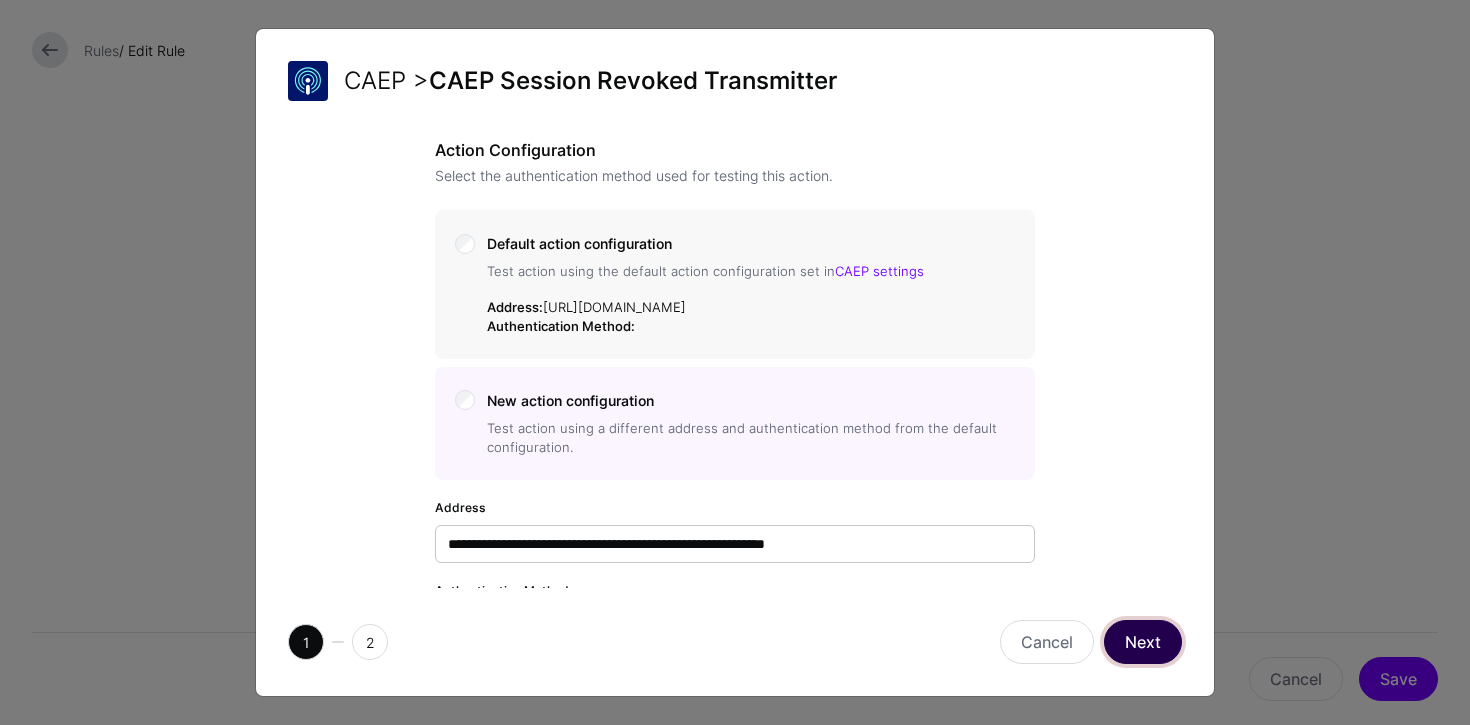 click on "Next" 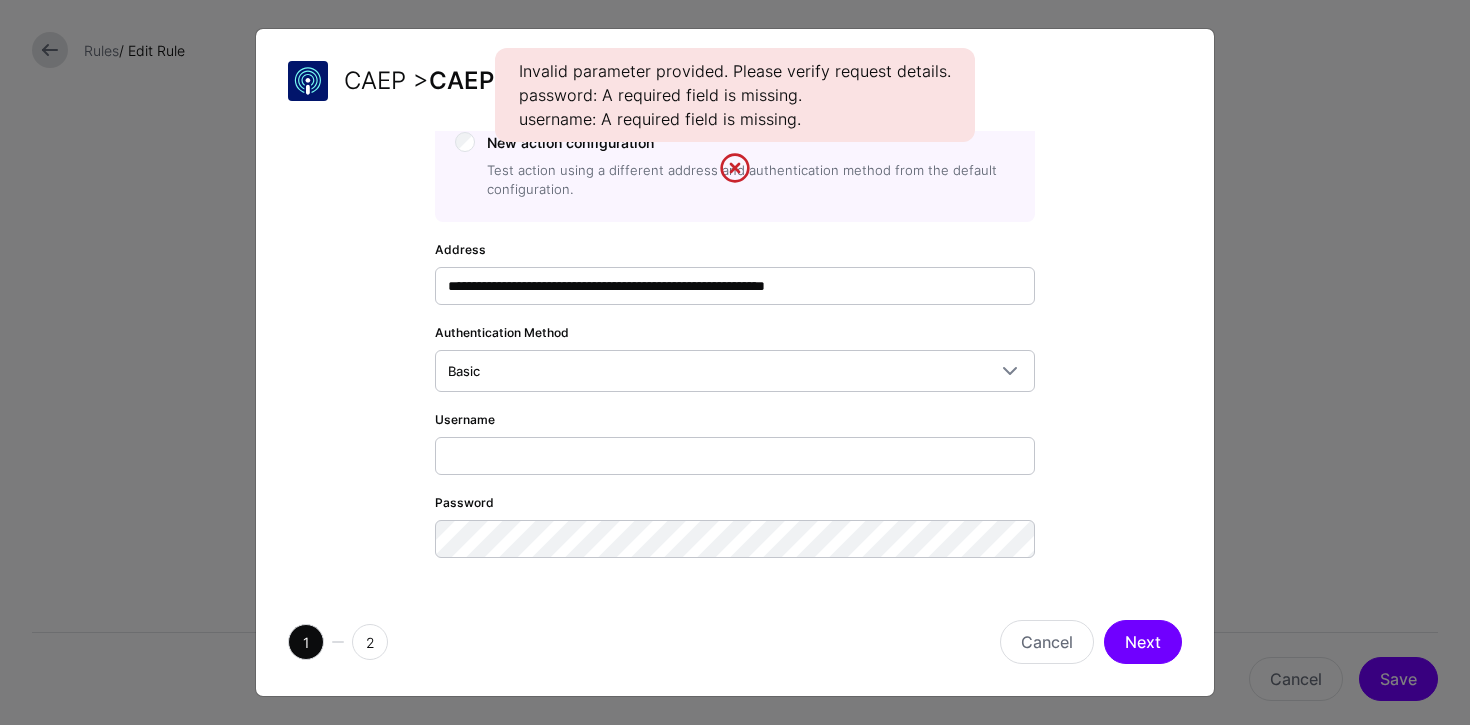 scroll, scrollTop: 273, scrollLeft: 0, axis: vertical 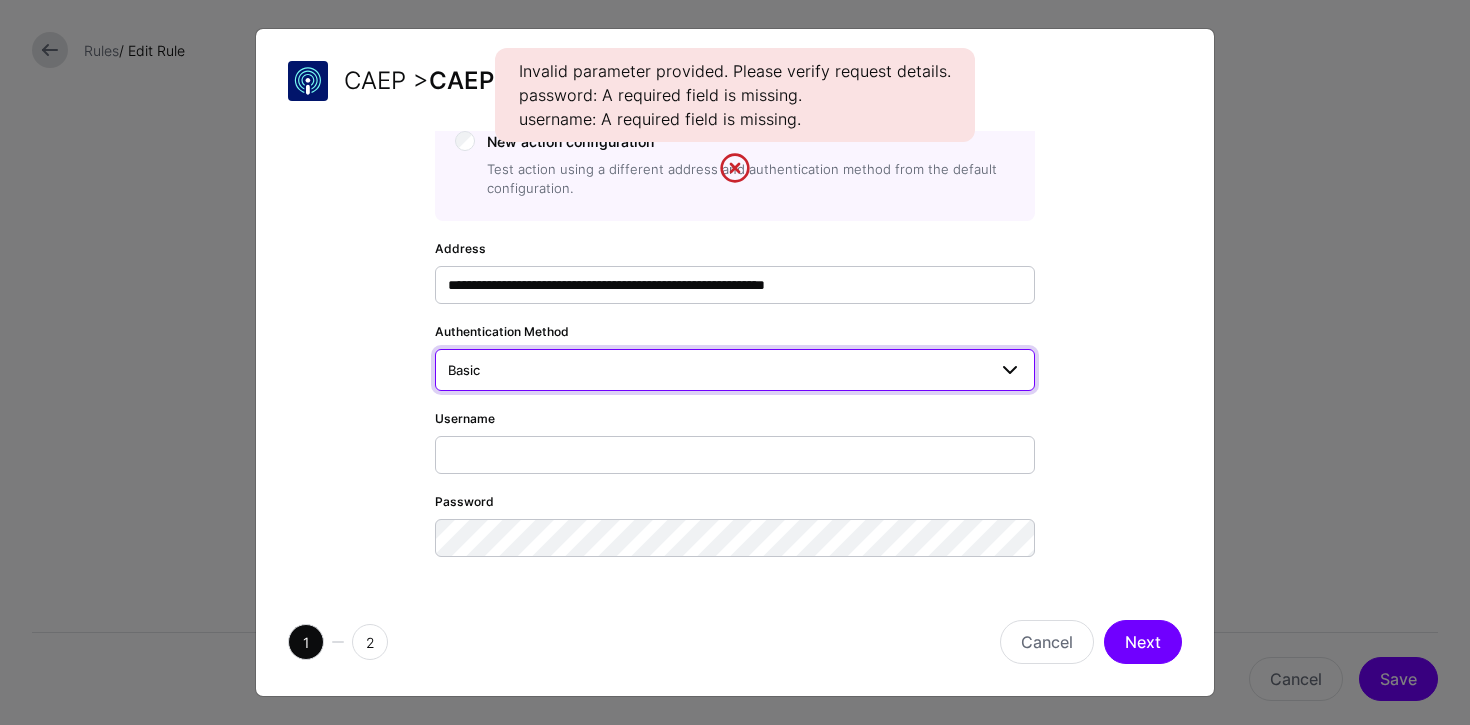 click on "Basic" at bounding box center [717, 370] 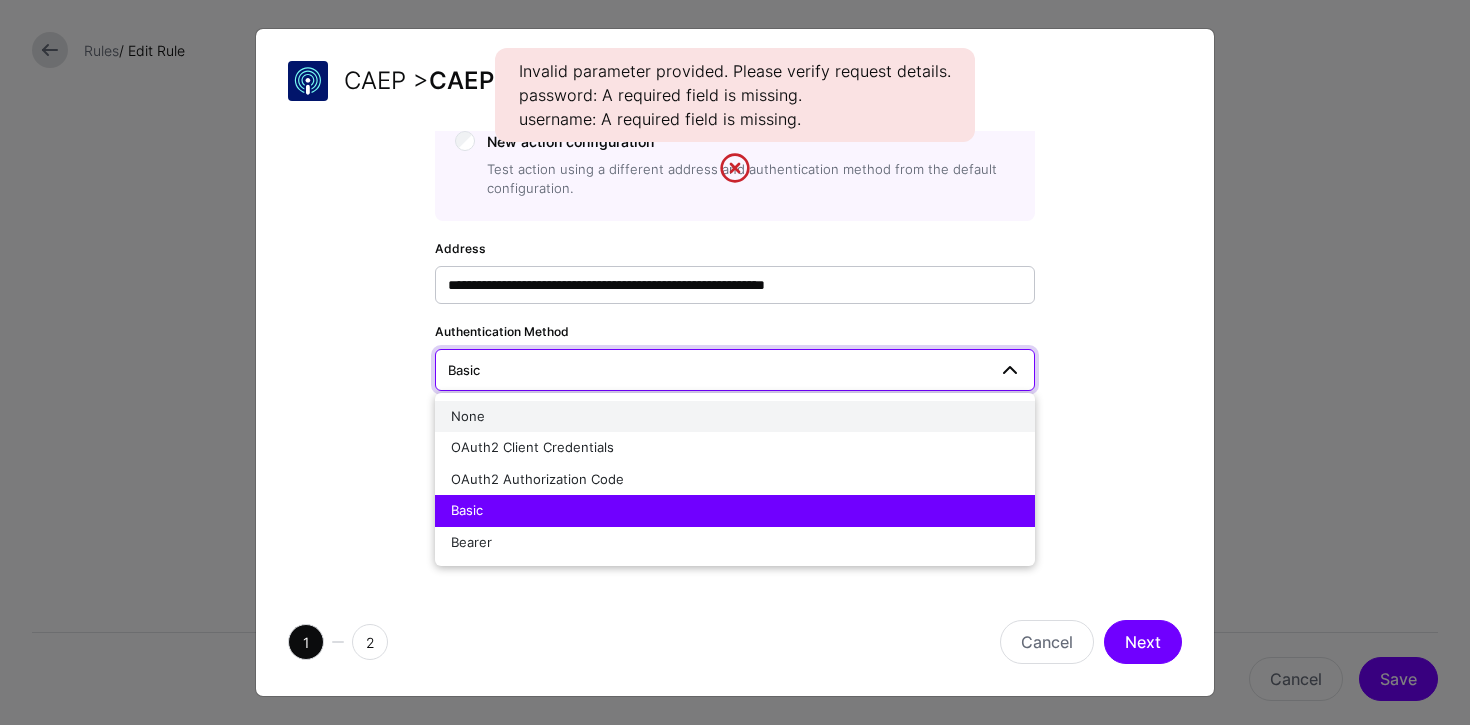click on "None" 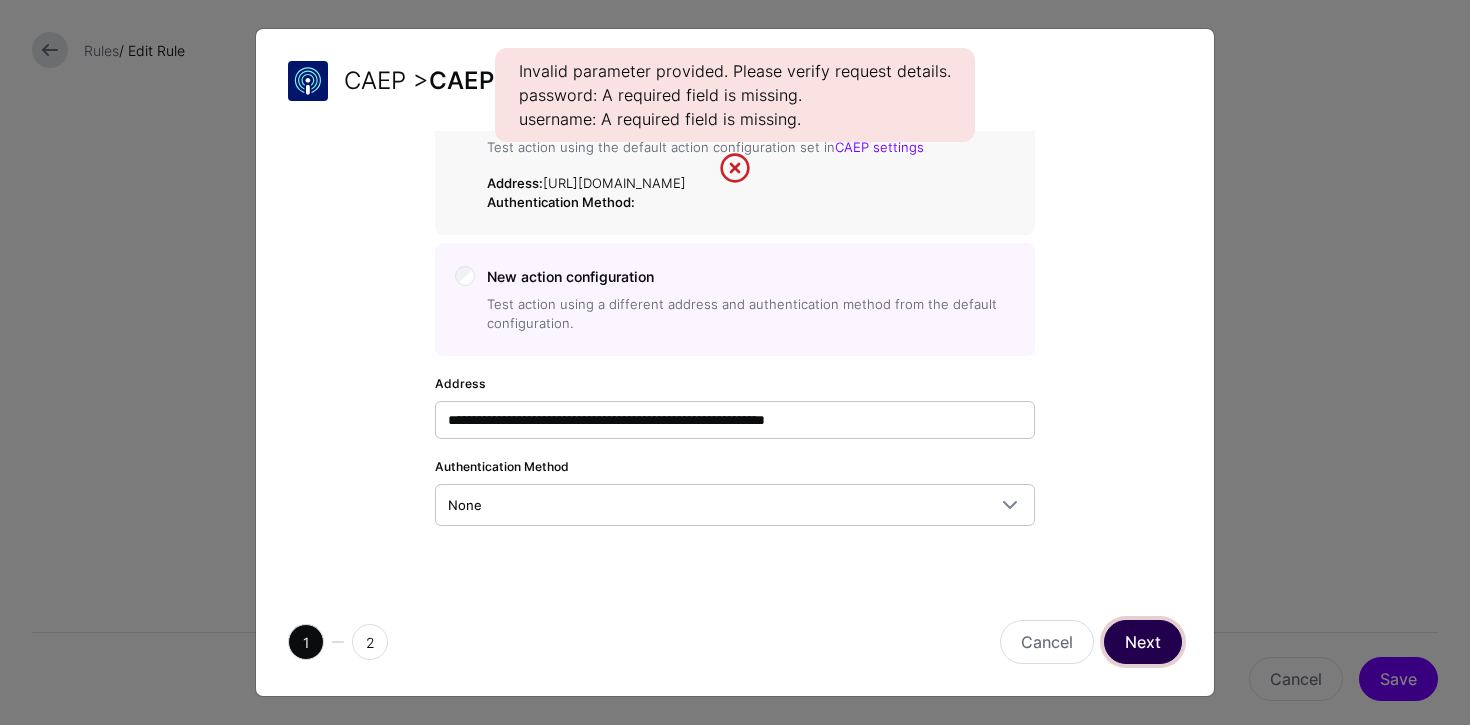 click on "Next" 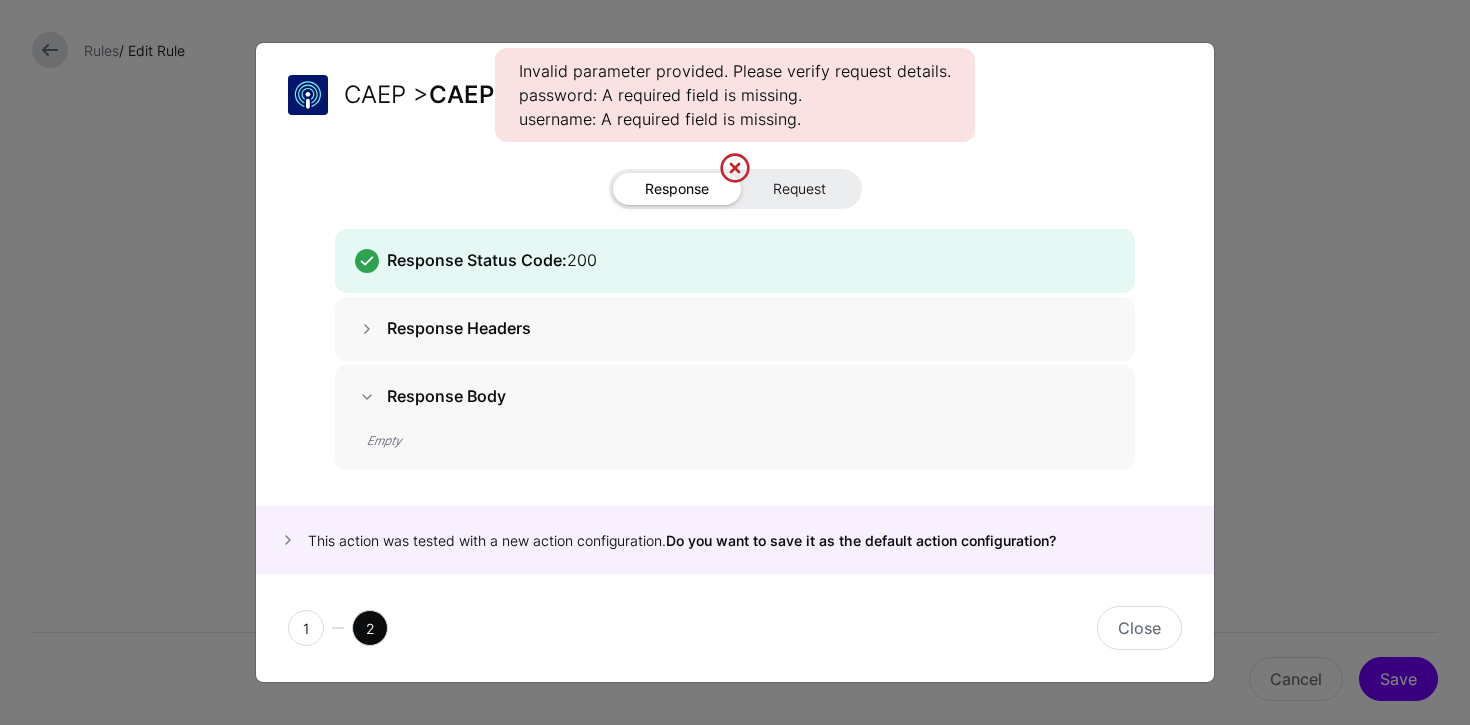 click on "Request" 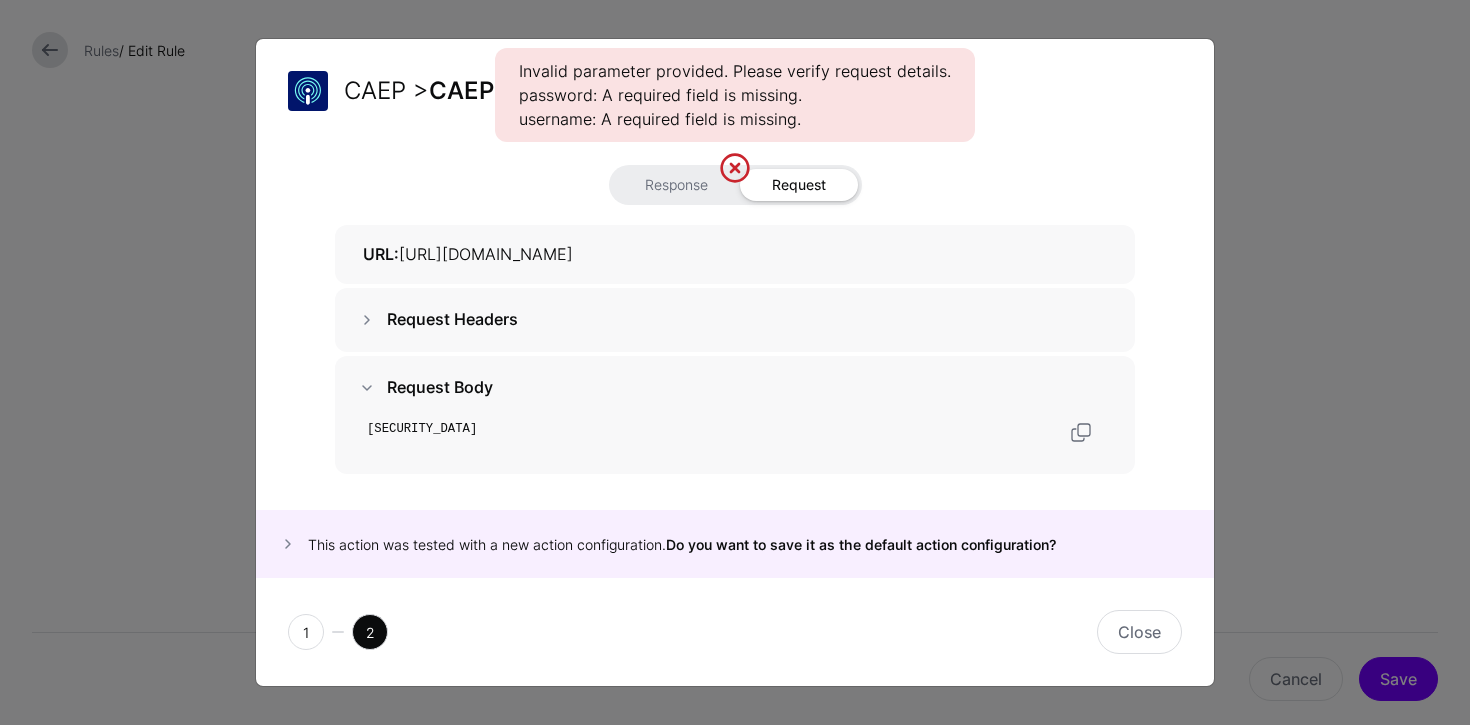 scroll, scrollTop: 146, scrollLeft: 0, axis: vertical 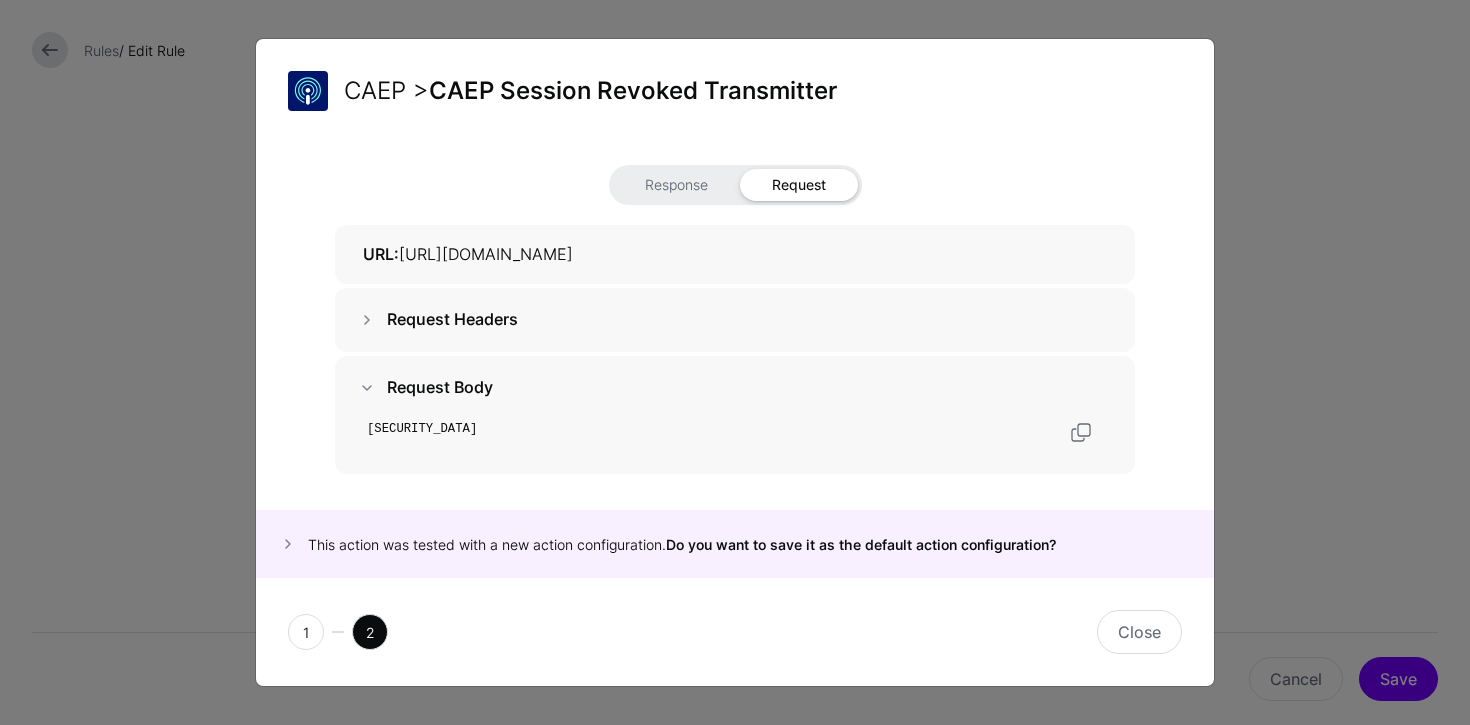 drag, startPoint x: 558, startPoint y: 434, endPoint x: 359, endPoint y: 277, distance: 253.47583 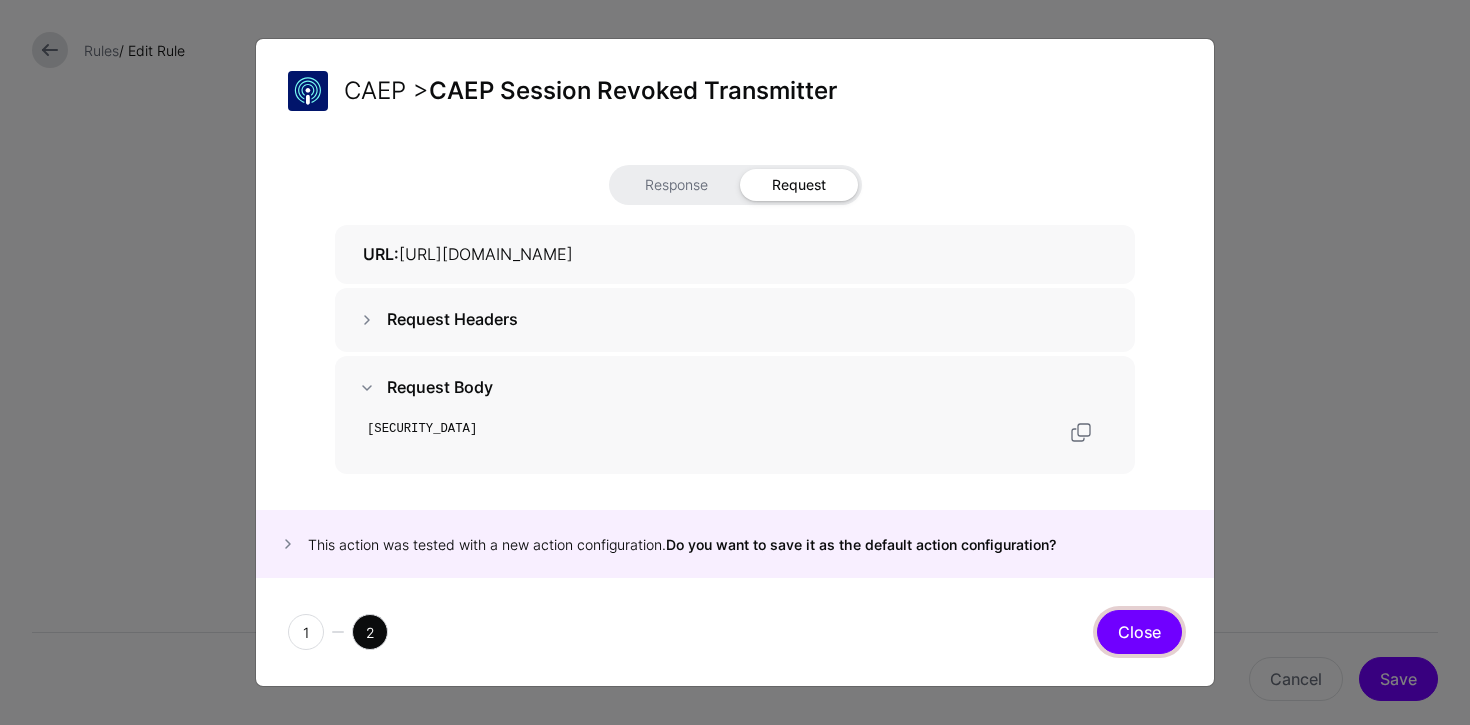 click on "Close" 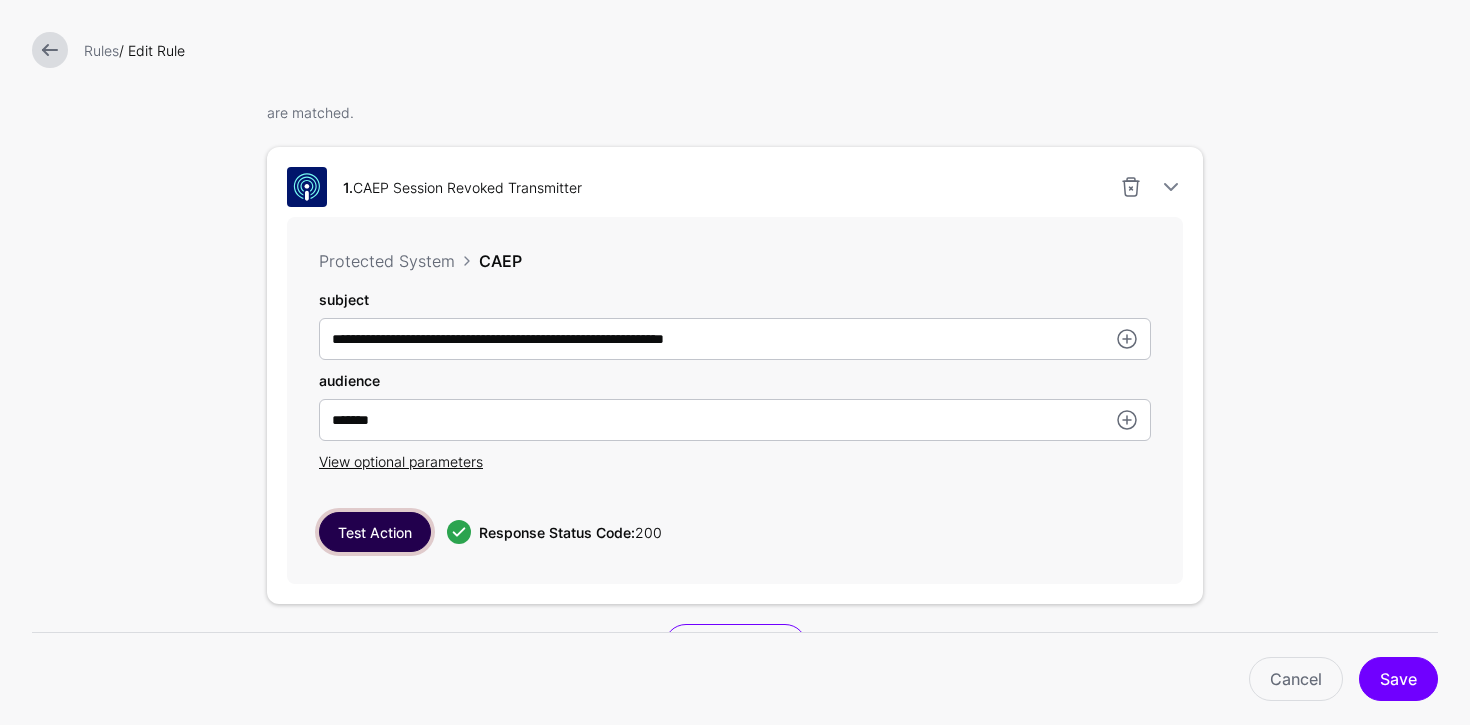 scroll, scrollTop: 528, scrollLeft: 0, axis: vertical 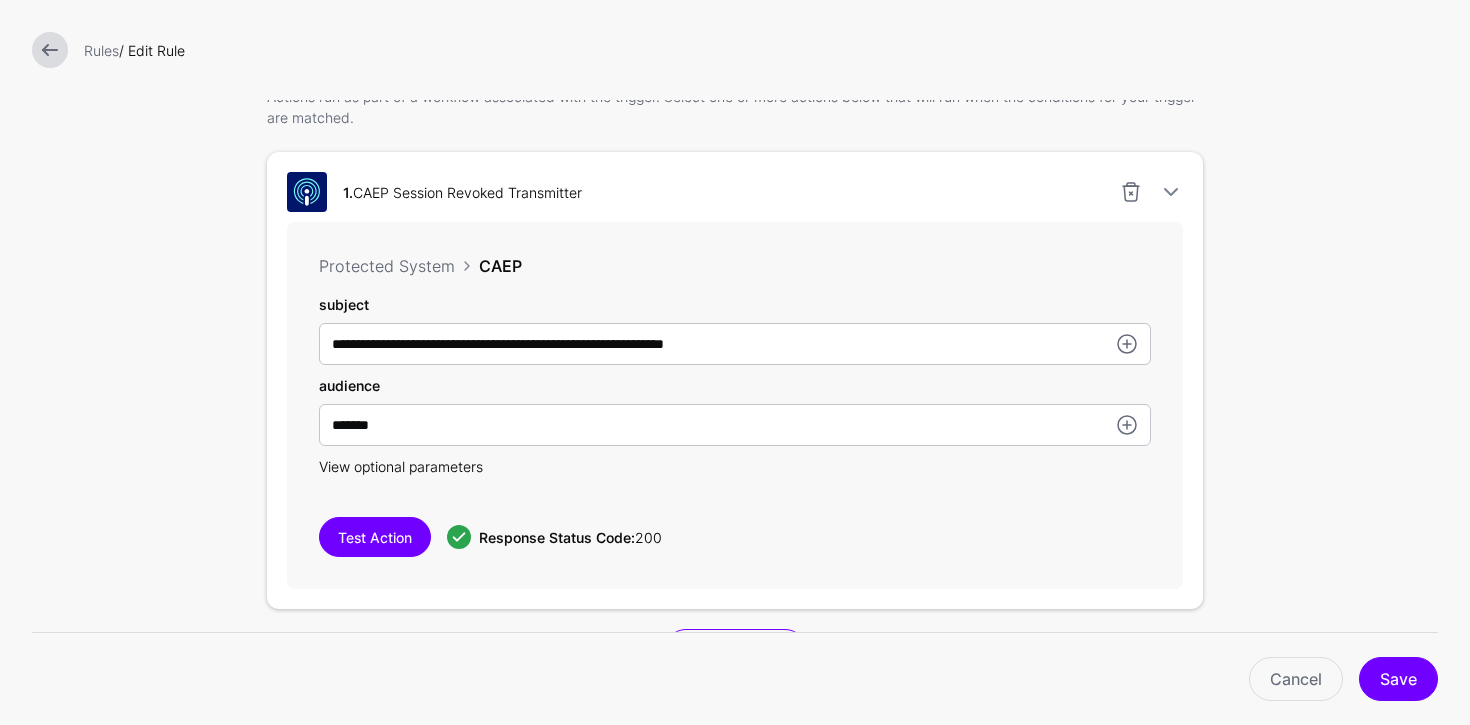 click on "View optional parameters" at bounding box center (401, 466) 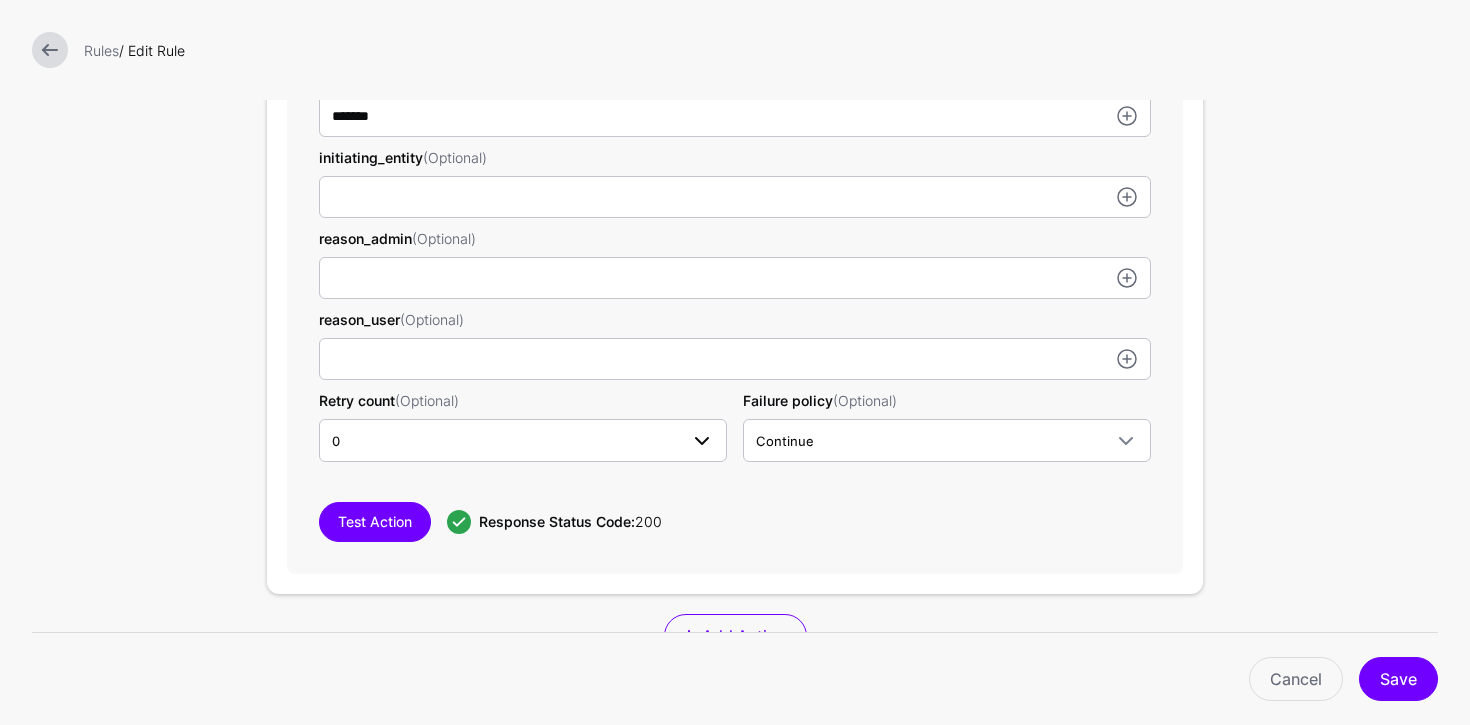 scroll, scrollTop: 852, scrollLeft: 0, axis: vertical 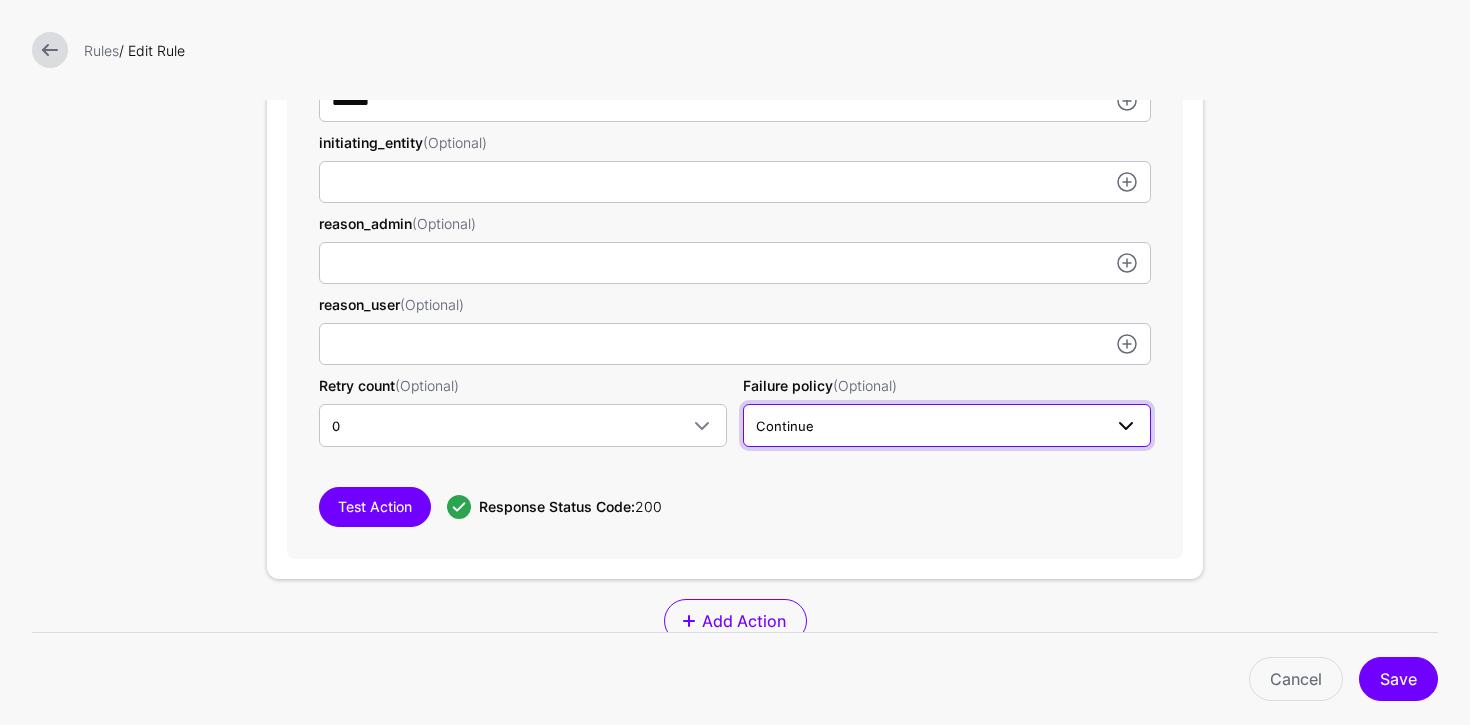 click on "Continue" at bounding box center [947, 425] 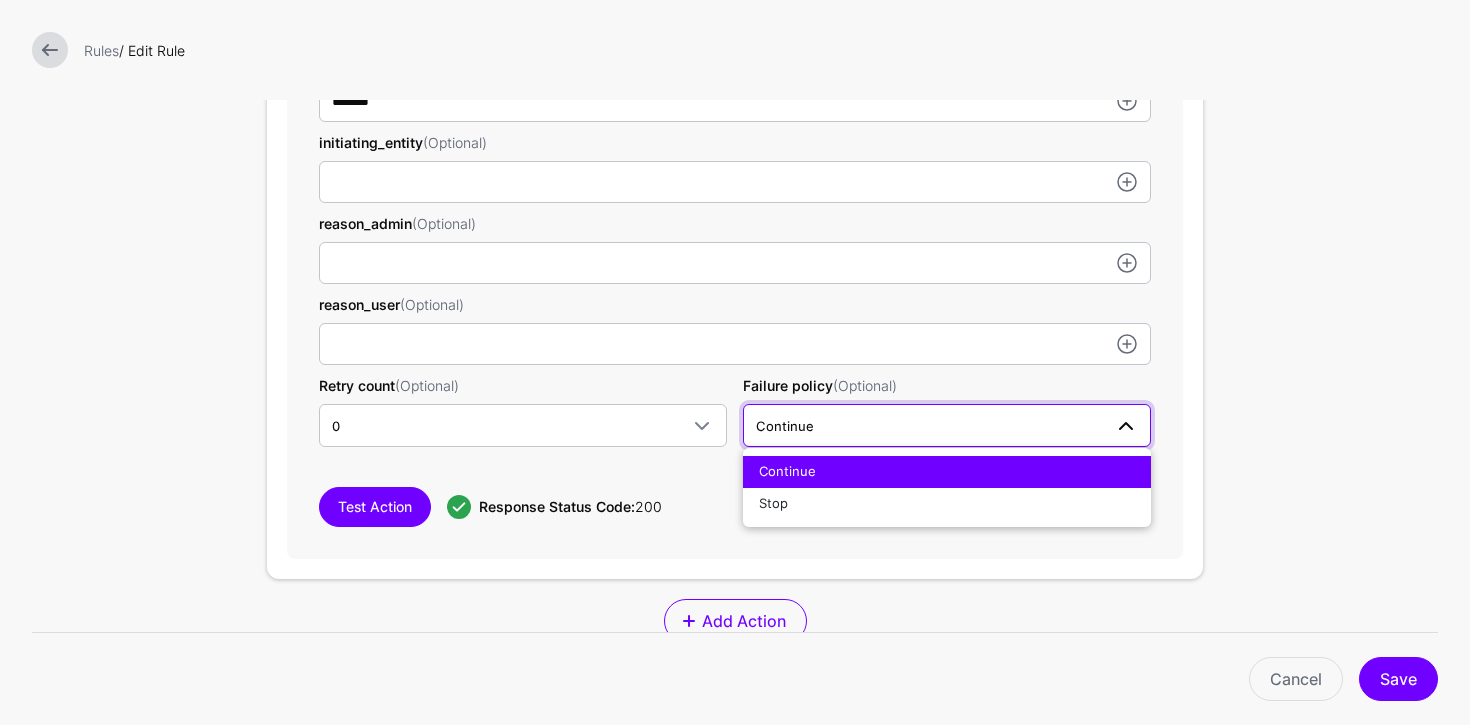 click on "Continue" at bounding box center (947, 425) 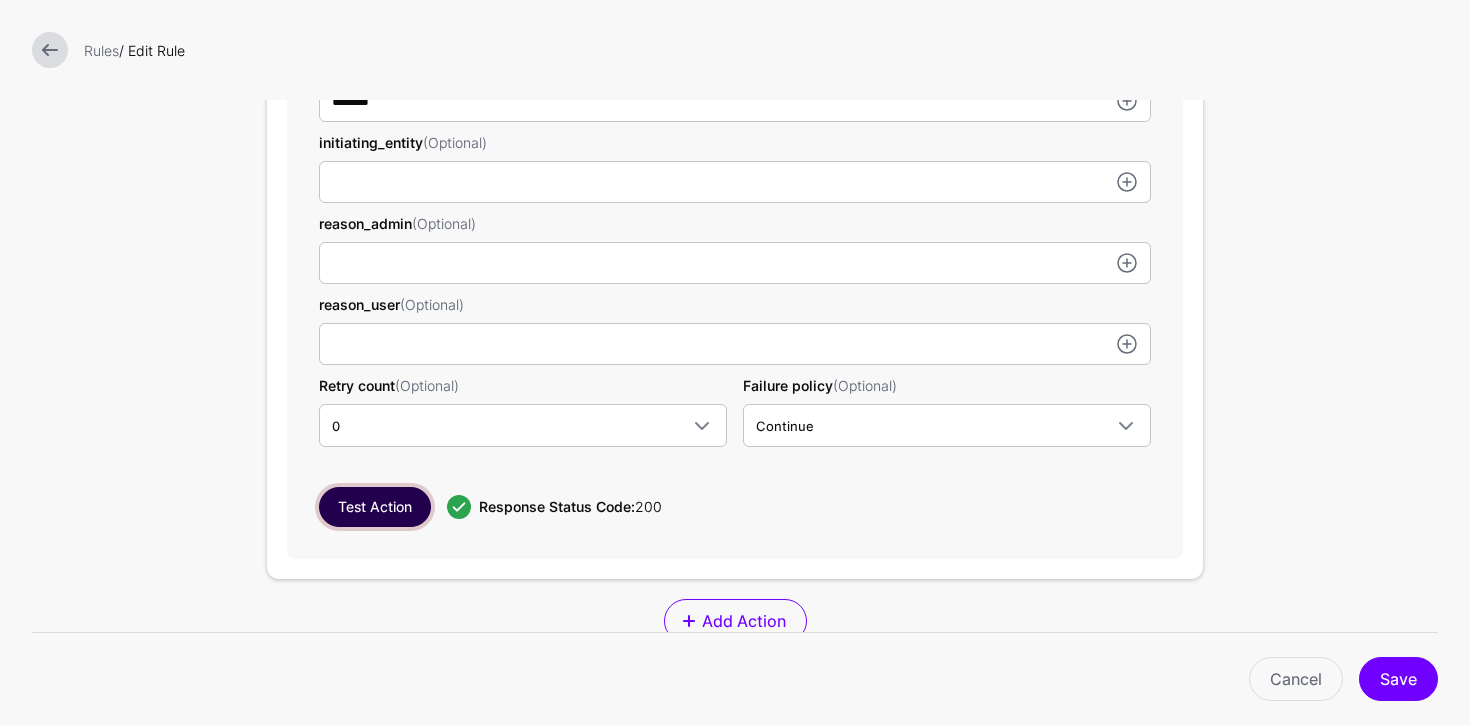 click on "Test Action" at bounding box center [375, 507] 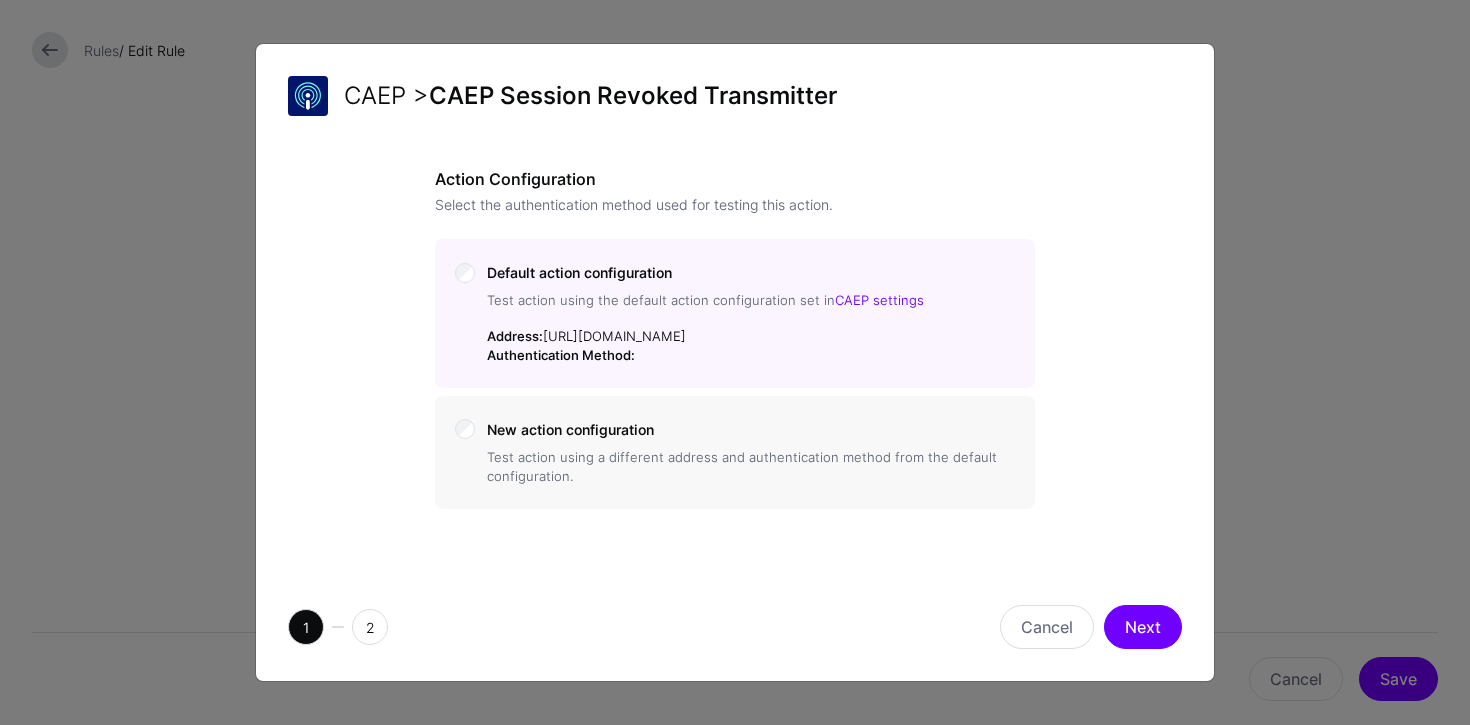 click on "New action configuration" 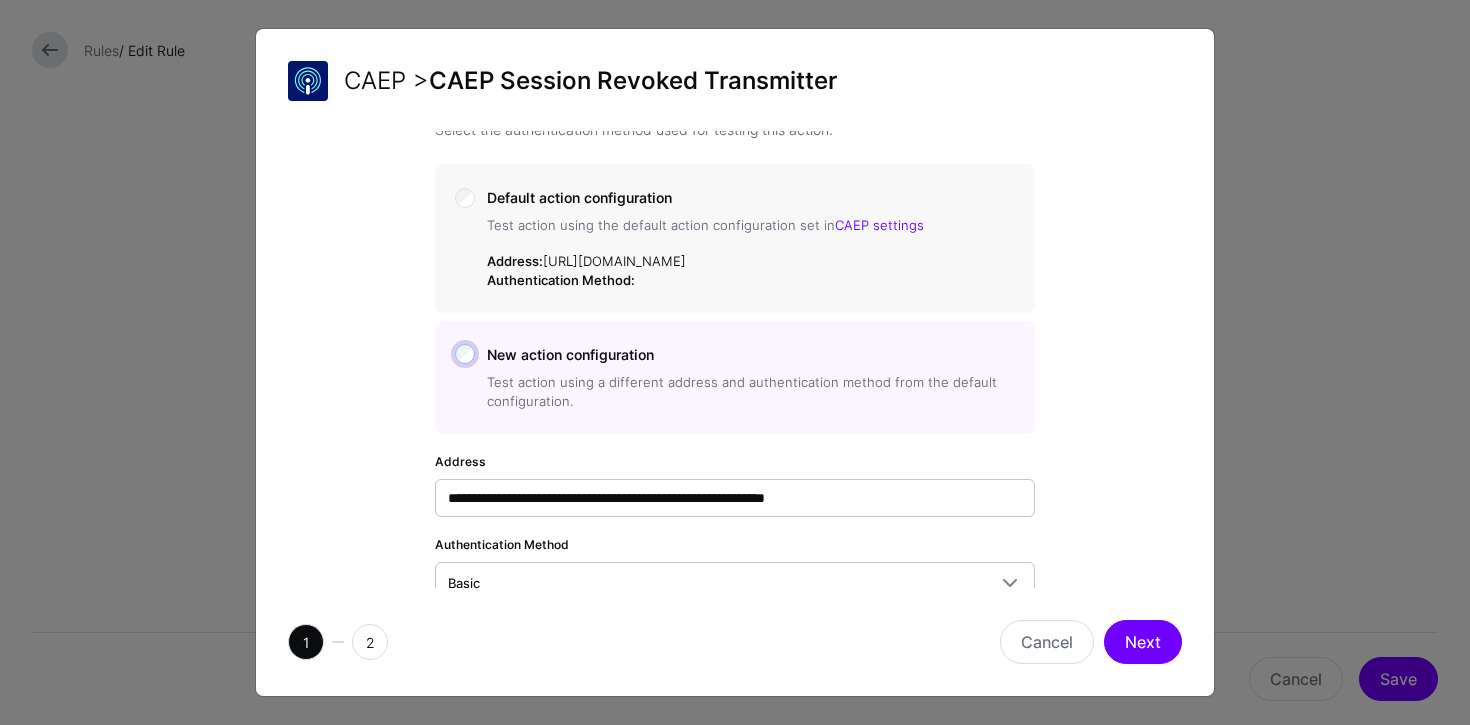 scroll, scrollTop: 303, scrollLeft: 0, axis: vertical 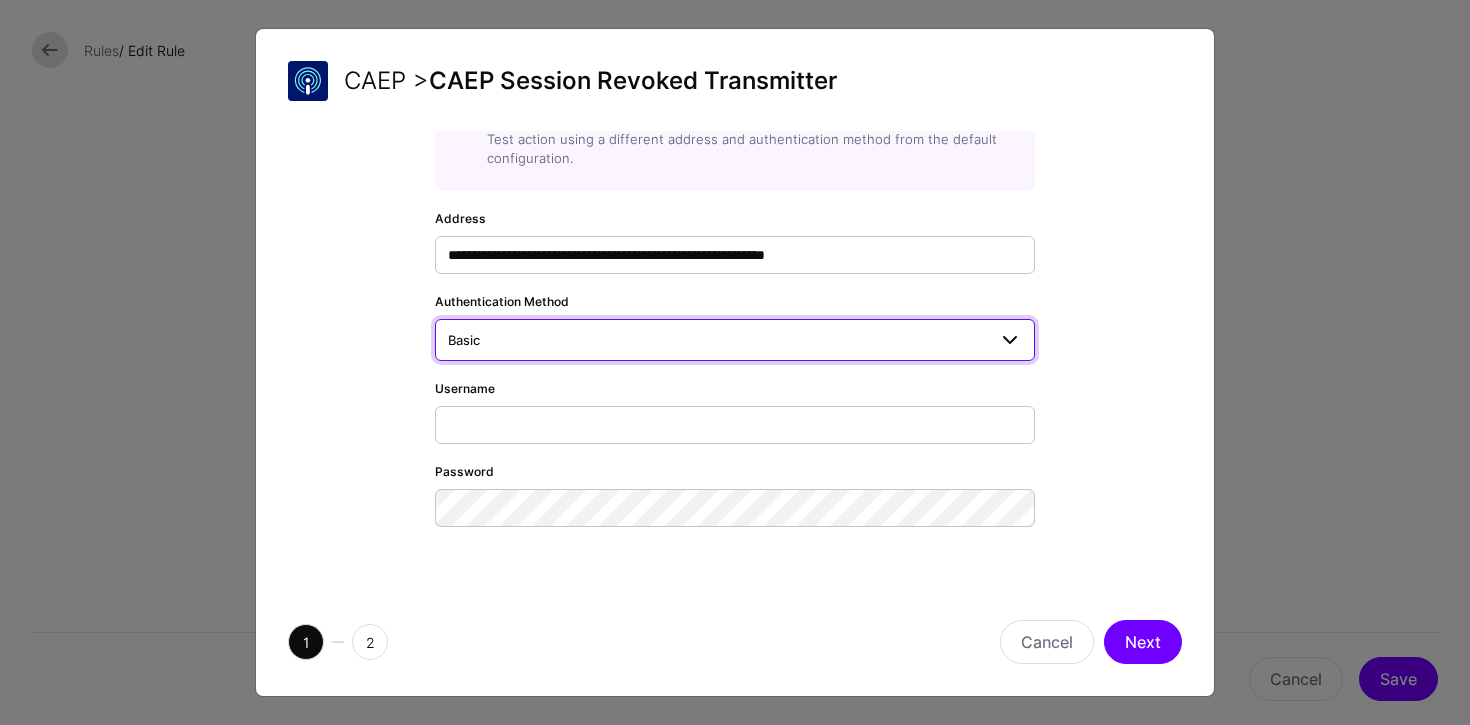 click on "Basic" at bounding box center (735, 340) 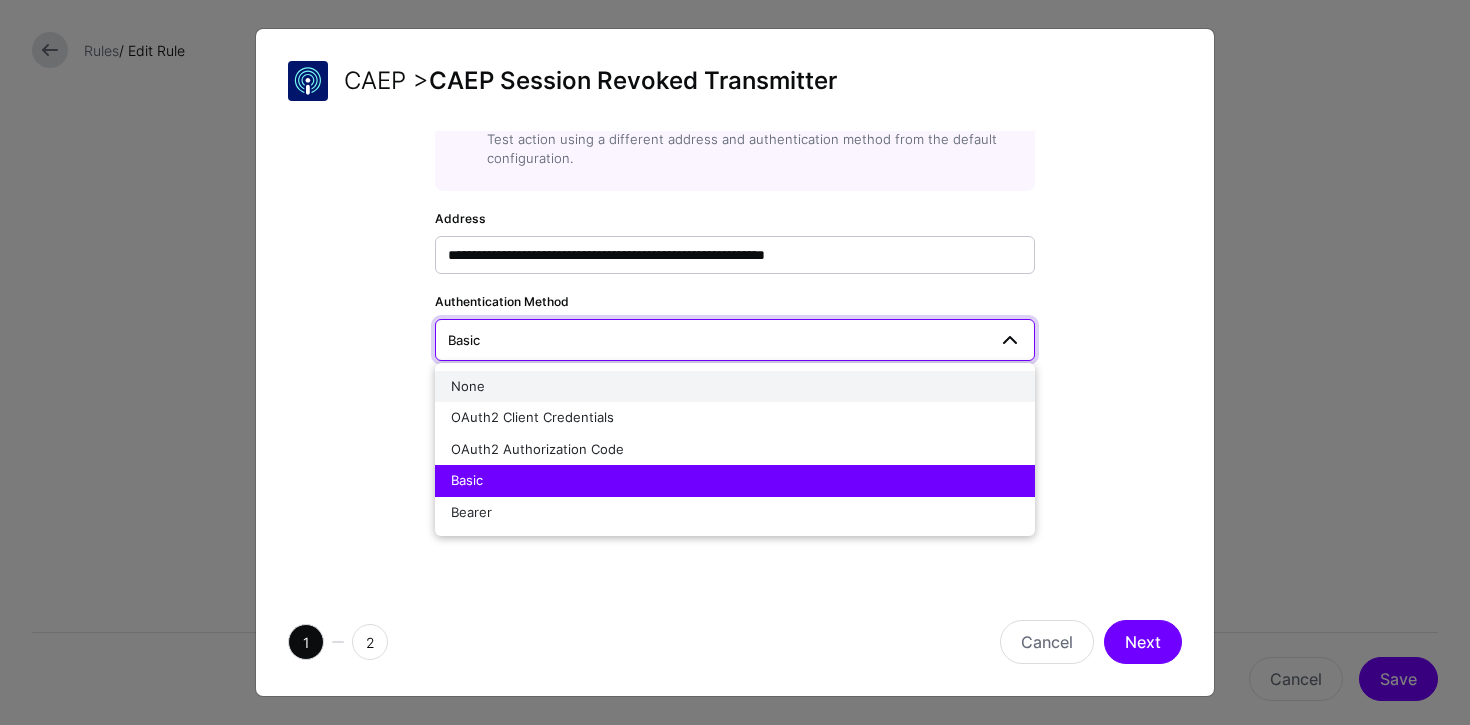 click on "None" 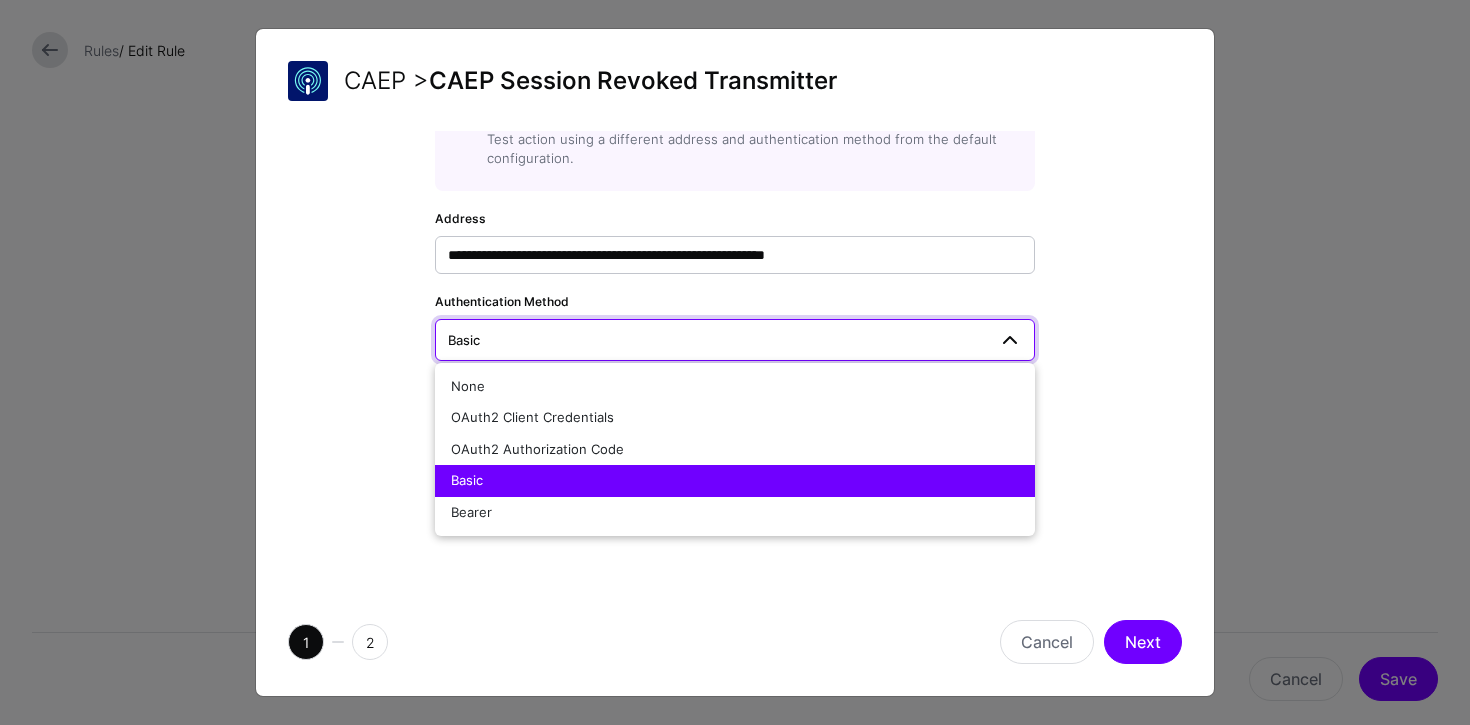 scroll, scrollTop: 138, scrollLeft: 0, axis: vertical 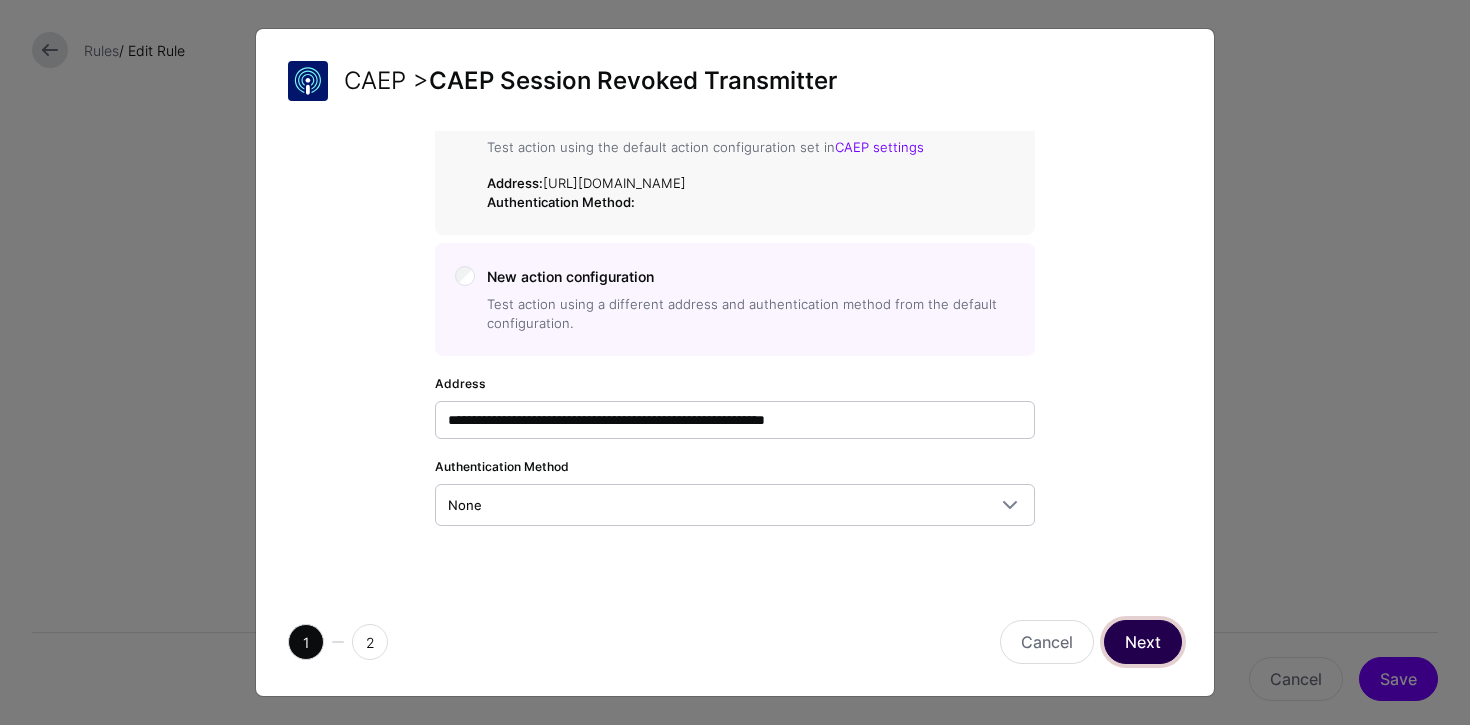 click on "Next" 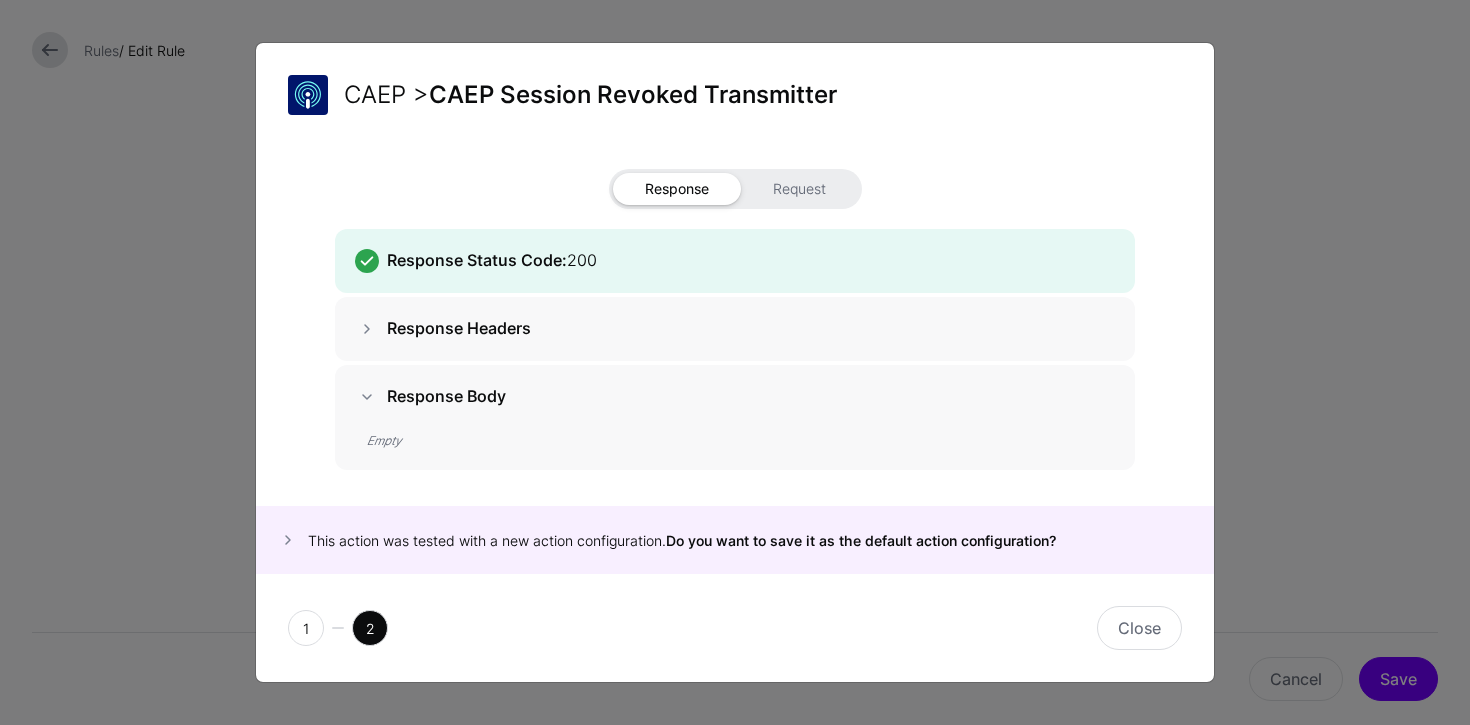 click on "Response Headers" 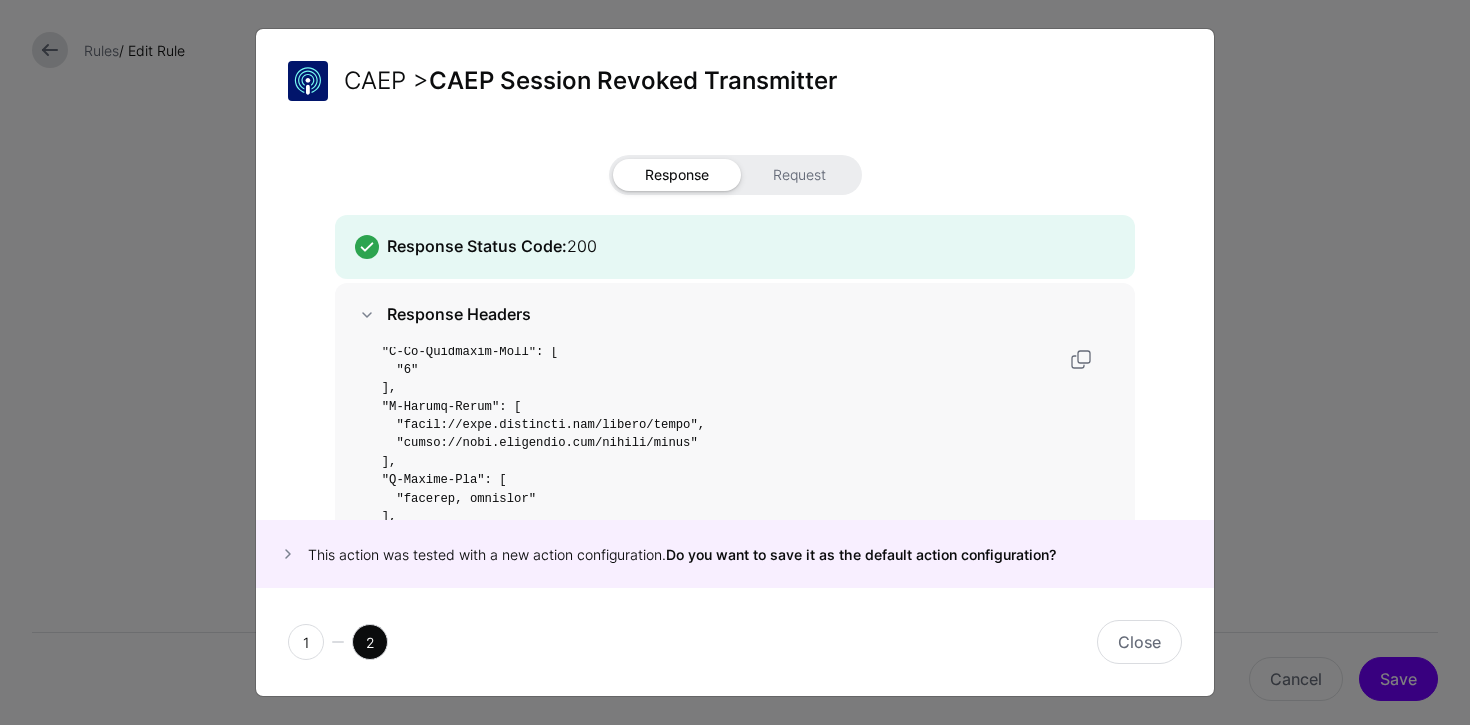 scroll, scrollTop: 1267, scrollLeft: 0, axis: vertical 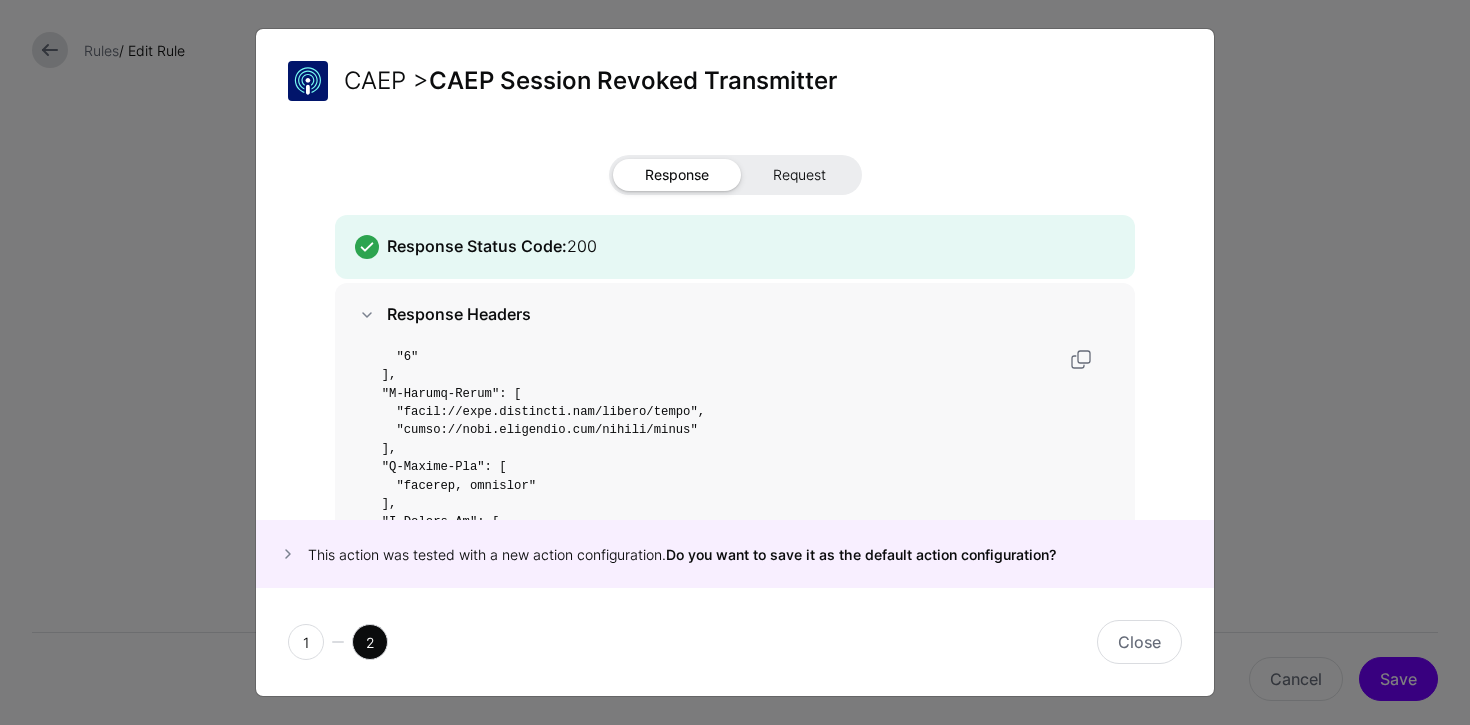 click on "Request" 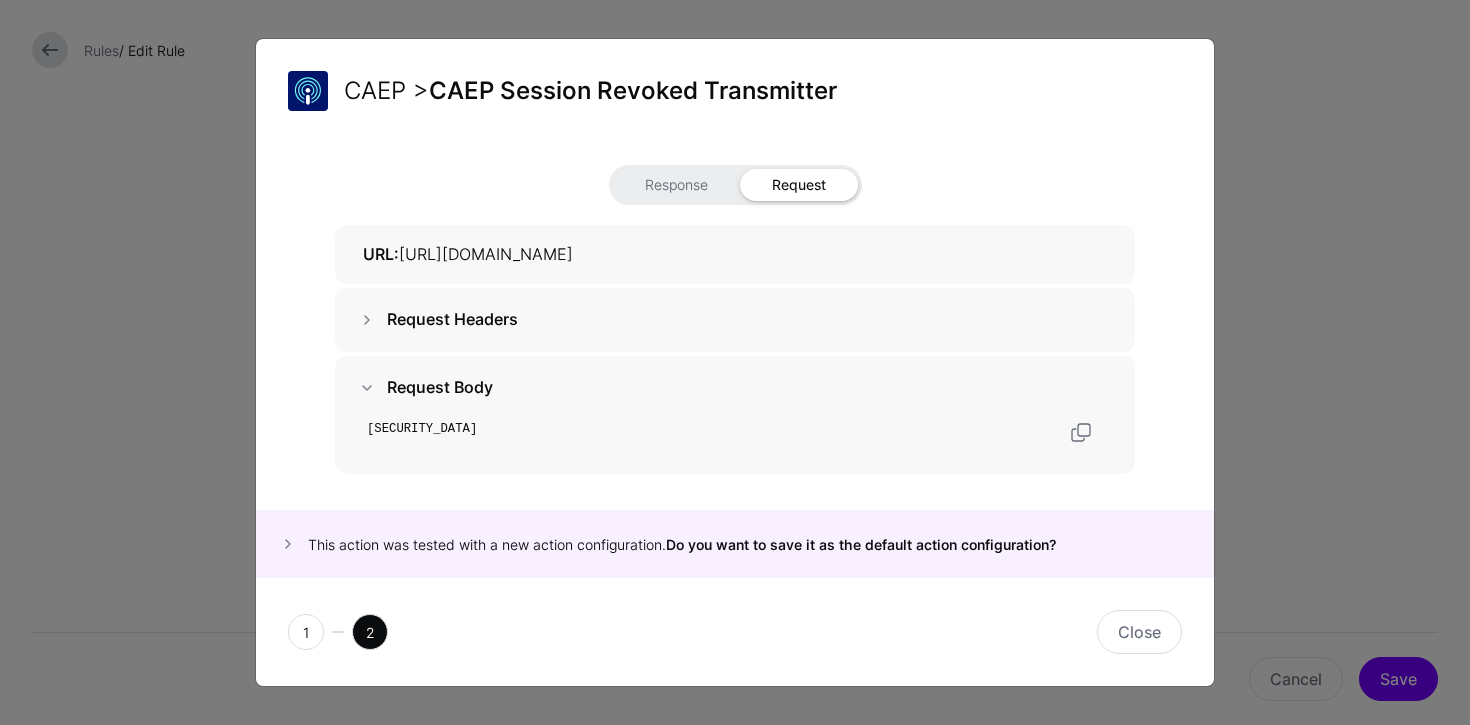 scroll, scrollTop: 127, scrollLeft: 0, axis: vertical 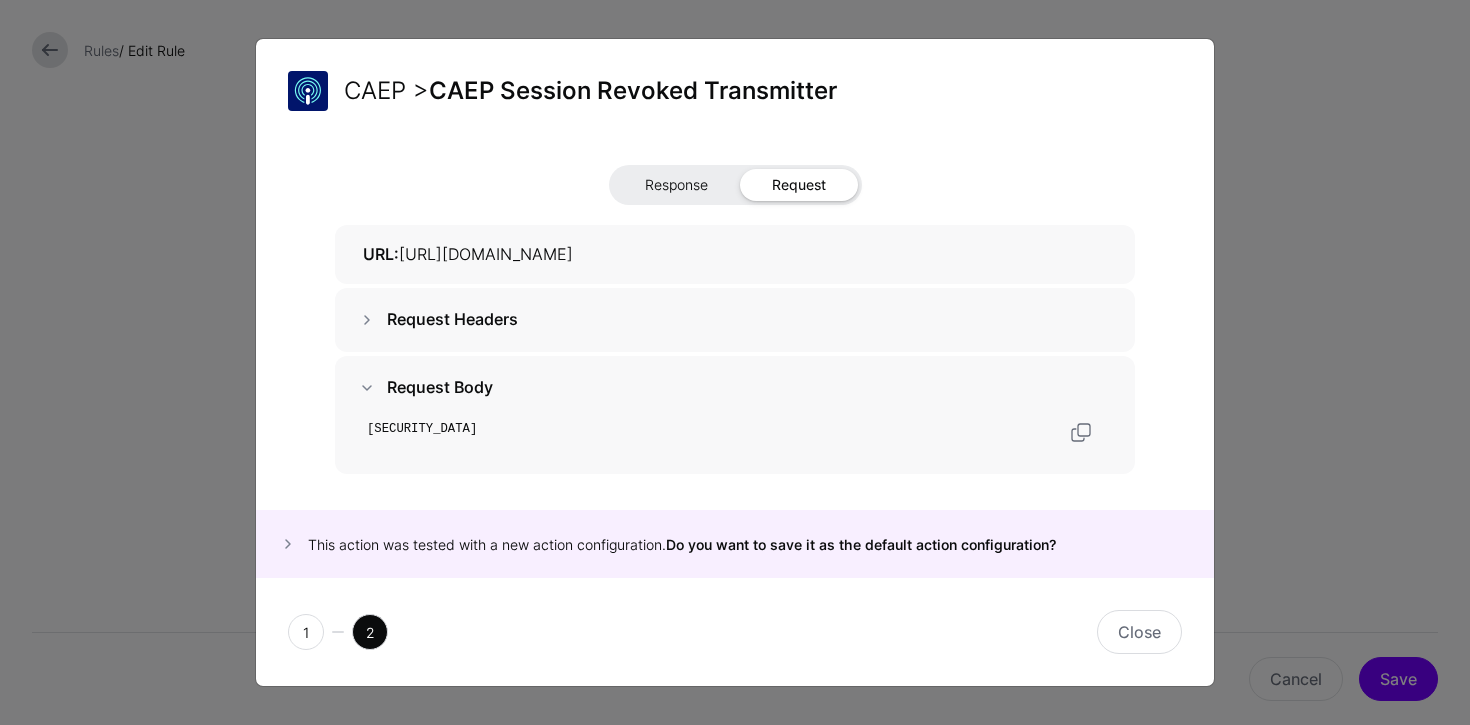 click on "Response" 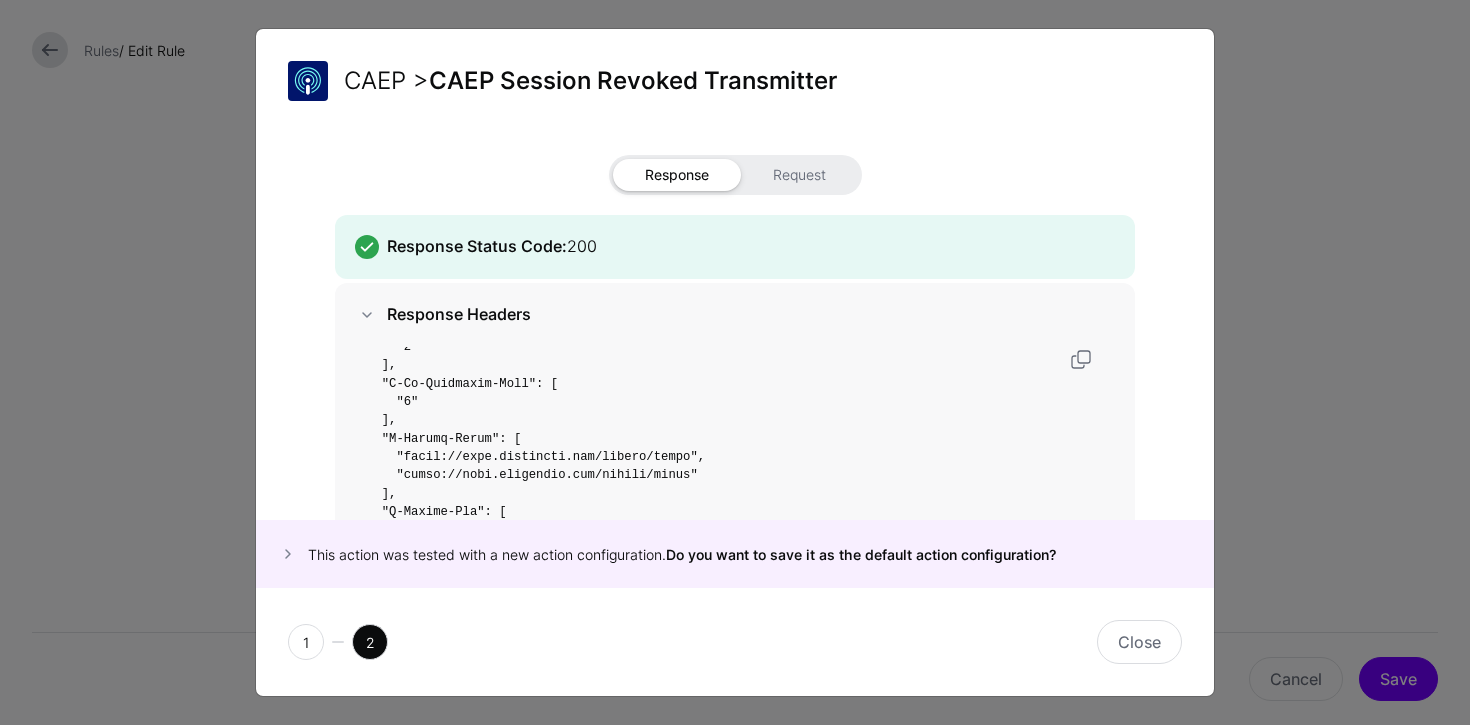 scroll, scrollTop: 1267, scrollLeft: 0, axis: vertical 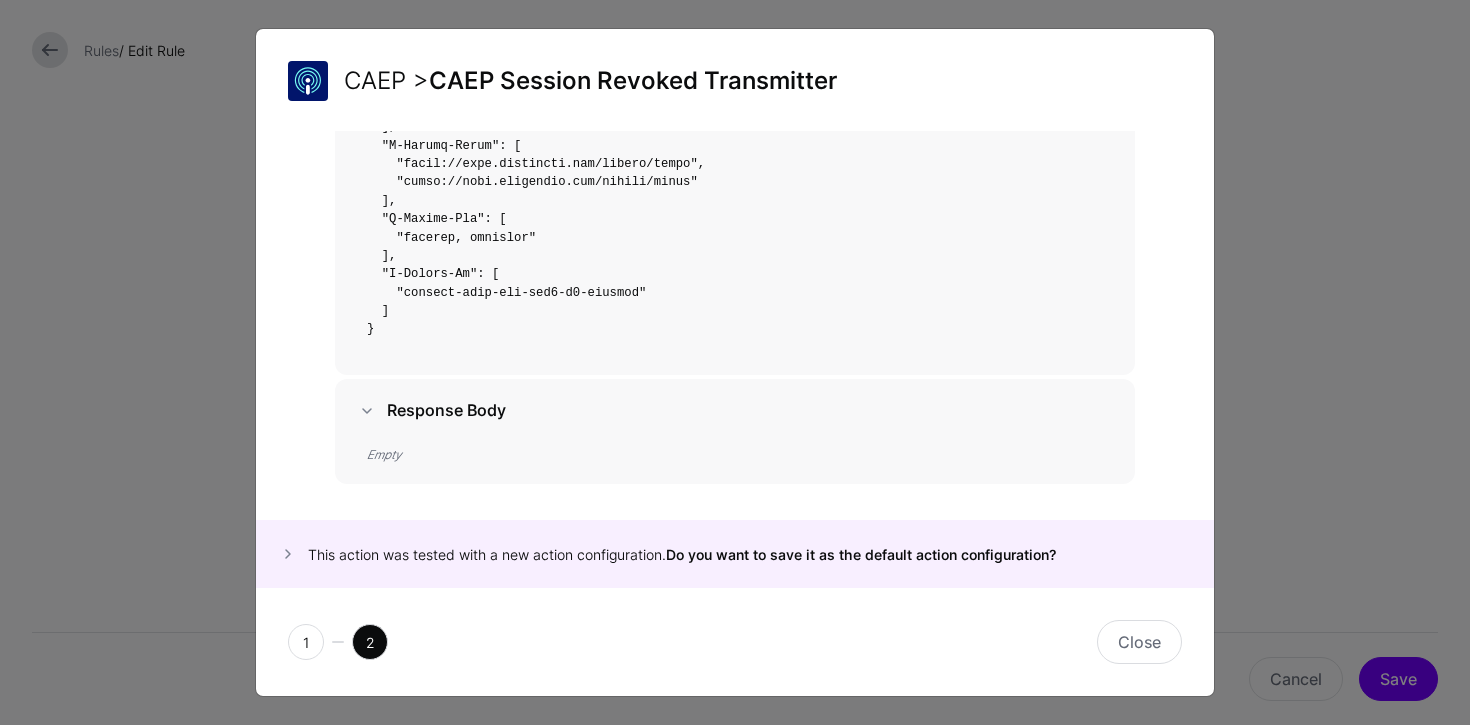click 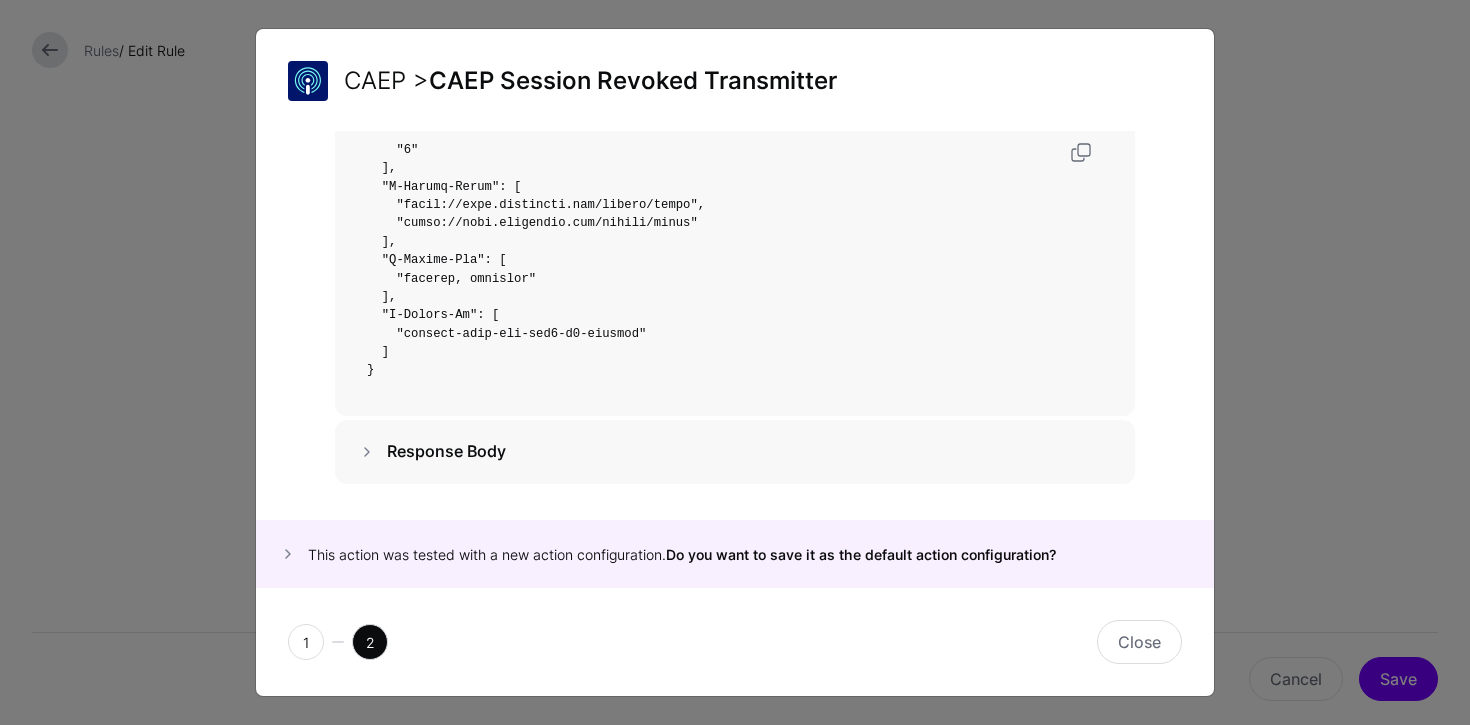 click 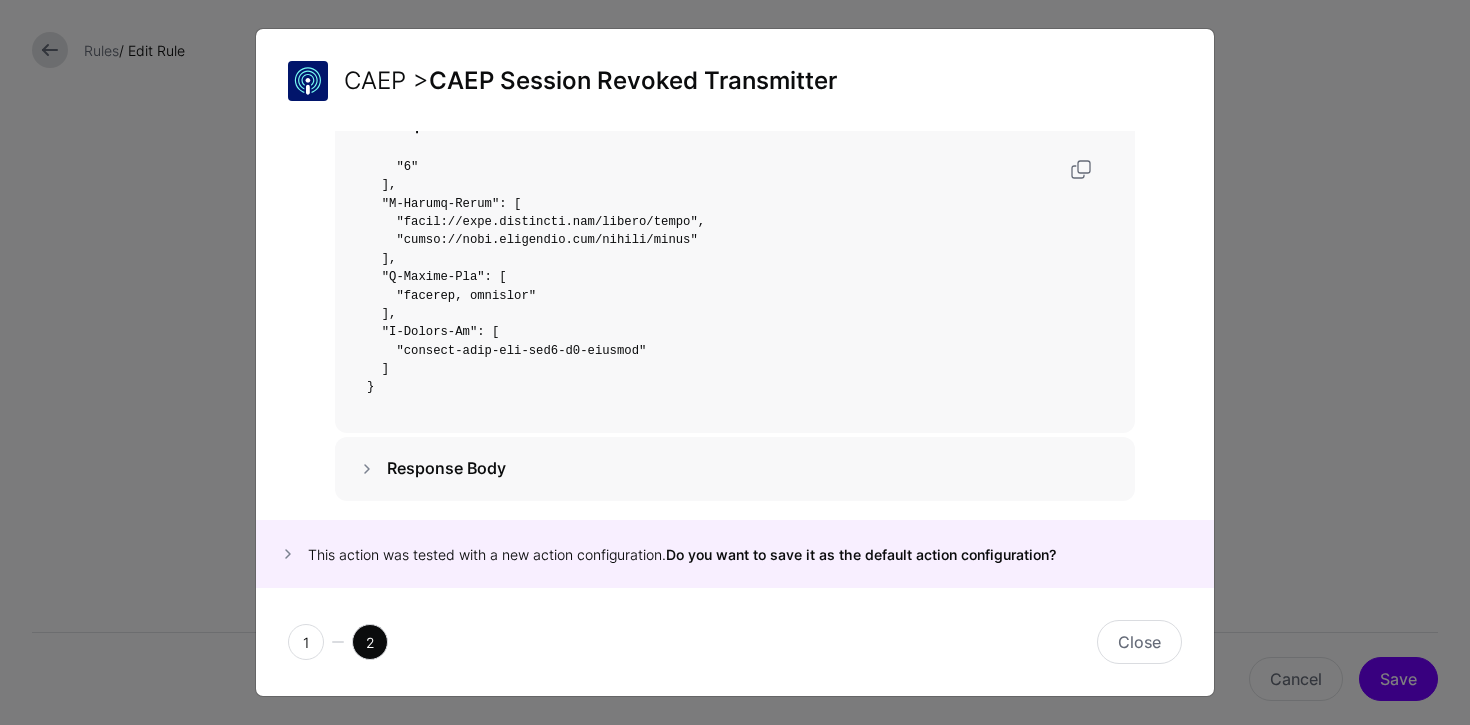 scroll, scrollTop: 0, scrollLeft: 0, axis: both 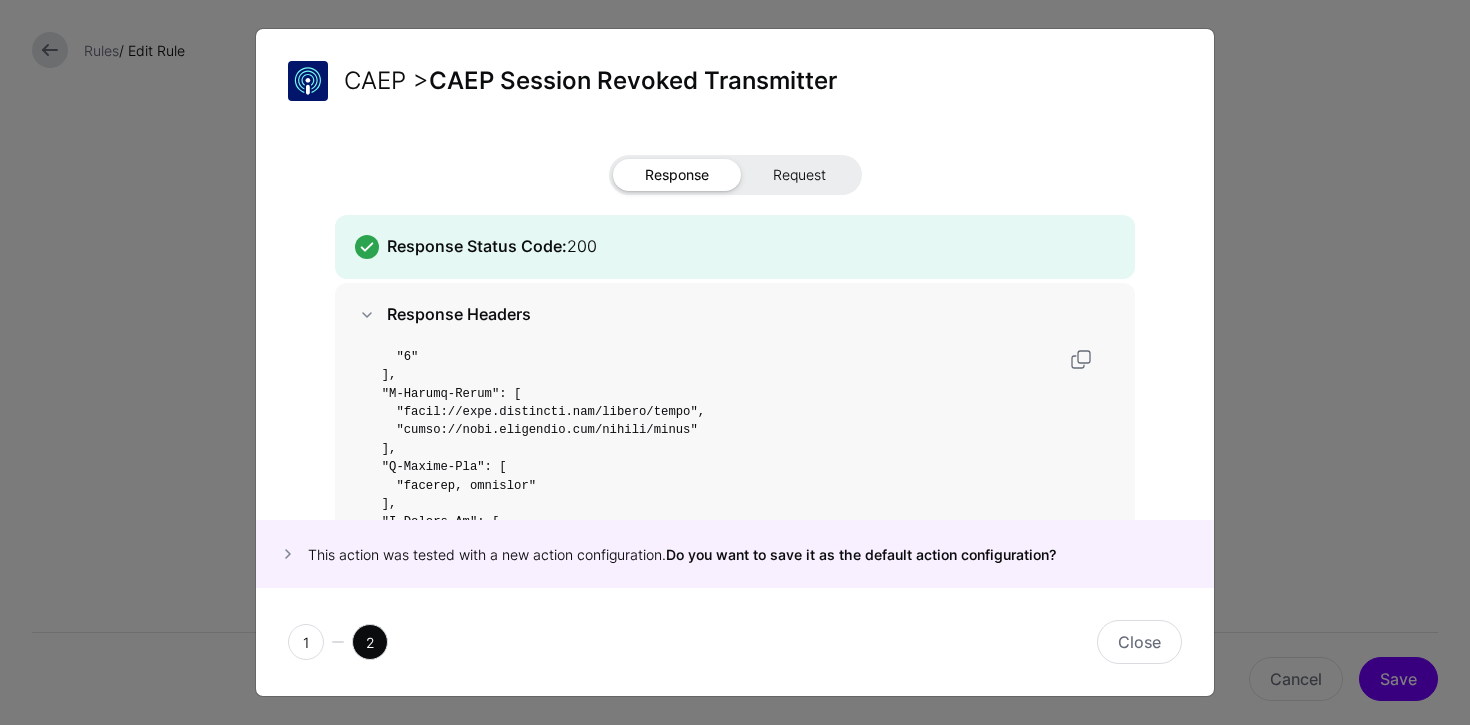click on "Request" 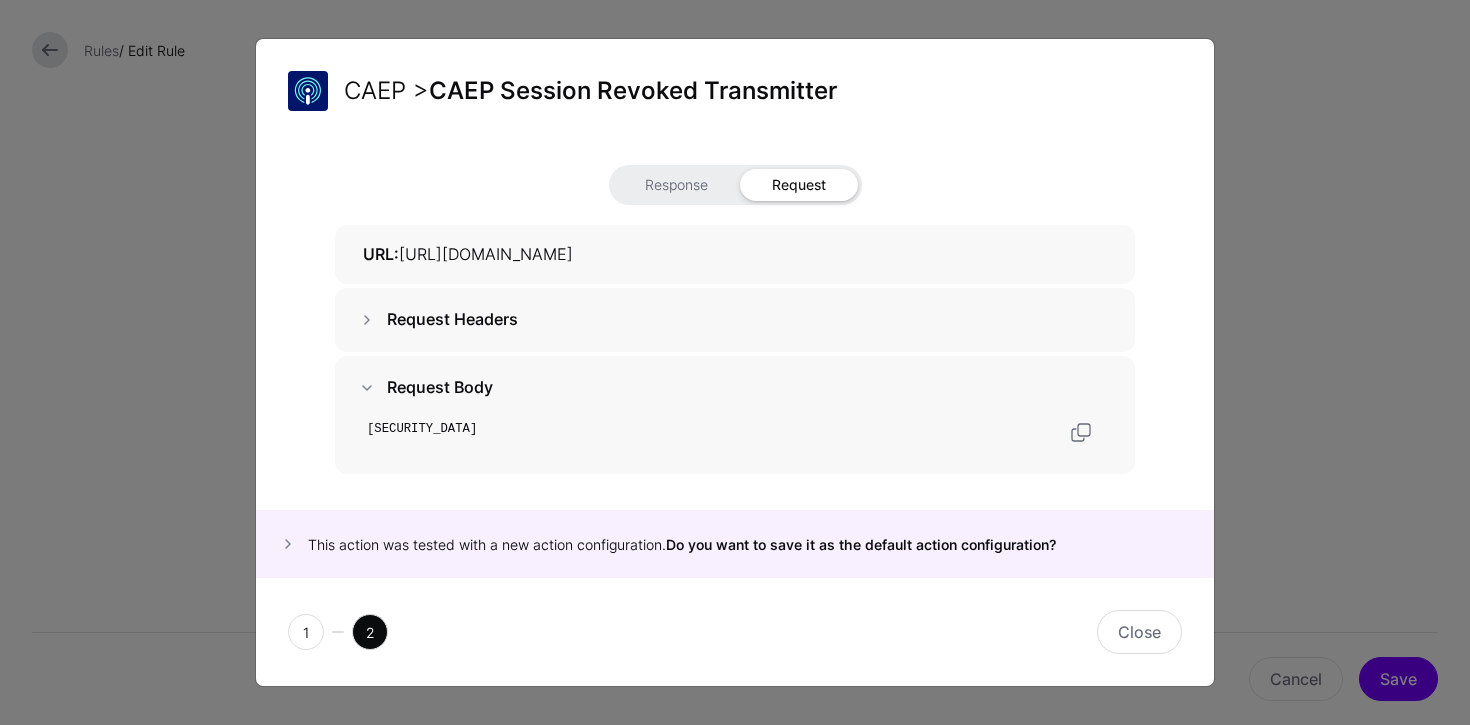 scroll, scrollTop: 127, scrollLeft: 0, axis: vertical 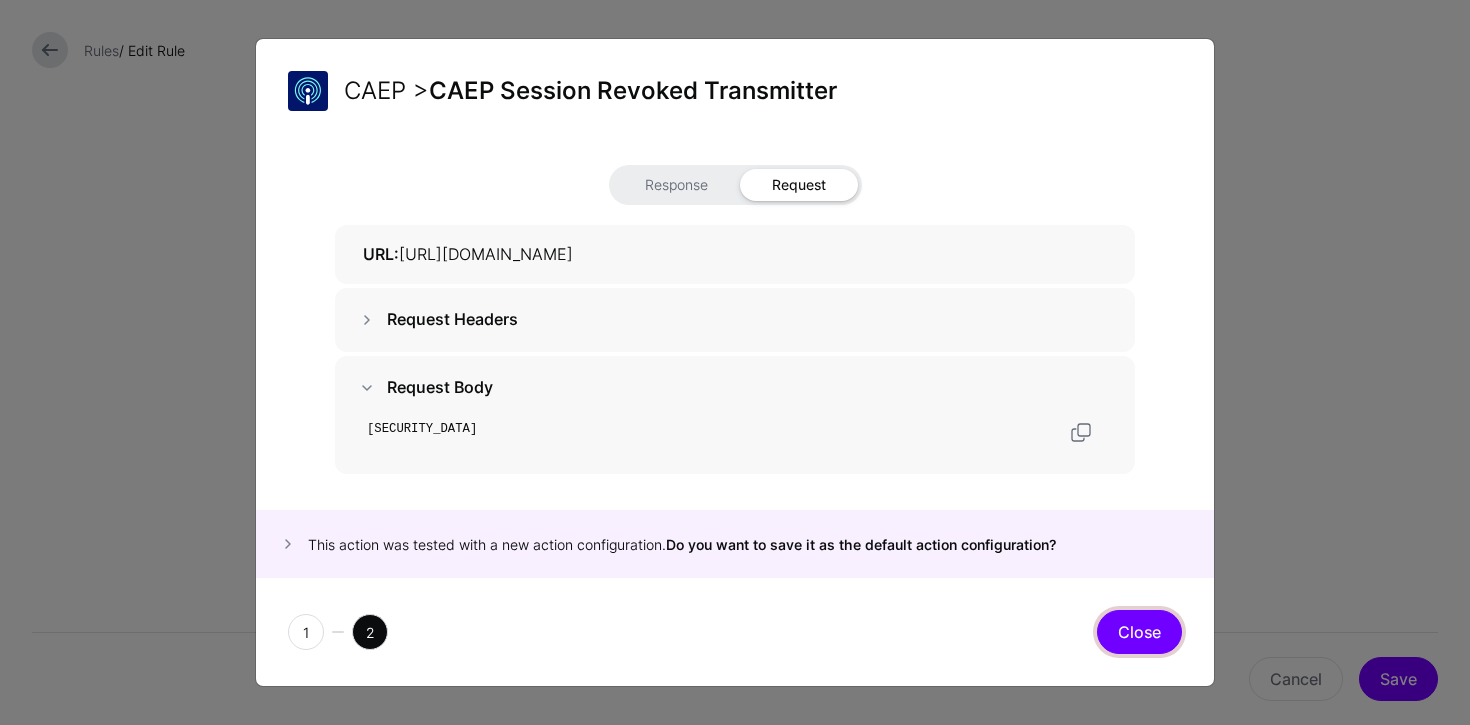 click on "Close" 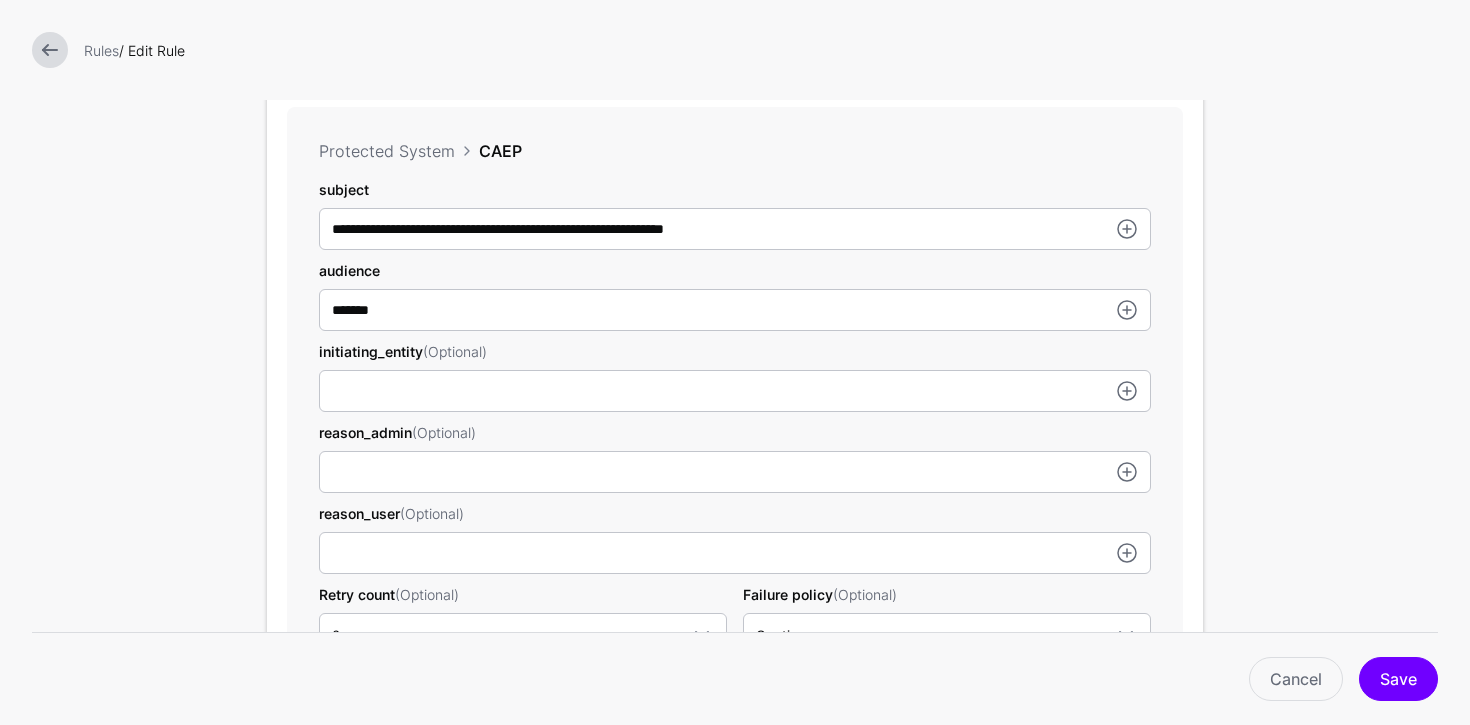 scroll, scrollTop: 635, scrollLeft: 0, axis: vertical 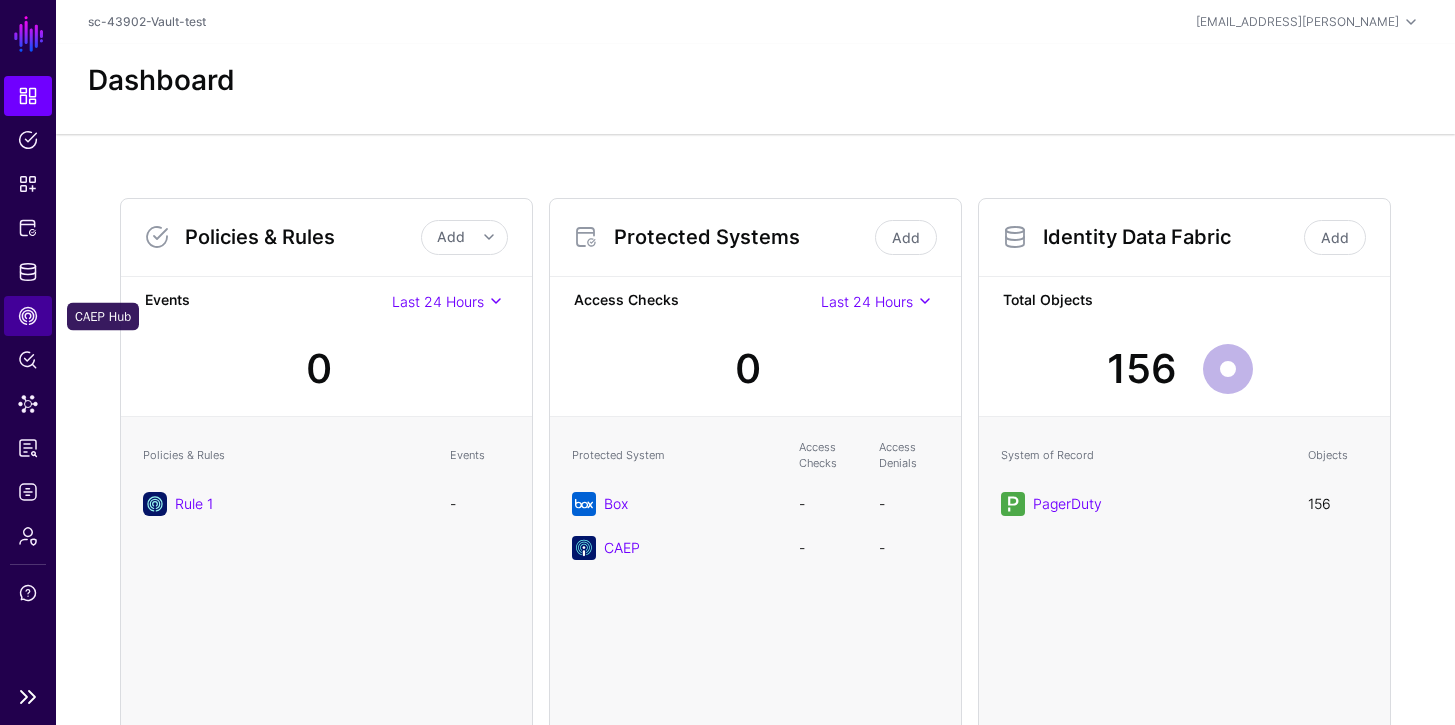 click on "CAEP Hub" 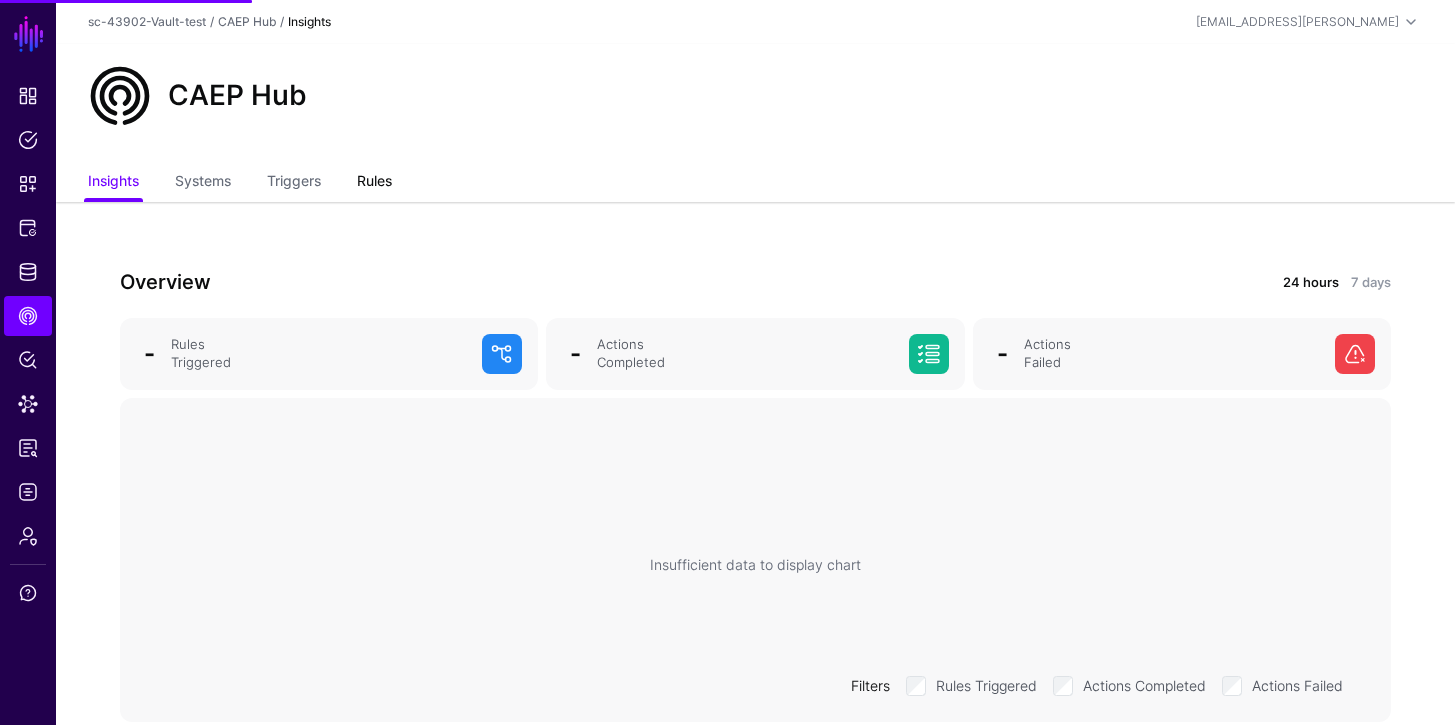 click on "Rules" 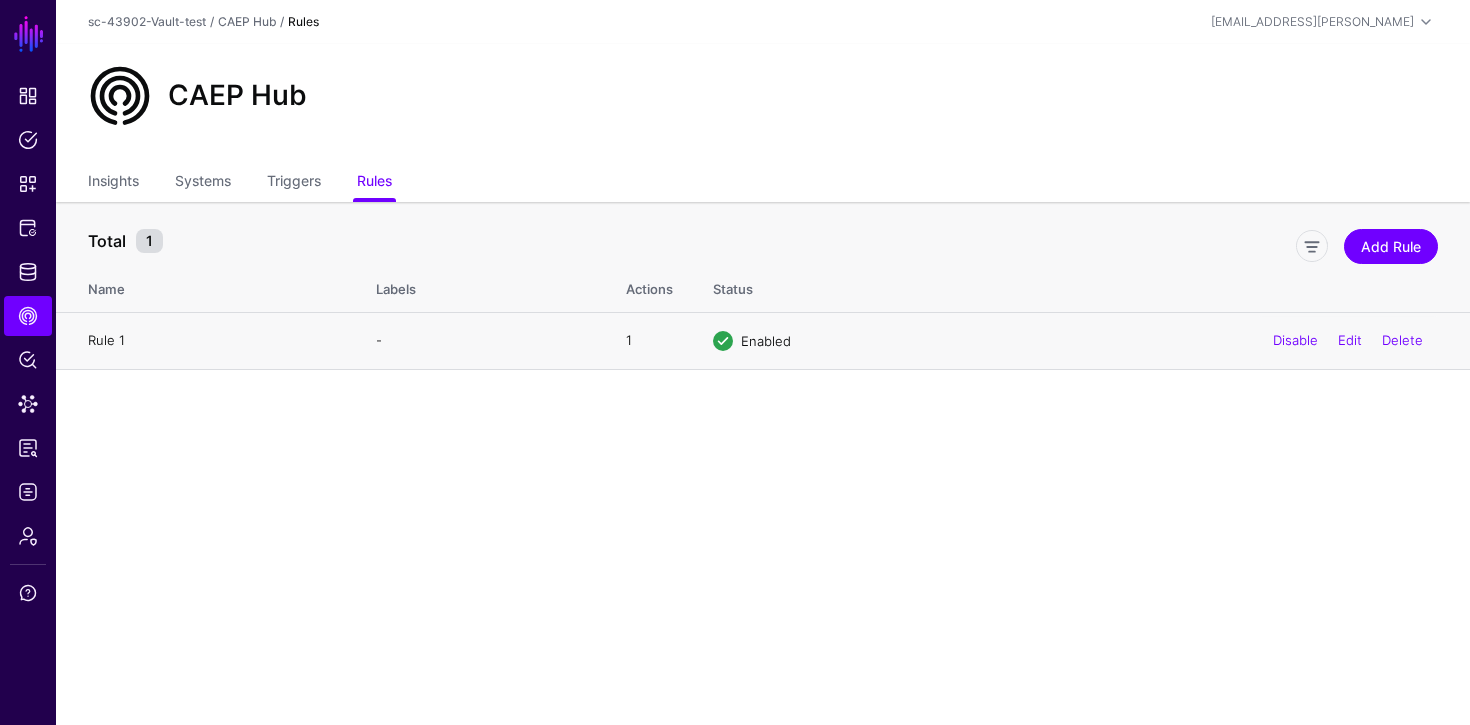click on "Rule 1" 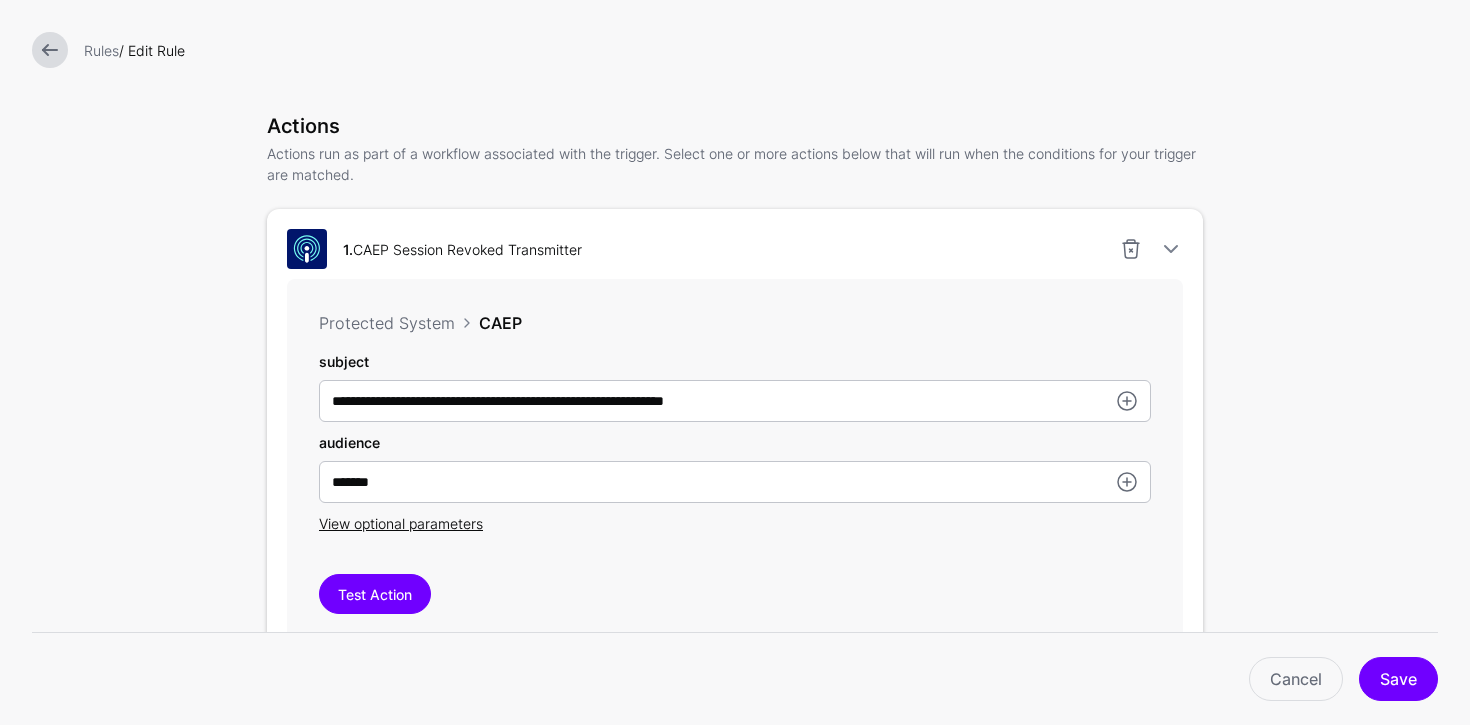 scroll, scrollTop: 641, scrollLeft: 0, axis: vertical 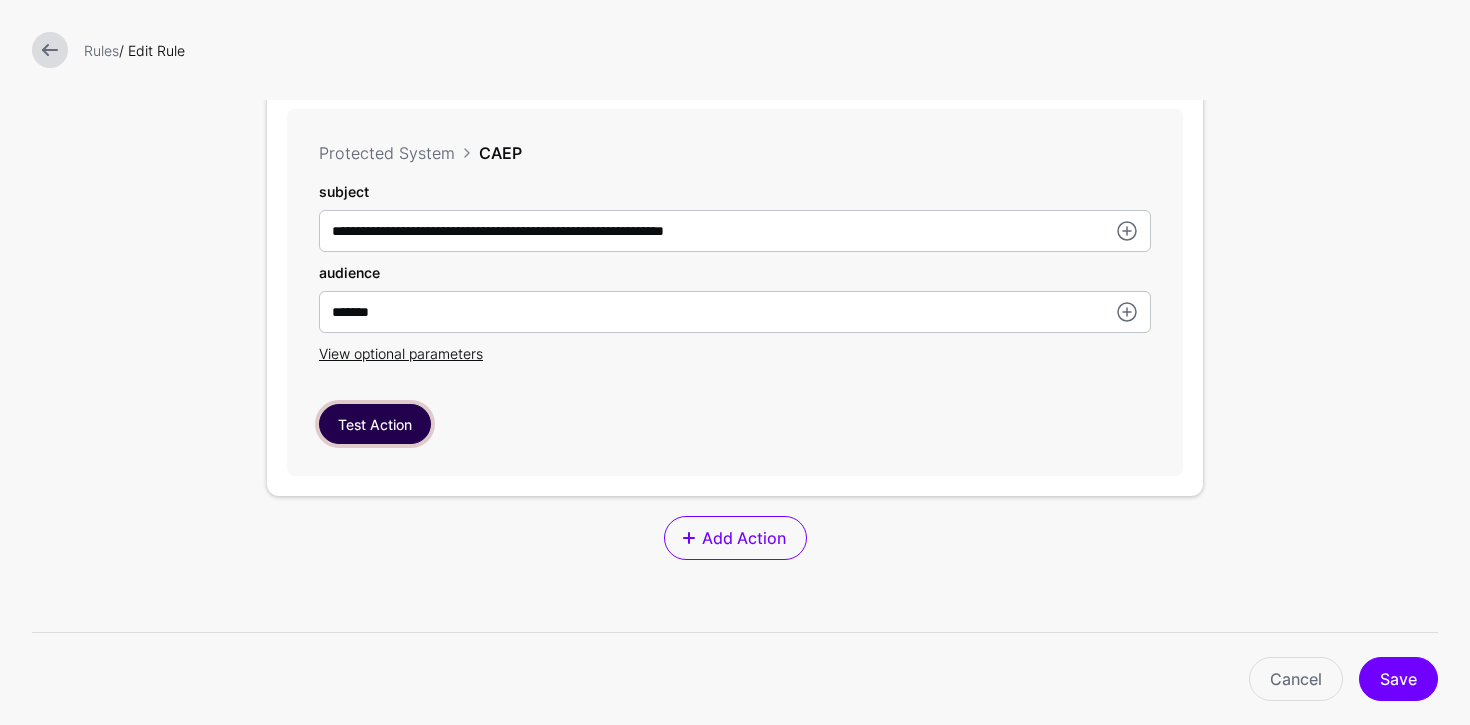 click on "Test Action" at bounding box center (375, 424) 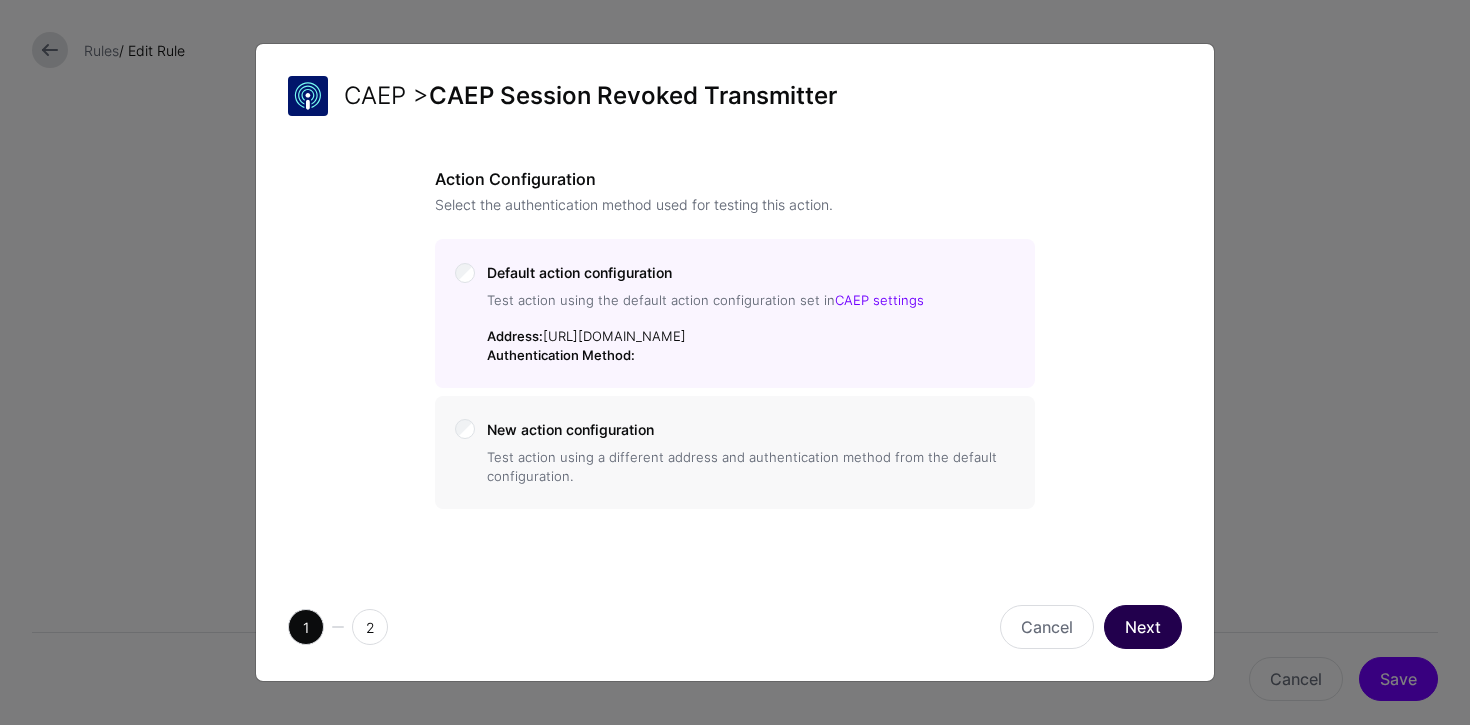 click on "Next" 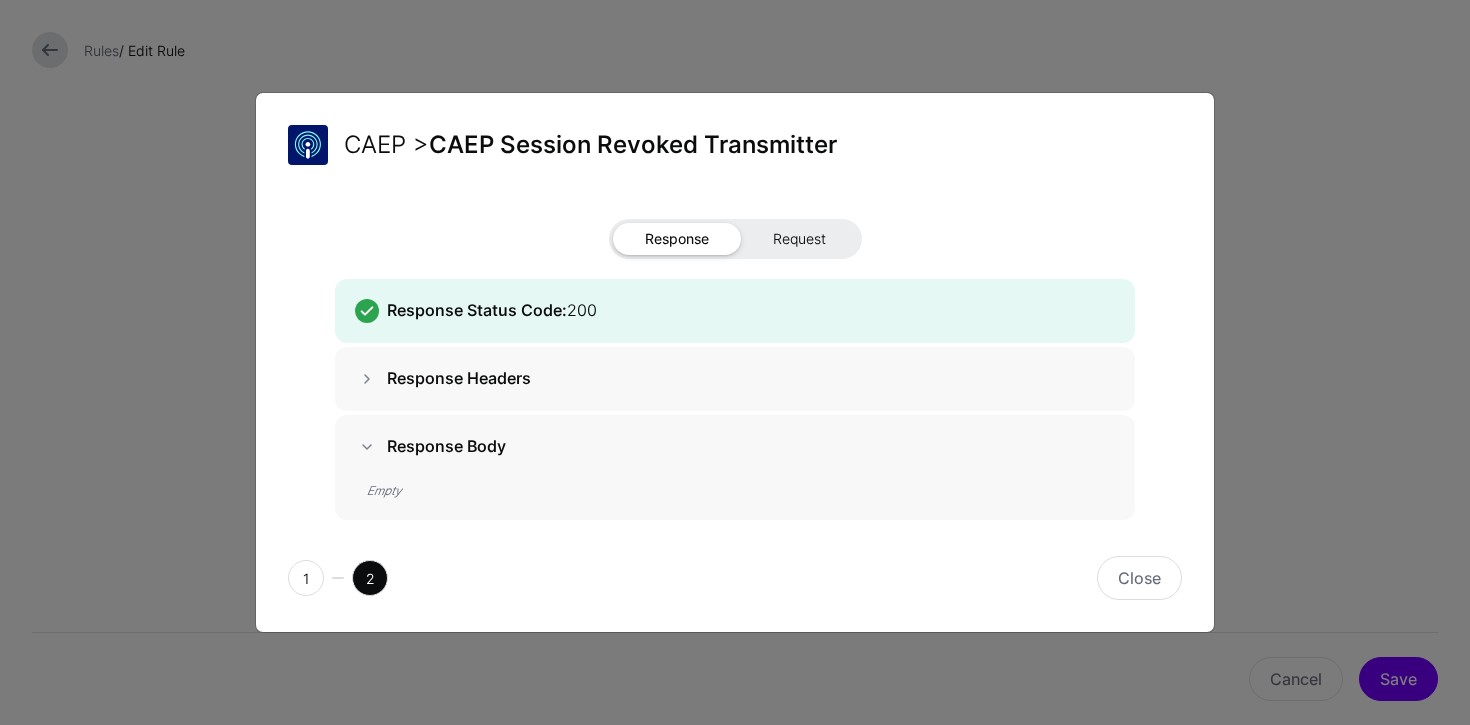 click on "Request" 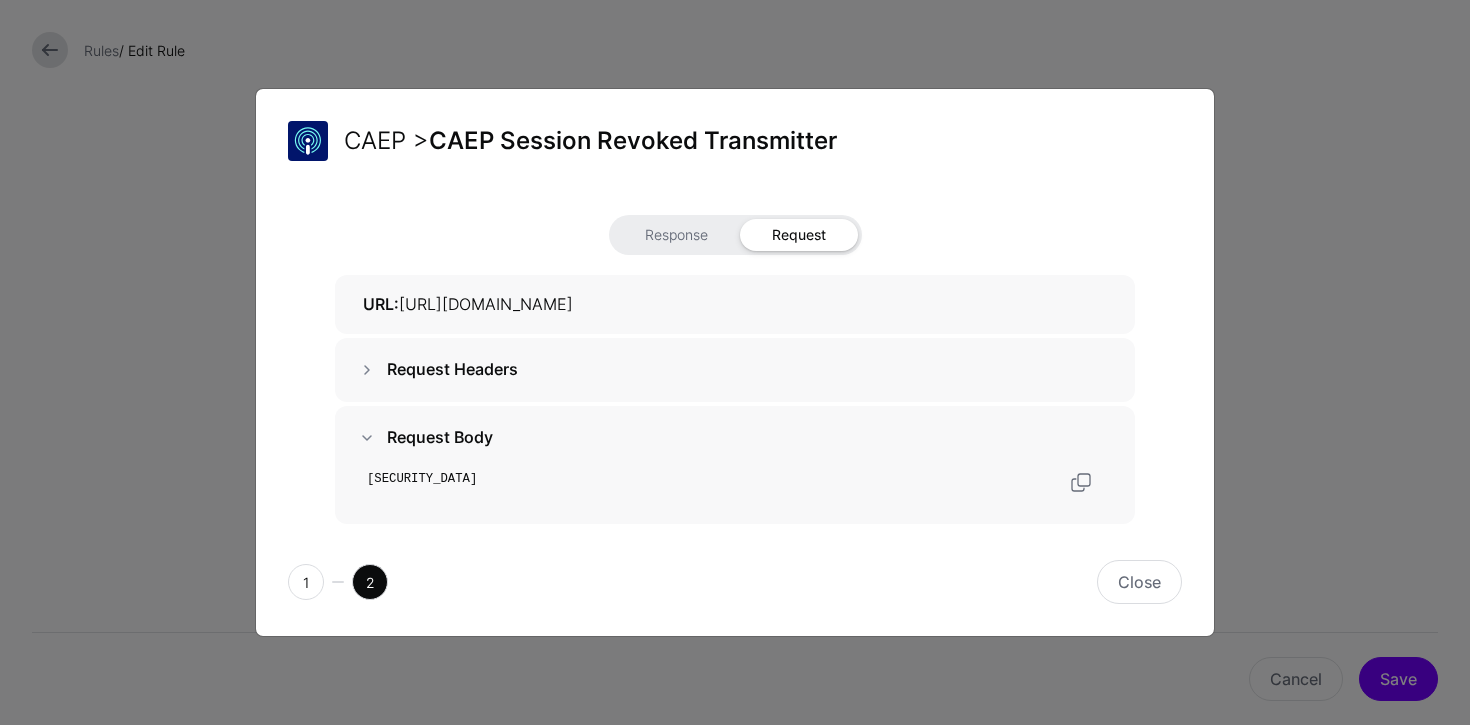 scroll, scrollTop: 27, scrollLeft: 0, axis: vertical 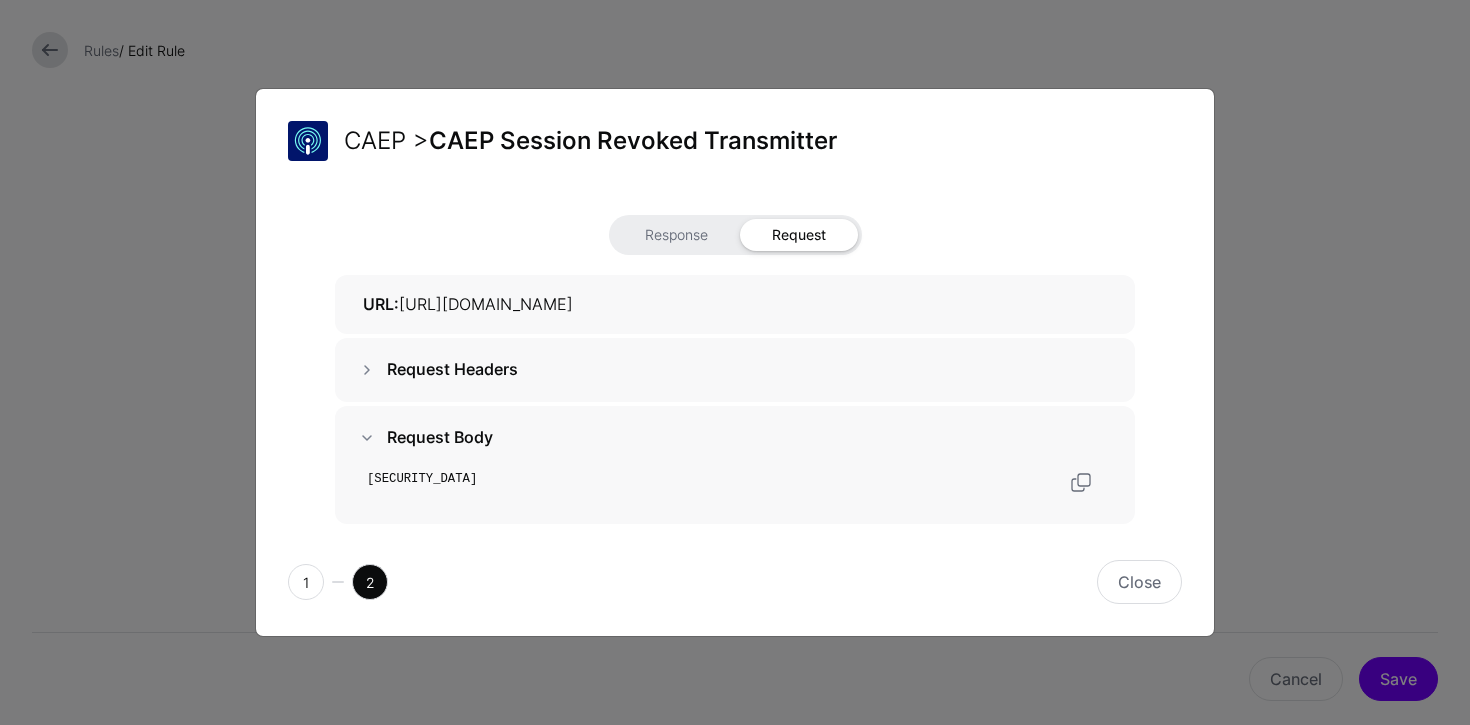 drag, startPoint x: 1066, startPoint y: 534, endPoint x: 311, endPoint y: 393, distance: 768.0534 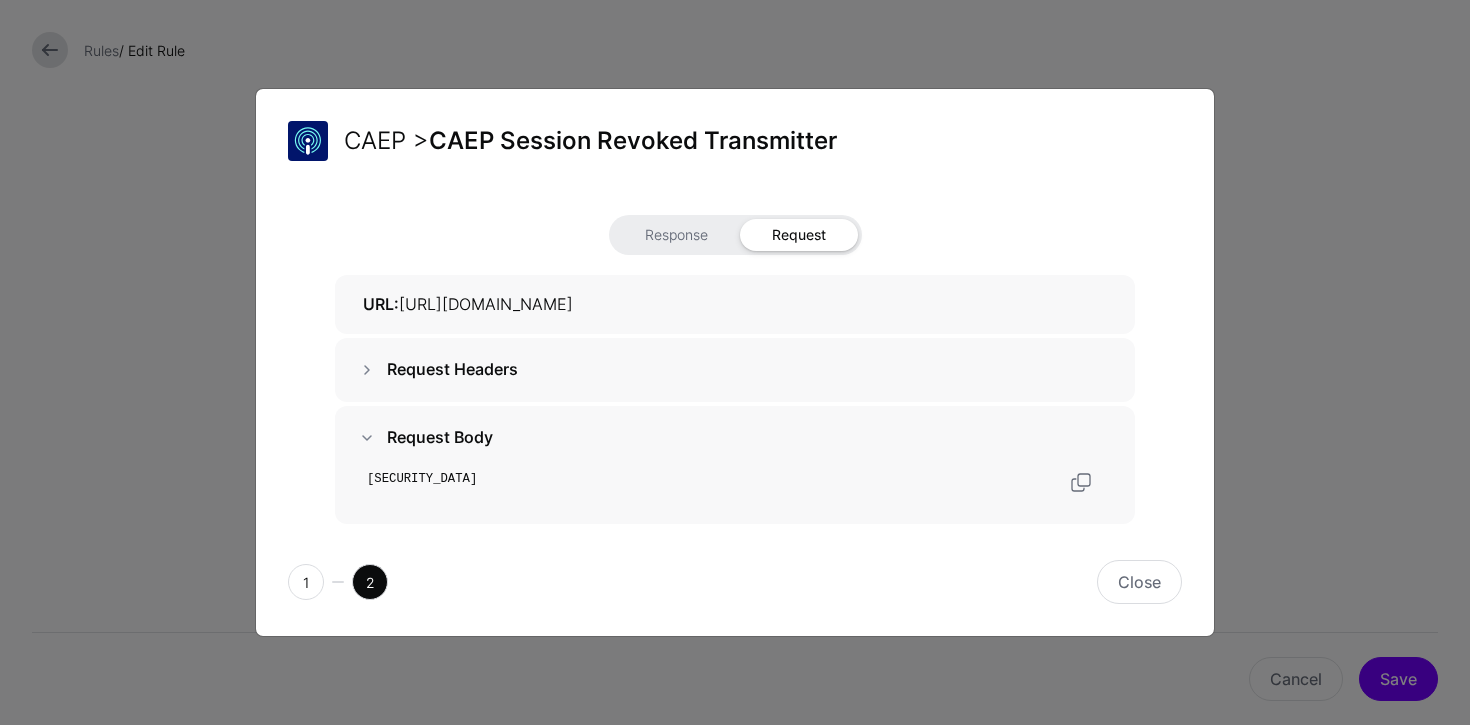 copy on "eyJhbGciOiJSUzI1NiIsImtpZCI6IjlmY2NjMGQyLThjZTMtNDg0NC1iMzFkLTcwZDcxYWYzMDhlMyIsInR5cCI6InNlY2V2ZW50K2p3dCJ9.eyJhdWQiOiJQWFBHRjQyIiwiZXZlbnRzIjp7Imh0dHBzOi8vc2NoZW1hcy5vcGVuaWQubmV0L3NlY2V2ZW50L2NhZXAvZXZlbnQtdHlwZS9zZXNzaW9uLXJldm9rZWQiOnsiZXZlbnRfdGltZXN0YW1wIjoxNzUyNjg1MDEyfX0sImlhdCI6MTc1MjY4NTAxMiwiaXNzIjoiaHR0cHM6Ly9zZ25sLmFpIiwianRpIjoiY2EyYjcwZjUtYWIzOS00YmU3LWJjNDAtZjg4YTlmYzU4MWZlIiwic3ViX2lkIjp7ImZvcm1hdCI6ImFjY291bnQiLCJ1cmkiOiJhY2N0OmV4YW1wbGUudXNlckBzZXJ2aWNlLmV4YW1wbGUuY29tIn19.PxxmPb3ABxzDwjcRRgSZeF0OPzw1dVSQuELMVZdkTFDKQldw7E3SRBYpbR2rD4pkjh0eLNgbUYSJNi09C9ocxrVarrluyby570M443u_1cuh99WdAq9pUlo6cDg9DoYGfNDYnVzvsNPCLP2FCXfSWAI-pFwVBtcB5vf_gB4ADzZhnzDSTrMMQpdAio1QfY22voAfqu4F76xyGZX590MkmCYPnsya7MdhejwyvxOR0RHK1jW_f7ZQzJ-UeyJzvUWRGuTVacJdO9WqEOdebgRfwFDWaZKkWUFsxp-nuiyrxBfG5ynFjZ6tzO7zQ_WnC4dPJswNuv-gmkoTmOzf1afjQA" 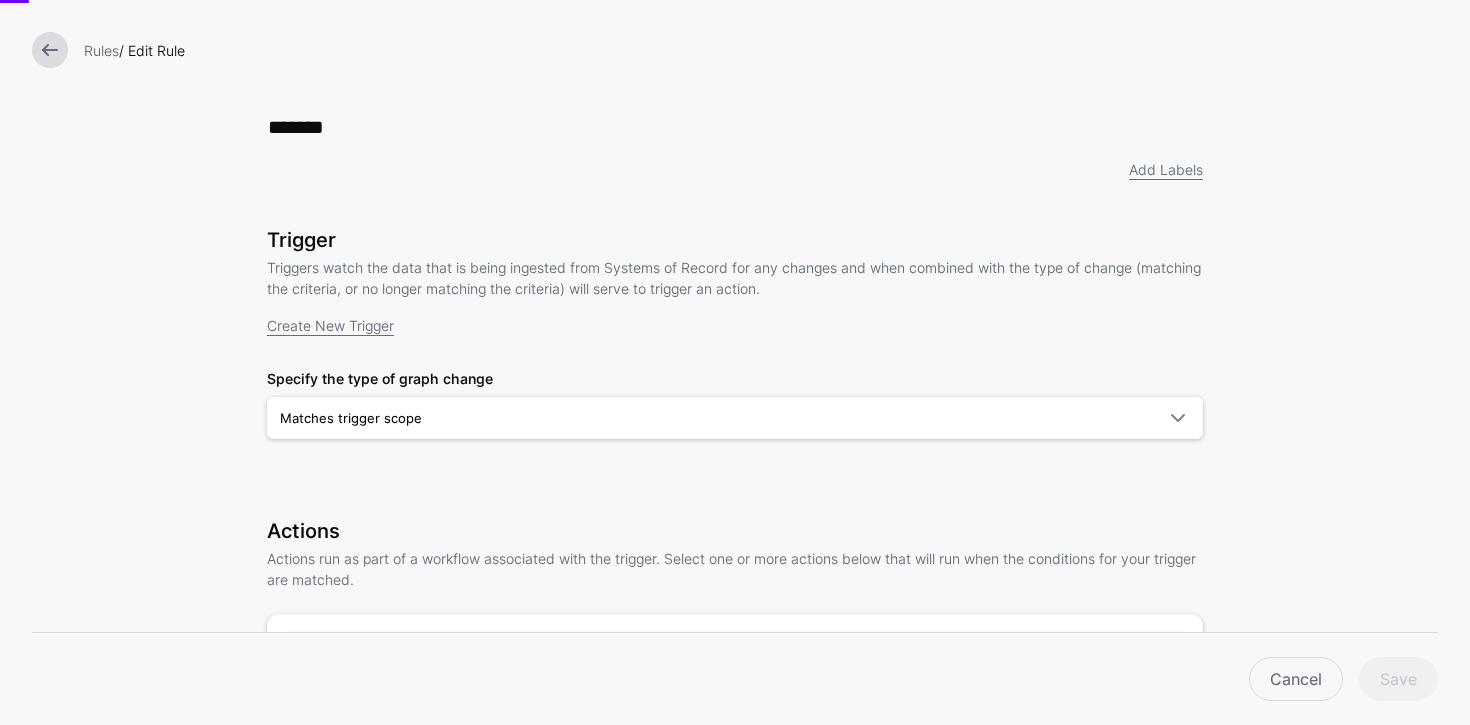 scroll, scrollTop: 0, scrollLeft: 0, axis: both 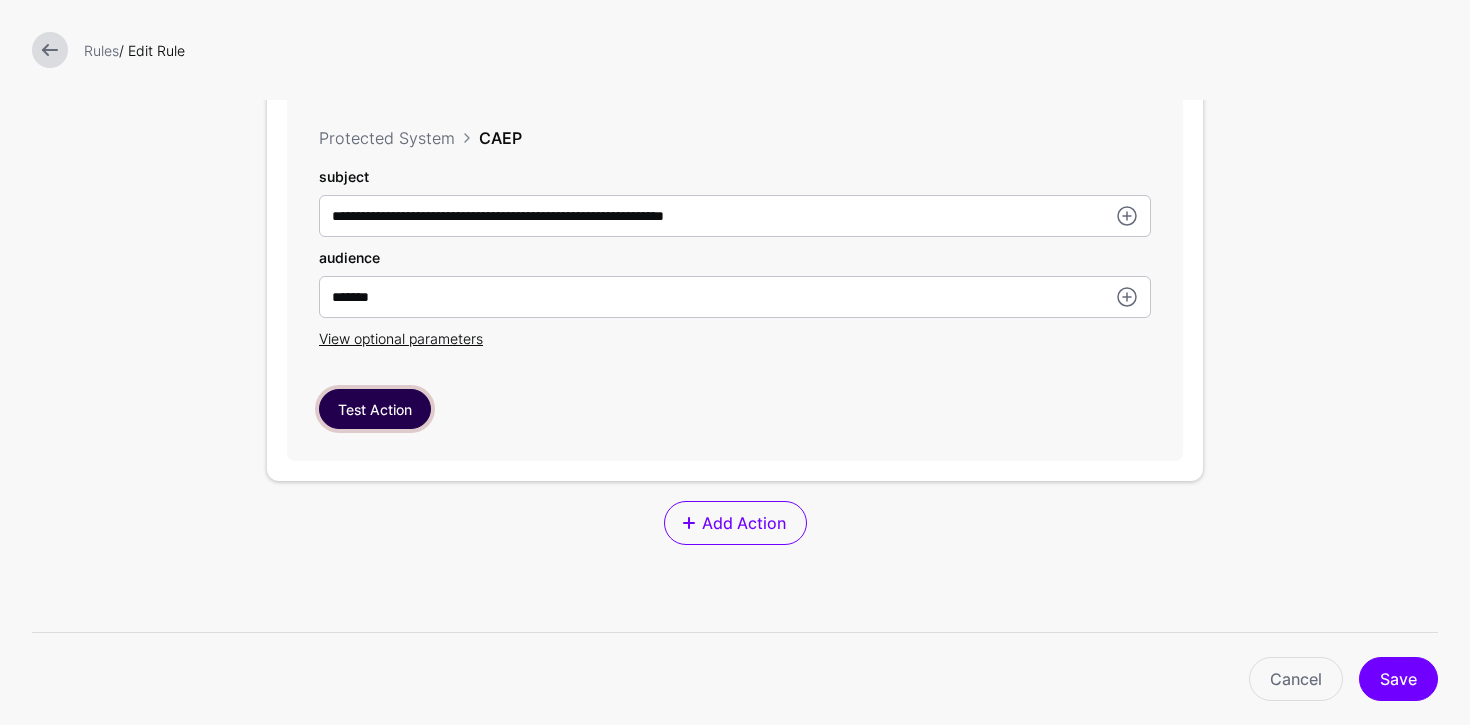 click on "Test Action" at bounding box center [375, 409] 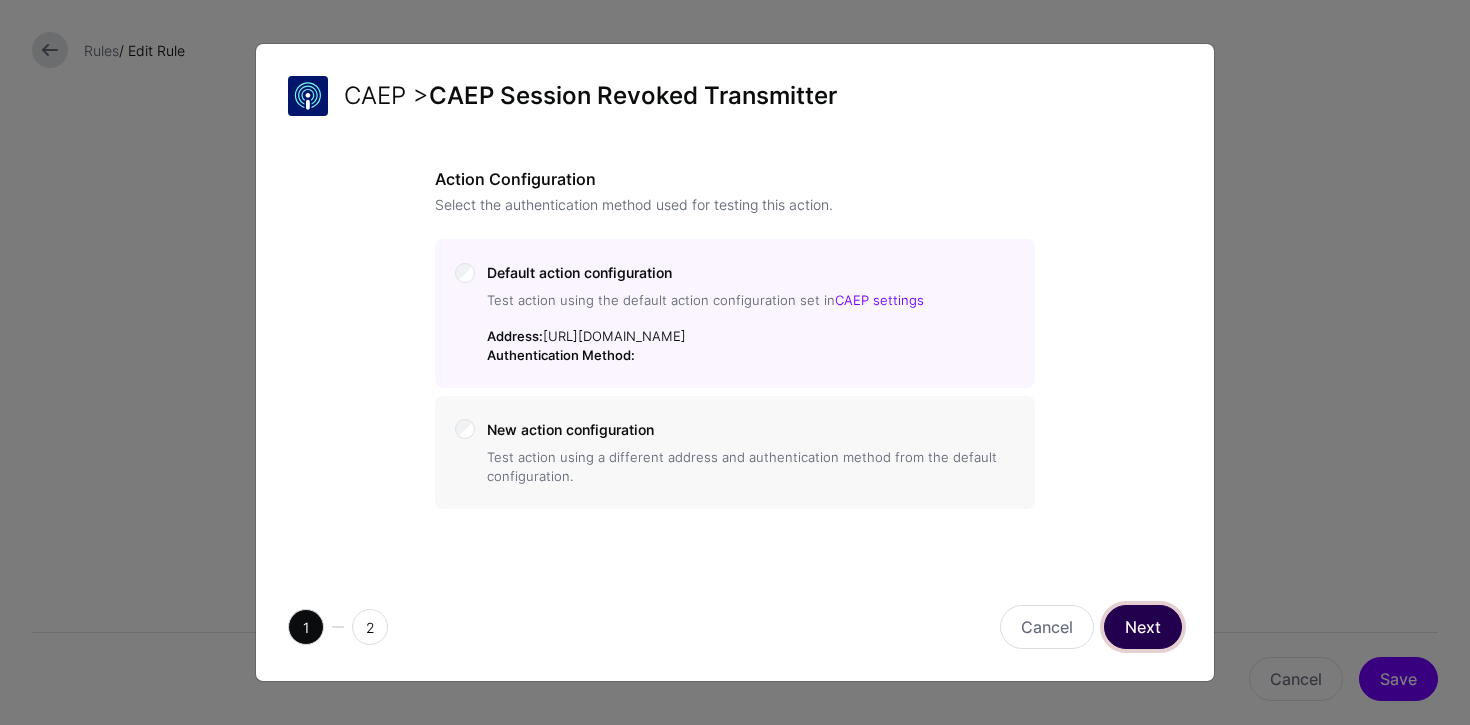 click on "Next" 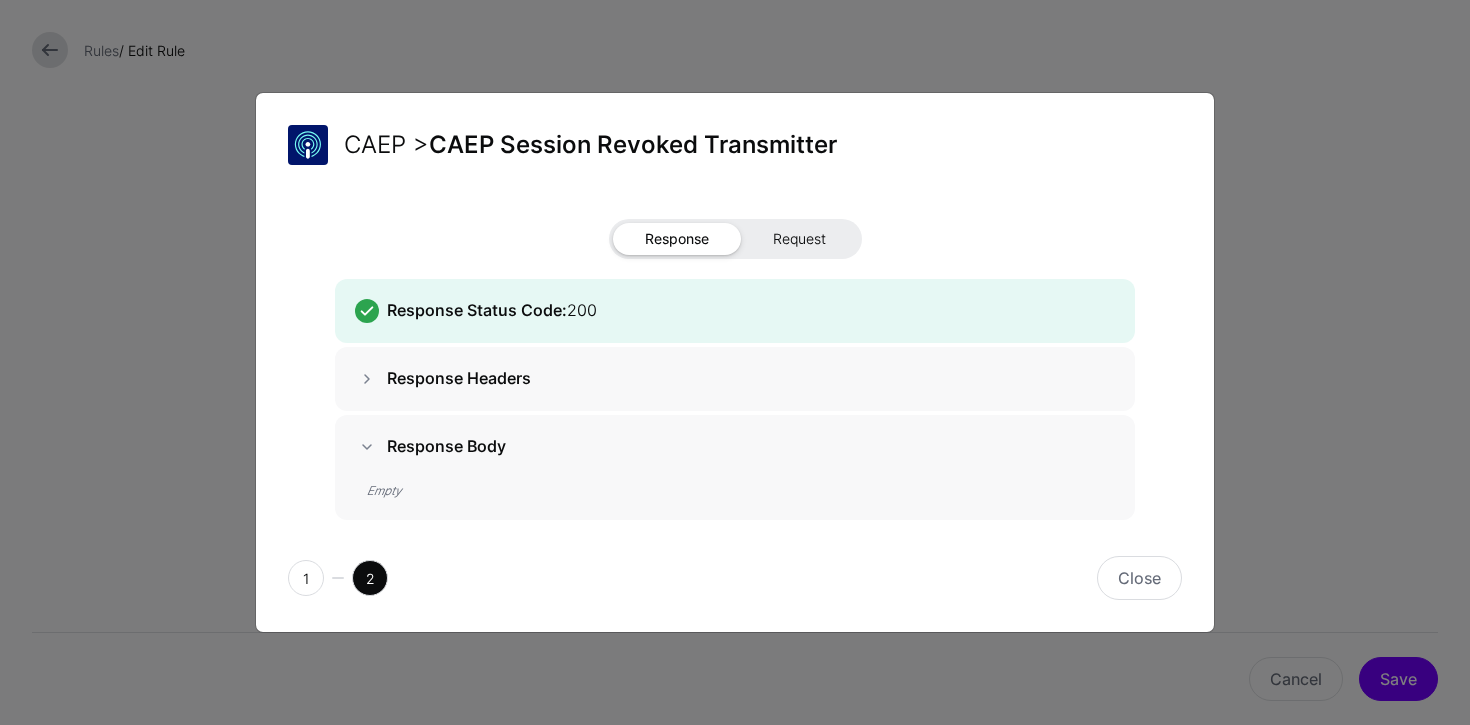 click on "Request" 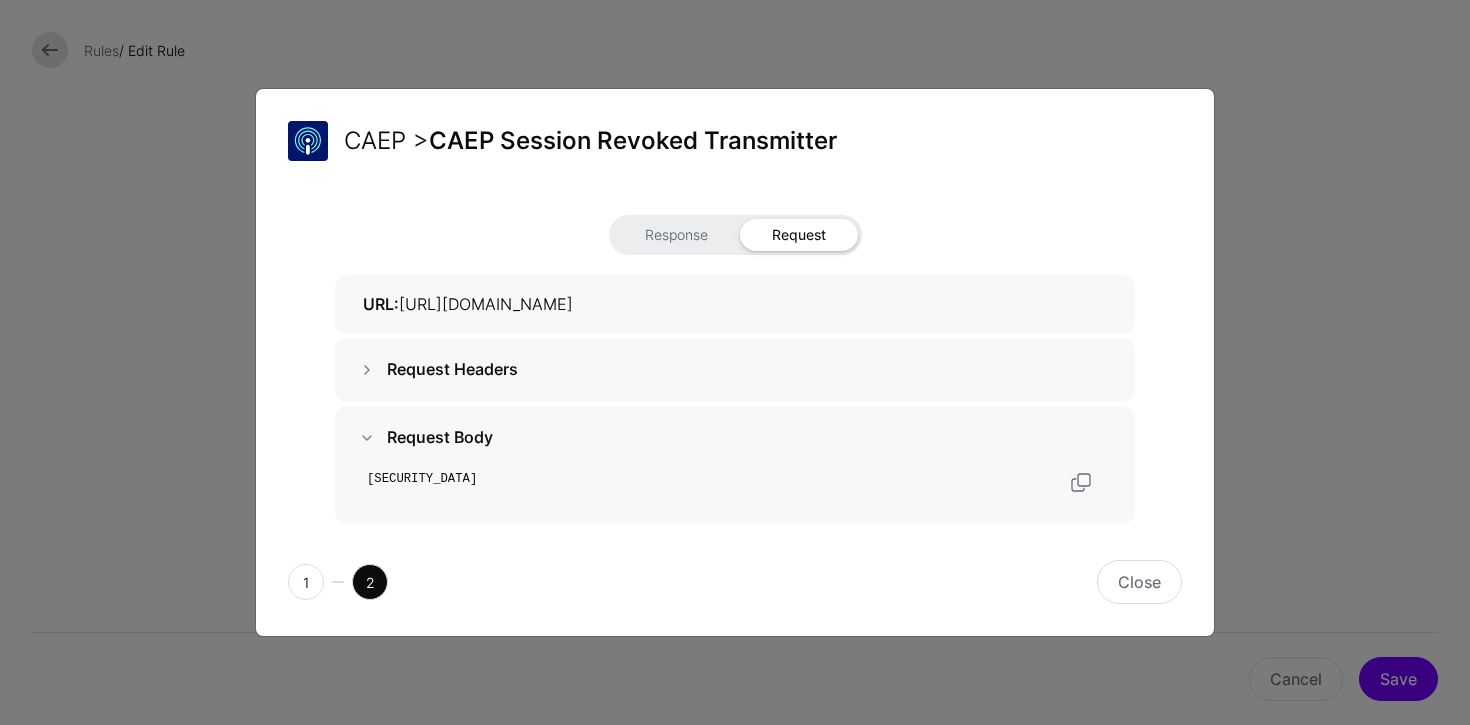 scroll, scrollTop: 0, scrollLeft: 0, axis: both 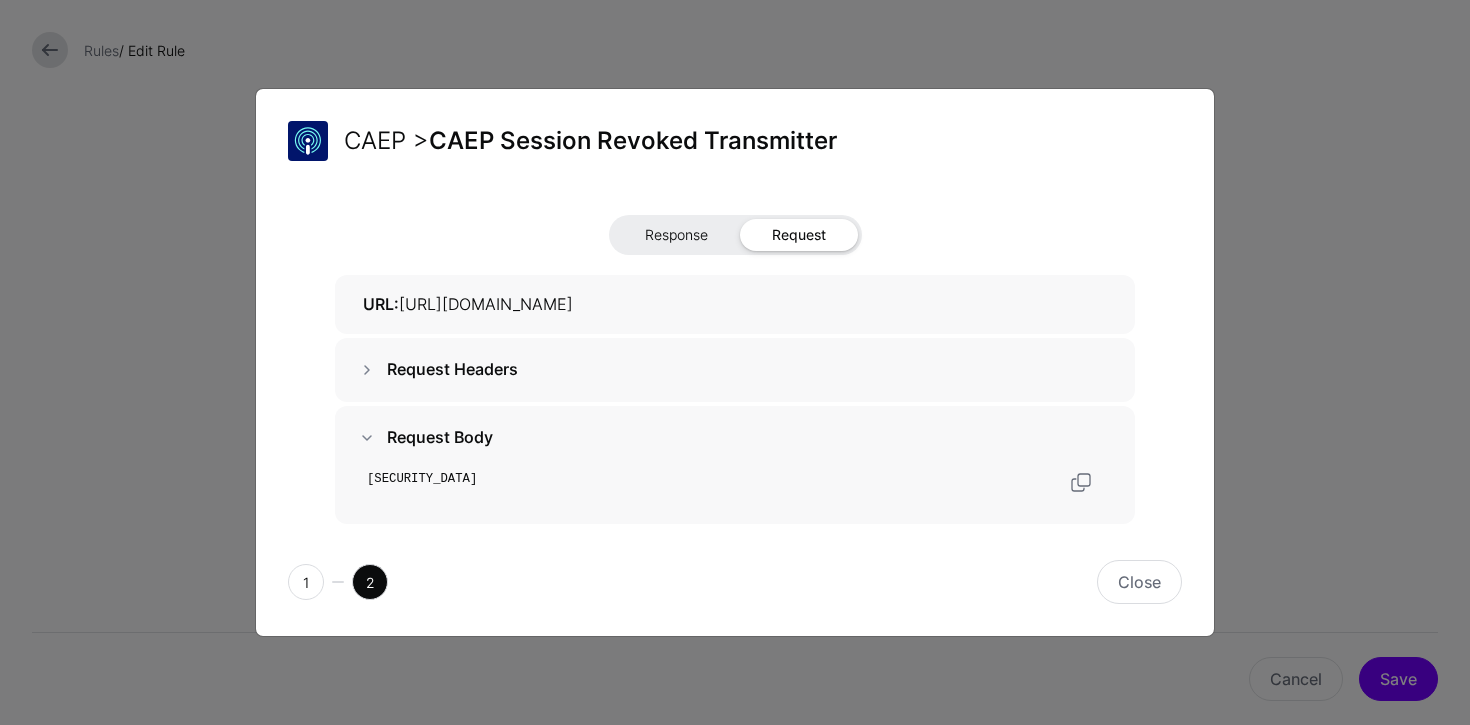 click on "Response" 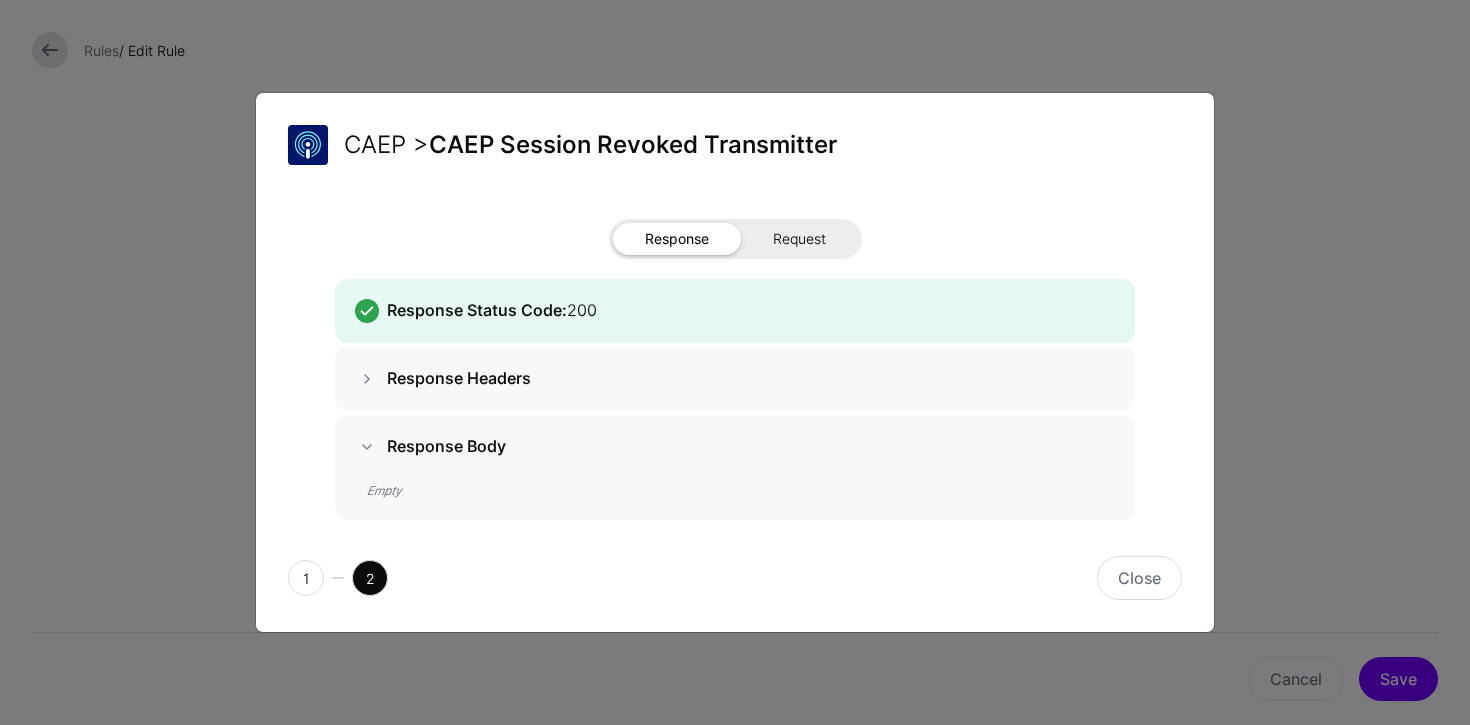click on "Request" 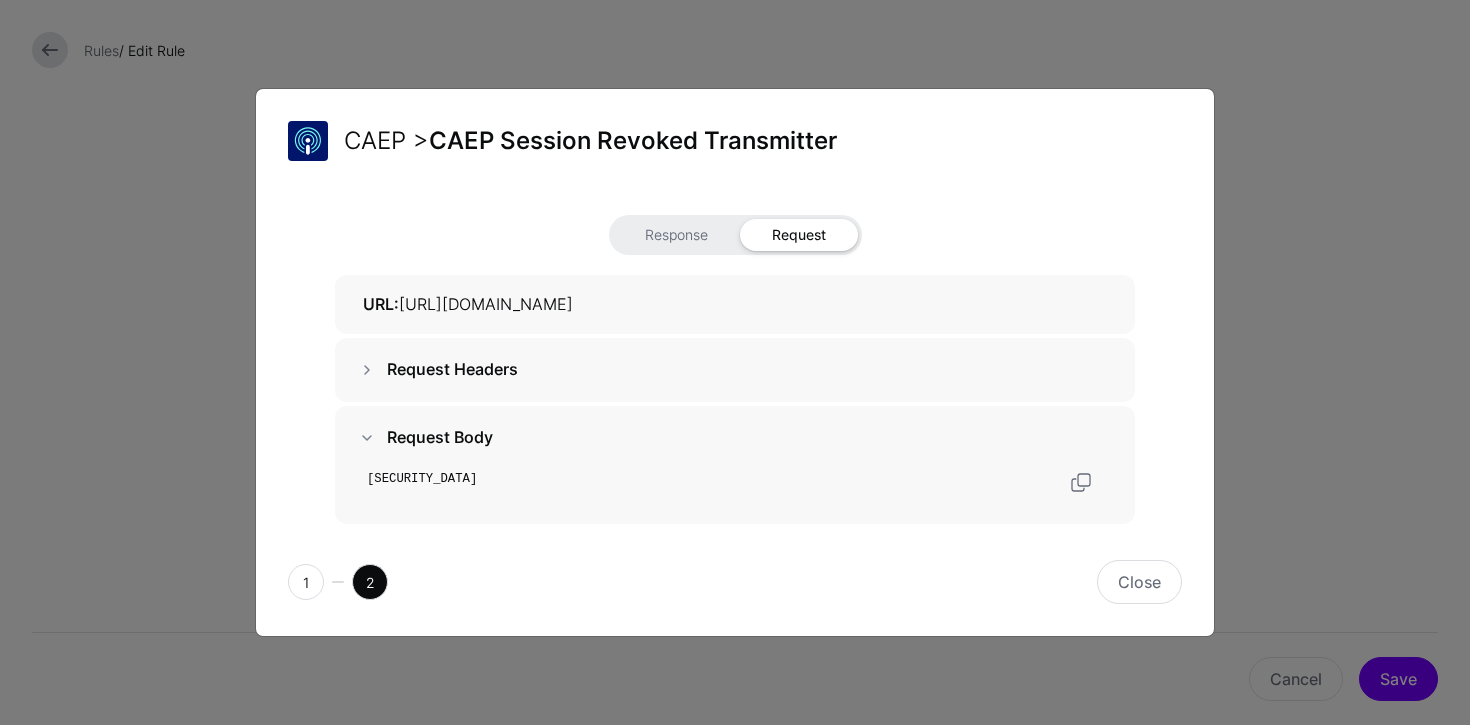 scroll, scrollTop: 64, scrollLeft: 0, axis: vertical 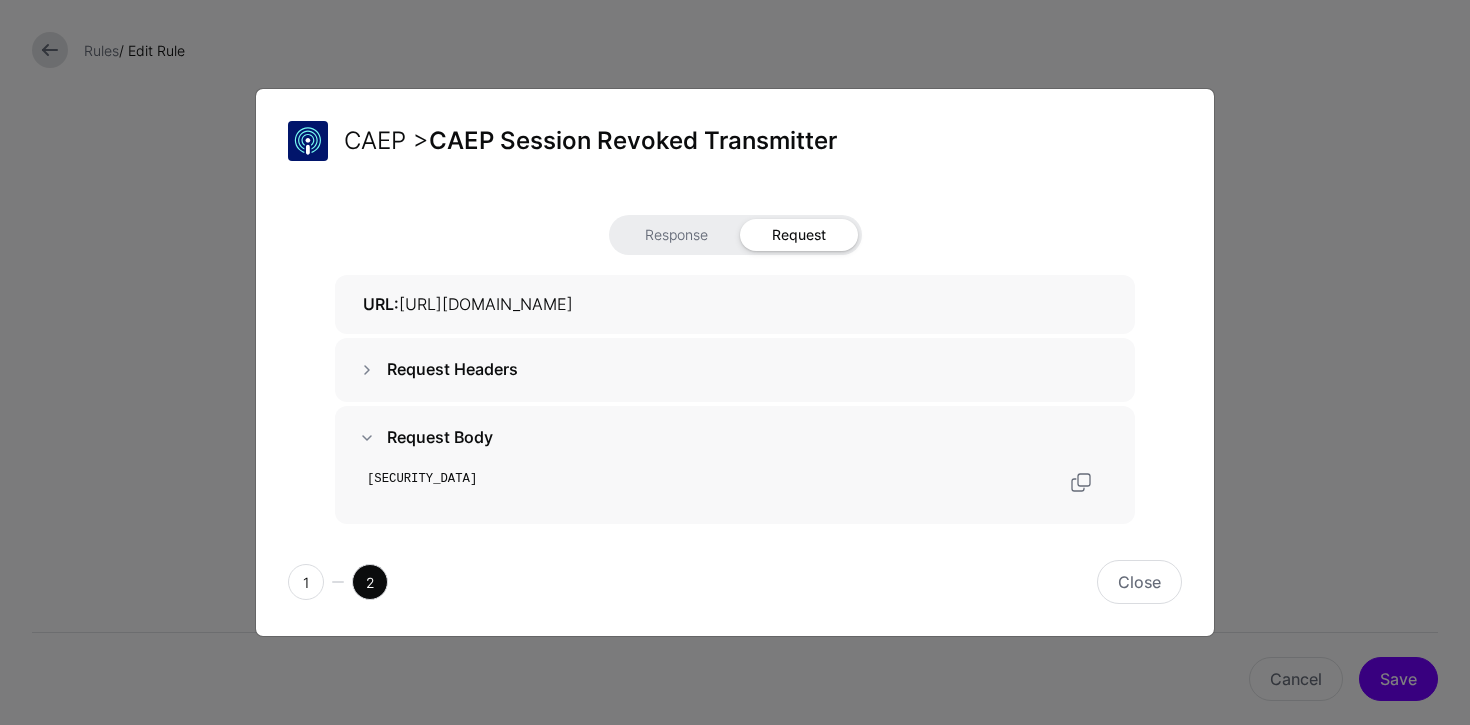 click on "[SECURITY_DATA]" 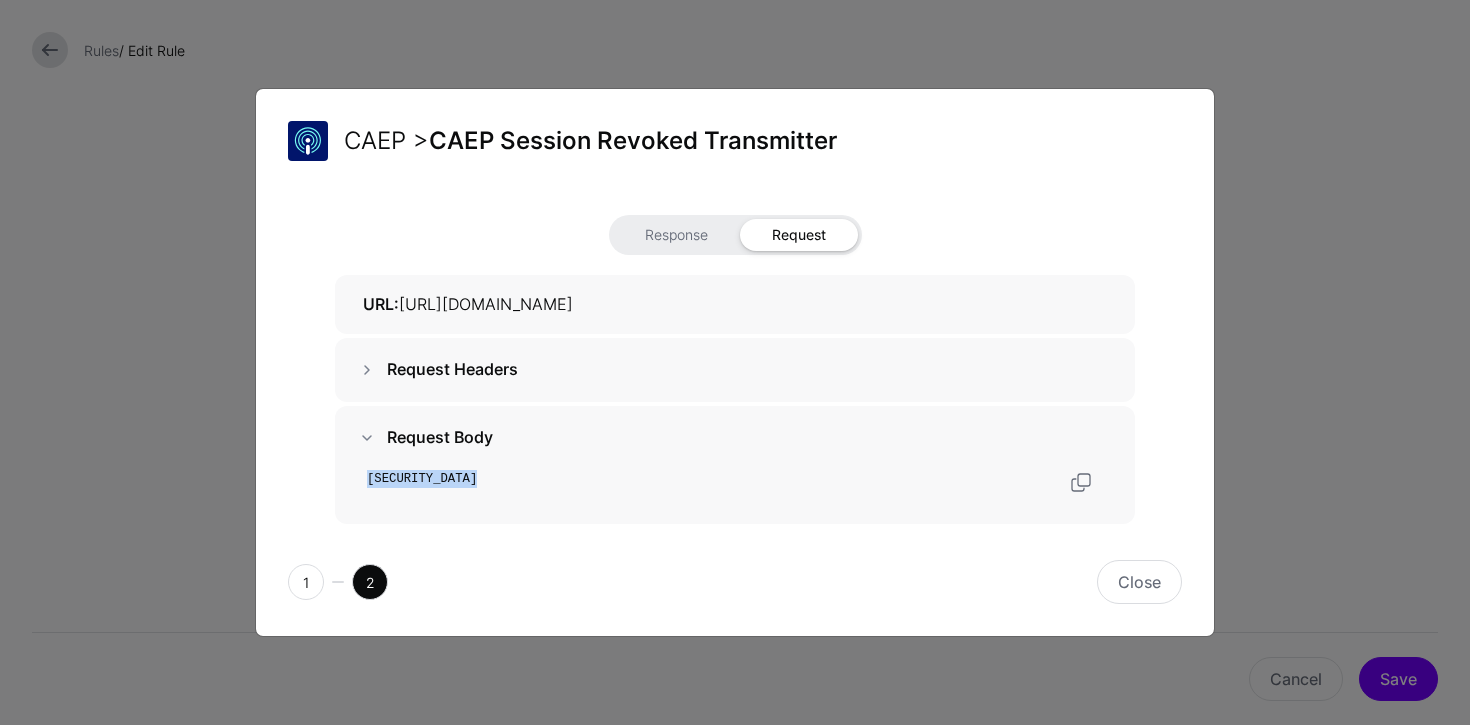 click on "[SECURITY_DATA]" 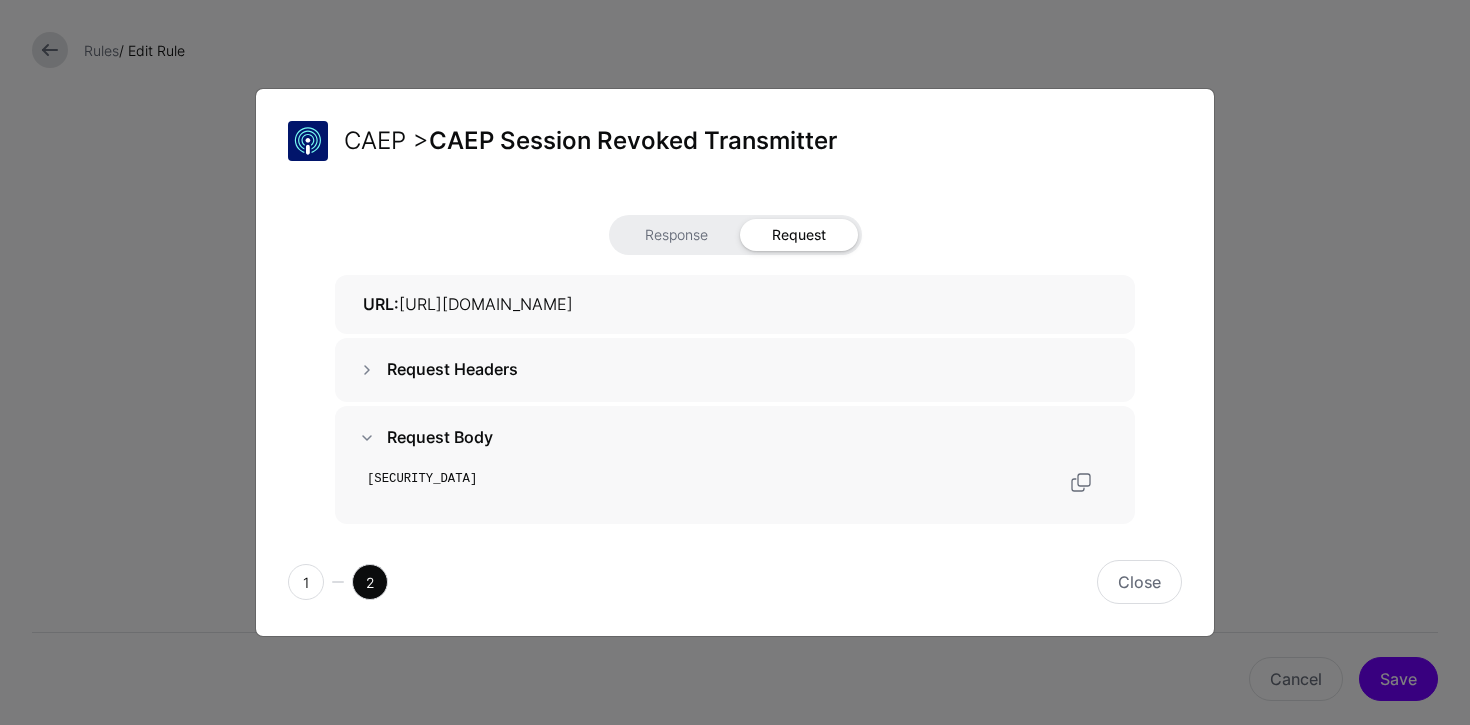 click on "[SECURITY_DATA]" 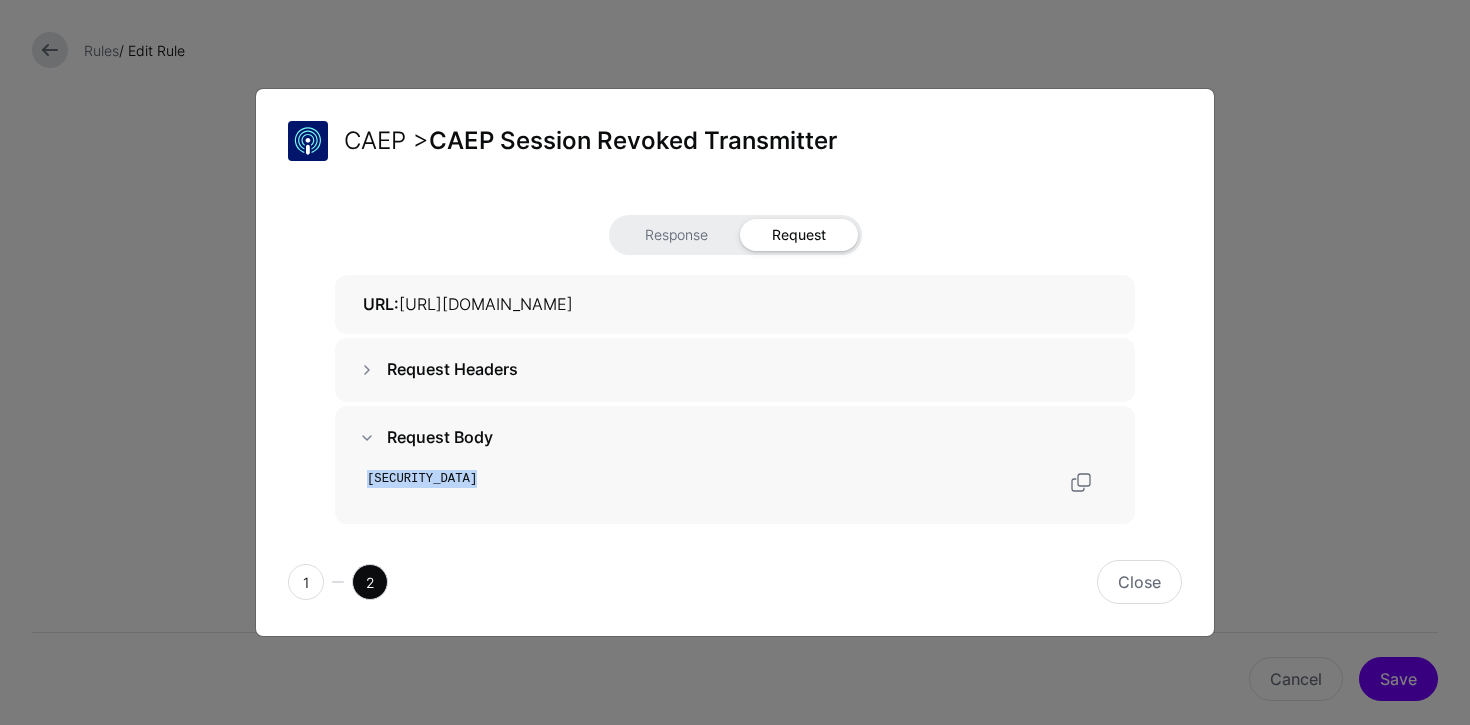 click on "eyJhbGciOiJSUzI1NiIsImtpZCI6IjlmY2NjMGQyLThjZTMtNDg0NC1iMzFkLTcwZDcxYWYzMDhlMyIsInR5cCI6InNlY2V2ZW50K2p3dCJ9.eyJhdWQiOiJQWFBHRjQyIiwiZXZlbnRzIjp7Imh0dHBzOi8vc2NoZW1hcy5vcGVuaWQubmV0L3NlY2V2ZW50L2NhZXAvZXZlbnQtdHlwZS9zZXNzaW9uLXJldm9rZWQiOnsiZXZlbnRfdGltZXN0YW1wIjoxNzUyNjg1Njc0fX0sImlhdCI6MTc1MjY4NTY3NCwiaXNzIjoiaHR0cHM6Ly9zZ25sLmFpIiwianRpIjoiZDdjNTg5OTctM2ZjMy00NWExLTlhM2YtZDA1MmFiNWYzMTQ3Iiwic3ViX2lkIjp7ImZvcm1hdCI6ImFjY291bnQiLCJ1cmkiOiJhY2N0OmV4YW1wbGUudXNlckBzZXJ2aWNlLmV4YW1wbGUuY29tIn19.VRXsKpZu0YpU5BZvRBCsDPp1_-aMDF5yihTI8RnVJVwxZ11DeuT_ACmlPgsQ8rvuAvXv9q8E1I7PQql1X7KzW6m7ixFqS1L99SFSCRL_J_OwUfyz0ciMWdLpfSLtgm82_2iRhBlRwlFv_iQYrfeqpBLodO_IEmpaq-NLPYnMuTxyCTuSeDNhcsRcmg69_J_jfkYUjXuEYeLTxXs8yqMNp9lMLtUpCzU0bd4loO4NNP-cyC0DoVLNkao4fhidjzhotjVZDHf9RNXPGwc-JvExKosW7oUDXgfDDWQjRSLKuE03I7nt0PFJeIBcUt6dS6YkHQxlQhLs7QJWUYJXt6o1kA" 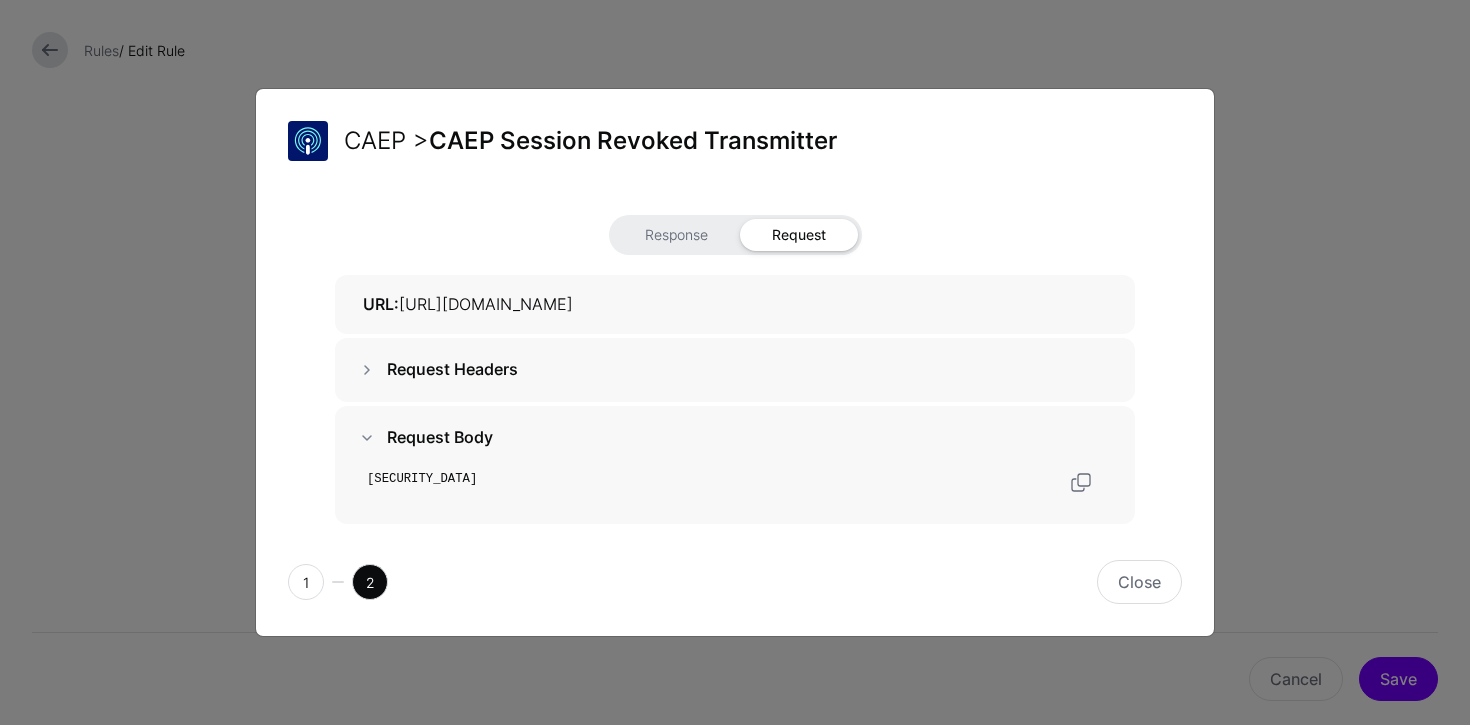 click on "eyJhbGciOiJSUzI1NiIsImtpZCI6IjlmY2NjMGQyLThjZTMtNDg0NC1iMzFkLTcwZDcxYWYzMDhlMyIsInR5cCI6InNlY2V2ZW50K2p3dCJ9.eyJhdWQiOiJQWFBHRjQyIiwiZXZlbnRzIjp7Imh0dHBzOi8vc2NoZW1hcy5vcGVuaWQubmV0L3NlY2V2ZW50L2NhZXAvZXZlbnQtdHlwZS9zZXNzaW9uLXJldm9rZWQiOnsiZXZlbnRfdGltZXN0YW1wIjoxNzUyNjg1Njc0fX0sImlhdCI6MTc1MjY4NTY3NCwiaXNzIjoiaHR0cHM6Ly9zZ25sLmFpIiwianRpIjoiZDdjNTg5OTctM2ZjMy00NWExLTlhM2YtZDA1MmFiNWYzMTQ3Iiwic3ViX2lkIjp7ImZvcm1hdCI6ImFjY291bnQiLCJ1cmkiOiJhY2N0OmV4YW1wbGUudXNlckBzZXJ2aWNlLmV4YW1wbGUuY29tIn19.VRXsKpZu0YpU5BZvRBCsDPp1_-aMDF5yihTI8RnVJVwxZ11DeuT_ACmlPgsQ8rvuAvXv9q8E1I7PQql1X7KzW6m7ixFqS1L99SFSCRL_J_OwUfyz0ciMWdLpfSLtgm82_2iRhBlRwlFv_iQYrfeqpBLodO_IEmpaq-NLPYnMuTxyCTuSeDNhcsRcmg69_J_jfkYUjXuEYeLTxXs8yqMNp9lMLtUpCzU0bd4loO4NNP-cyC0DoVLNkao4fhidjzhotjVZDHf9RNXPGwc-JvExKosW7oUDXgfDDWQjRSLKuE03I7nt0PFJeIBcUt6dS6YkHQxlQhLs7QJWUYJXt6o1kA" 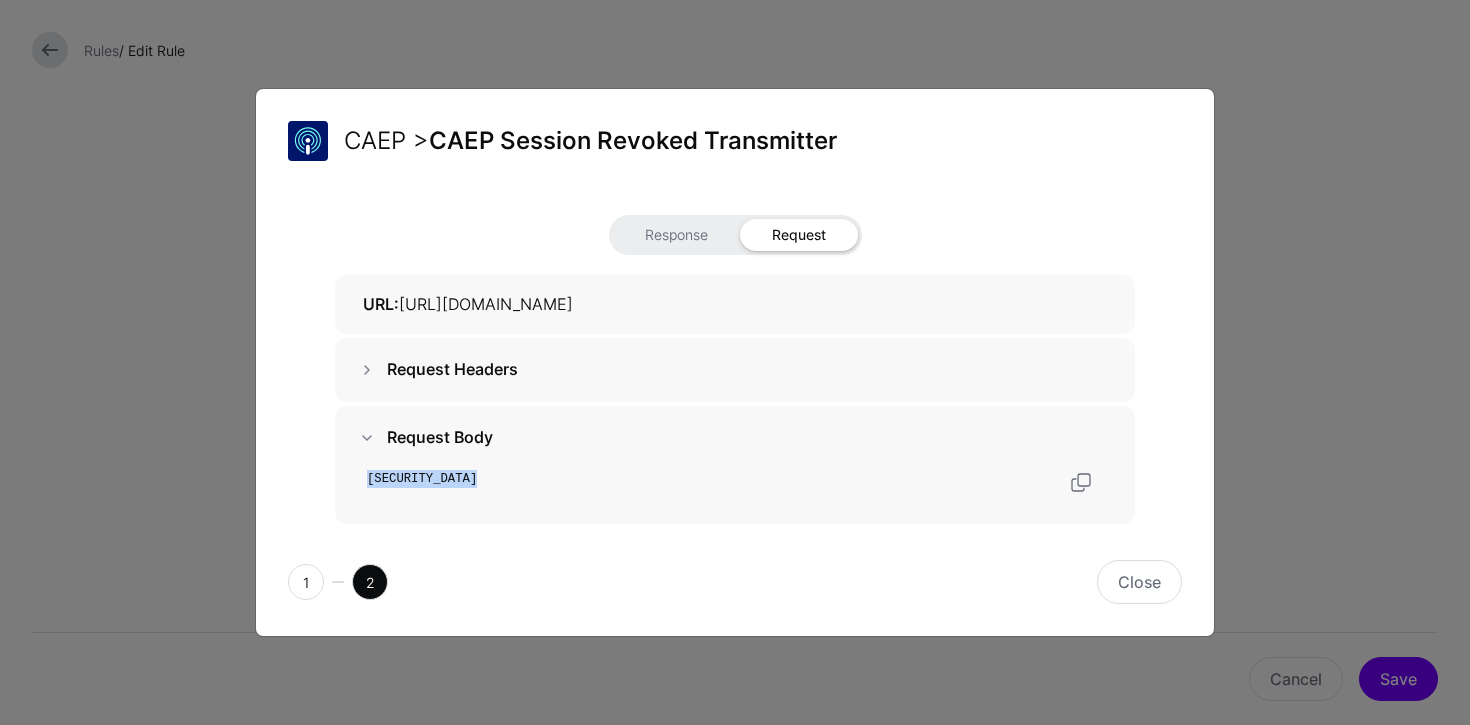 click on "eyJhbGciOiJSUzI1NiIsImtpZCI6IjlmY2NjMGQyLThjZTMtNDg0NC1iMzFkLTcwZDcxYWYzMDhlMyIsInR5cCI6InNlY2V2ZW50K2p3dCJ9.eyJhdWQiOiJQWFBHRjQyIiwiZXZlbnRzIjp7Imh0dHBzOi8vc2NoZW1hcy5vcGVuaWQubmV0L3NlY2V2ZW50L2NhZXAvZXZlbnQtdHlwZS9zZXNzaW9uLXJldm9rZWQiOnsiZXZlbnRfdGltZXN0YW1wIjoxNzUyNjg1Njc0fX0sImlhdCI6MTc1MjY4NTY3NCwiaXNzIjoiaHR0cHM6Ly9zZ25sLmFpIiwianRpIjoiZDdjNTg5OTctM2ZjMy00NWExLTlhM2YtZDA1MmFiNWYzMTQ3Iiwic3ViX2lkIjp7ImZvcm1hdCI6ImFjY291bnQiLCJ1cmkiOiJhY2N0OmV4YW1wbGUudXNlckBzZXJ2aWNlLmV4YW1wbGUuY29tIn19.VRXsKpZu0YpU5BZvRBCsDPp1_-aMDF5yihTI8RnVJVwxZ11DeuT_ACmlPgsQ8rvuAvXv9q8E1I7PQql1X7KzW6m7ixFqS1L99SFSCRL_J_OwUfyz0ciMWdLpfSLtgm82_2iRhBlRwlFv_iQYrfeqpBLodO_IEmpaq-NLPYnMuTxyCTuSeDNhcsRcmg69_J_jfkYUjXuEYeLTxXs8yqMNp9lMLtUpCzU0bd4loO4NNP-cyC0DoVLNkao4fhidjzhotjVZDHf9RNXPGwc-JvExKosW7oUDXgfDDWQjRSLKuE03I7nt0PFJeIBcUt6dS6YkHQxlQhLs7QJWUYJXt6o1kA" 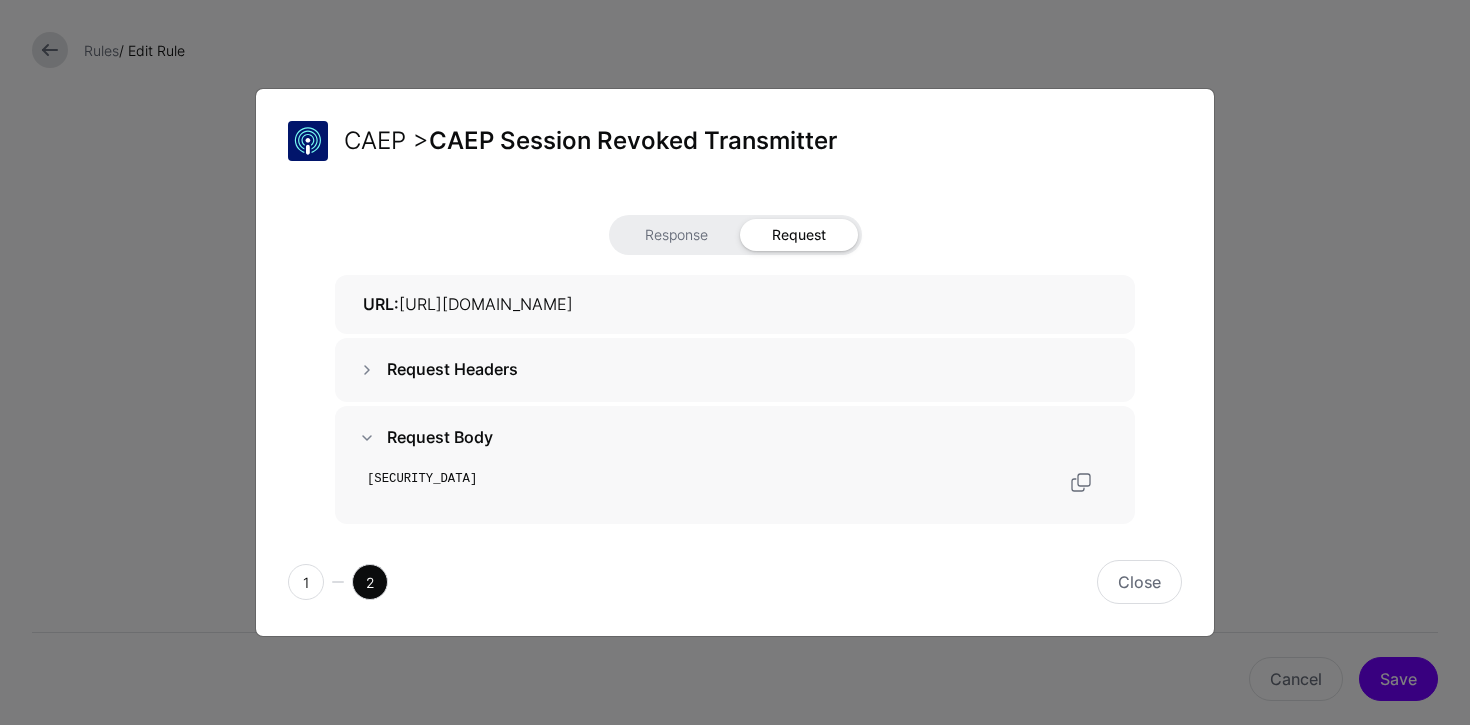 click on "eyJhbGciOiJSUzI1NiIsImtpZCI6IjlmY2NjMGQyLThjZTMtNDg0NC1iMzFkLTcwZDcxYWYzMDhlMyIsInR5cCI6InNlY2V2ZW50K2p3dCJ9.eyJhdWQiOiJQWFBHRjQyIiwiZXZlbnRzIjp7Imh0dHBzOi8vc2NoZW1hcy5vcGVuaWQubmV0L3NlY2V2ZW50L2NhZXAvZXZlbnQtdHlwZS9zZXNzaW9uLXJldm9rZWQiOnsiZXZlbnRfdGltZXN0YW1wIjoxNzUyNjg1Njc0fX0sImlhdCI6MTc1MjY4NTY3NCwiaXNzIjoiaHR0cHM6Ly9zZ25sLmFpIiwianRpIjoiZDdjNTg5OTctM2ZjMy00NWExLTlhM2YtZDA1MmFiNWYzMTQ3Iiwic3ViX2lkIjp7ImZvcm1hdCI6ImFjY291bnQiLCJ1cmkiOiJhY2N0OmV4YW1wbGUudXNlckBzZXJ2aWNlLmV4YW1wbGUuY29tIn19.VRXsKpZu0YpU5BZvRBCsDPp1_-aMDF5yihTI8RnVJVwxZ11DeuT_ACmlPgsQ8rvuAvXv9q8E1I7PQql1X7KzW6m7ixFqS1L99SFSCRL_J_OwUfyz0ciMWdLpfSLtgm82_2iRhBlRwlFv_iQYrfeqpBLodO_IEmpaq-NLPYnMuTxyCTuSeDNhcsRcmg69_J_jfkYUjXuEYeLTxXs8yqMNp9lMLtUpCzU0bd4loO4NNP-cyC0DoVLNkao4fhidjzhotjVZDHf9RNXPGwc-JvExKosW7oUDXgfDDWQjRSLKuE03I7nt0PFJeIBcUt6dS6YkHQxlQhLs7QJWUYJXt6o1kA" 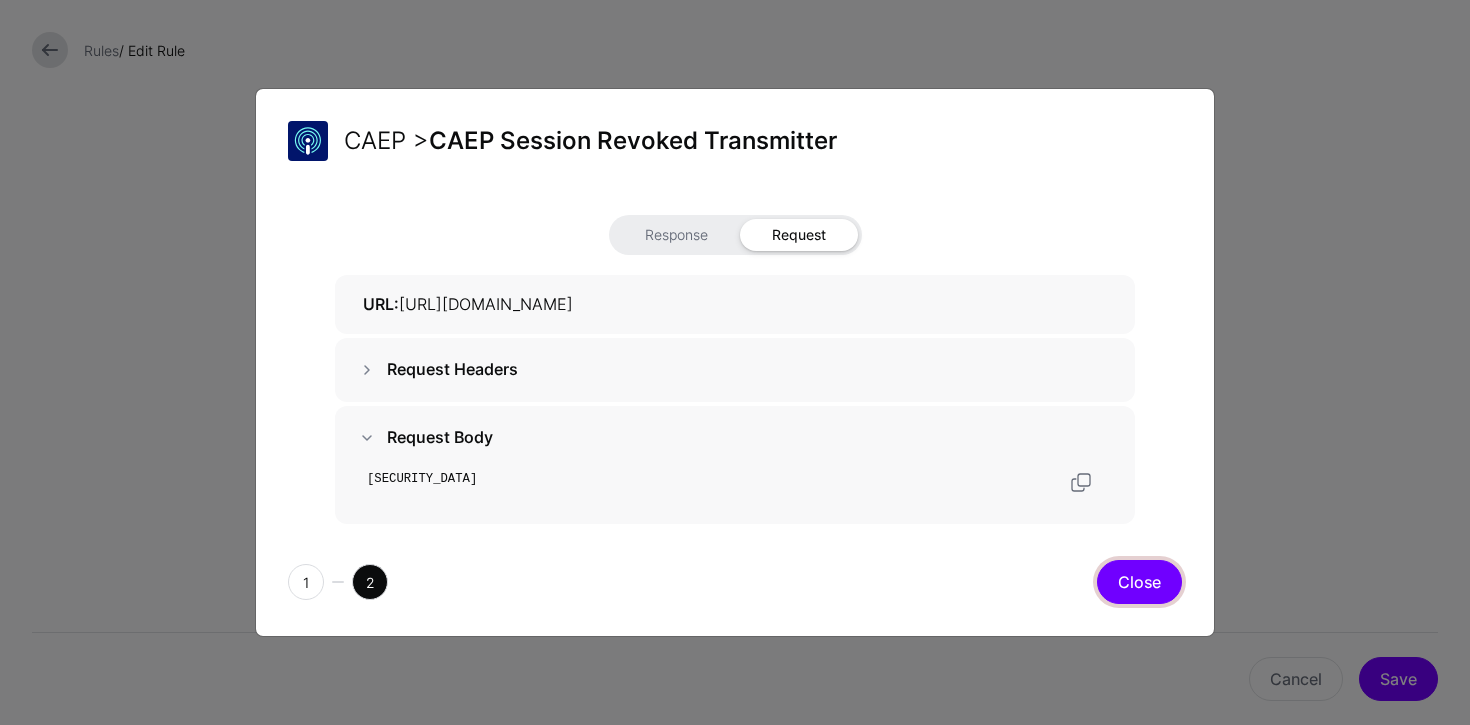 click on "Close" 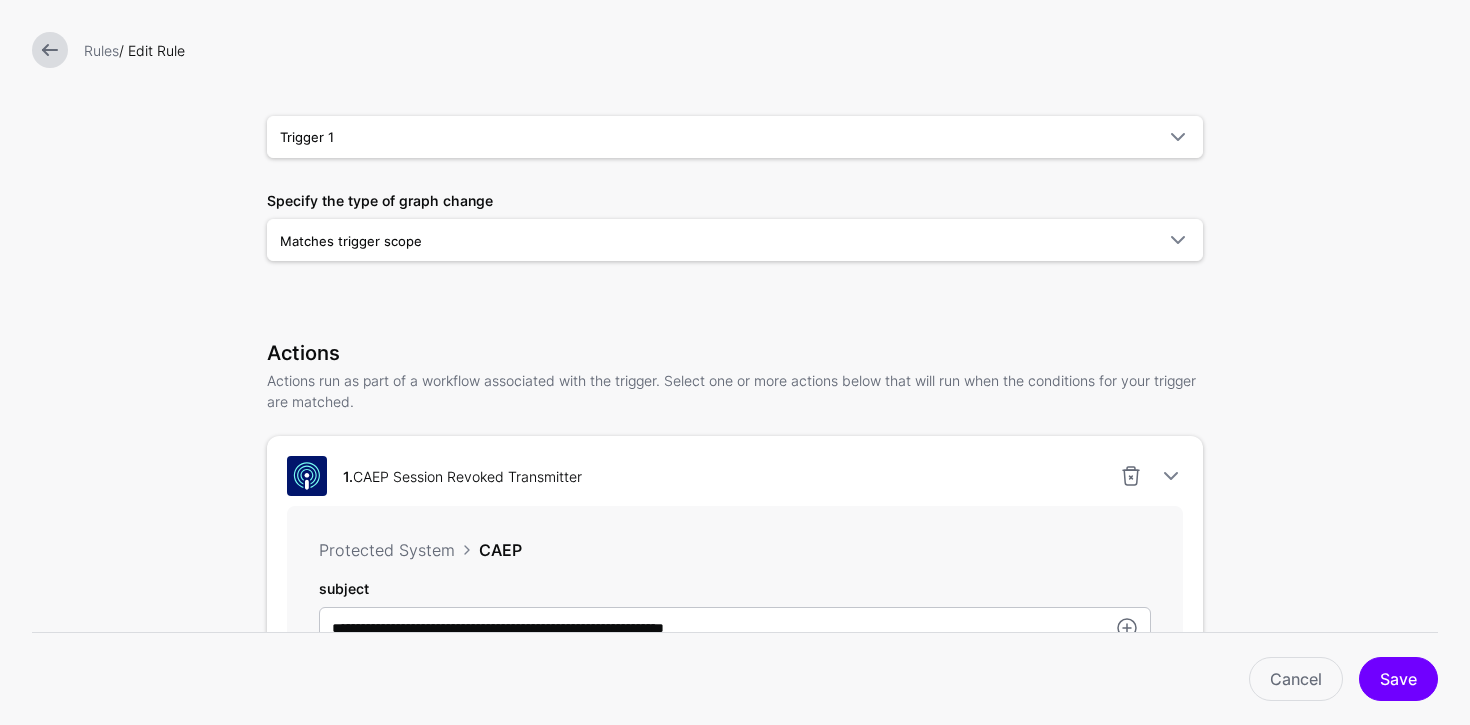 scroll, scrollTop: 0, scrollLeft: 0, axis: both 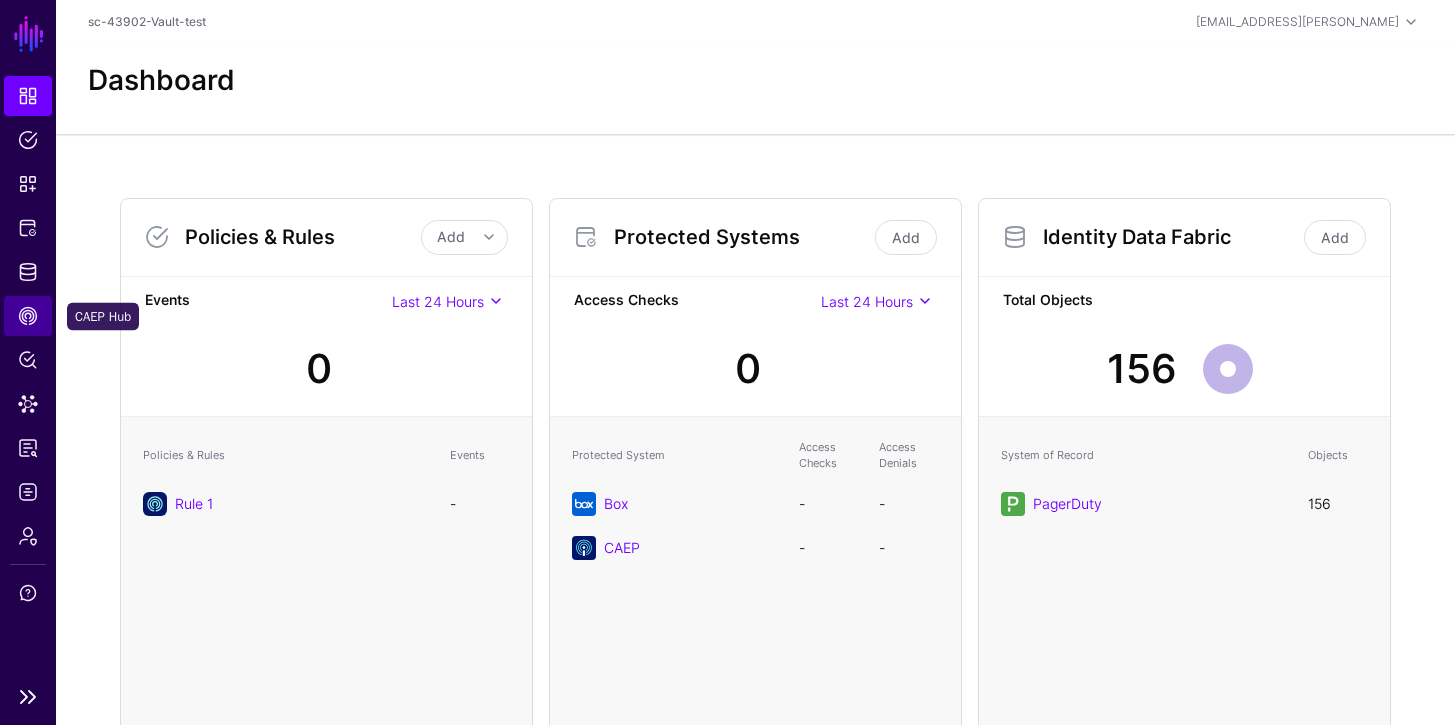 click on "CAEP Hub" 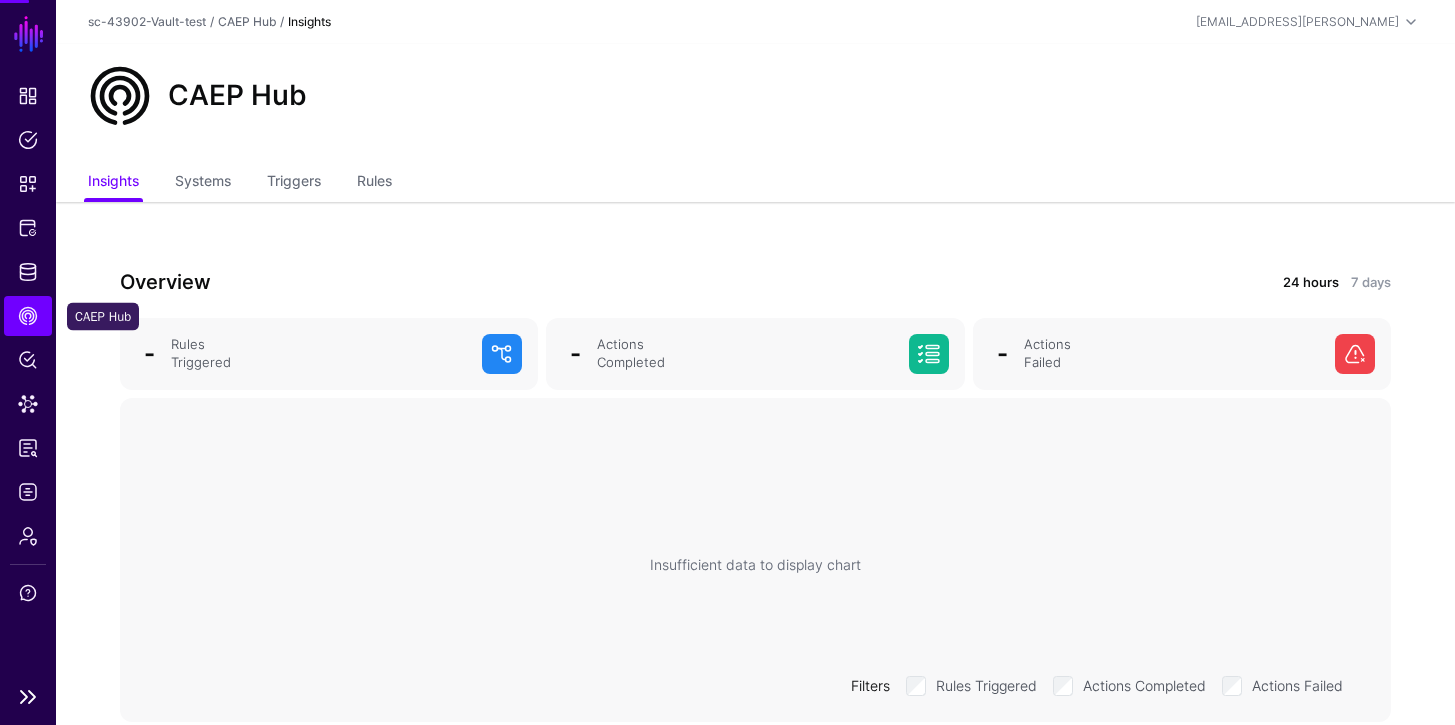 click on "CAEP Hub" 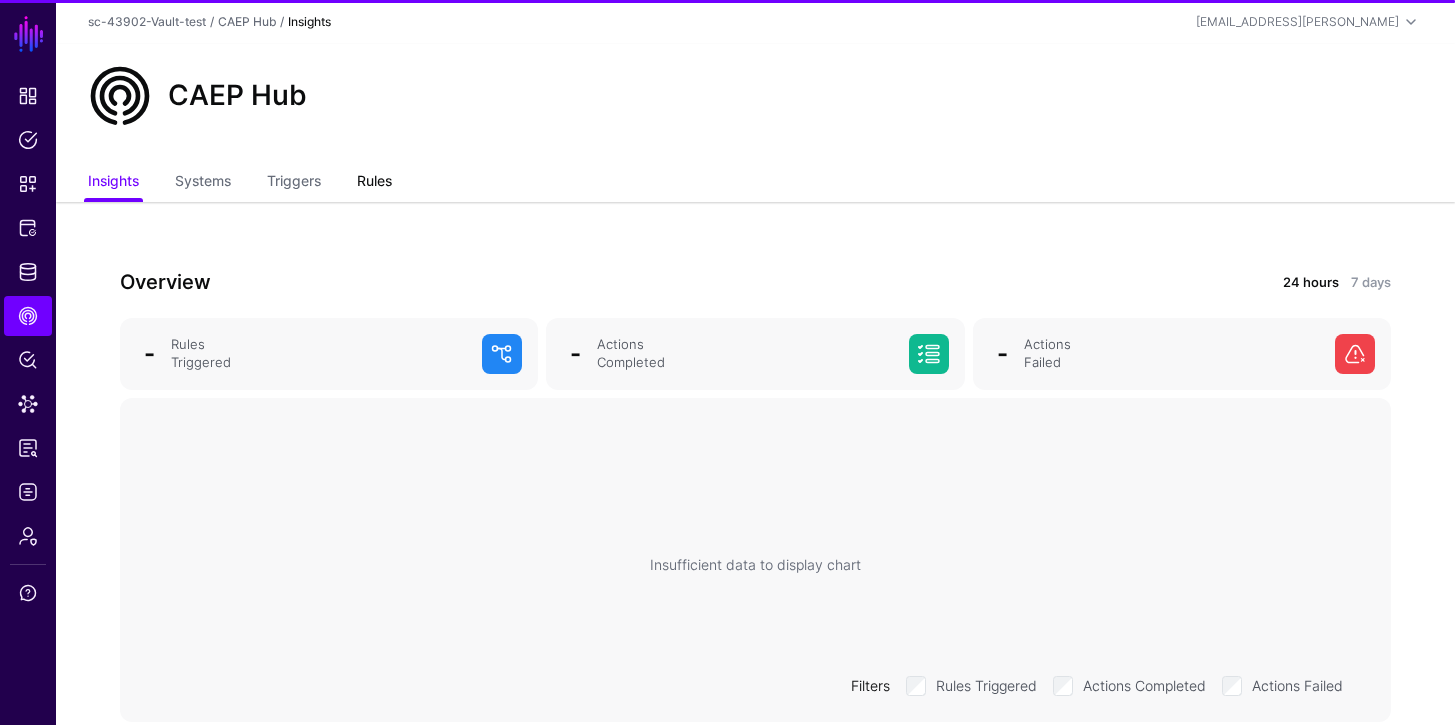 click on "Rules" 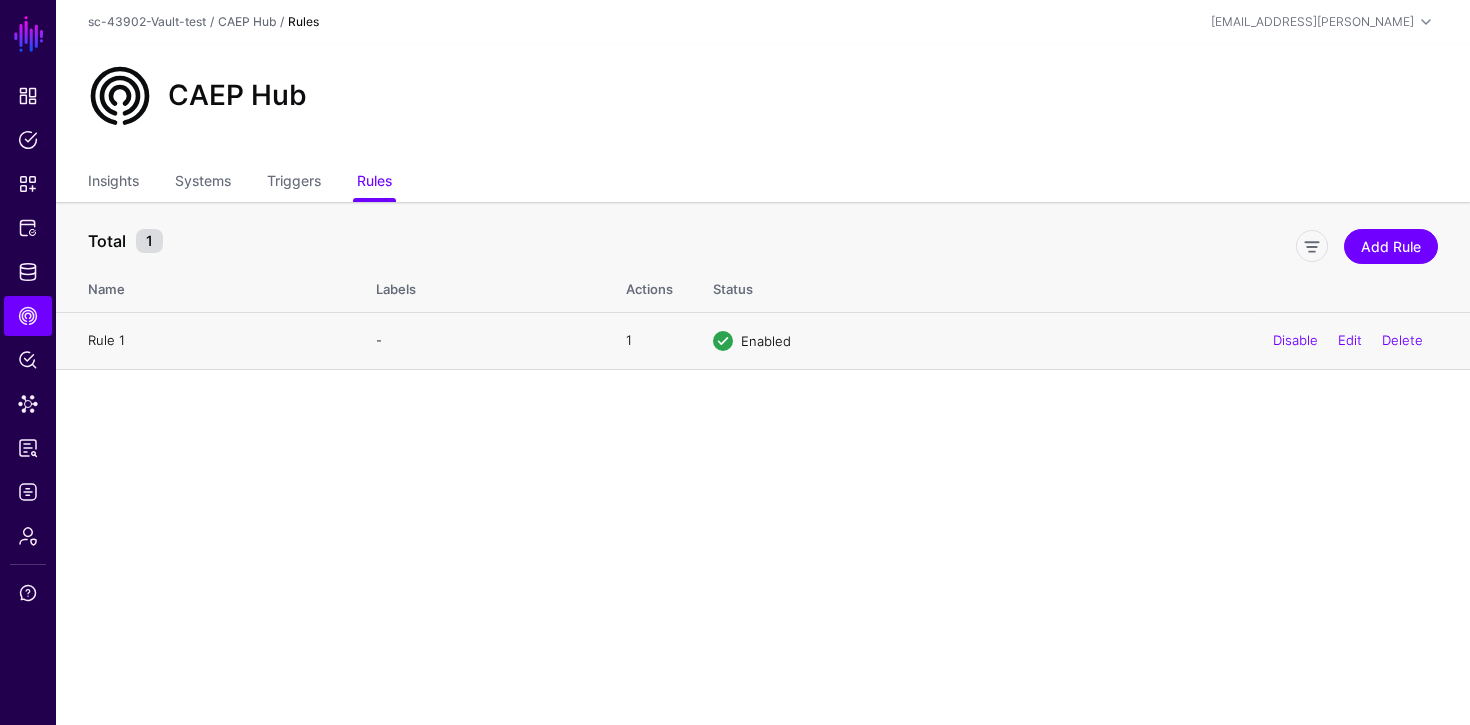 click on "Rule 1" 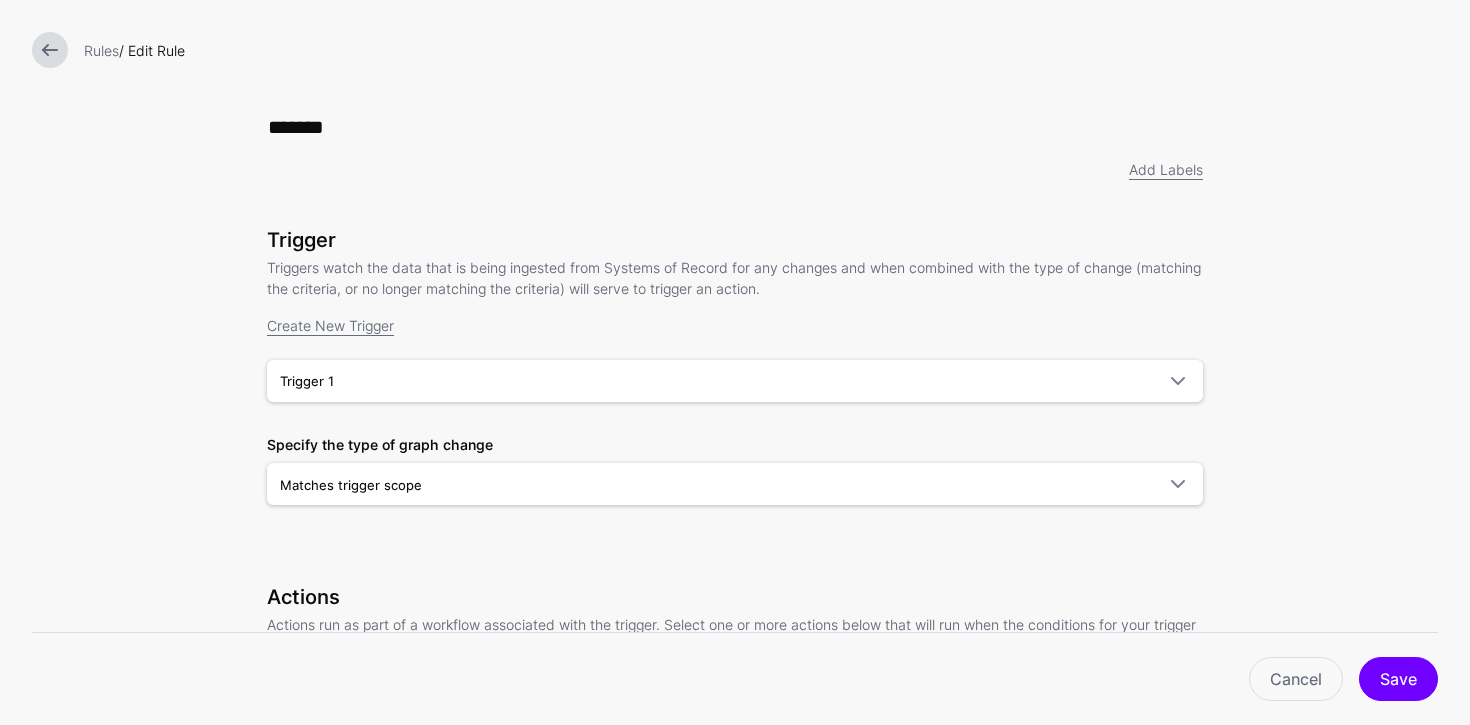 click at bounding box center [50, 50] 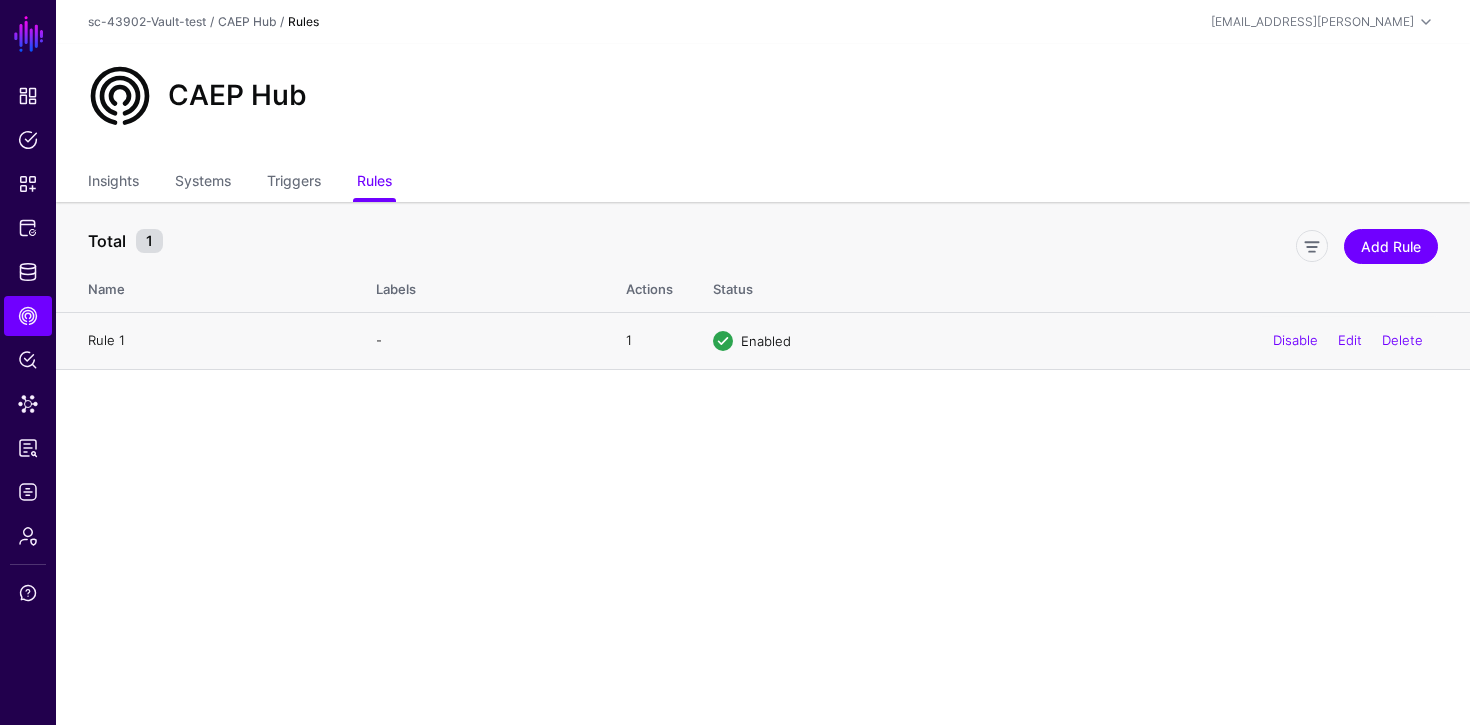 click on "Rule 1" 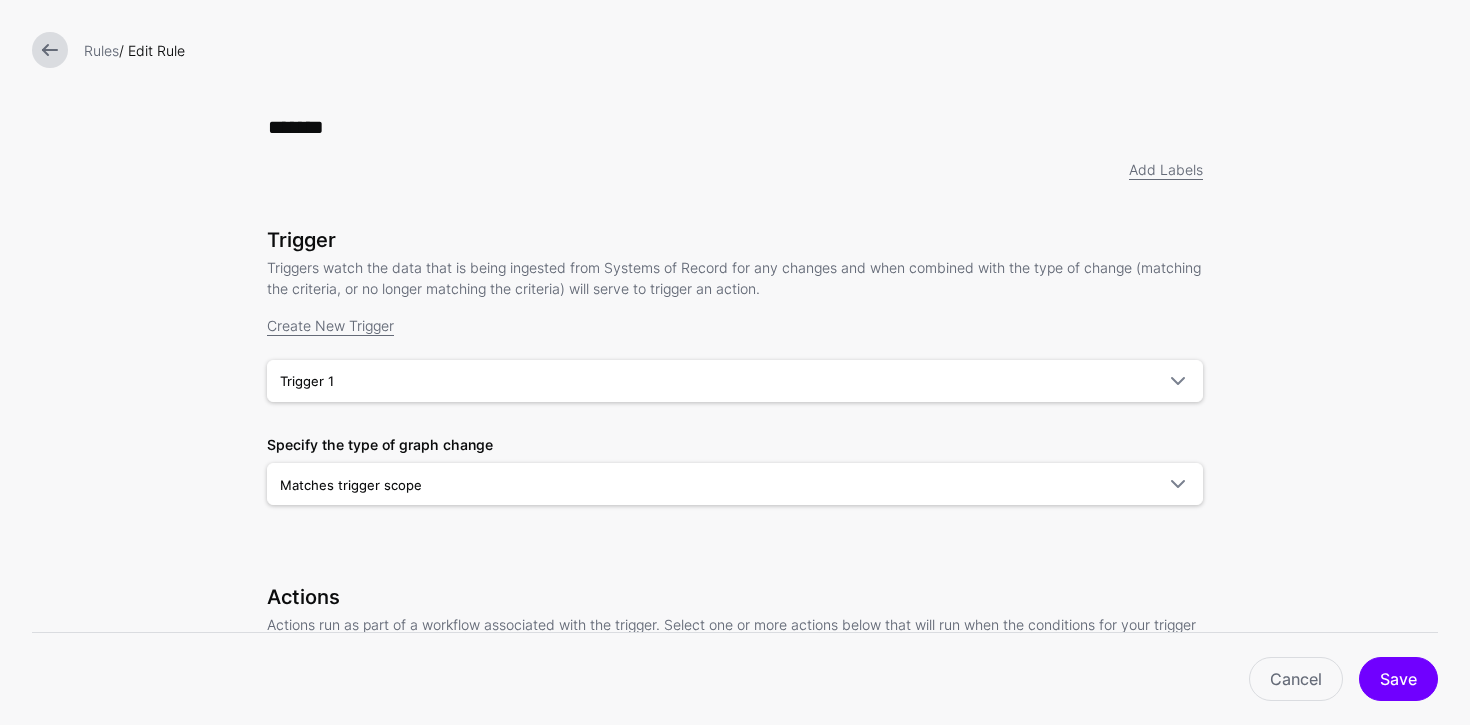 click on "Triggers watch the data that is being ingested from Systems of Record for any changes and when combined with the type of change (matching the criteria, or no longer matching the criteria) will serve to trigger an action." at bounding box center (735, 278) 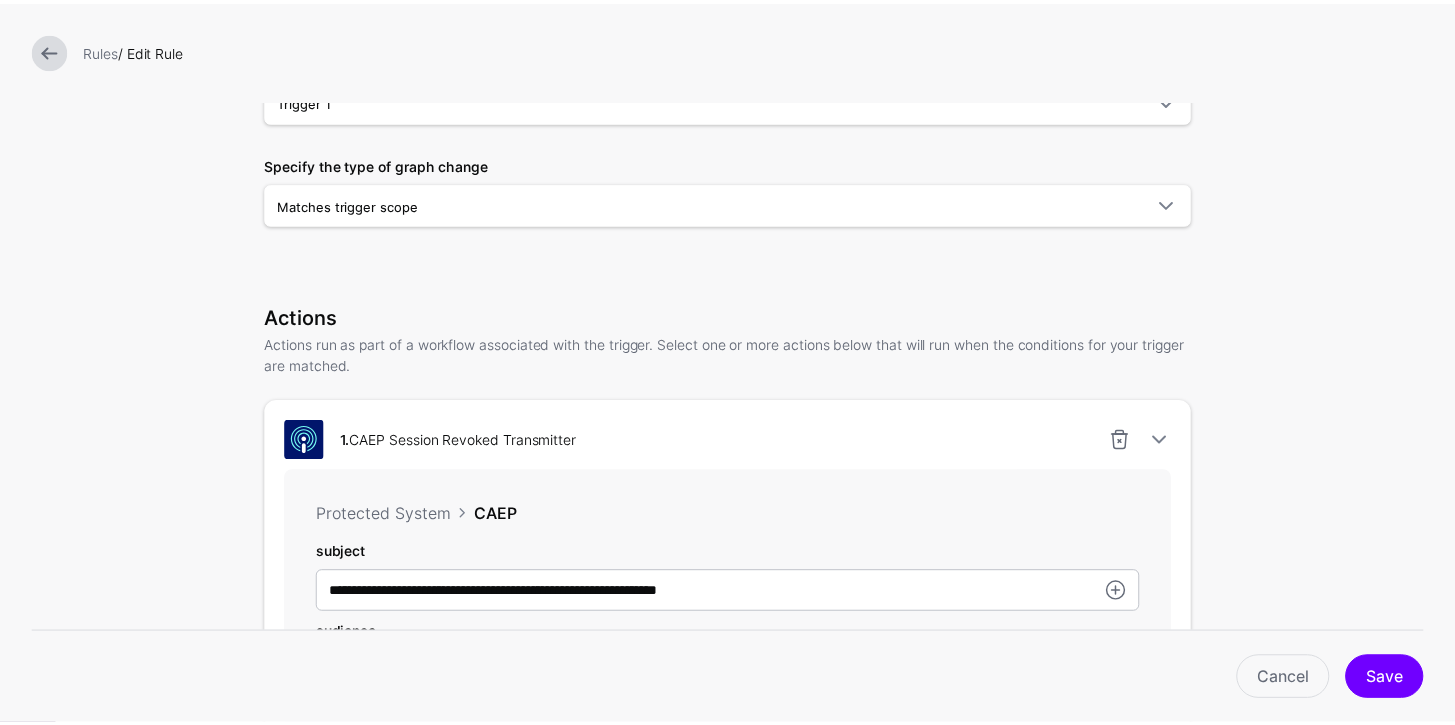 scroll, scrollTop: 0, scrollLeft: 0, axis: both 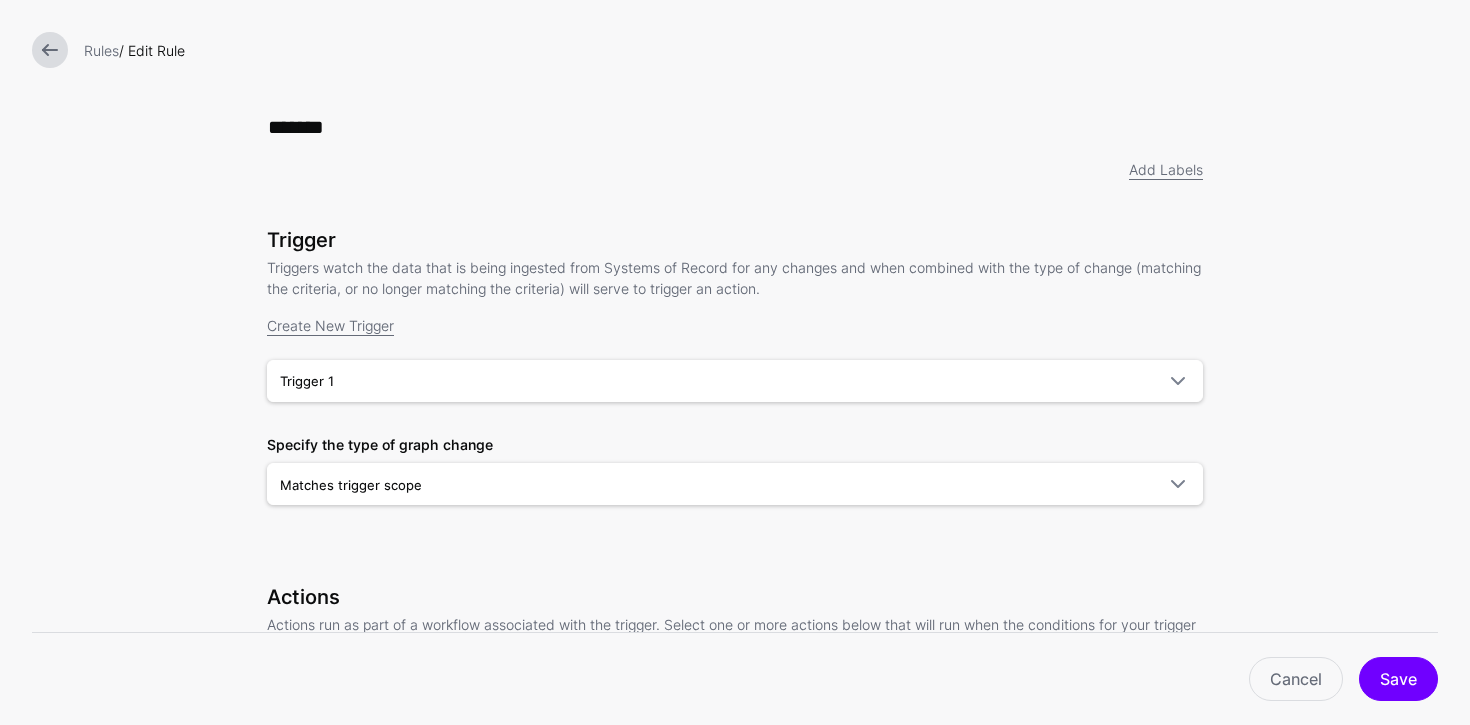 click at bounding box center [50, 50] 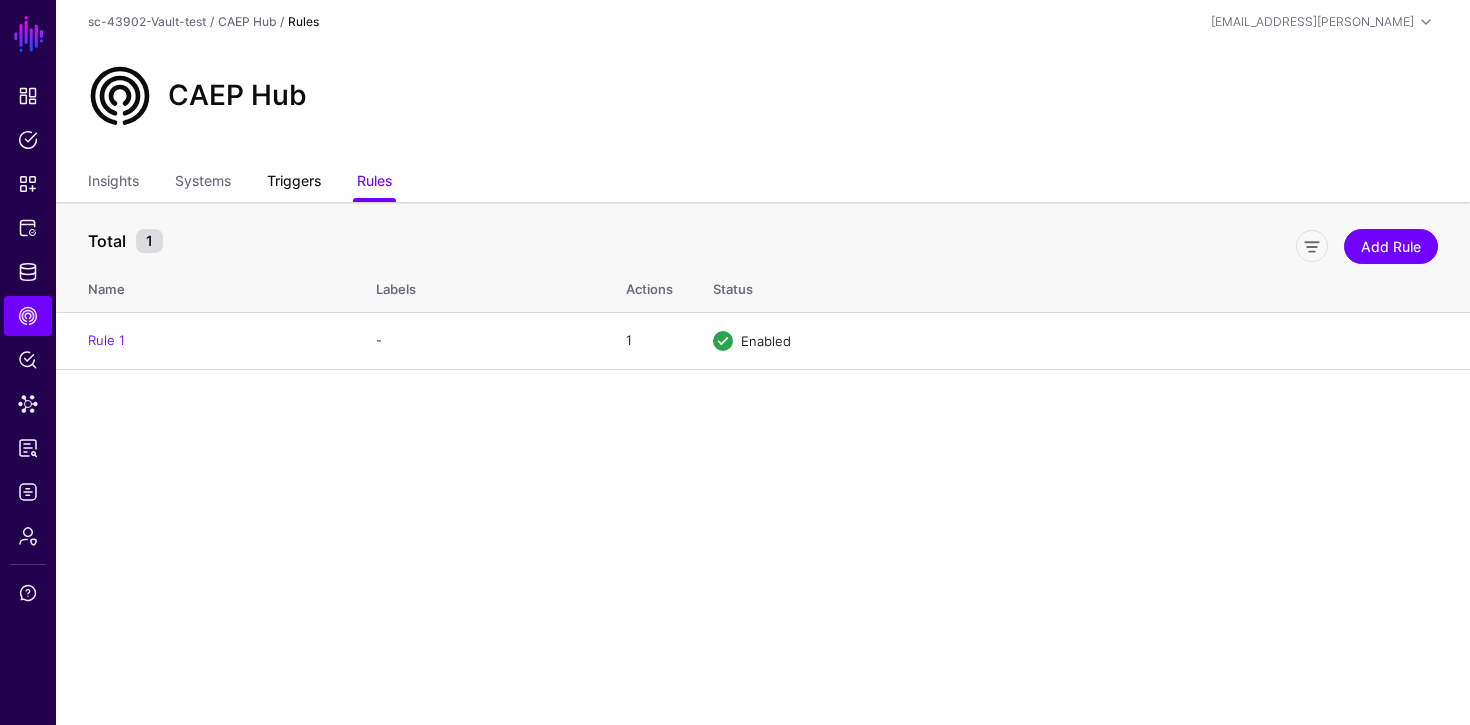 click on "Triggers" 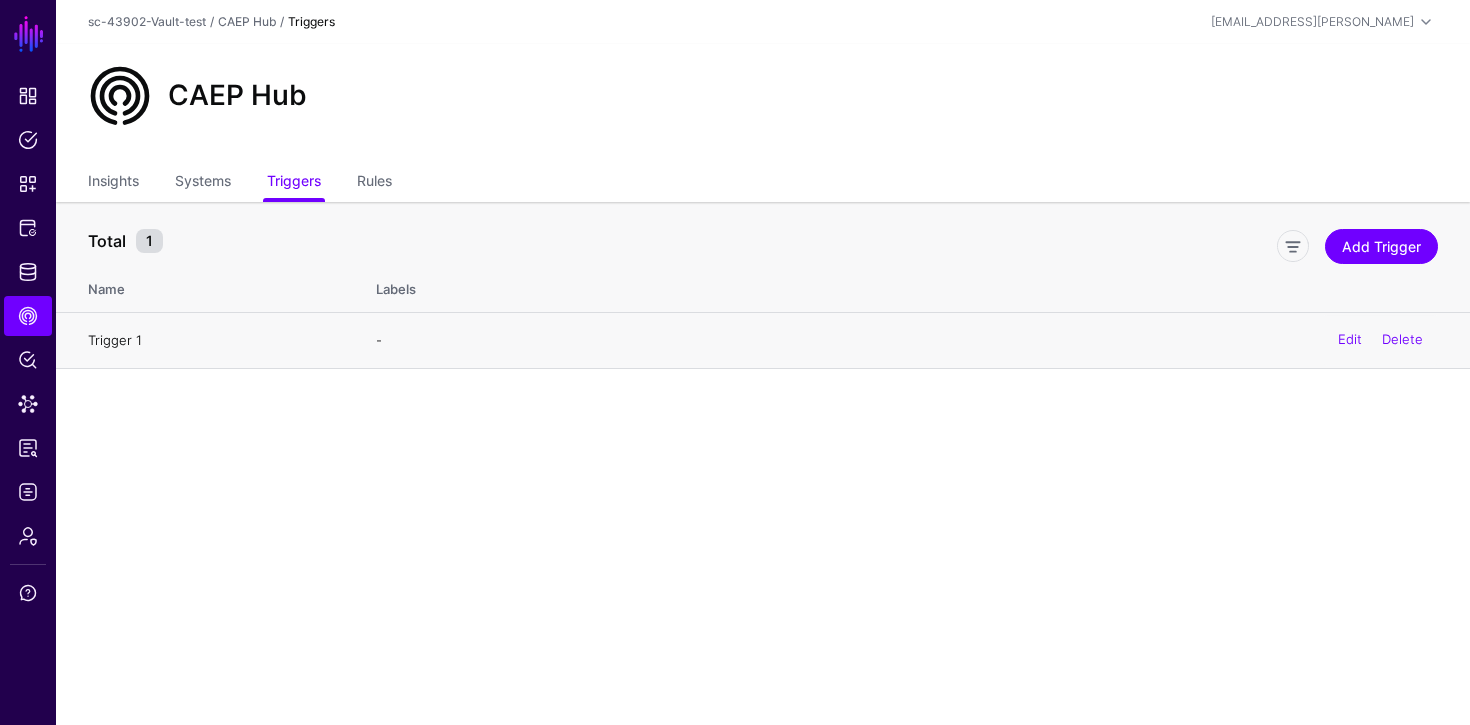 click on "Trigger 1" 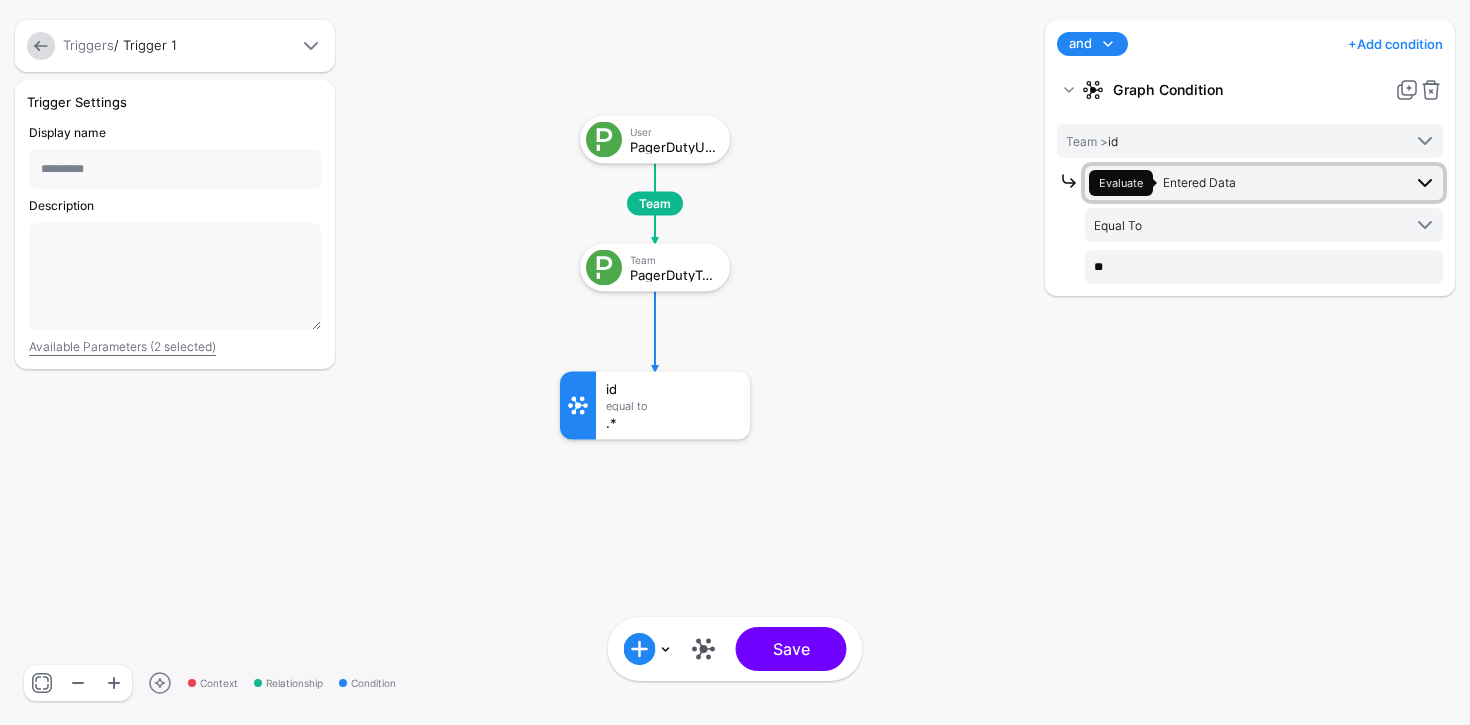 click on "Evaluate Entered Data" at bounding box center [1245, 183] 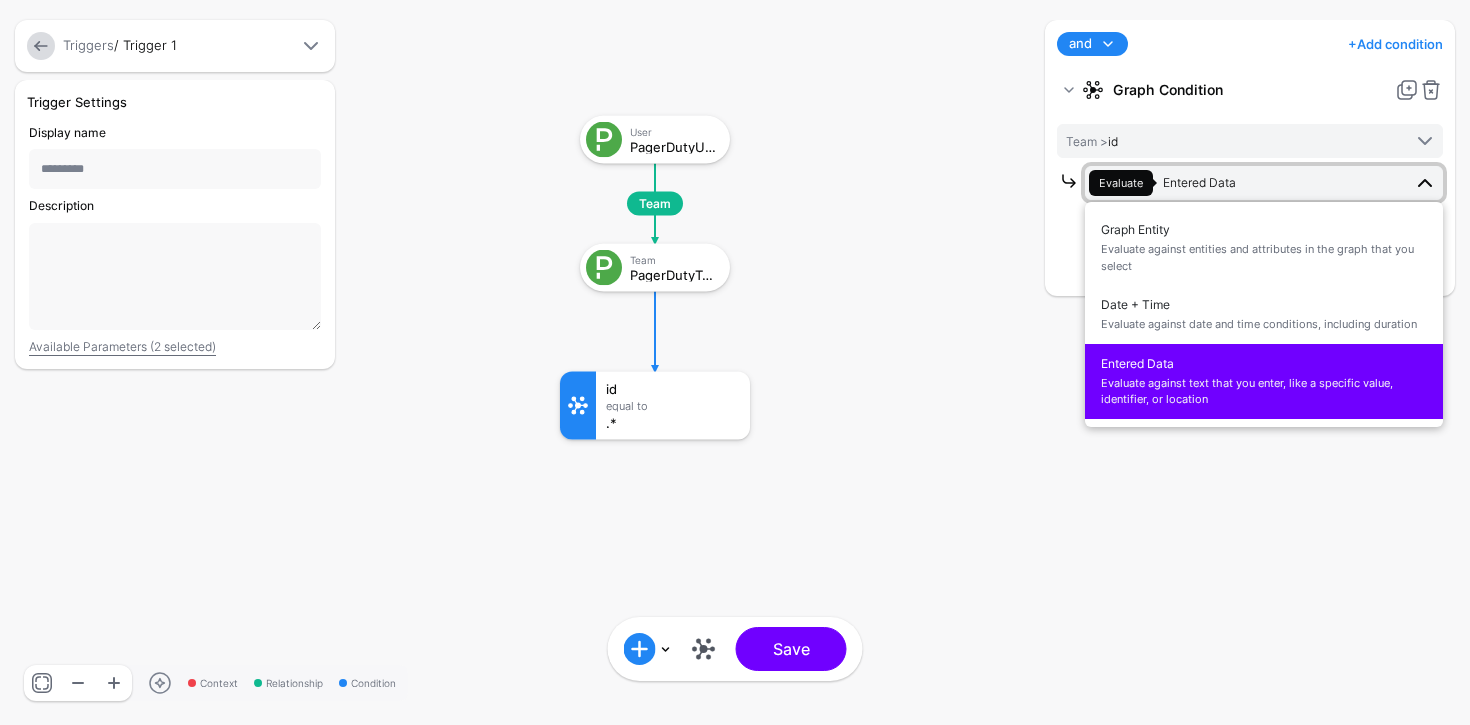 click on "Evaluate Entered Data" at bounding box center [1245, 183] 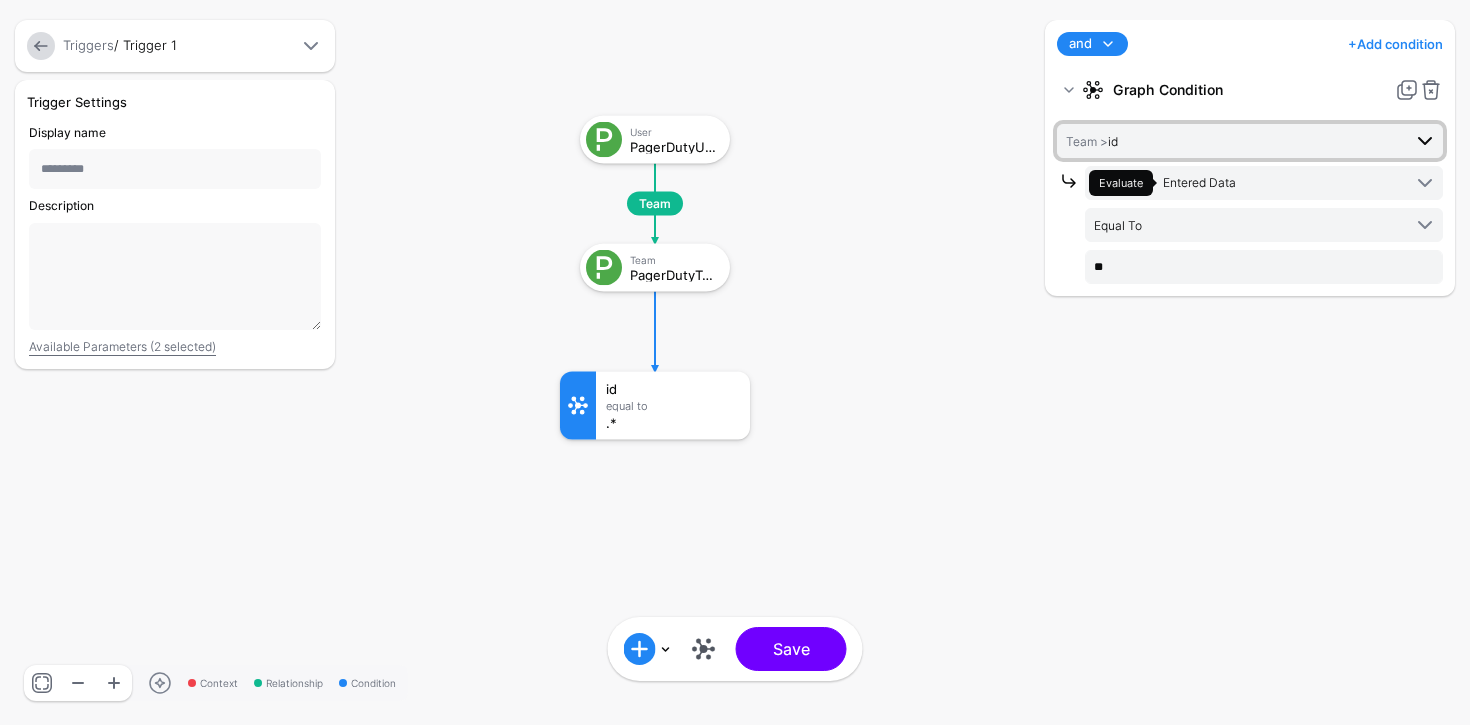 click on "Team >  id" at bounding box center (1233, 141) 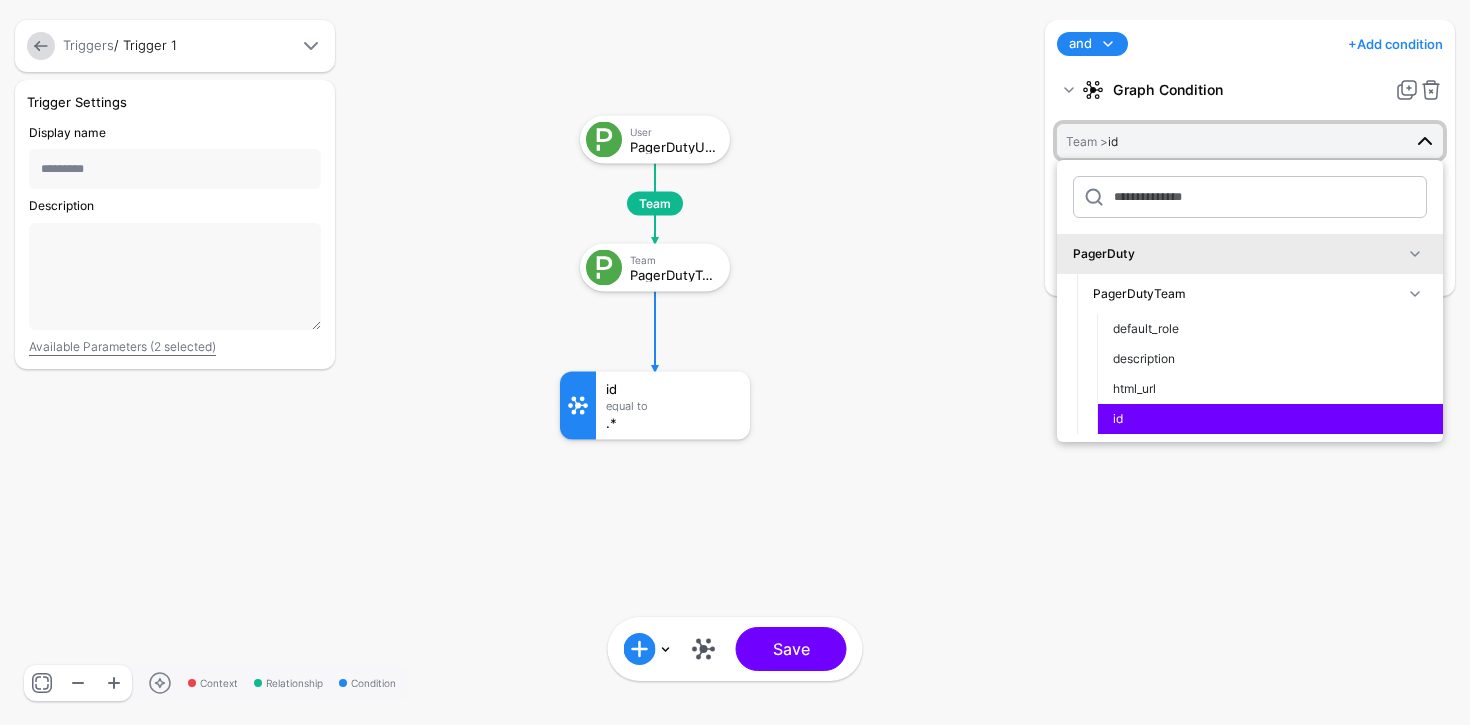 click on "Team >  id" at bounding box center [1233, 141] 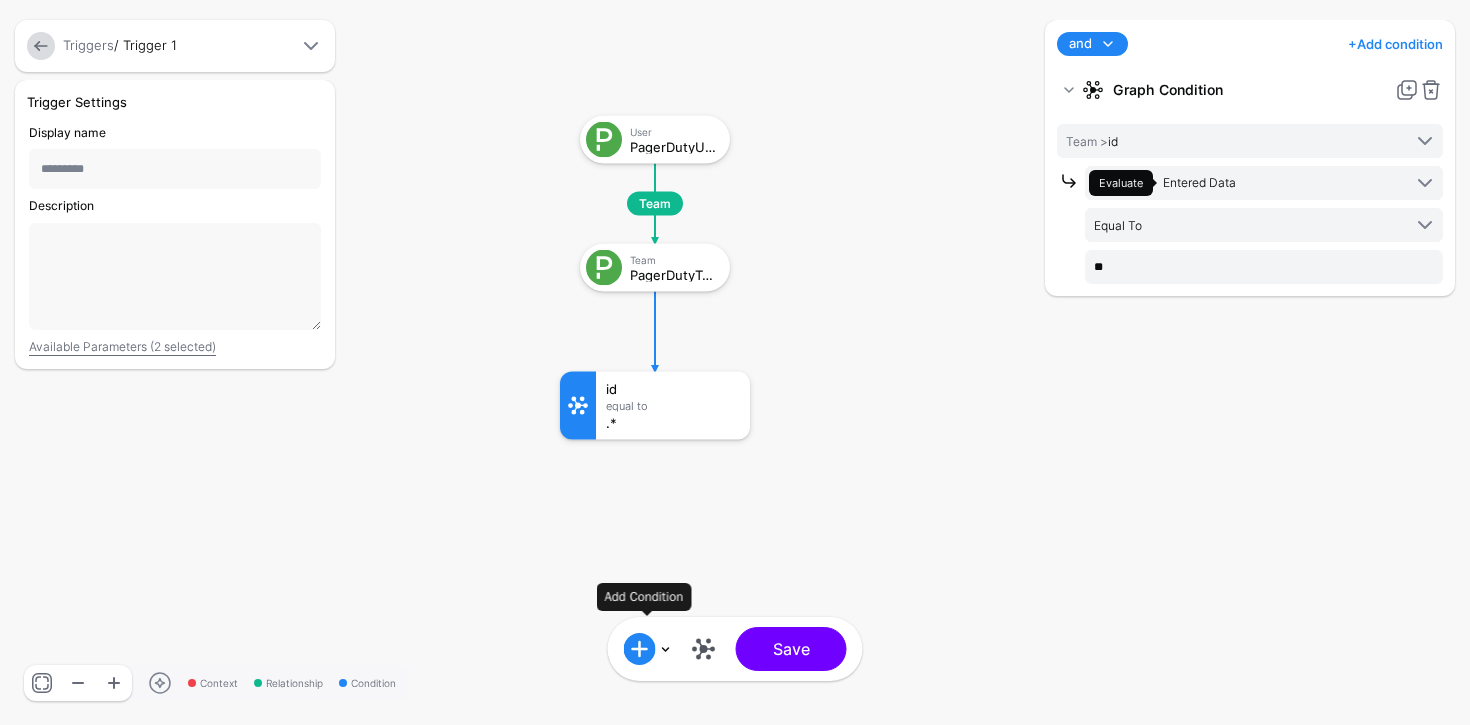 click at bounding box center (640, 649) 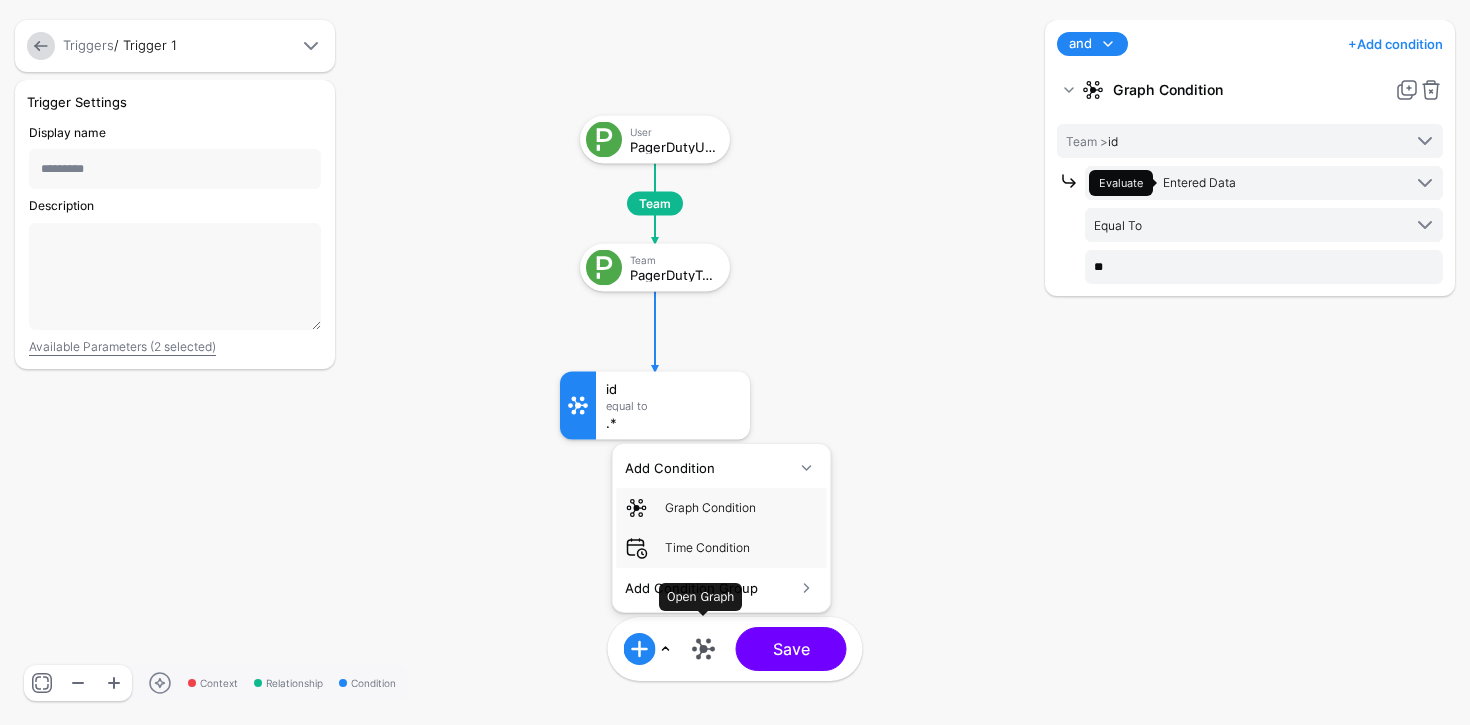 click at bounding box center (704, 649) 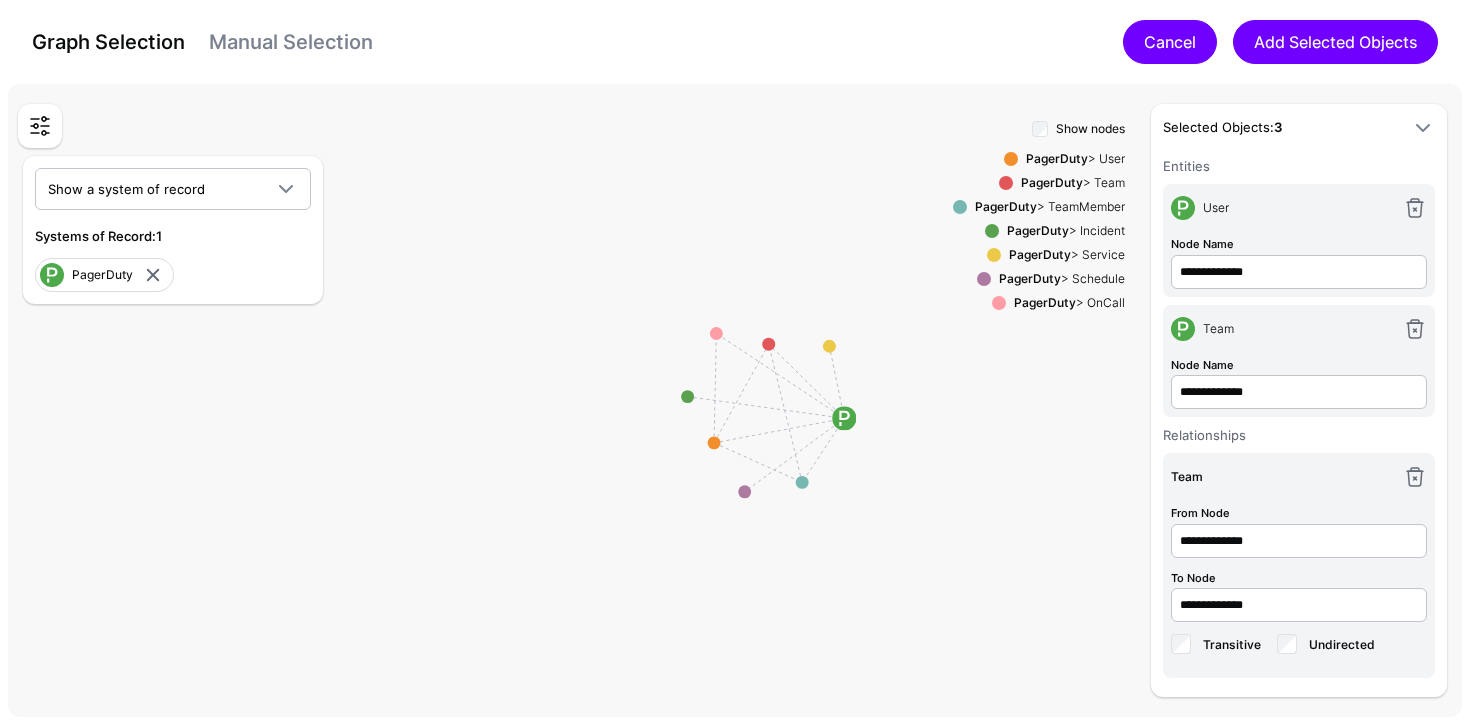 click on "Cancel" at bounding box center [1170, 42] 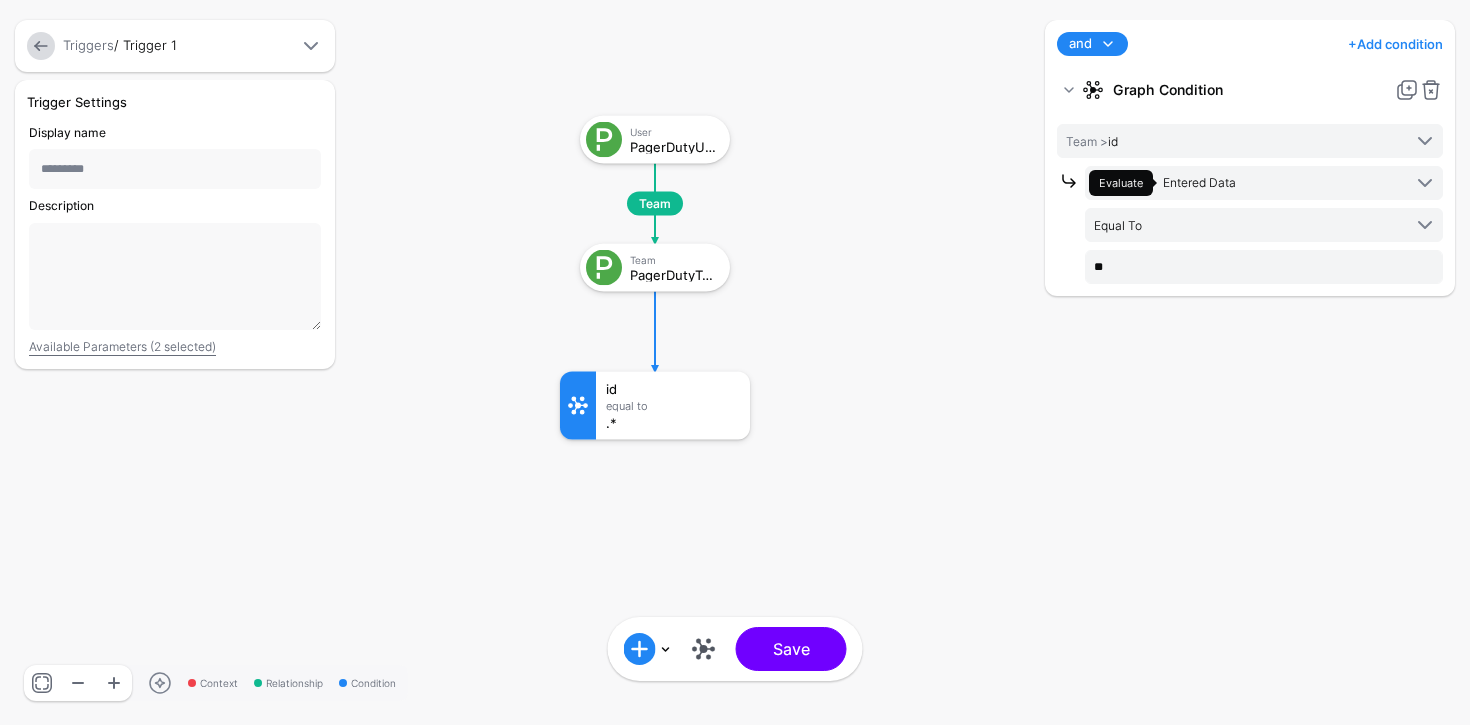 click at bounding box center [41, 46] 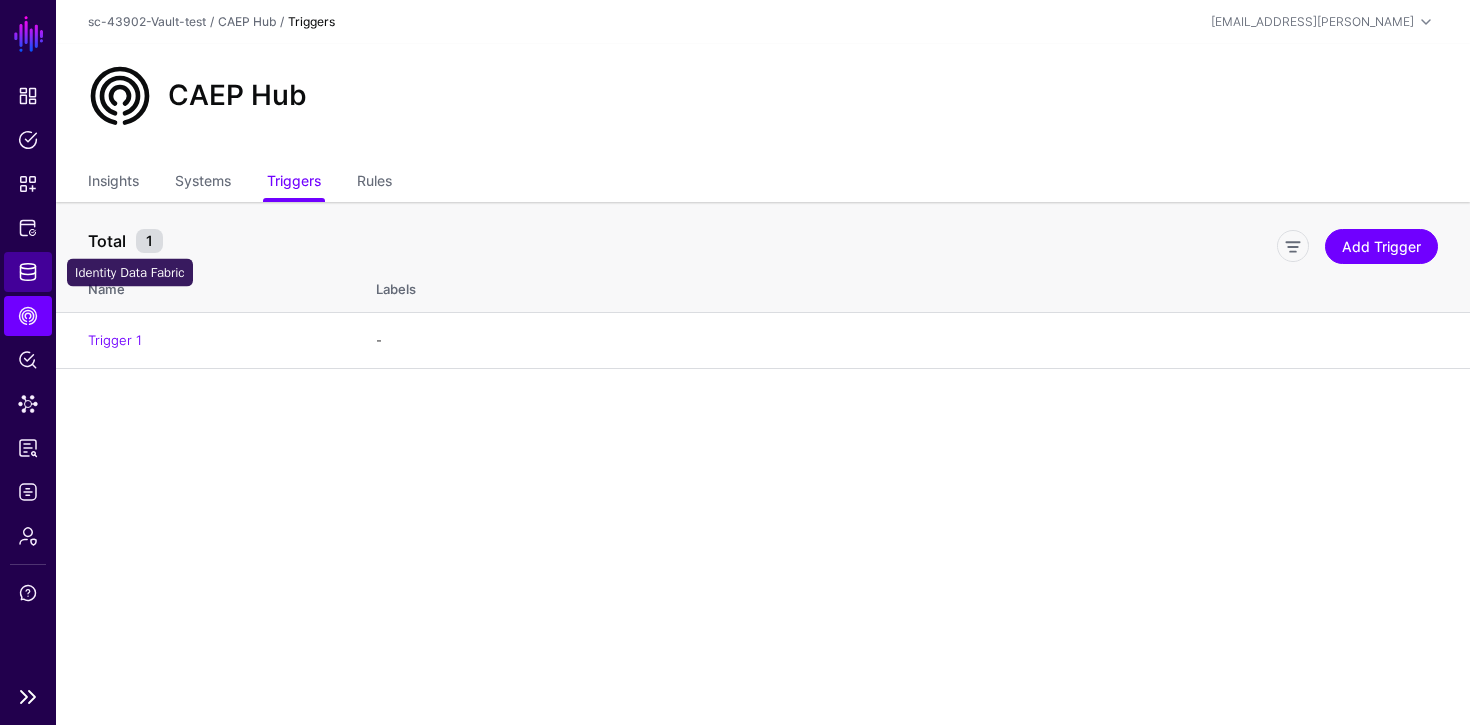 click on "Identity Data Fabric" 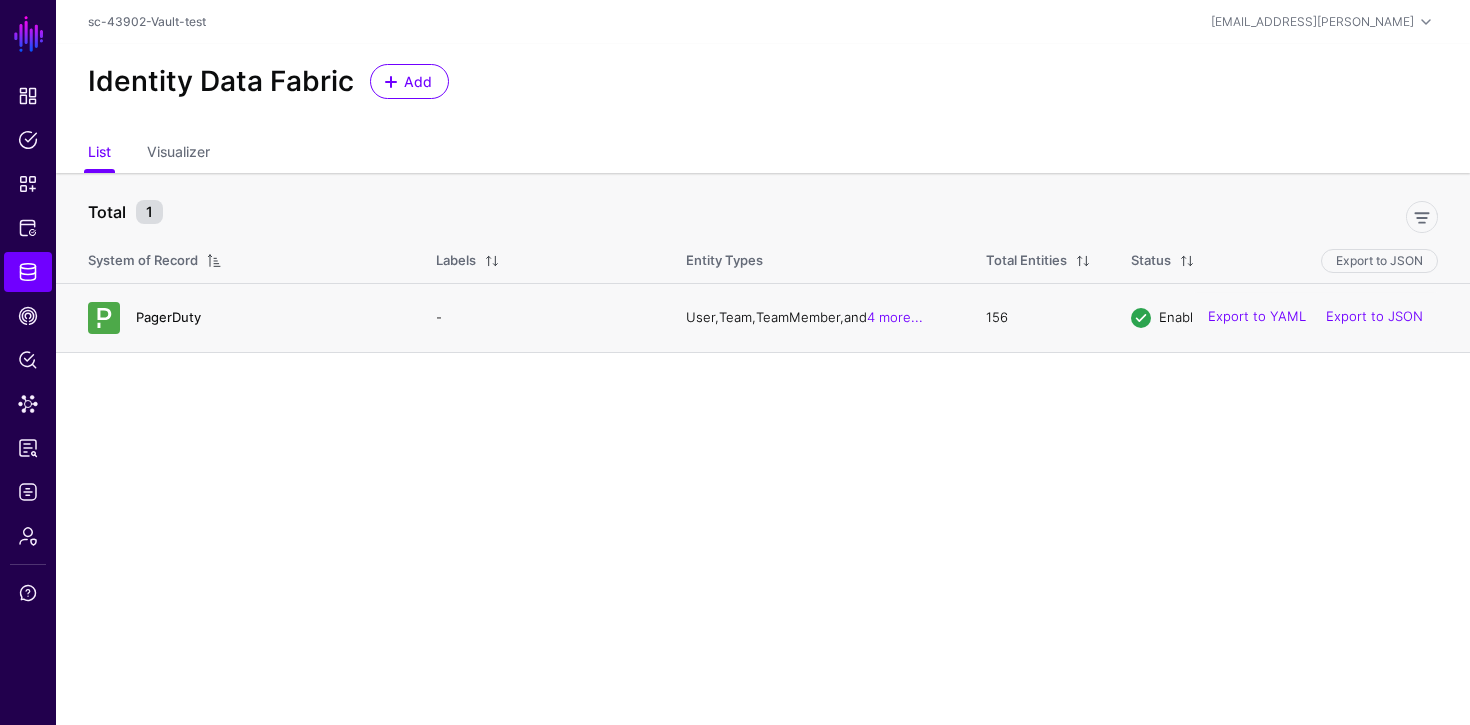 click on "PagerDuty" 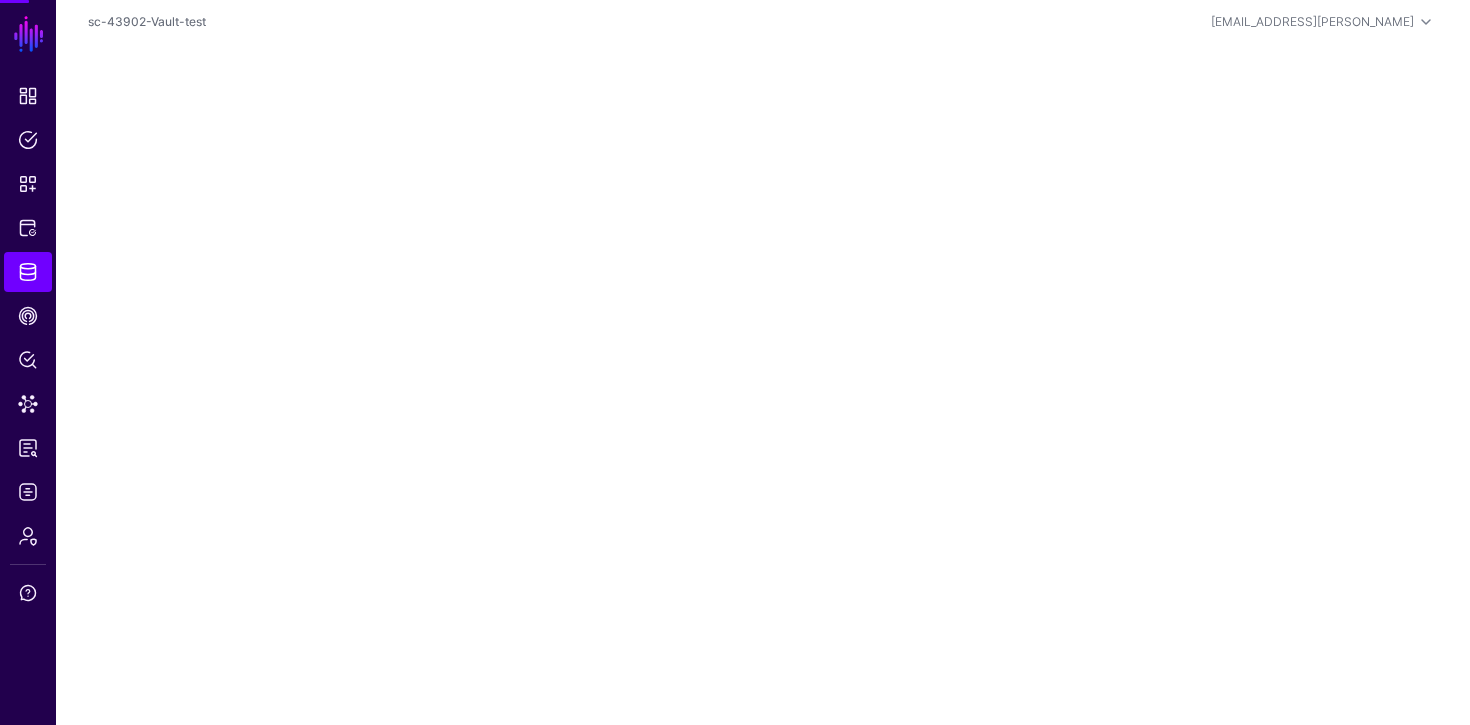 click on "SGNL Dashboard Policies Snippets Protected Systems Identity Data Fabric CAEP Hub Policy Lens Data Lens Reports Logs Admin Support  sc-43902-Vault-test   [EMAIL_ADDRESS][PERSON_NAME]  [PERSON_NAME] [EMAIL_ADDRESS][PERSON_NAME] sc-43902-Vault-test Log out" 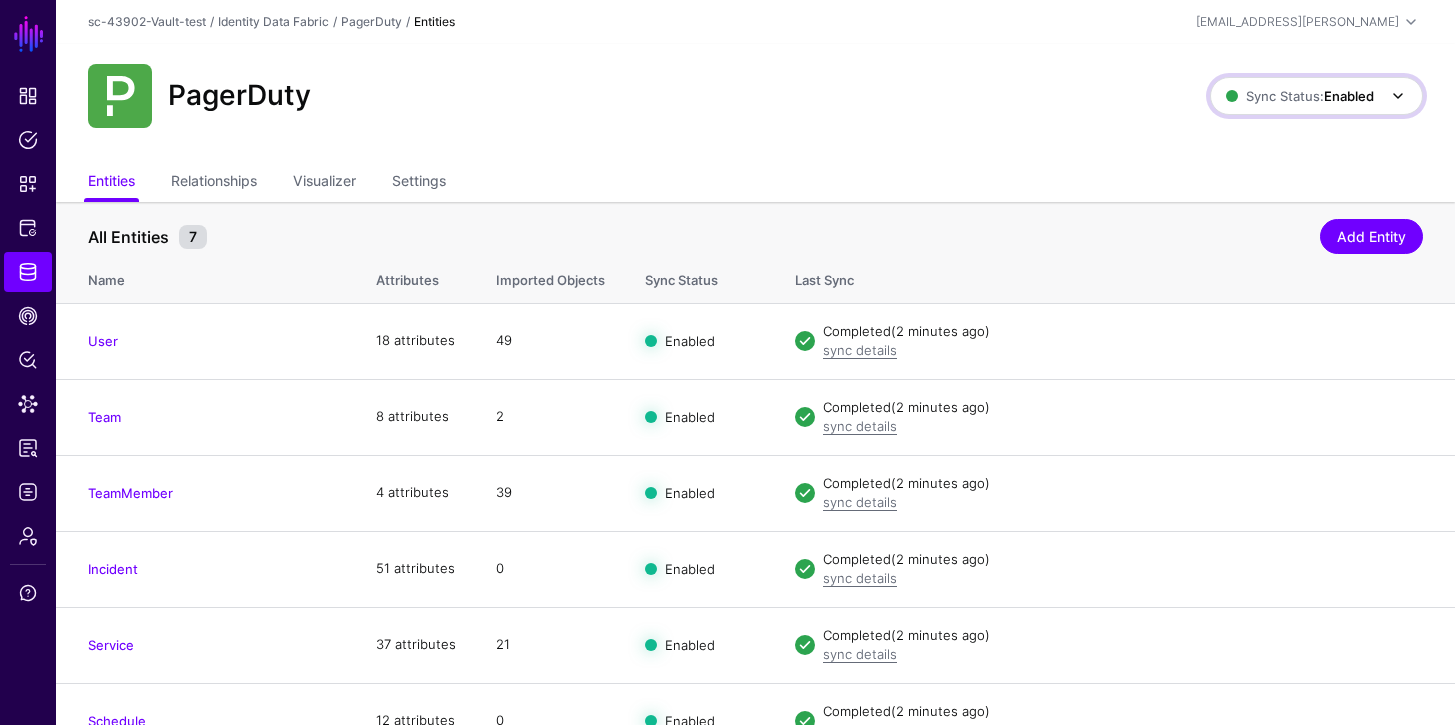 click on "Sync Status:  Enabled" at bounding box center [1300, 96] 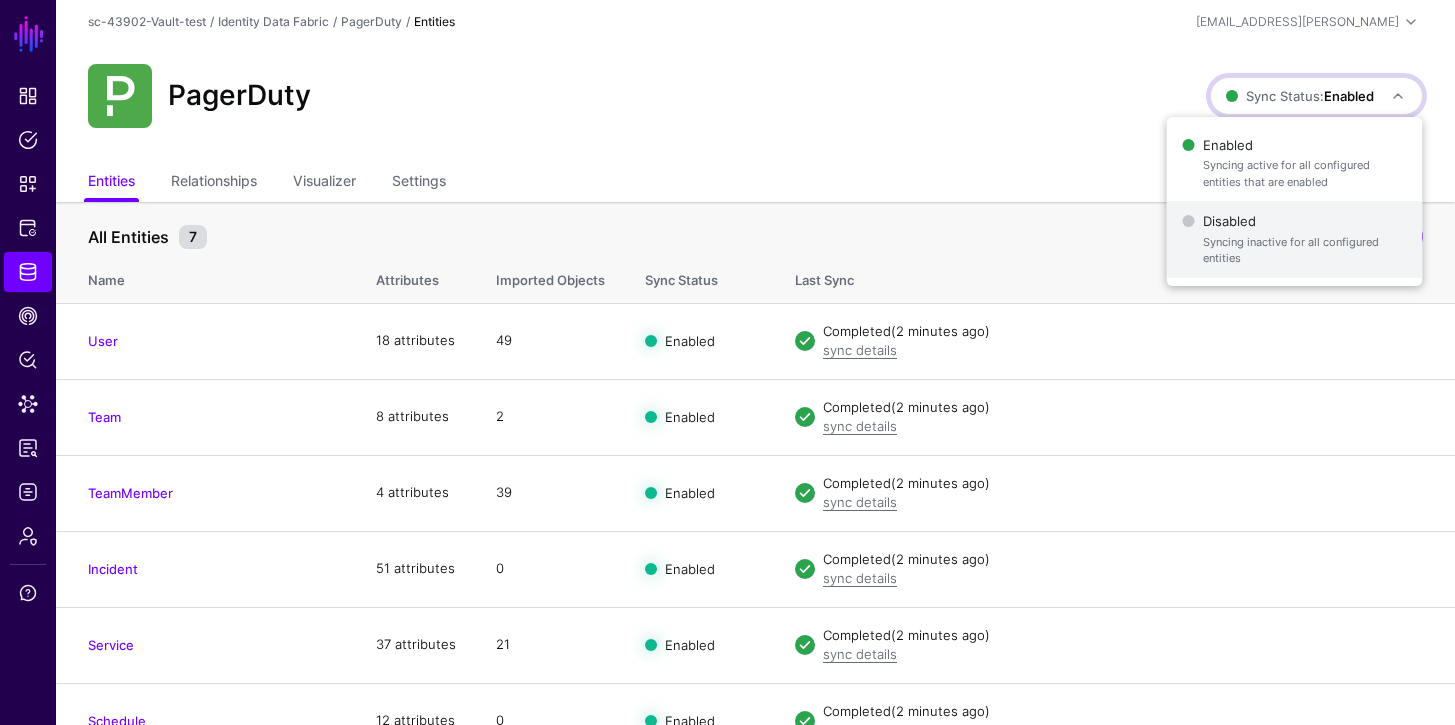 click on "Syncing inactive for all configured entities" 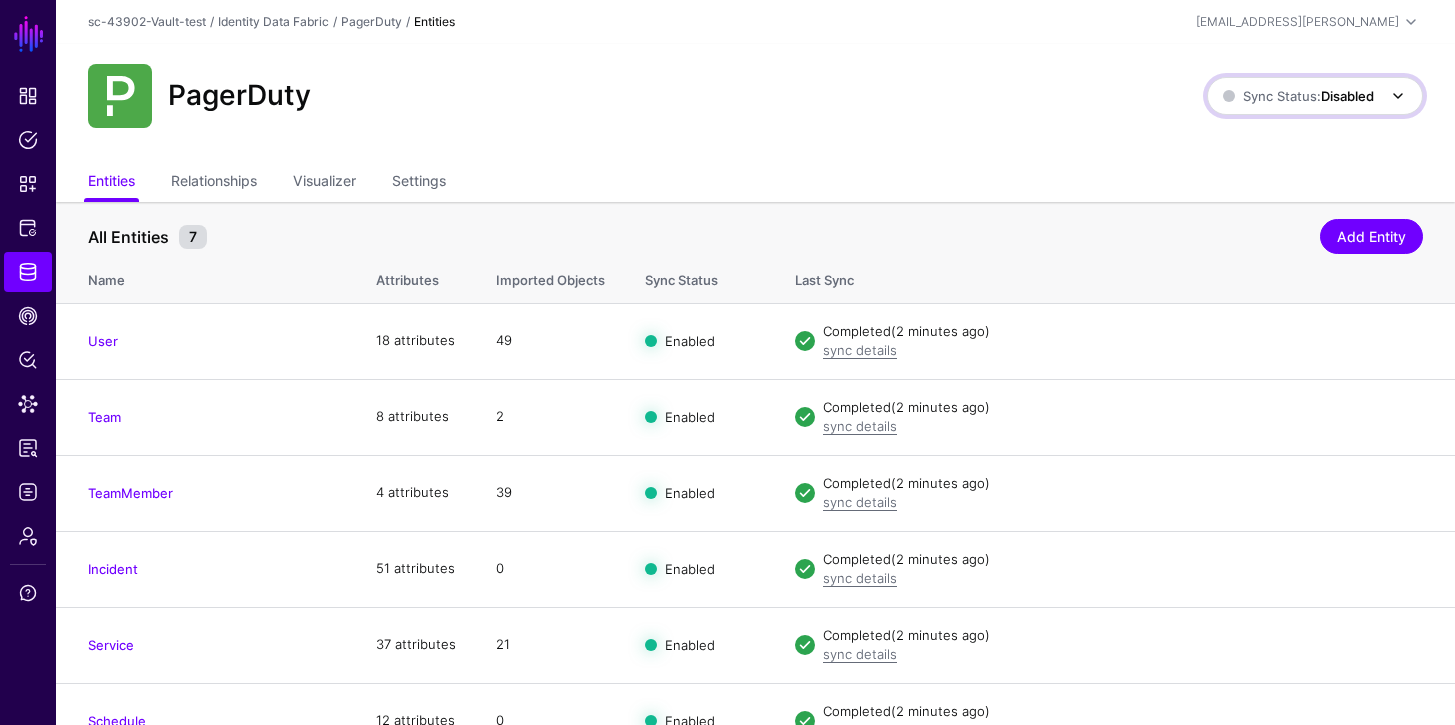 click on "Sync Status:  Disabled" at bounding box center (1298, 96) 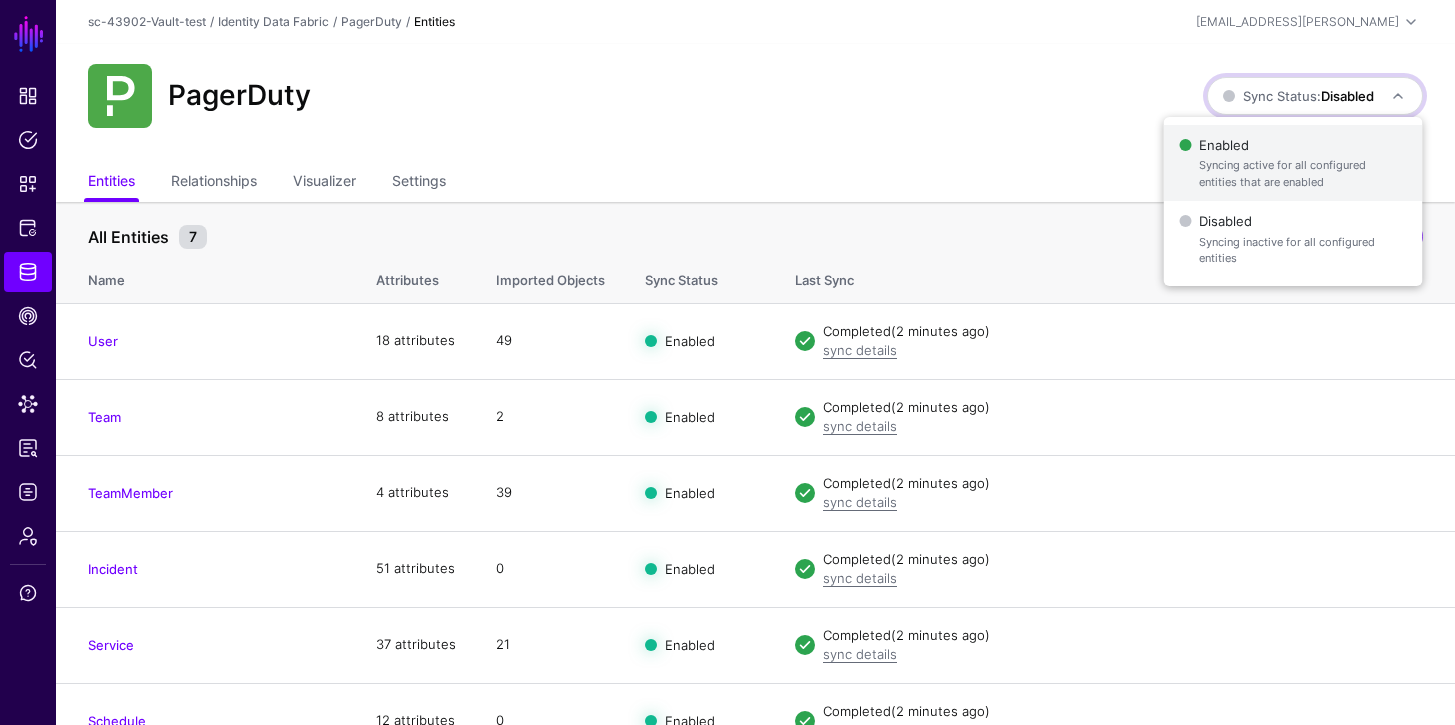 click on "Syncing active for all configured entities that are enabled" 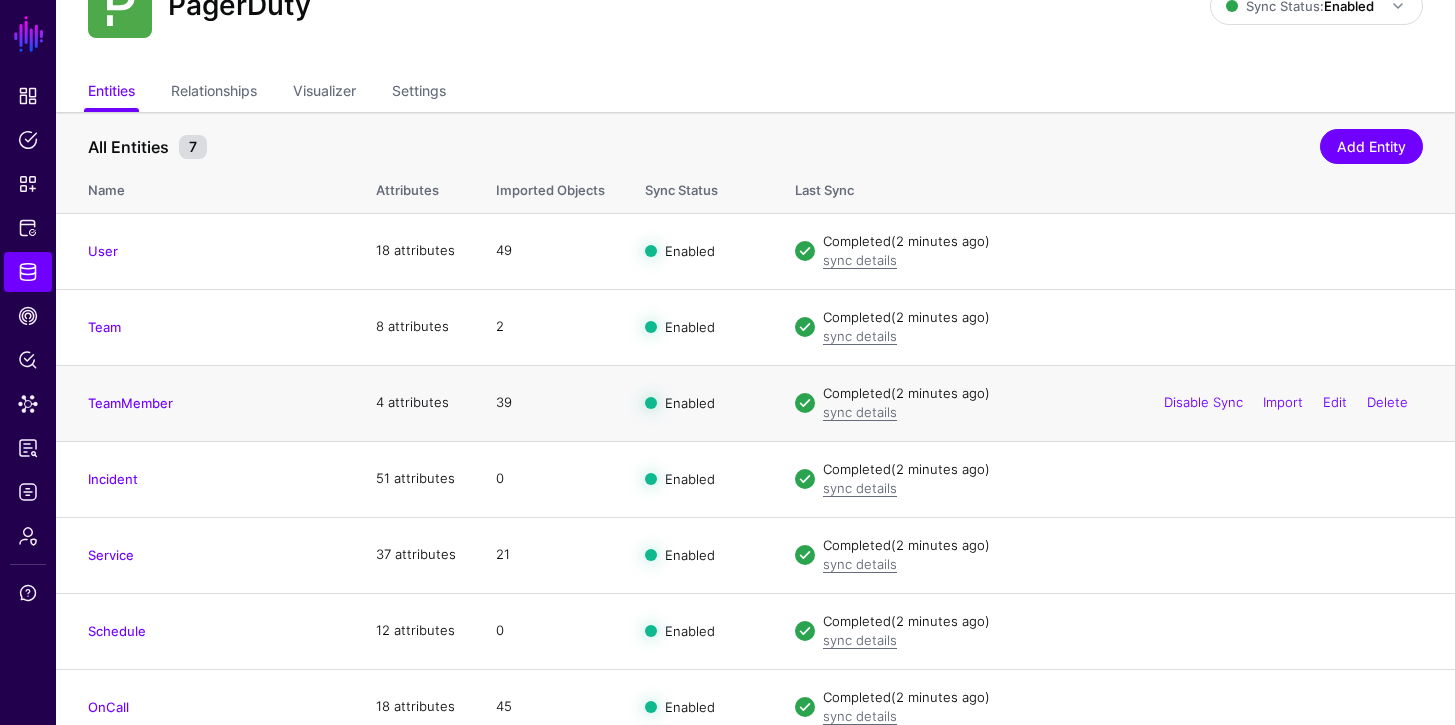scroll, scrollTop: 110, scrollLeft: 0, axis: vertical 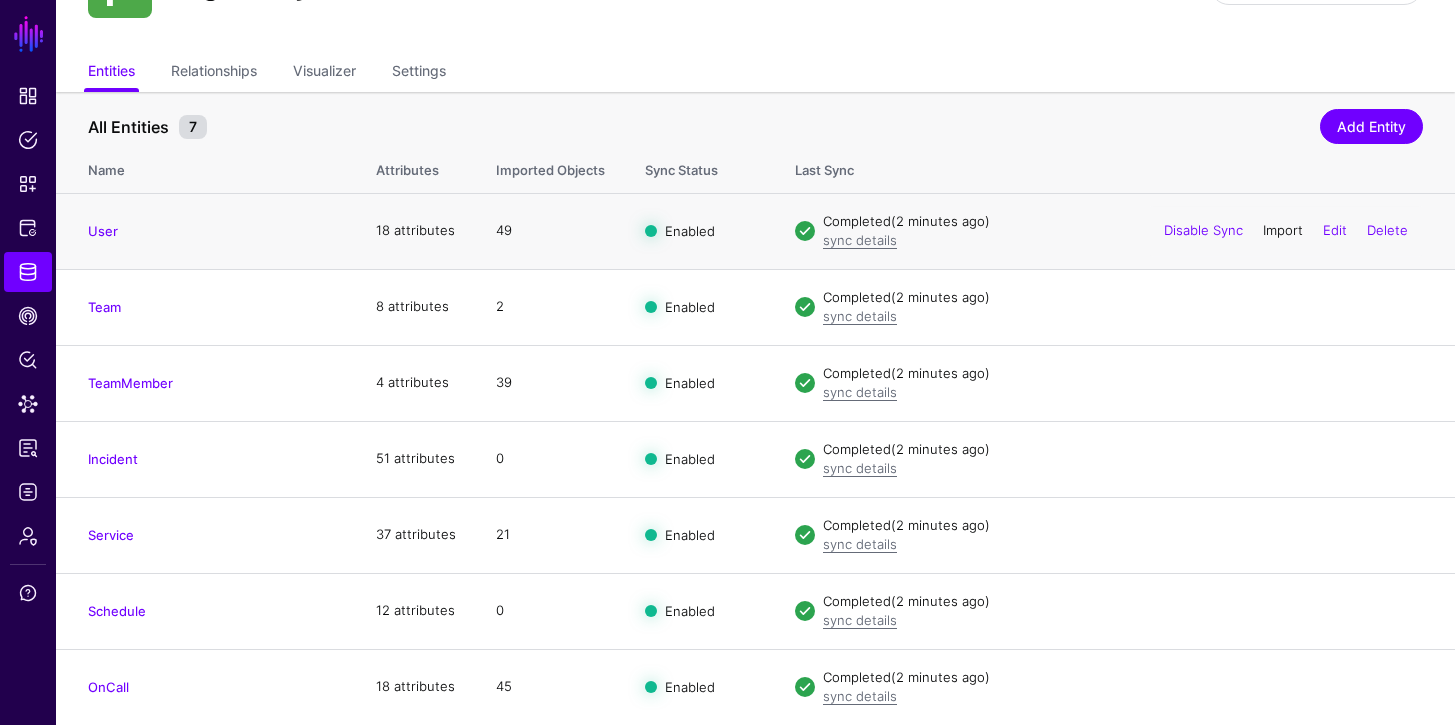 click on "Import" 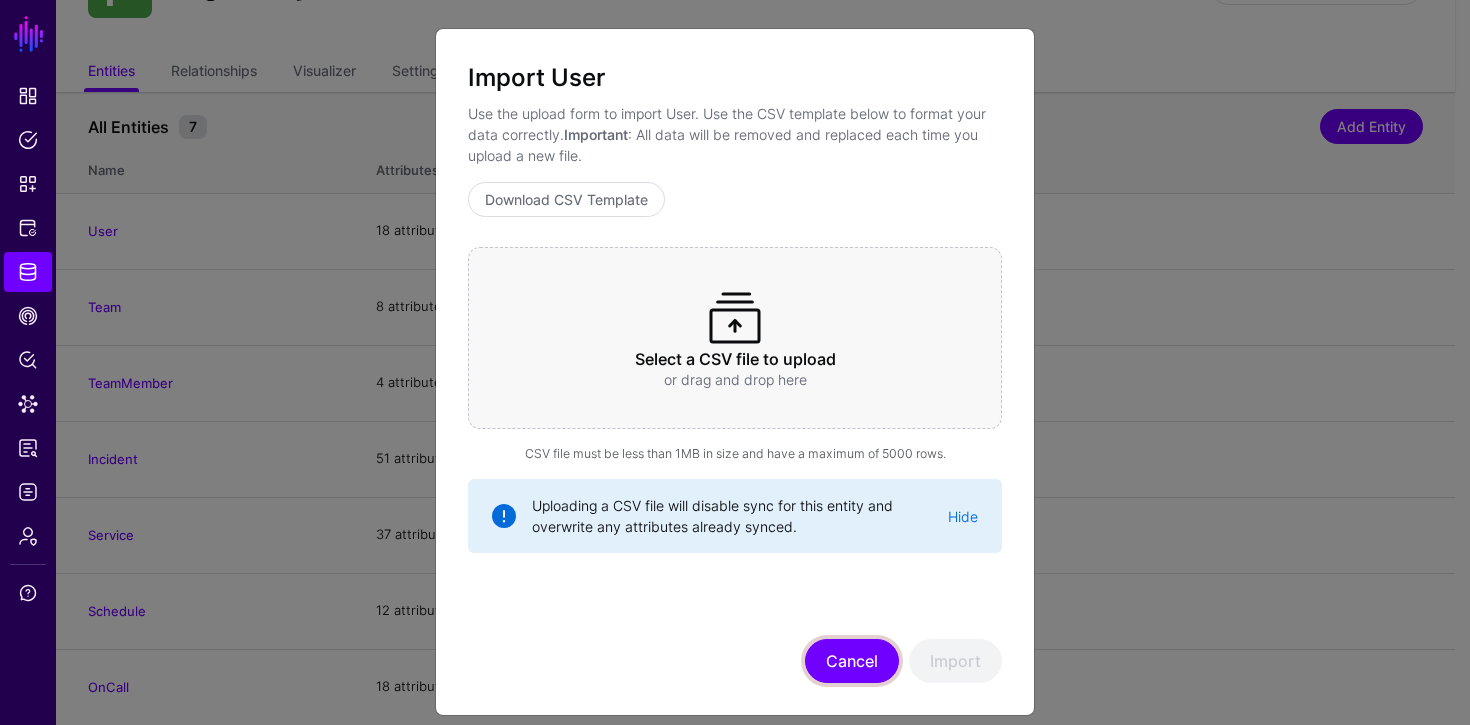 click on "Cancel" 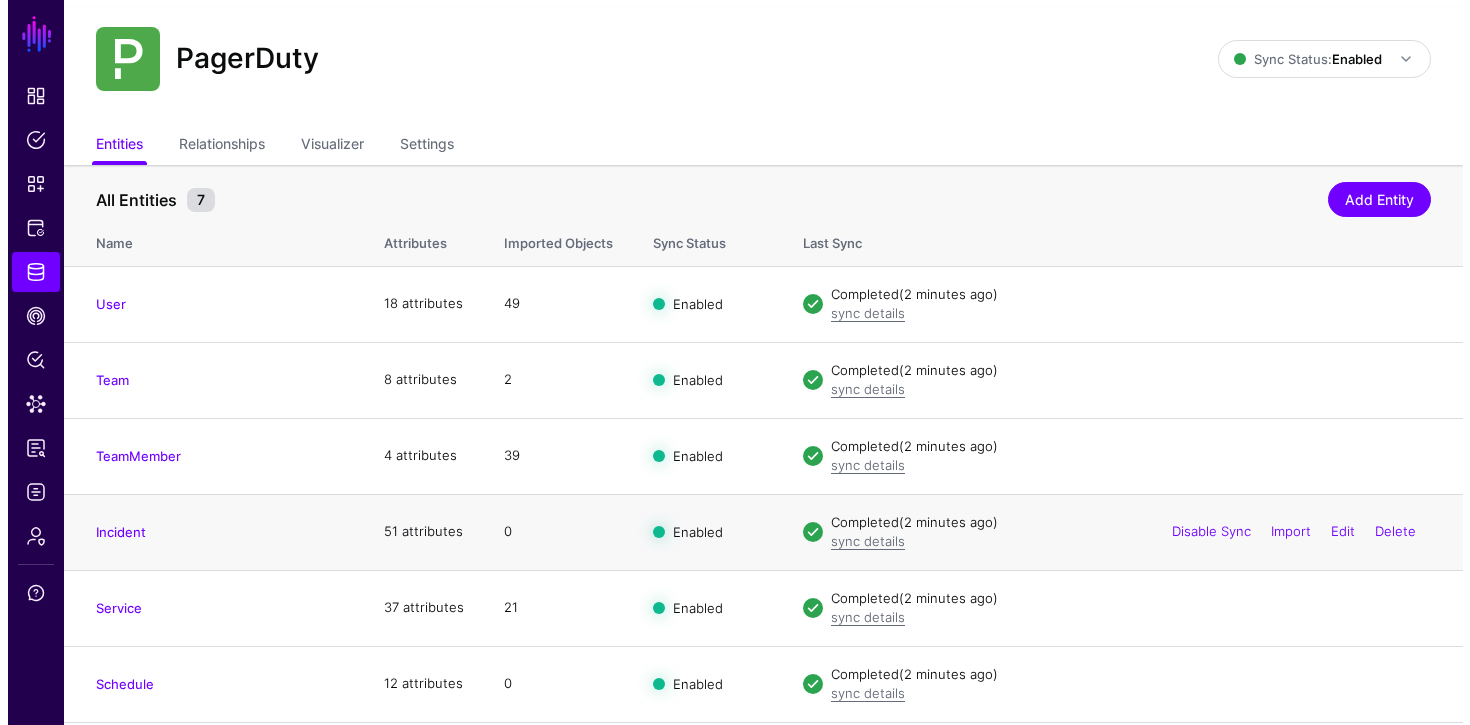 scroll, scrollTop: 0, scrollLeft: 0, axis: both 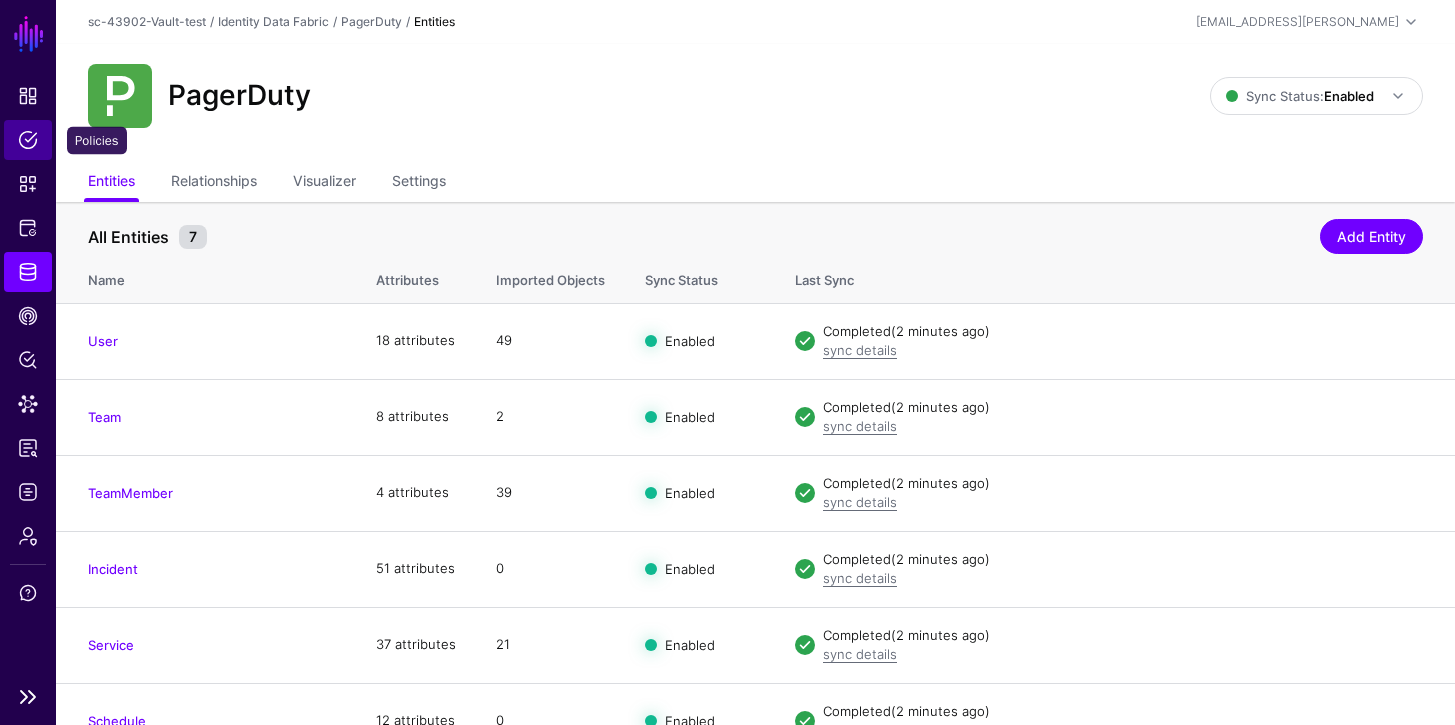 click on "Policies" 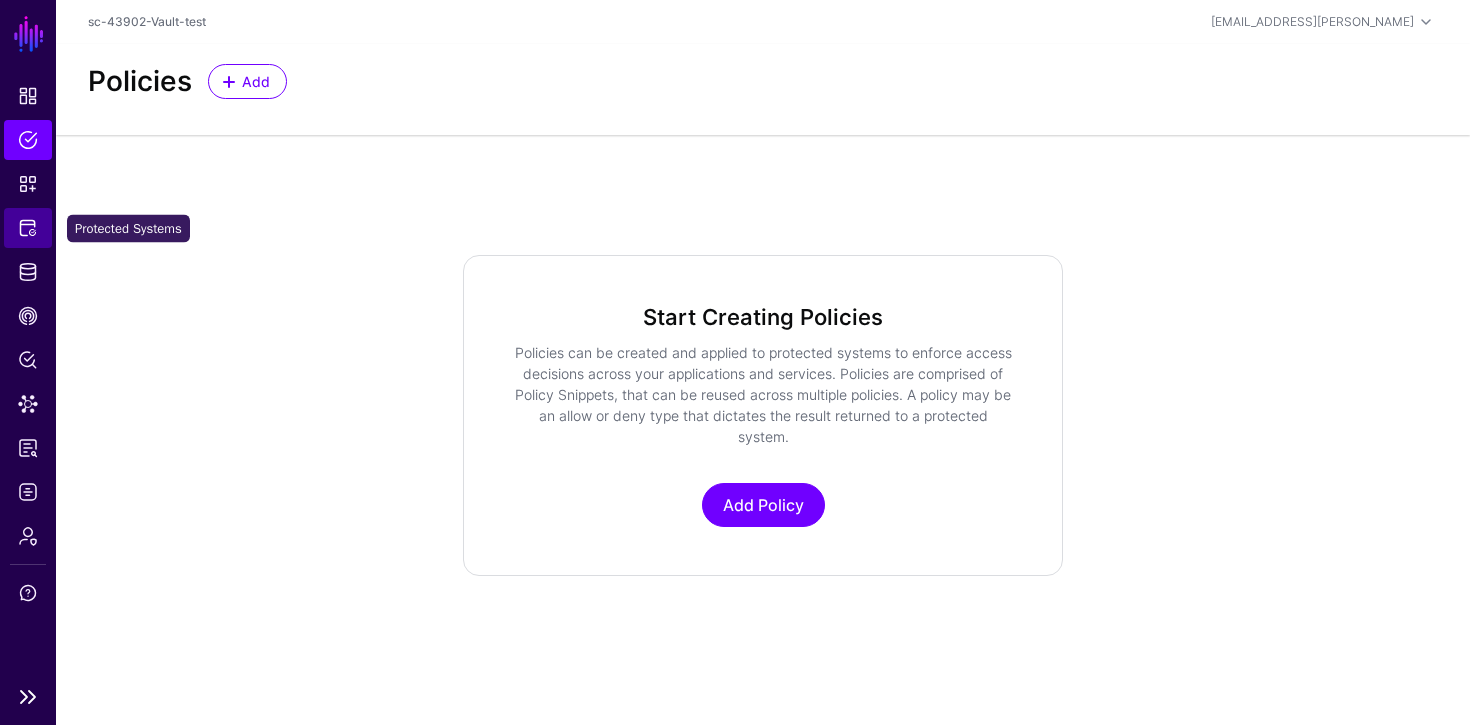 click on "Protected Systems" 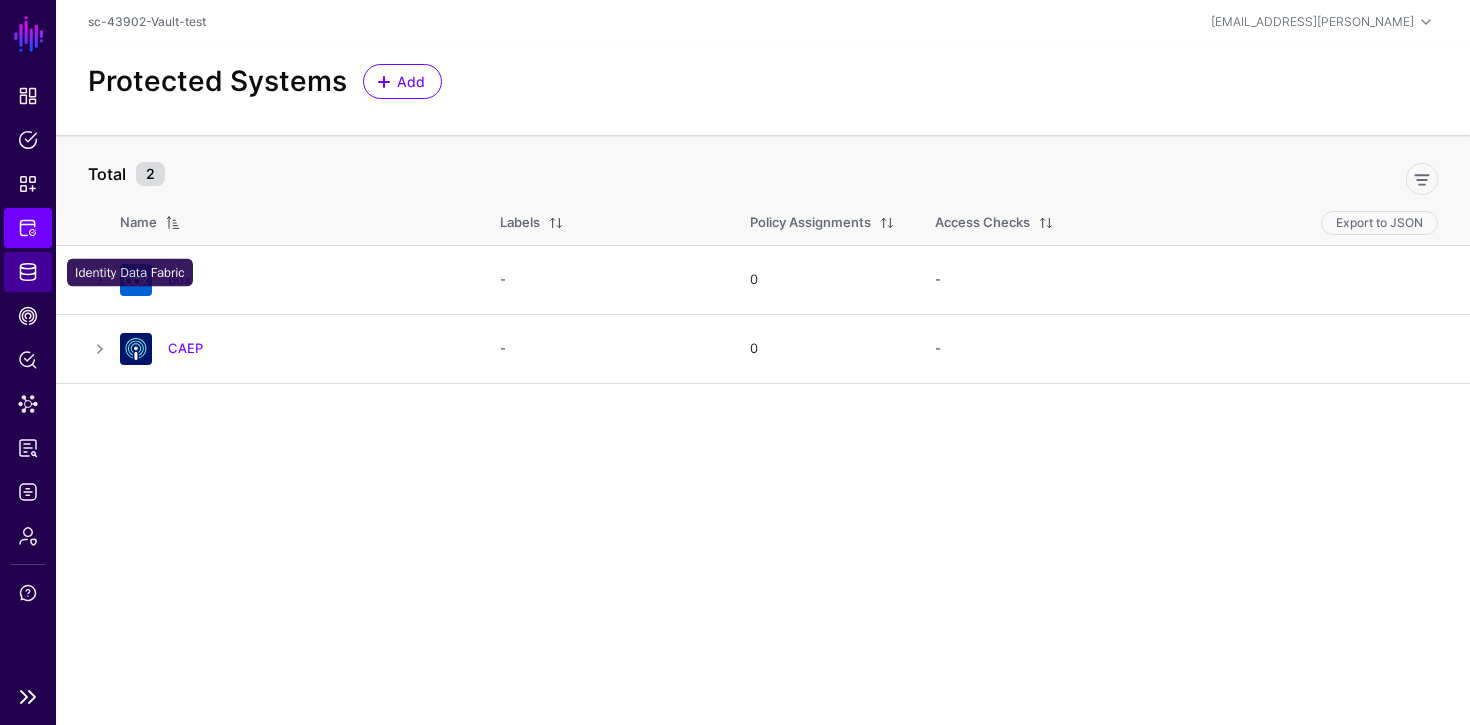 click on "Identity Data Fabric" 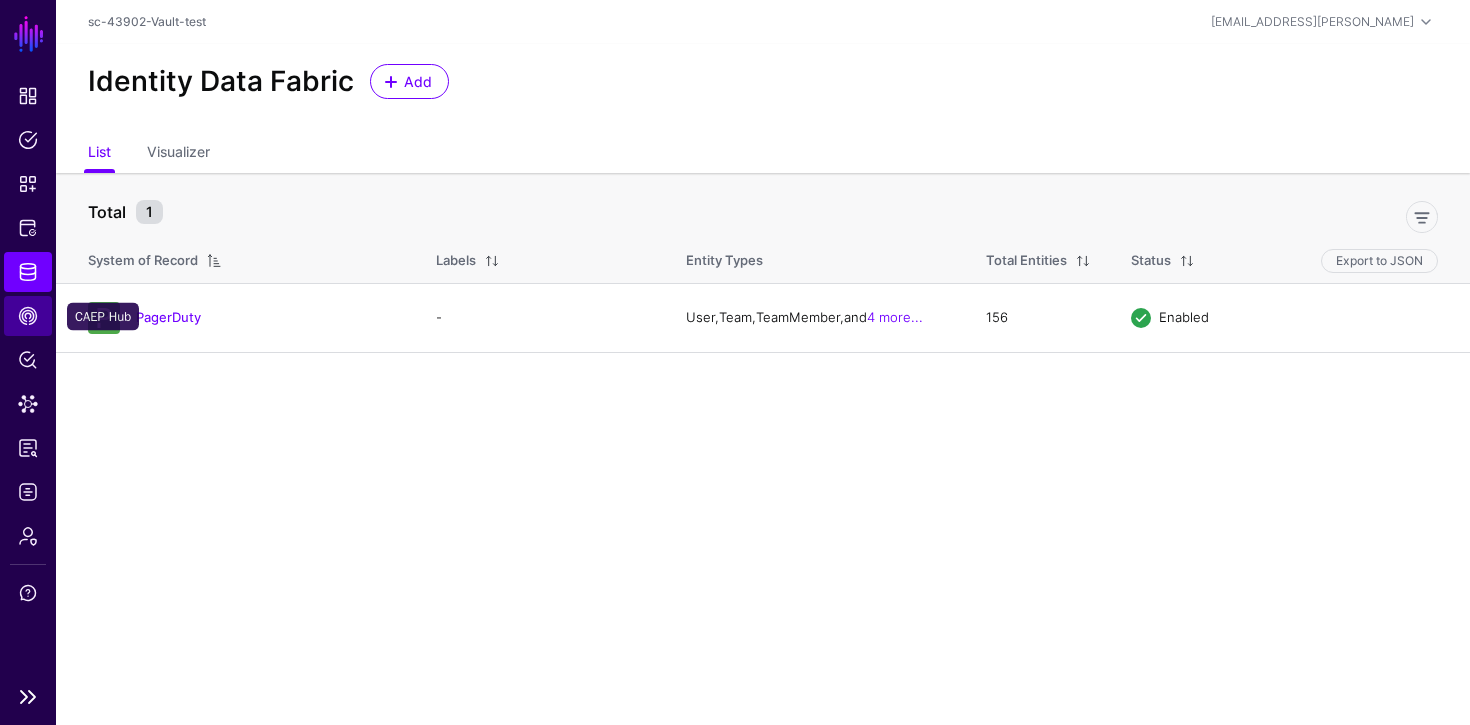 click on "CAEP Hub" 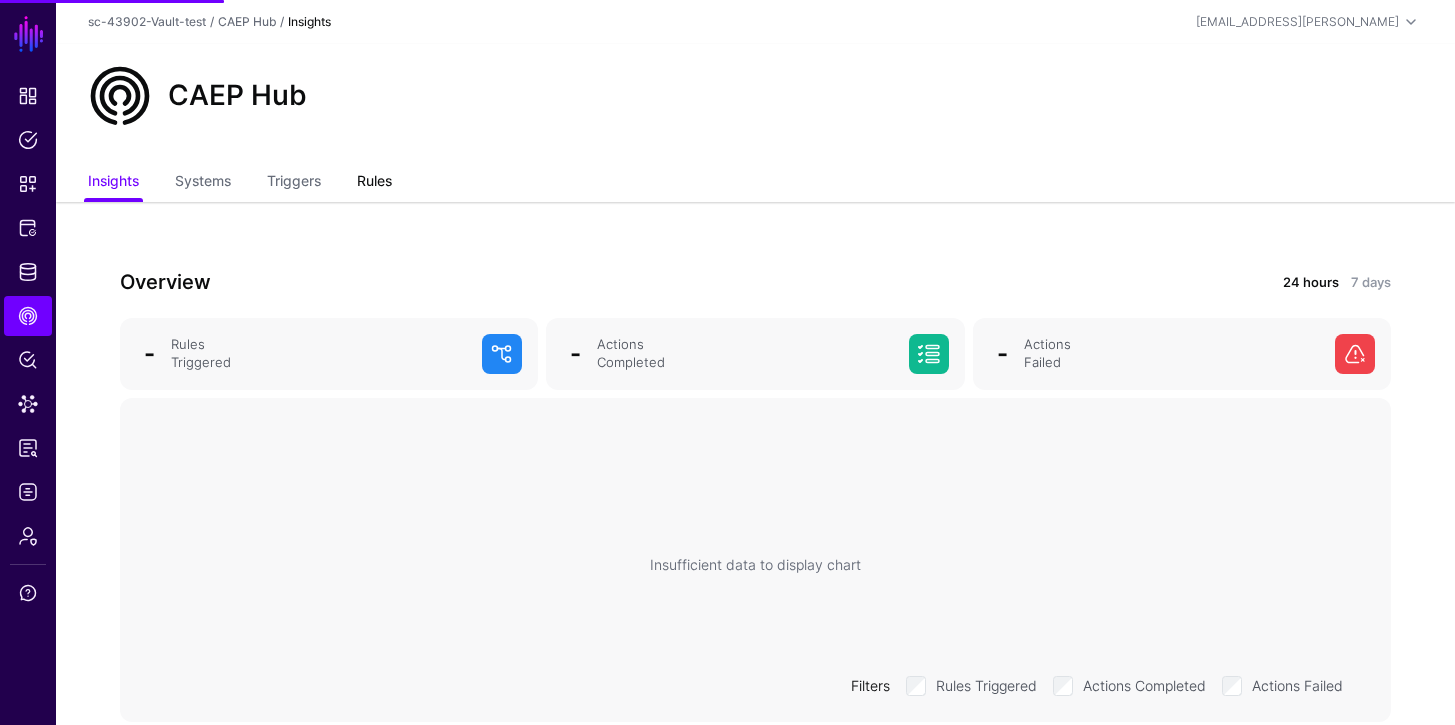 click on "Rules" 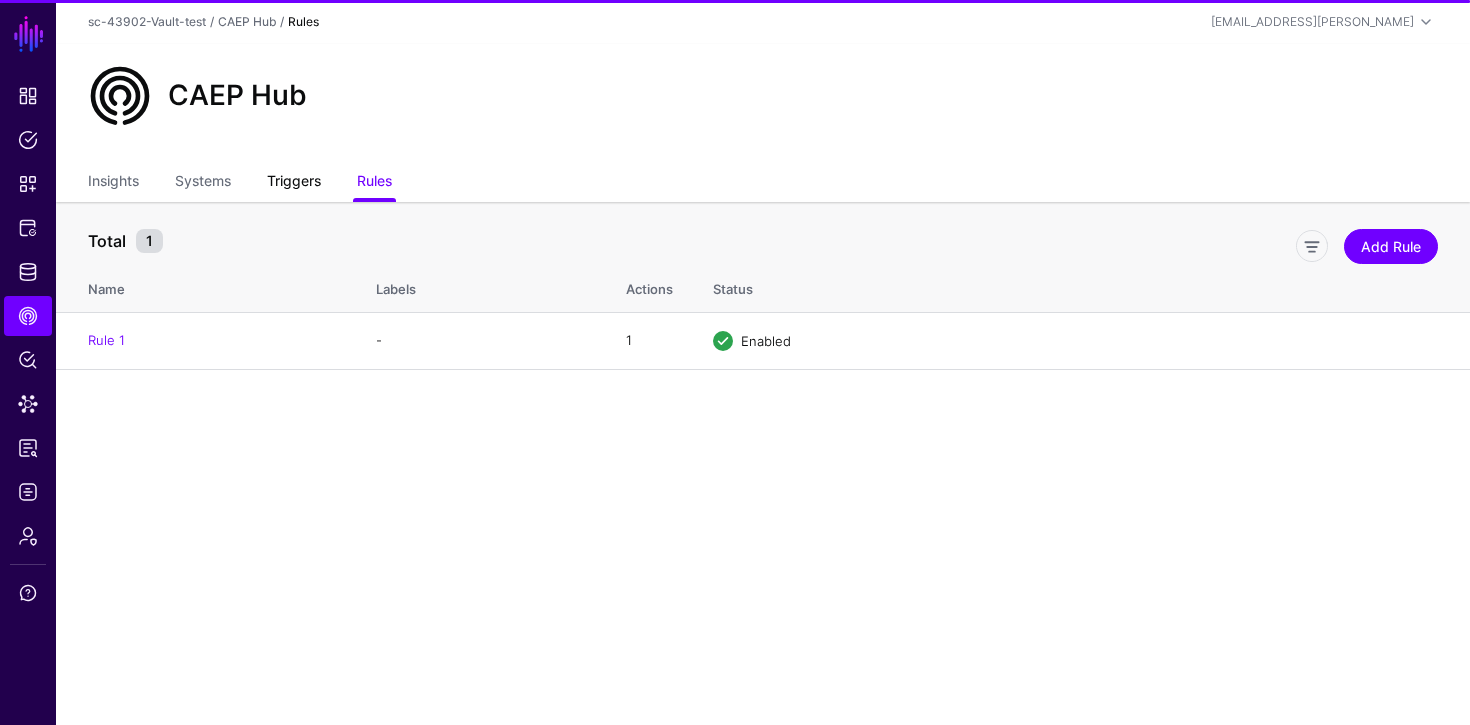 click on "Triggers" 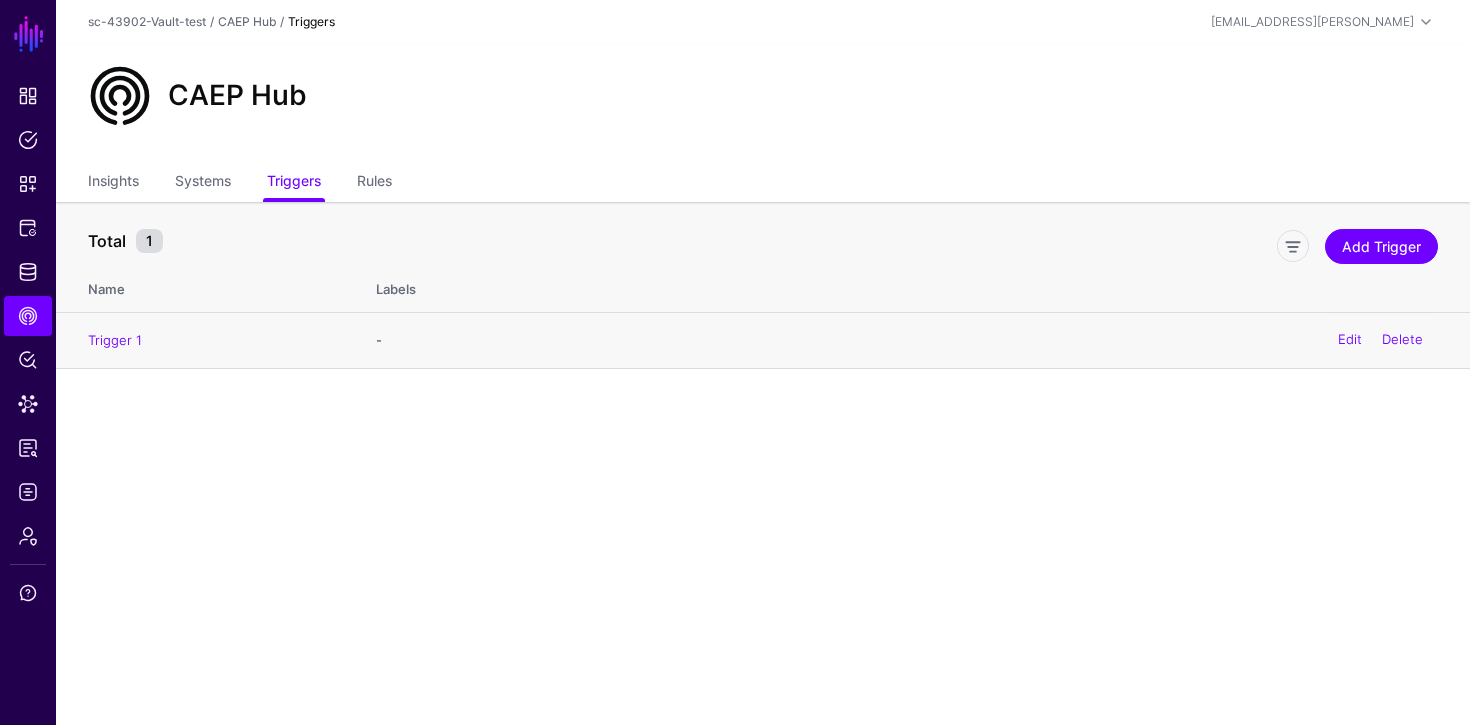 click on "Trigger 1" 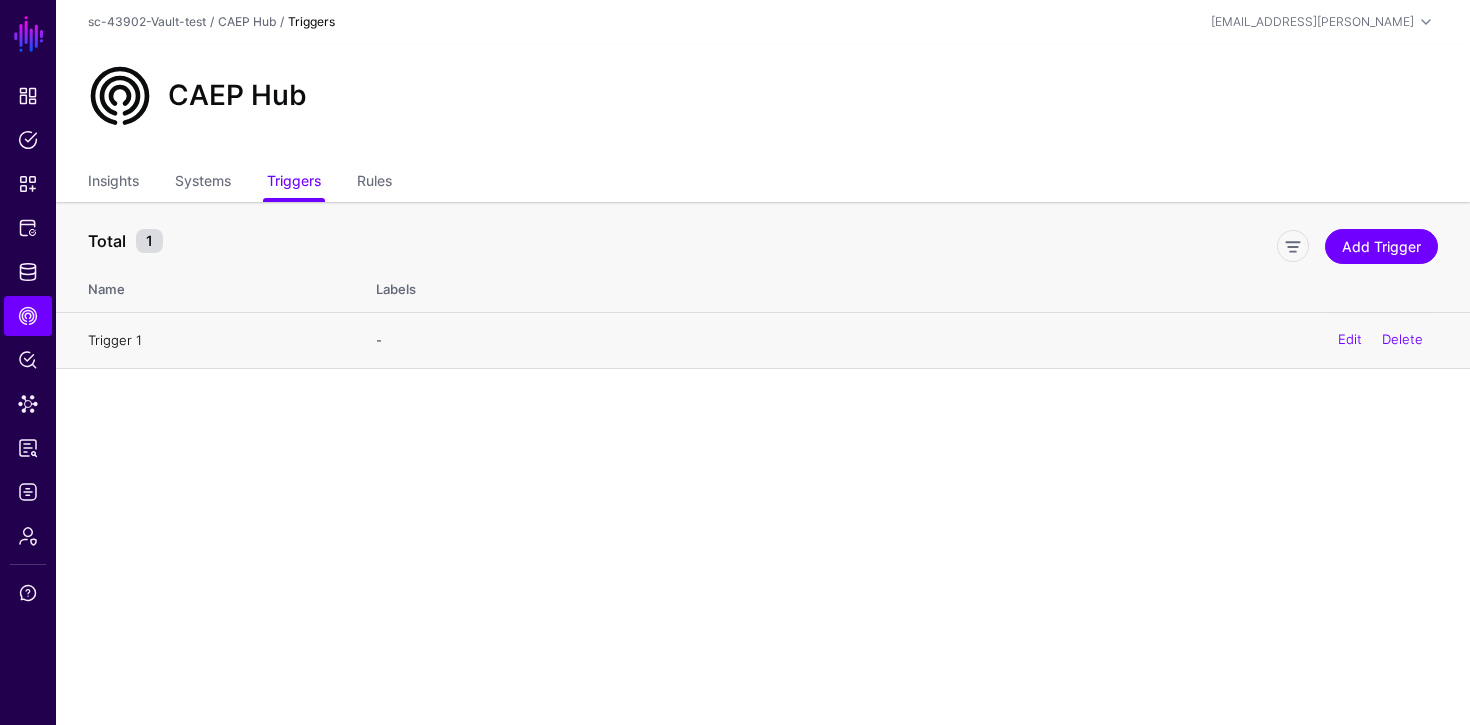 click on "Trigger 1" 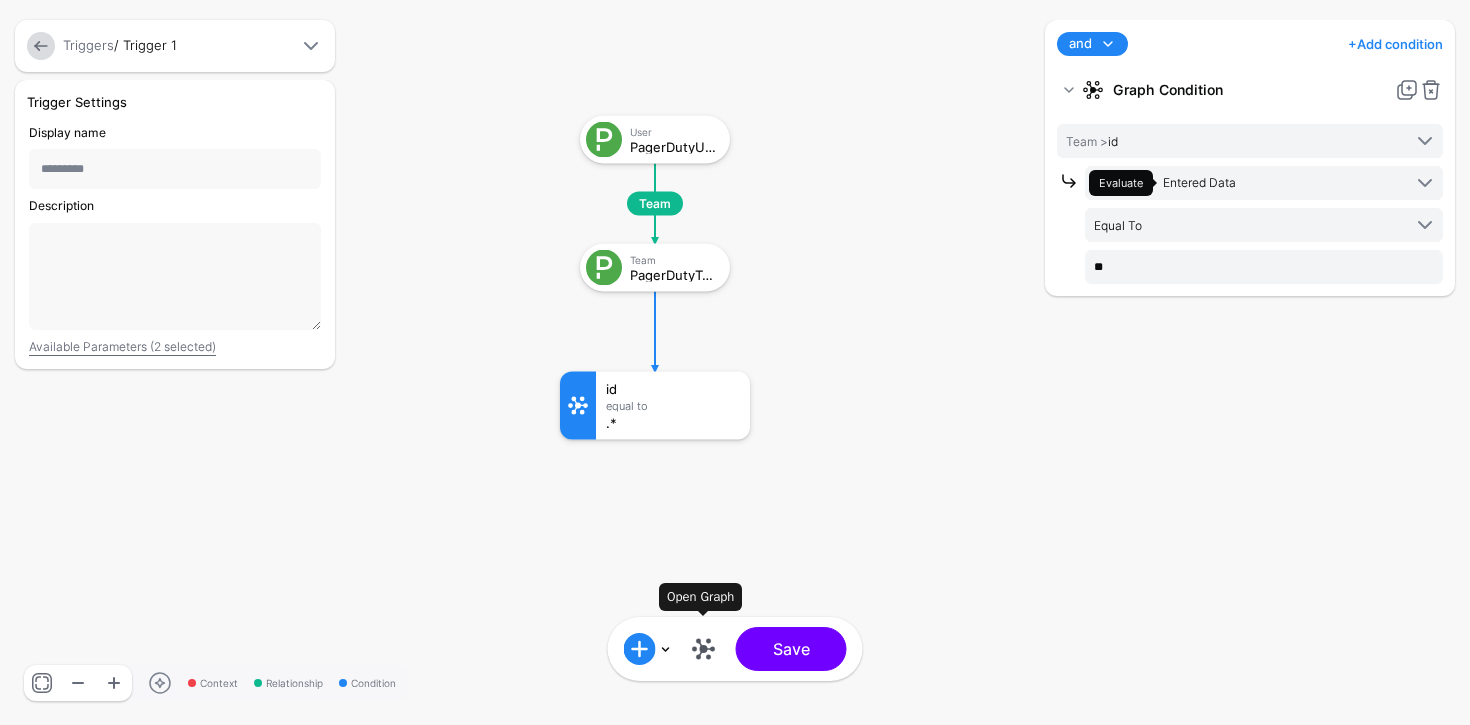 click at bounding box center [704, 649] 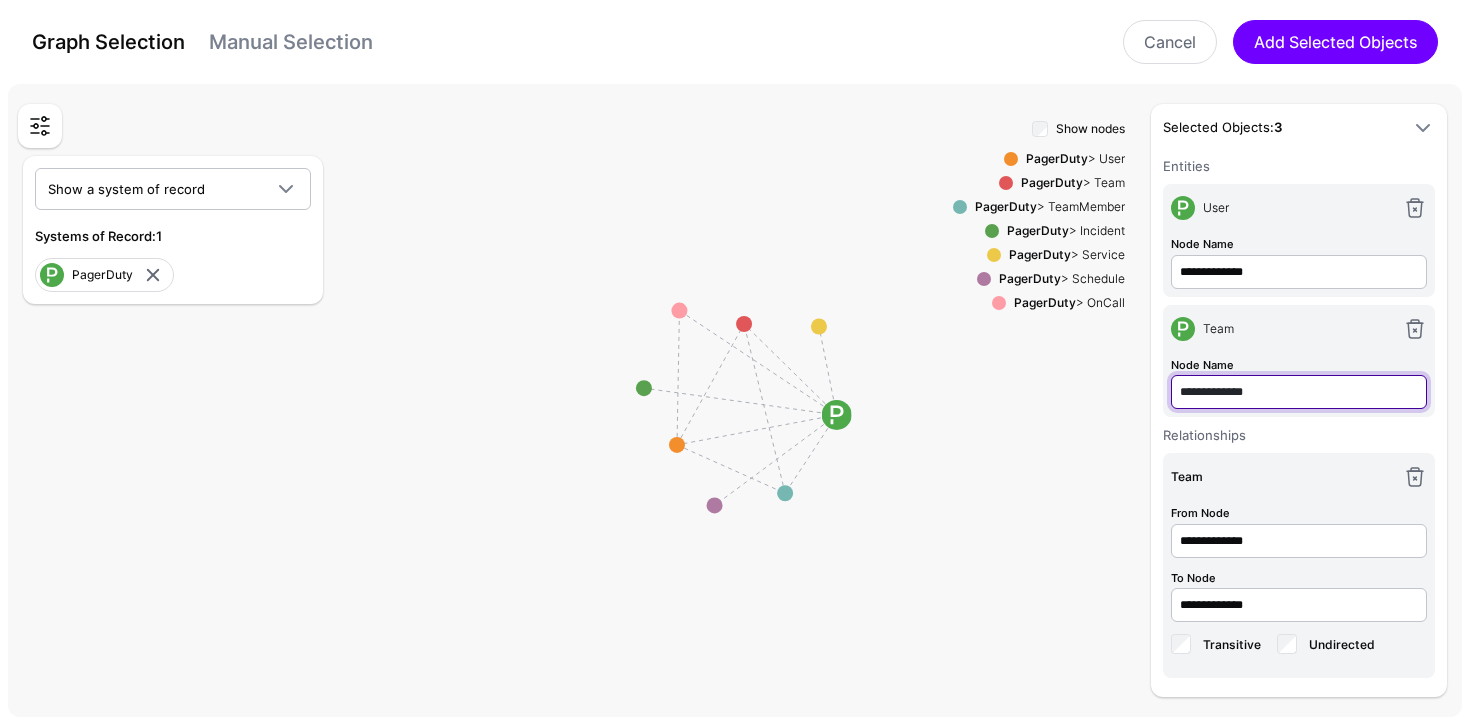 click on "**********" at bounding box center (1299, 272) 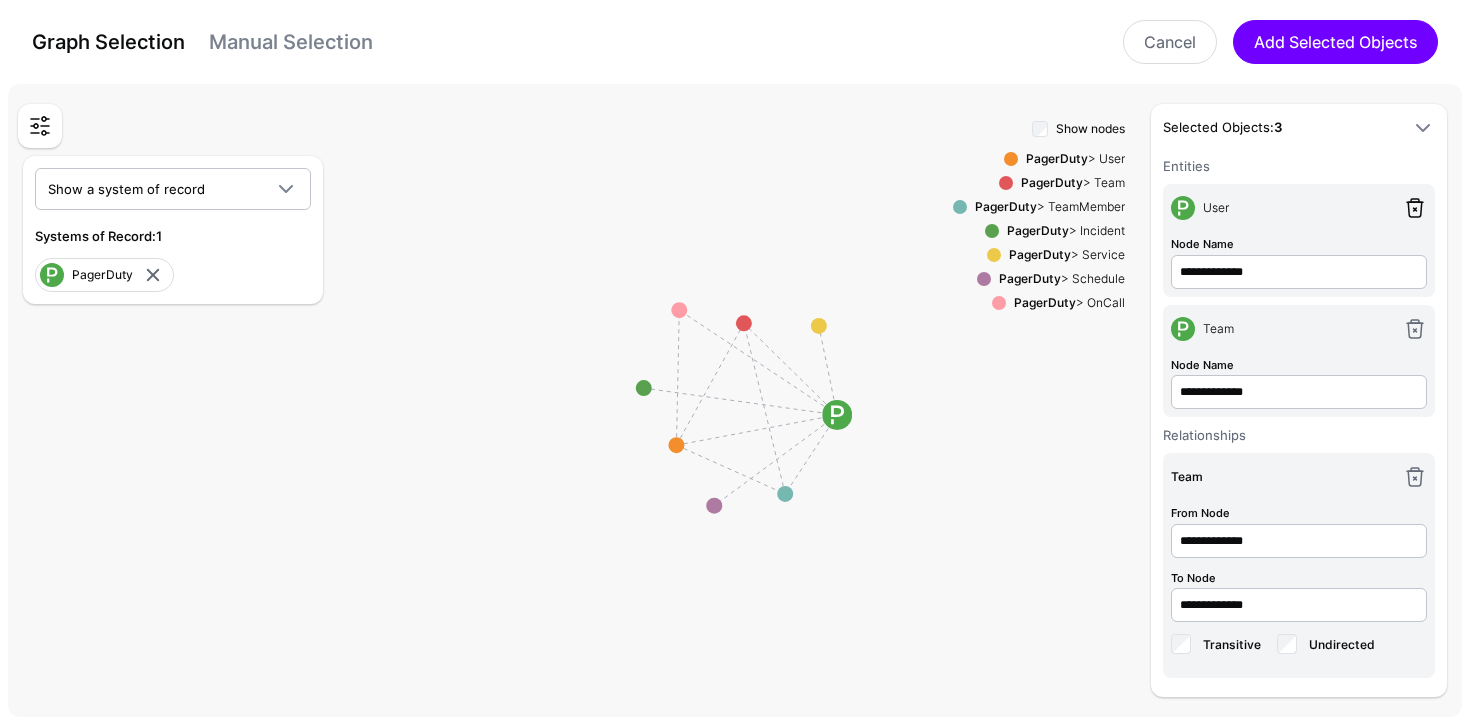 click at bounding box center [1415, 208] 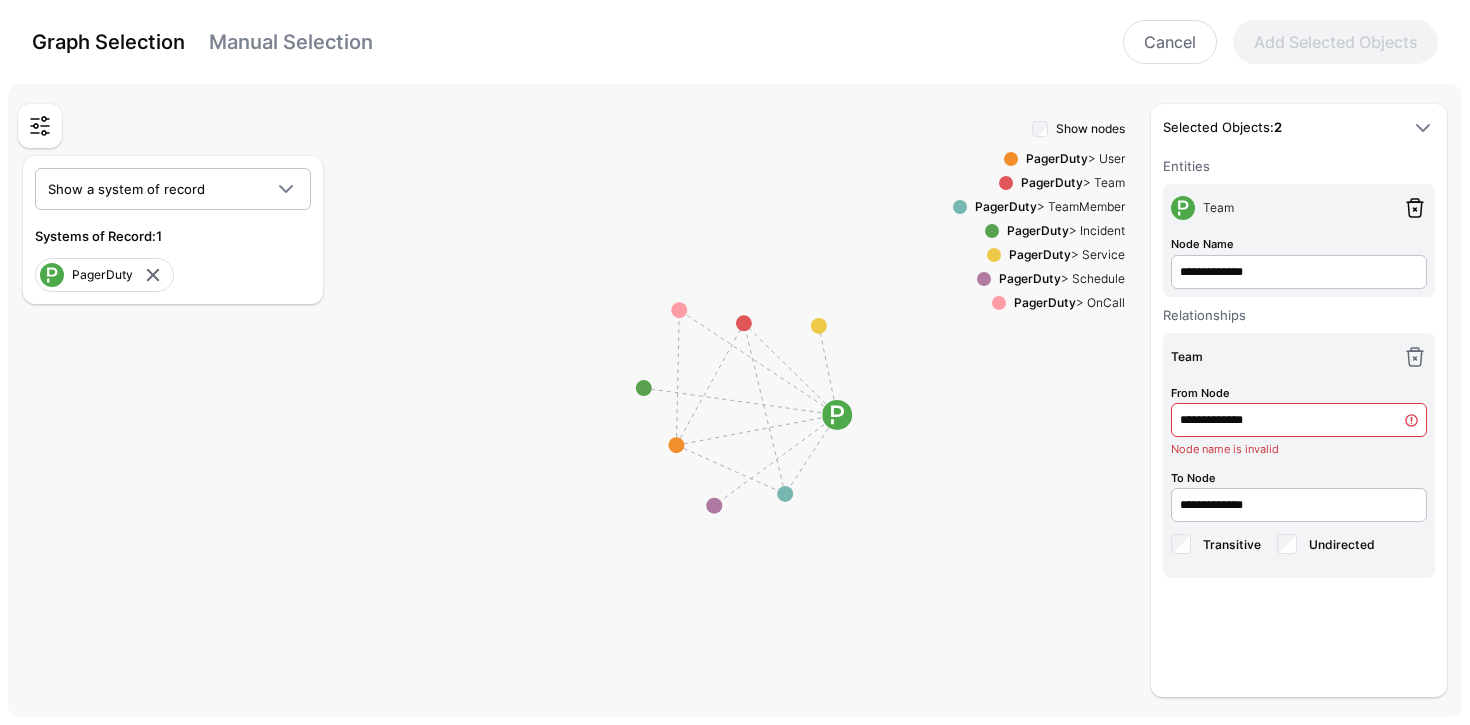 click at bounding box center [1415, 208] 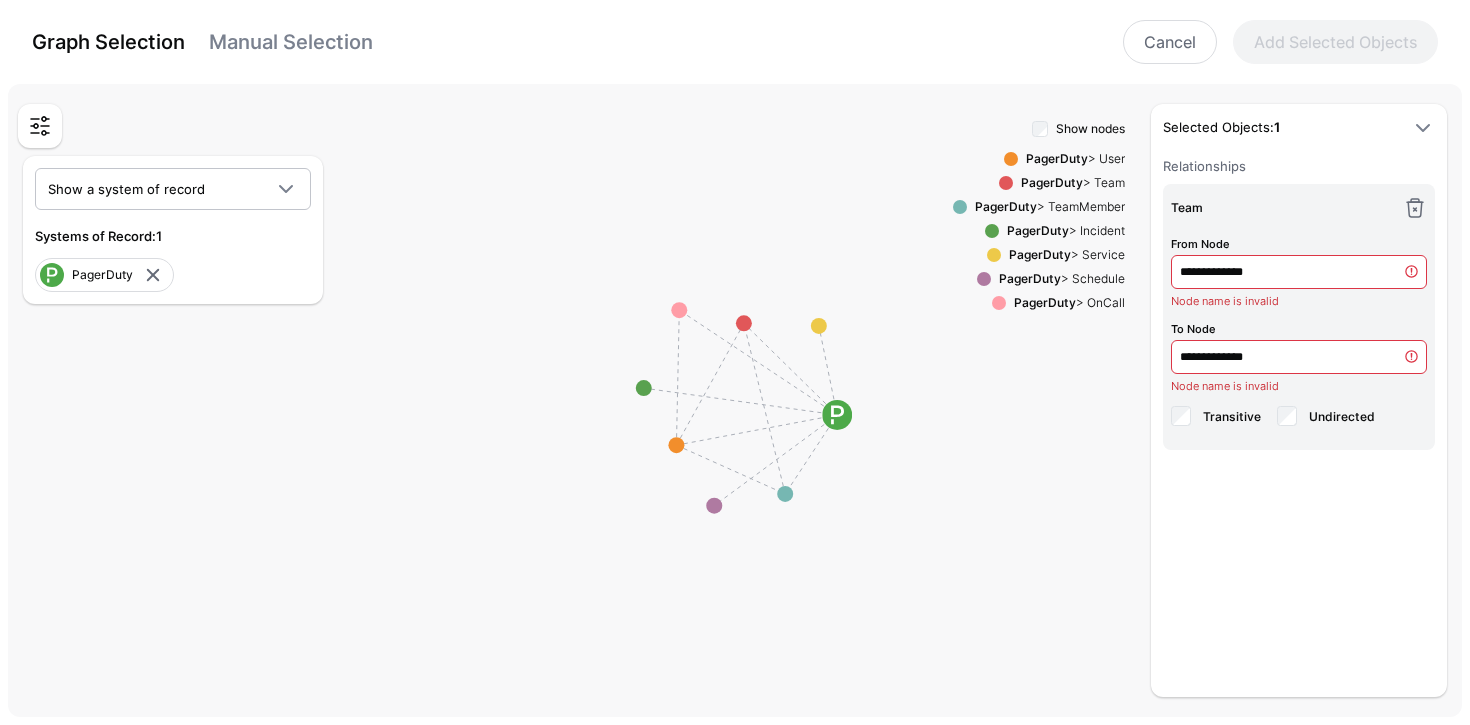 click at bounding box center (1415, 208) 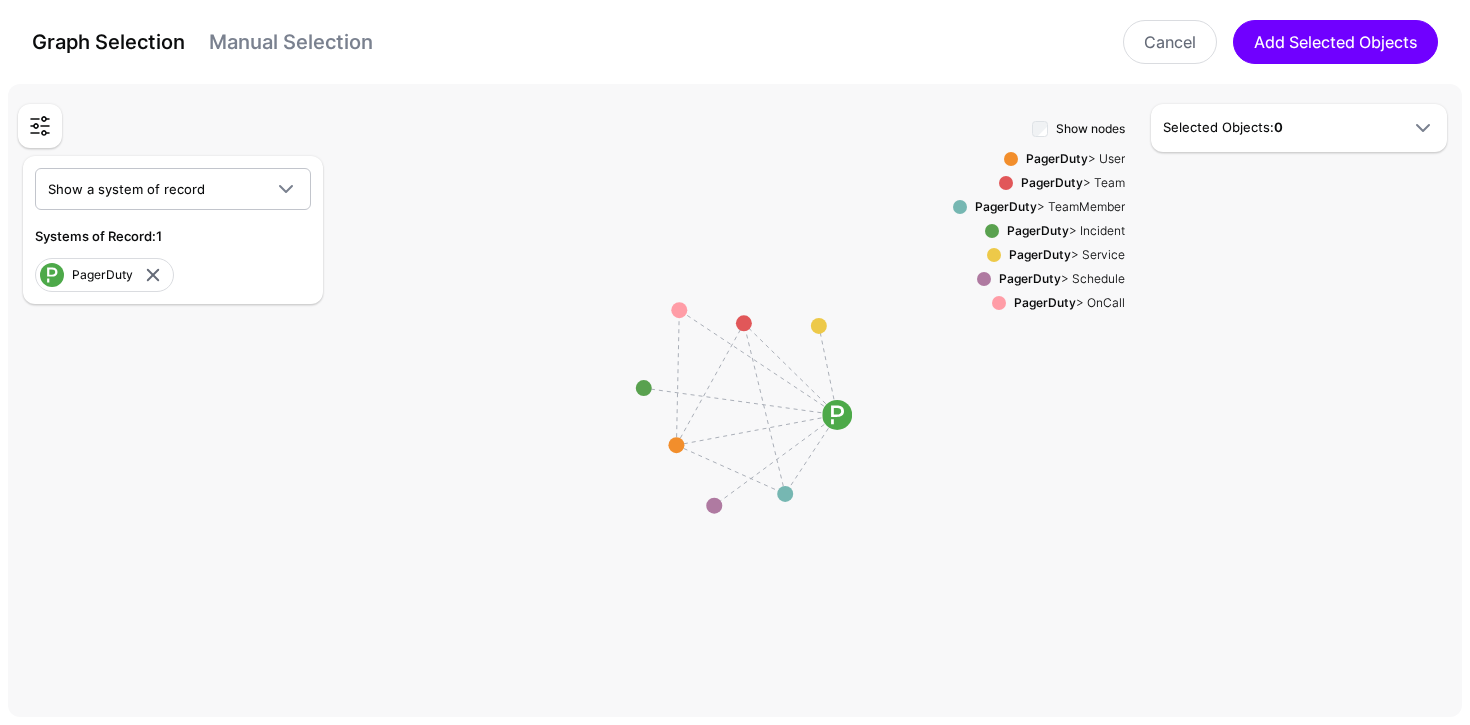 click on "PagerDuty" at bounding box center (1057, 158) 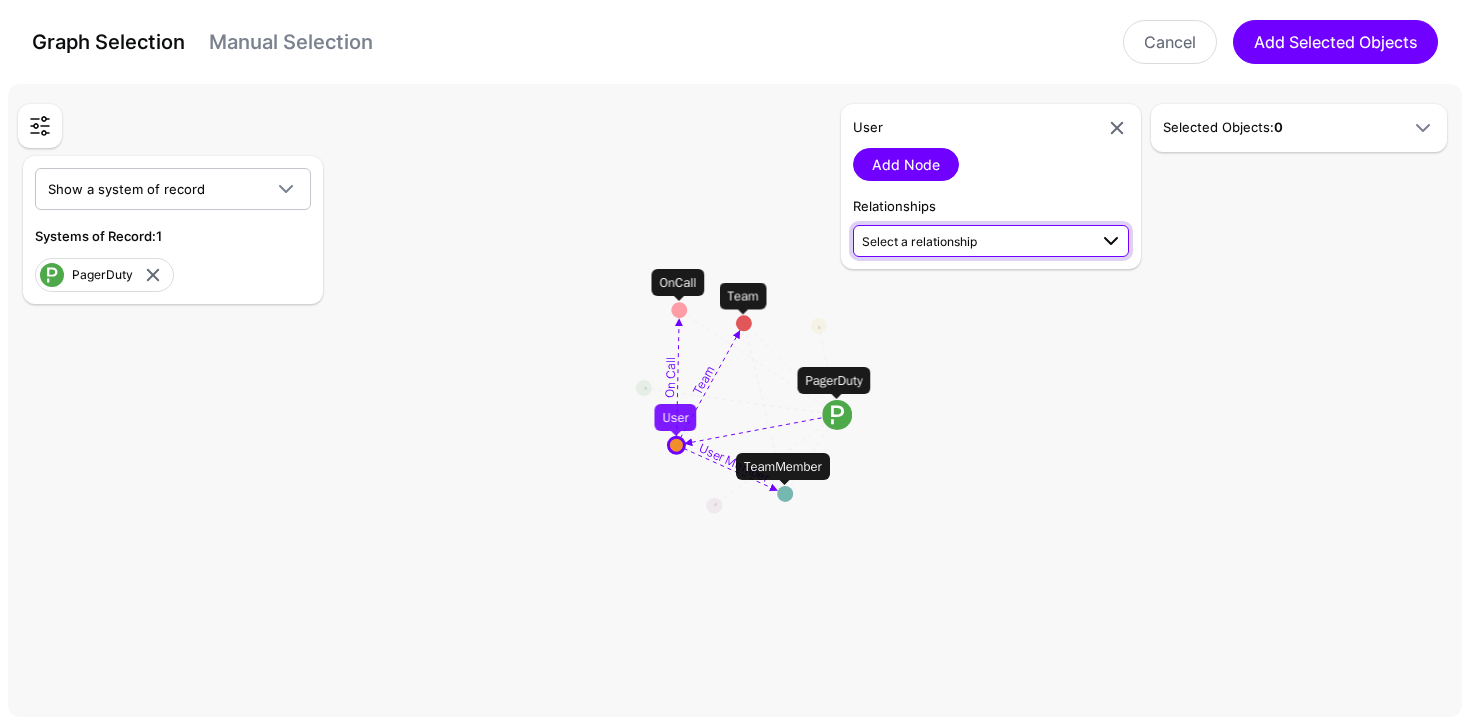 click on "Select a relationship" at bounding box center [919, 241] 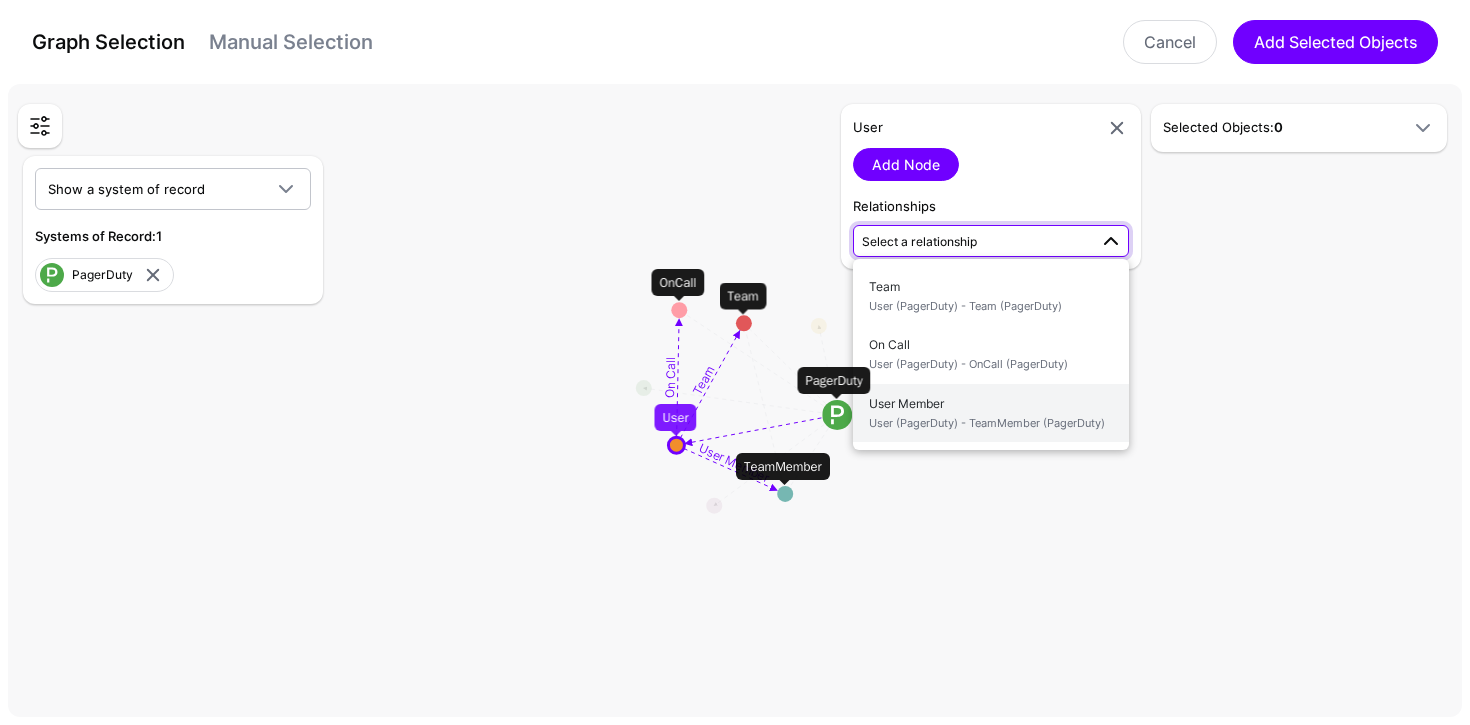 click on "User Member   User (PagerDuty) - TeamMember (PagerDuty)" at bounding box center [991, 413] 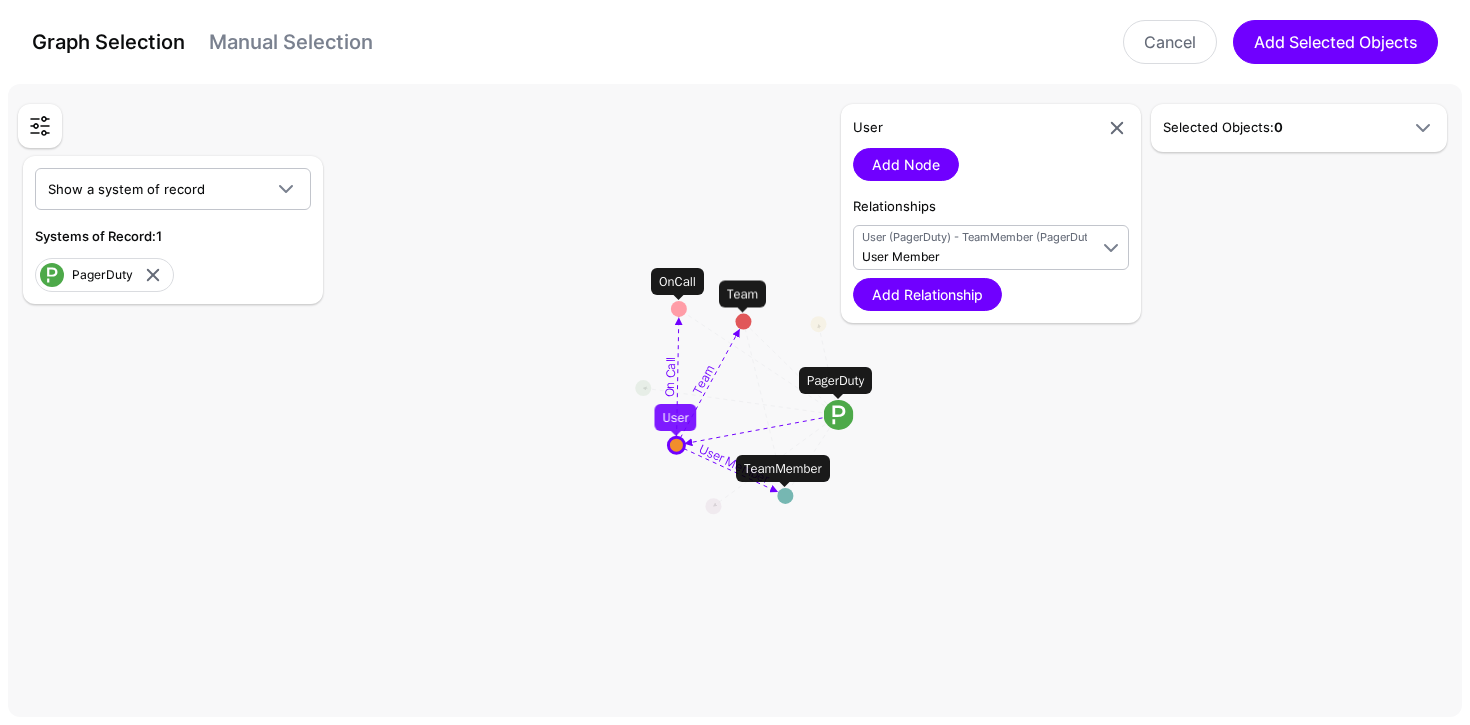 click 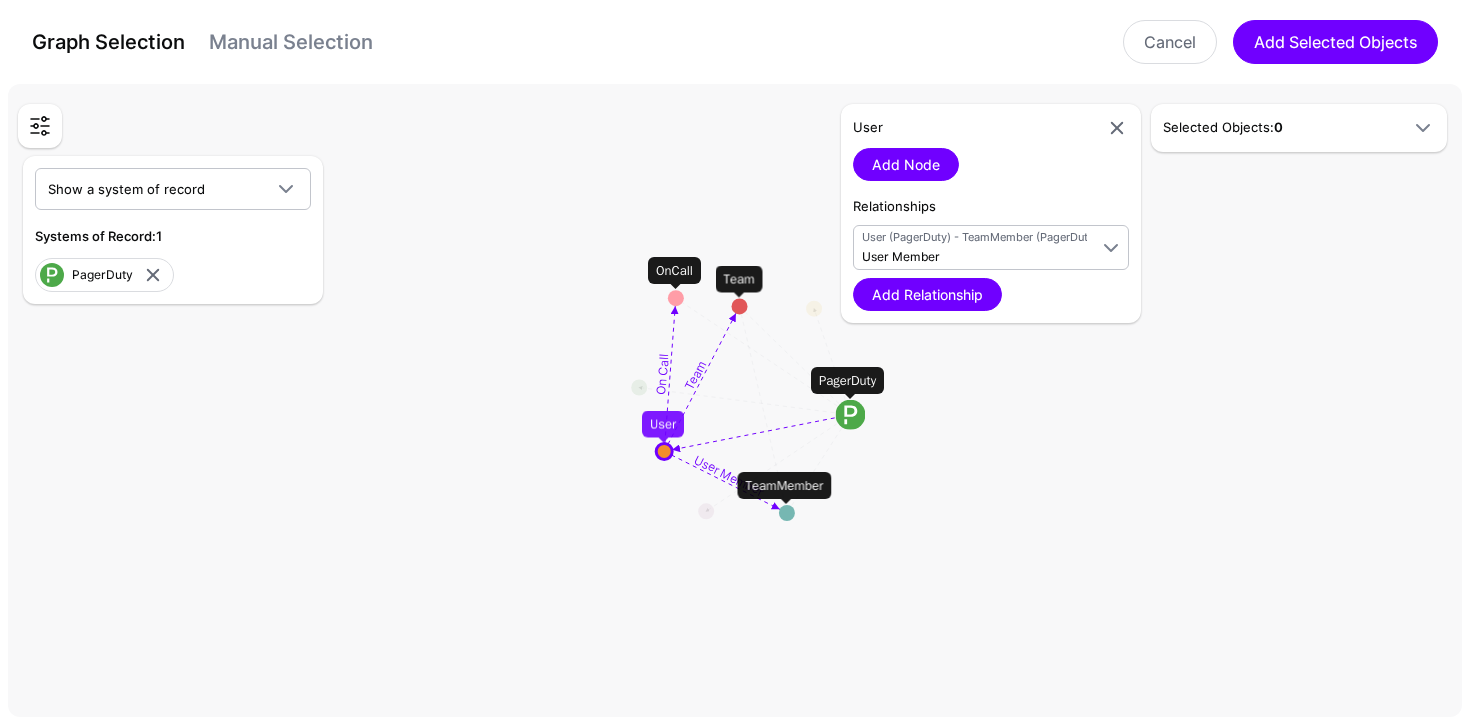 click 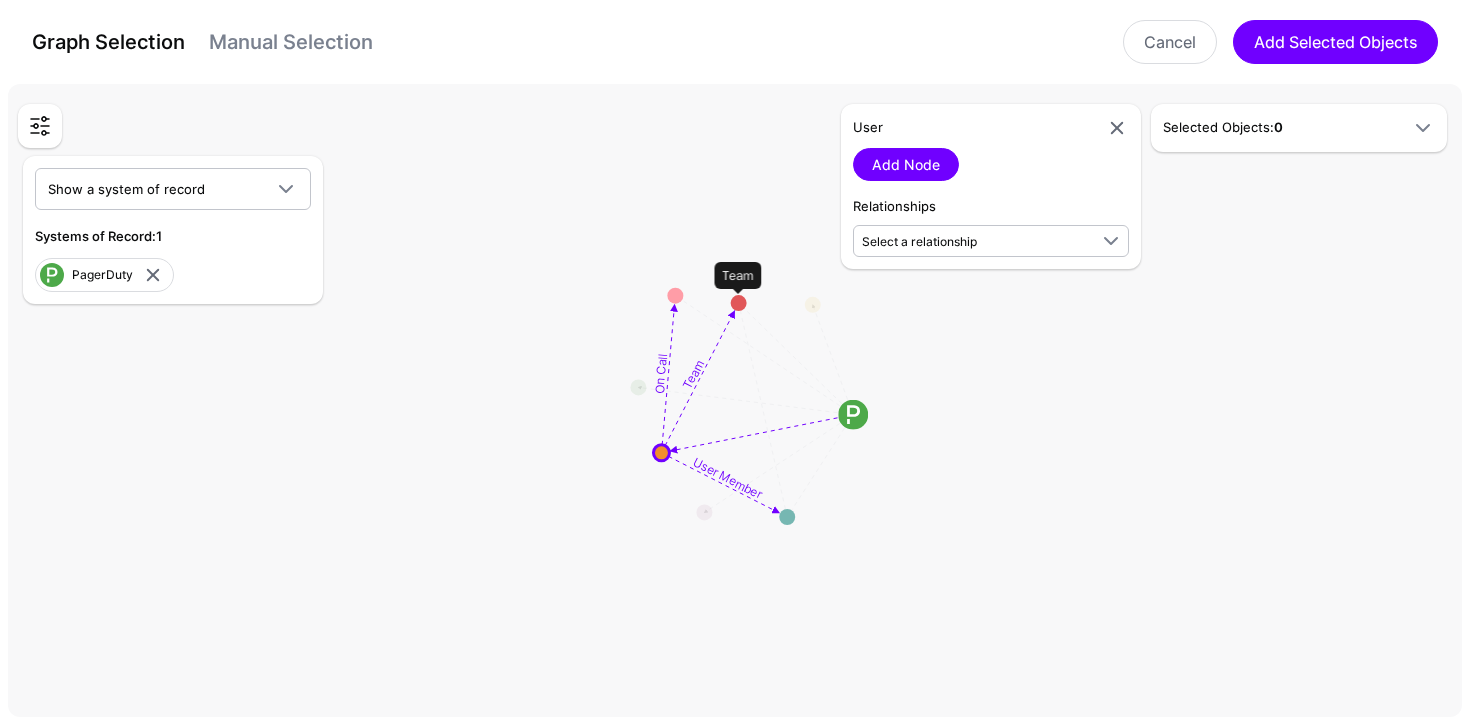 click 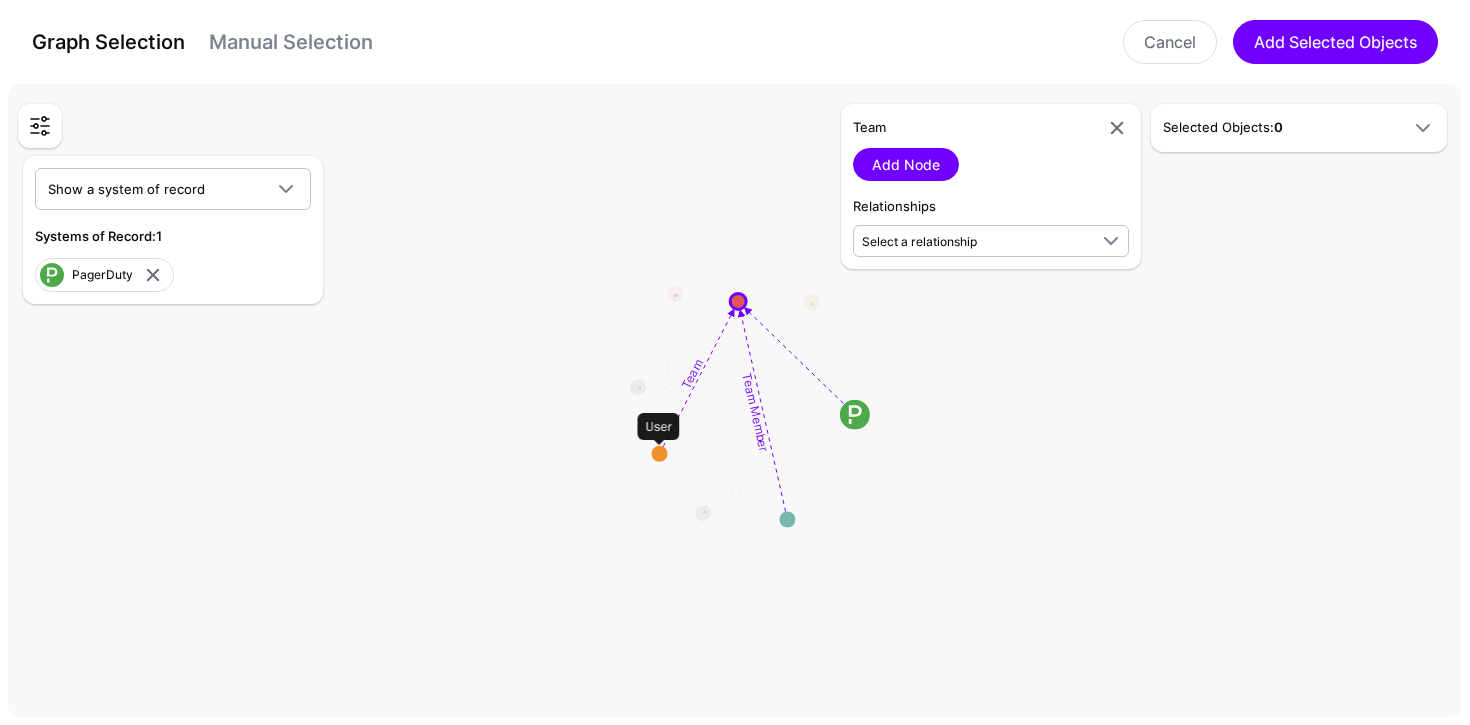 click 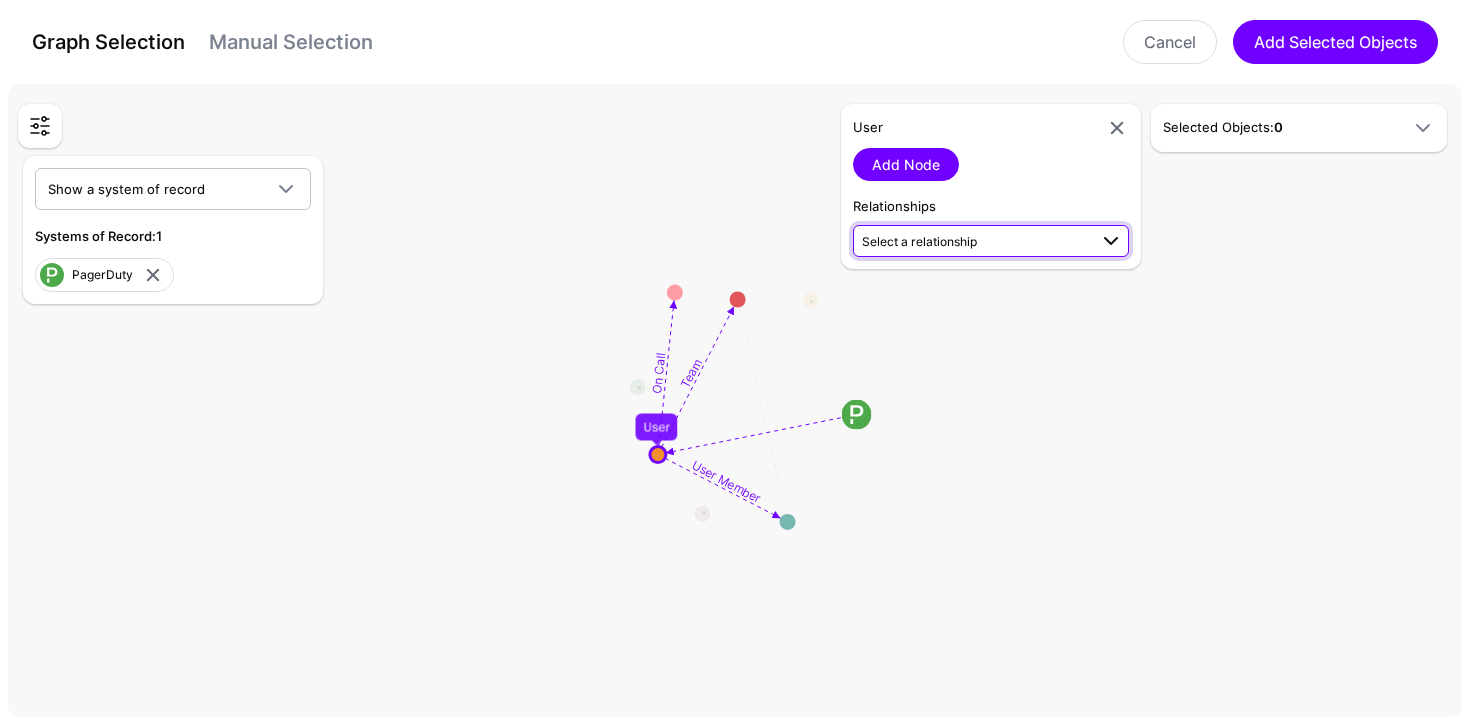 click on "Select a relationship" at bounding box center [919, 241] 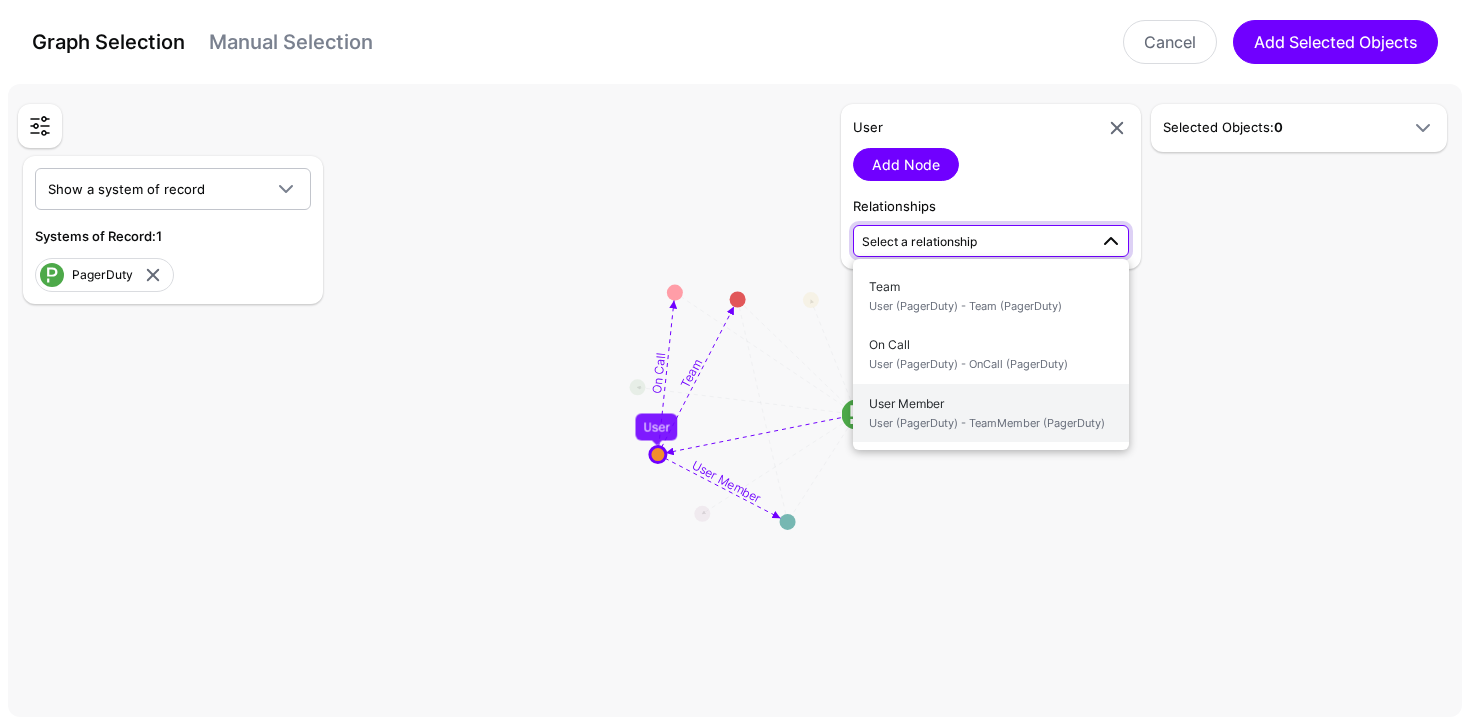click on "User Member   User (PagerDuty) - TeamMember (PagerDuty)" at bounding box center (991, 413) 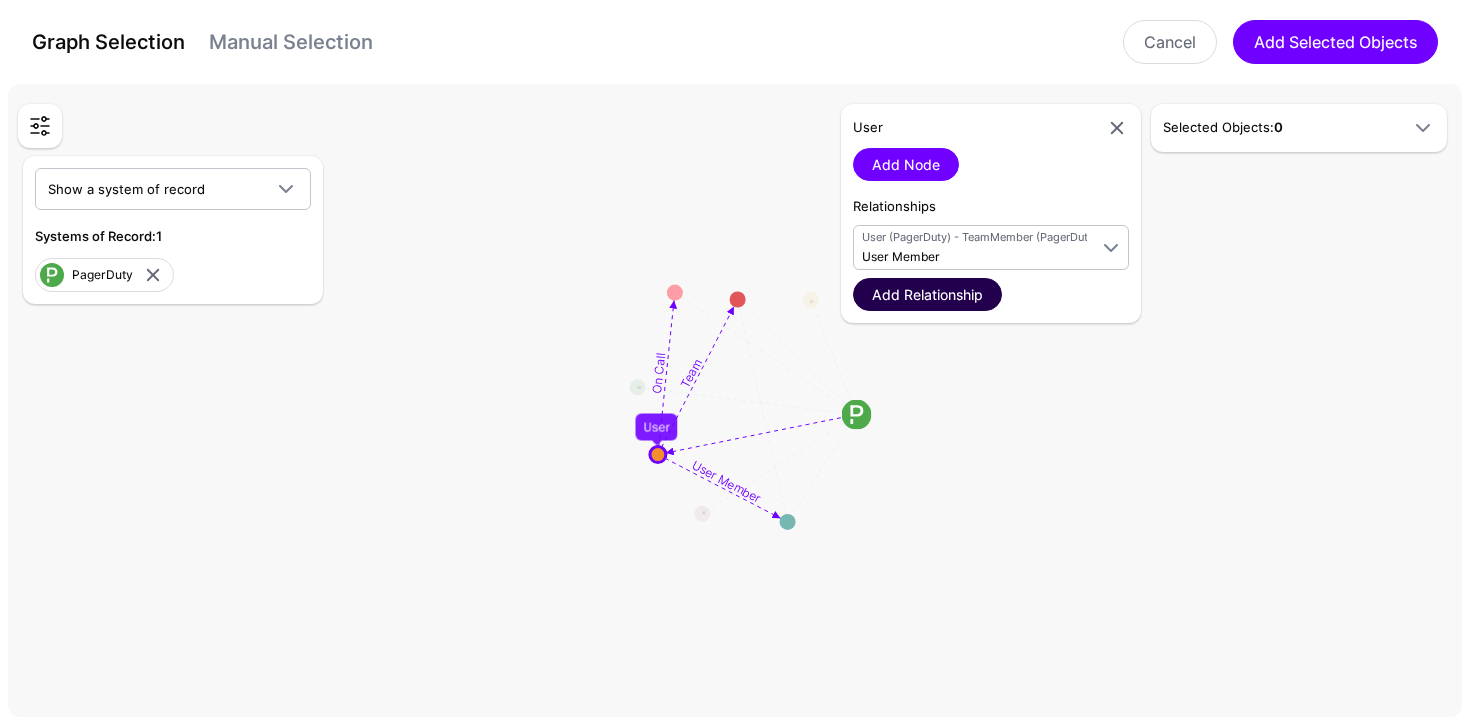 click on "Add Relationship" at bounding box center (927, 294) 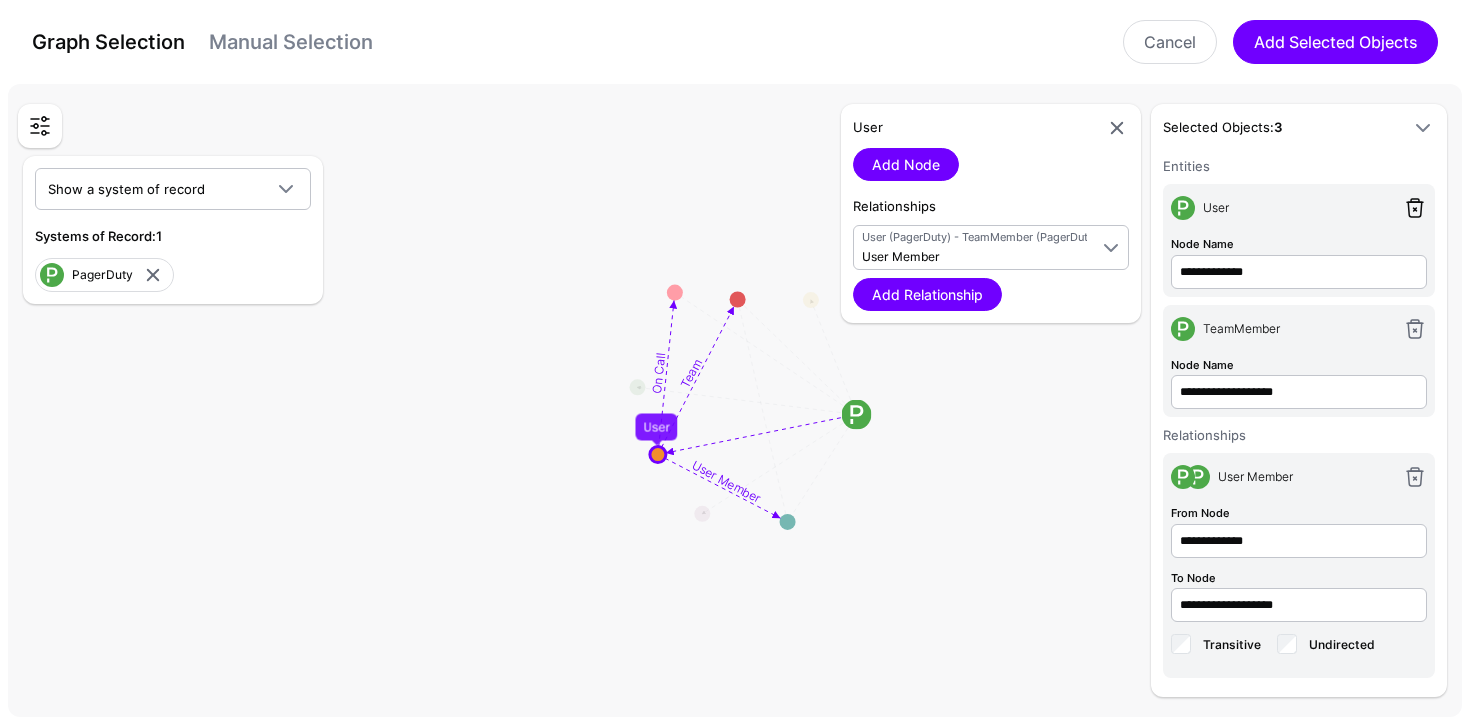 click at bounding box center (1415, 208) 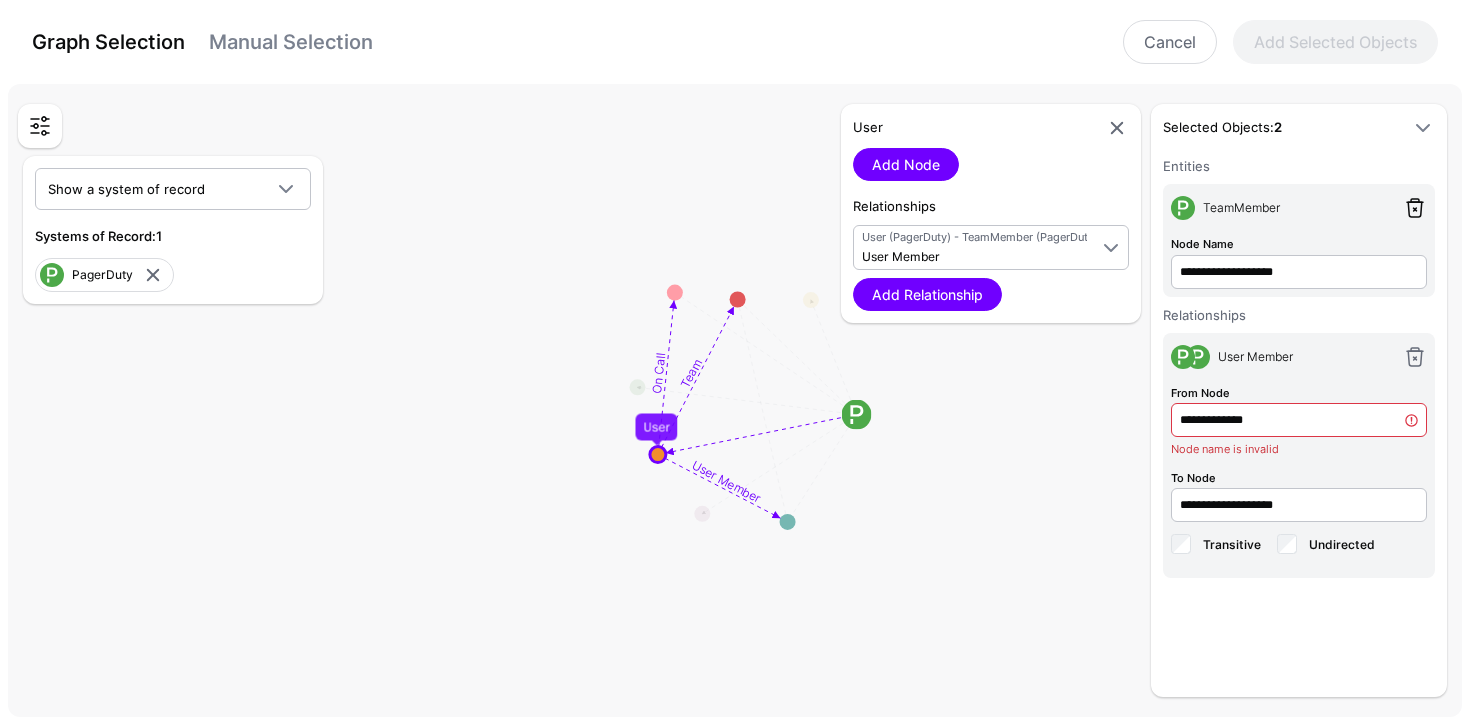 click at bounding box center (1415, 208) 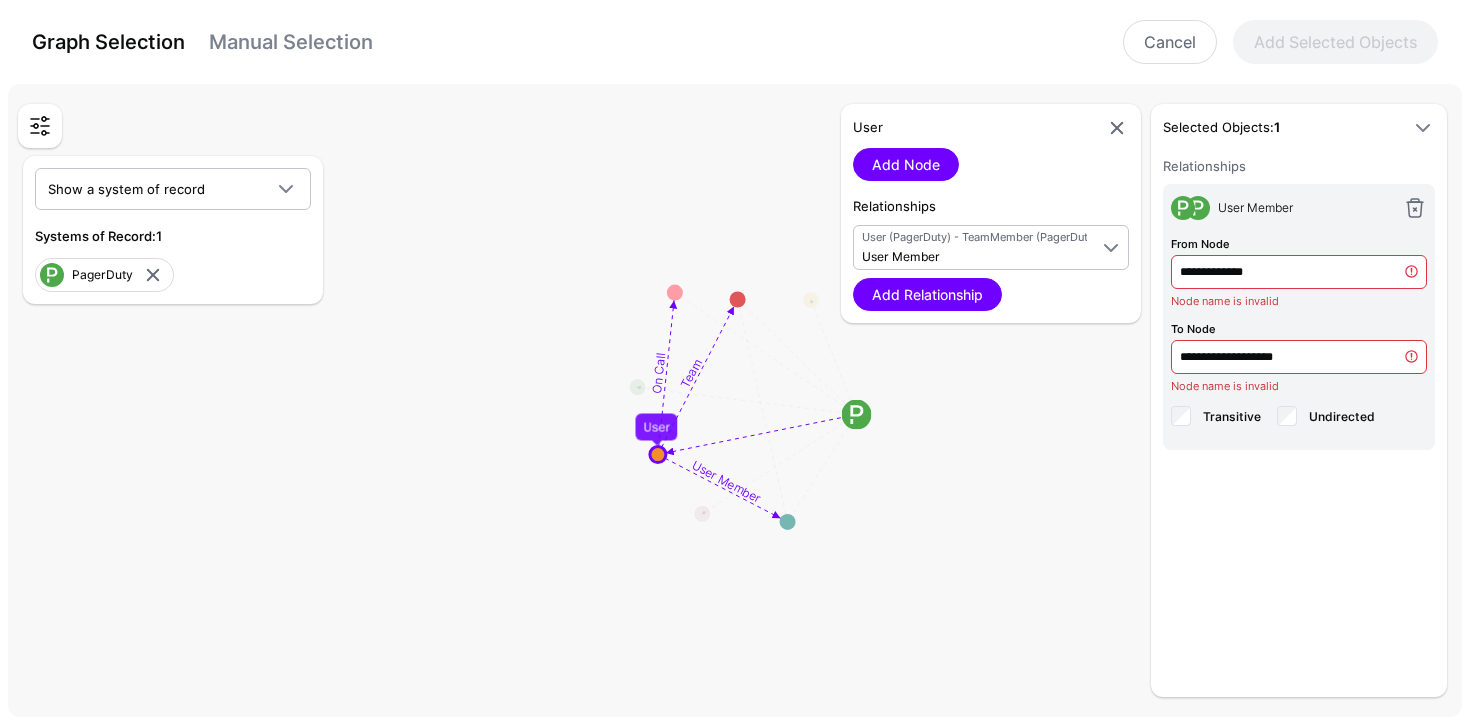 click at bounding box center [1415, 208] 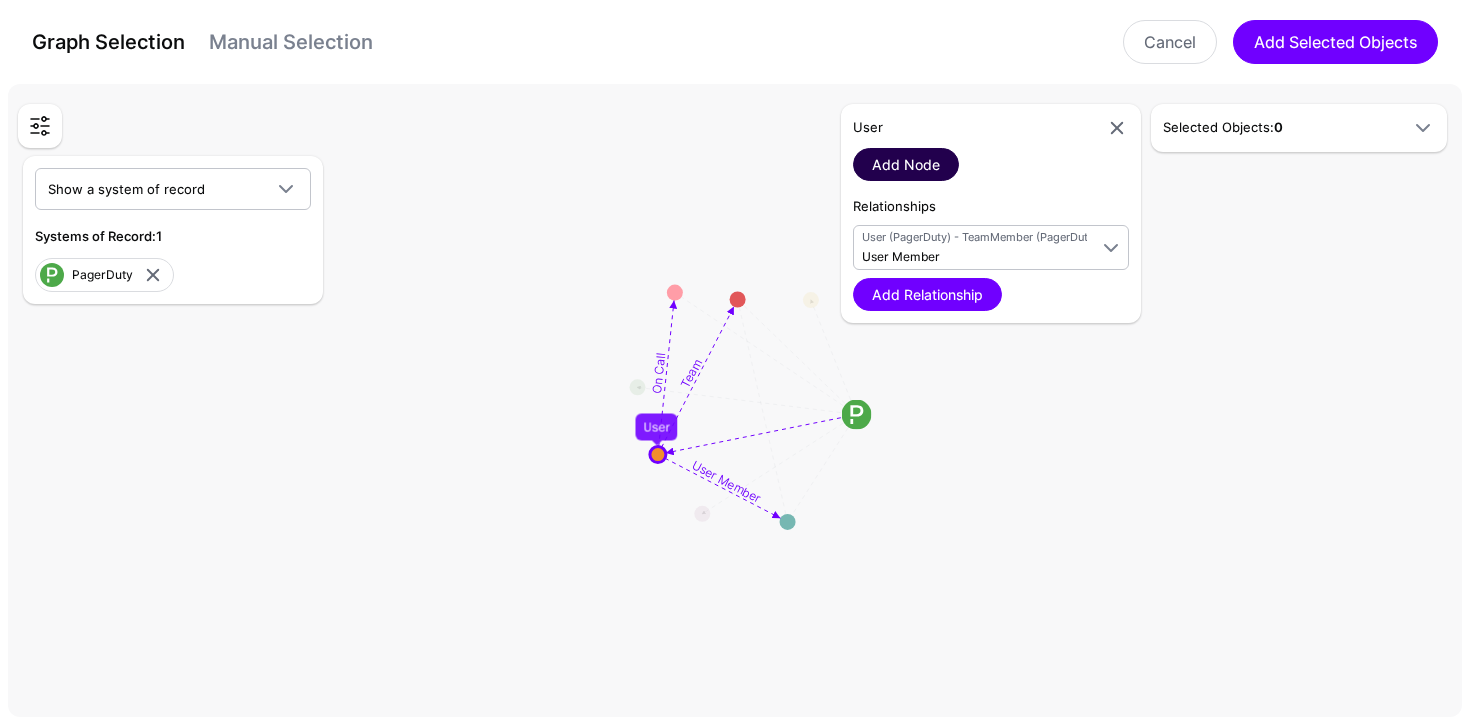 click on "Add Node" at bounding box center (906, 164) 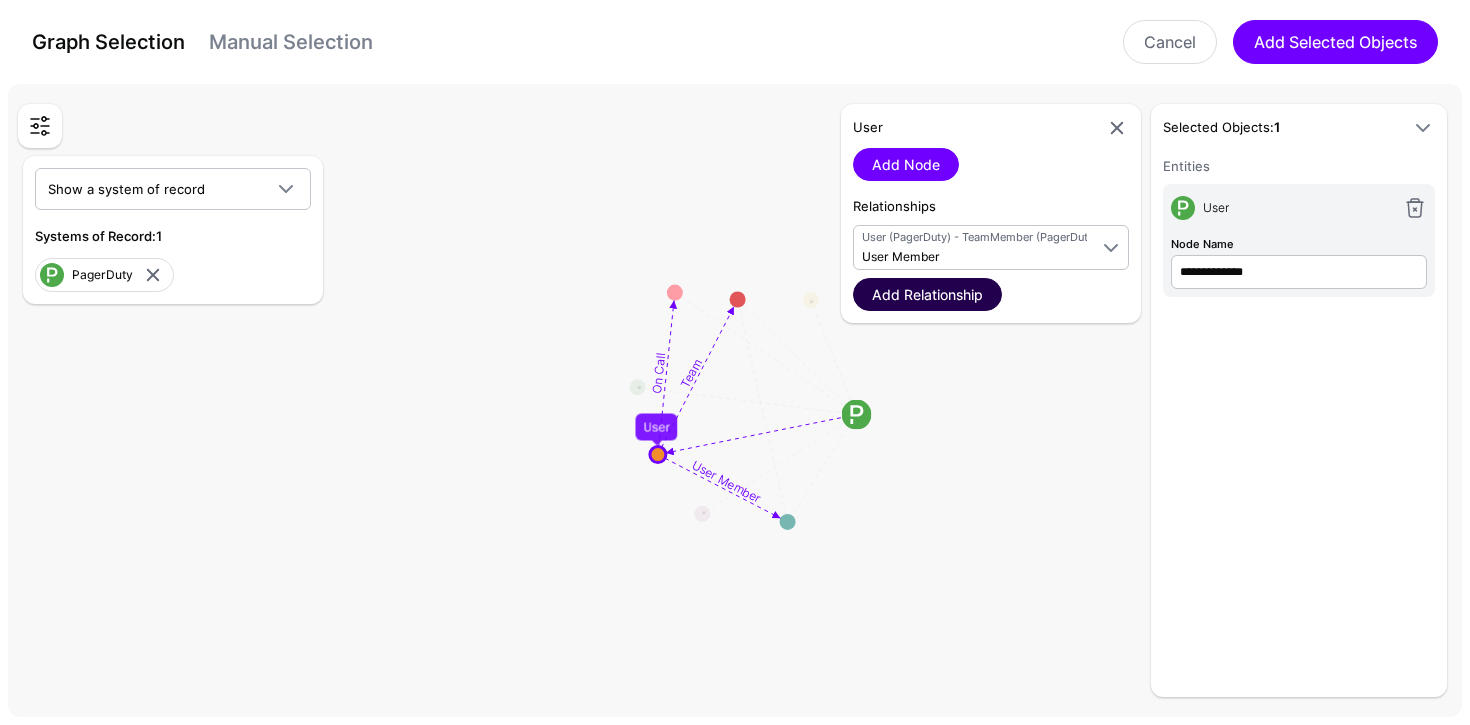 click on "Add Relationship" at bounding box center (927, 294) 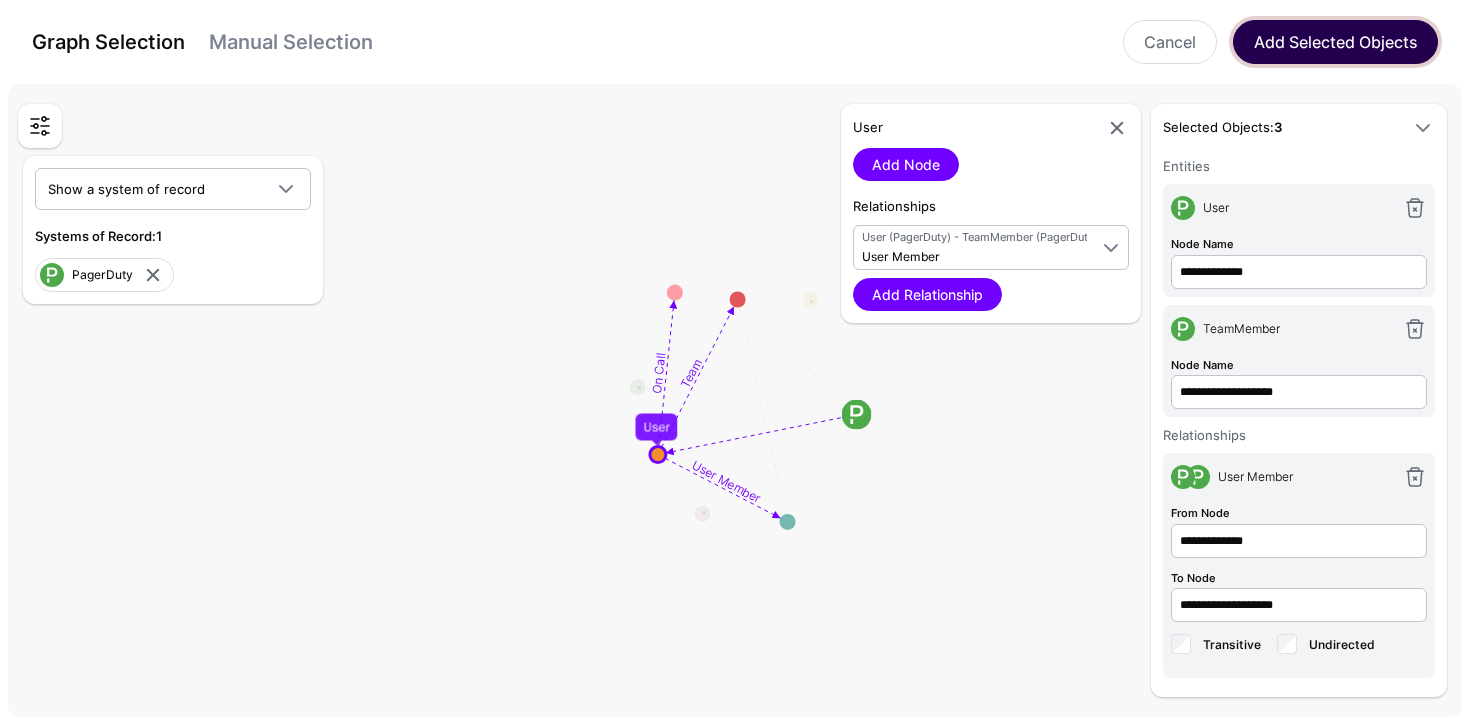 click on "Add Selected Objects" at bounding box center [1335, 42] 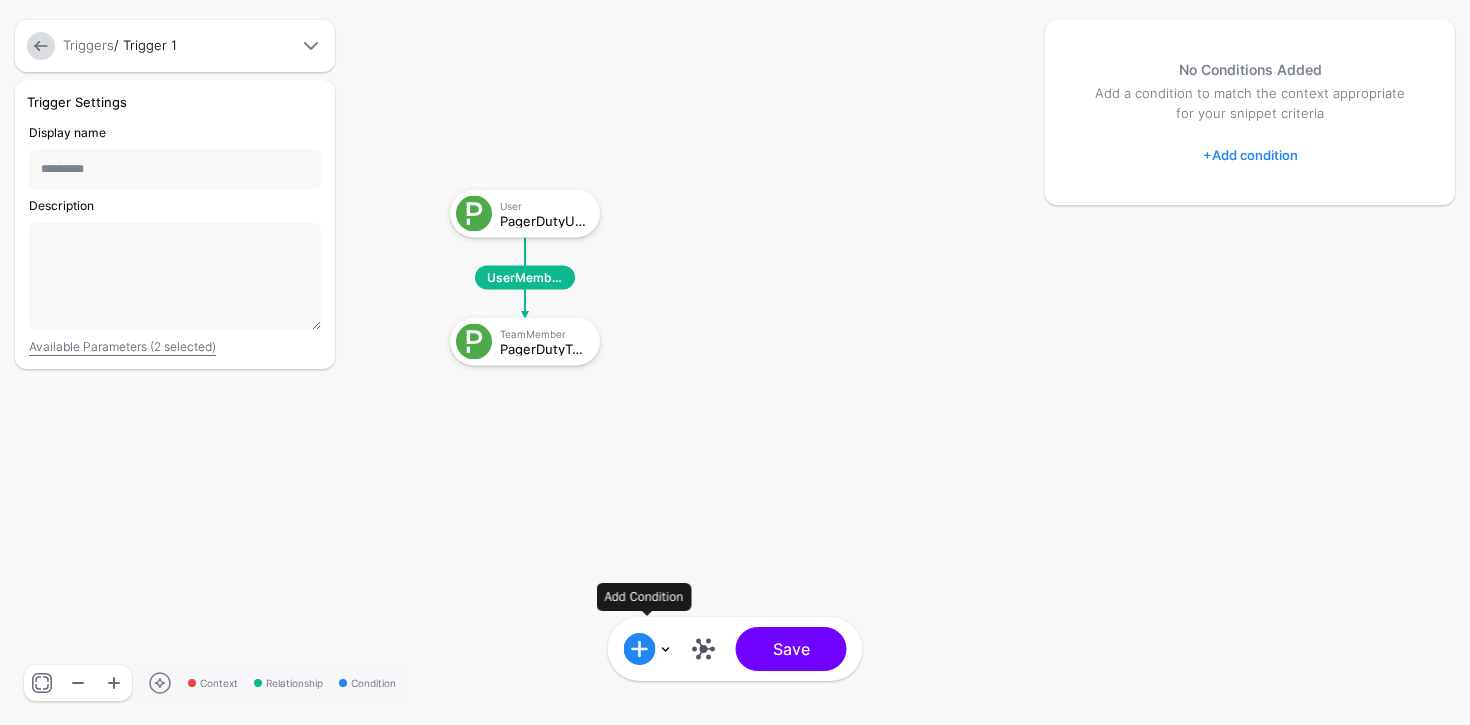 click at bounding box center [640, 649] 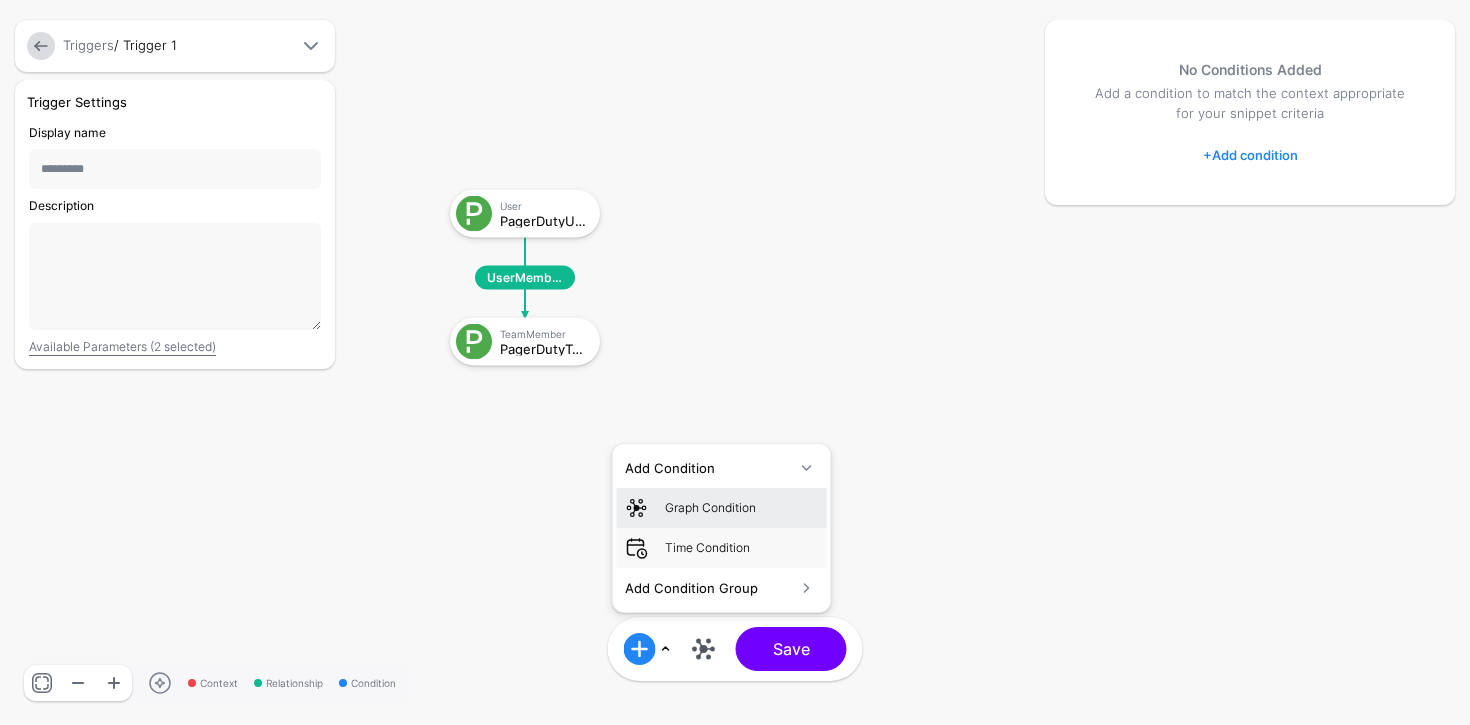 click on "Graph Condition" at bounding box center (722, 508) 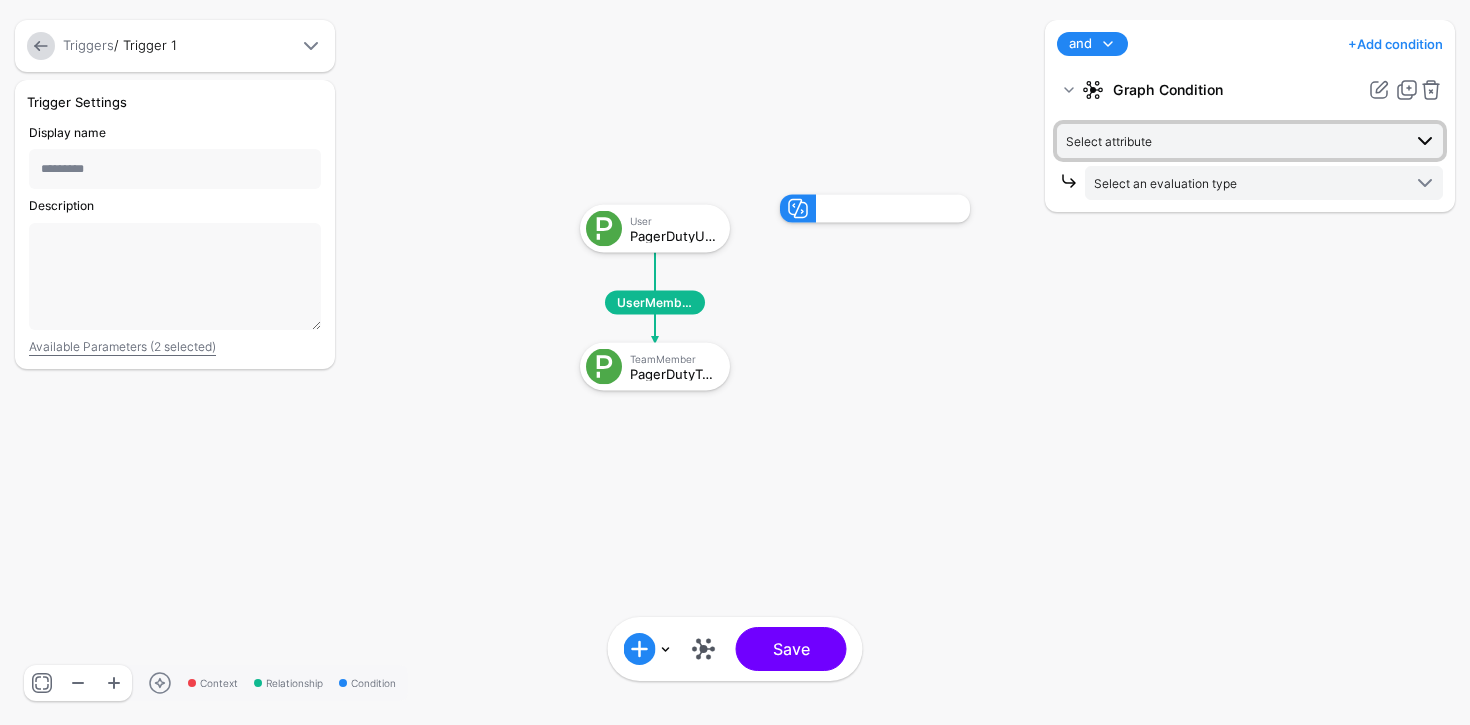 click on "Select attribute" at bounding box center (1233, 141) 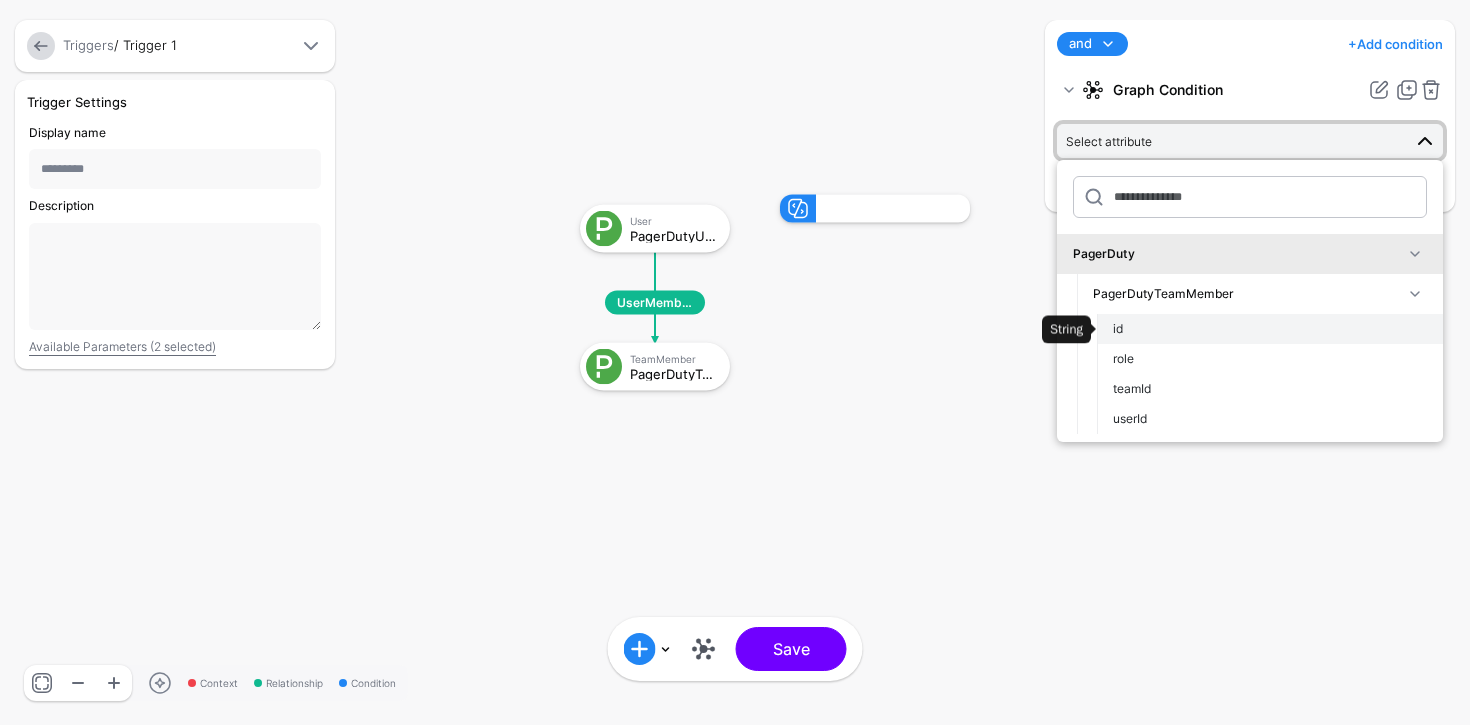 click on "id" at bounding box center [1270, 329] 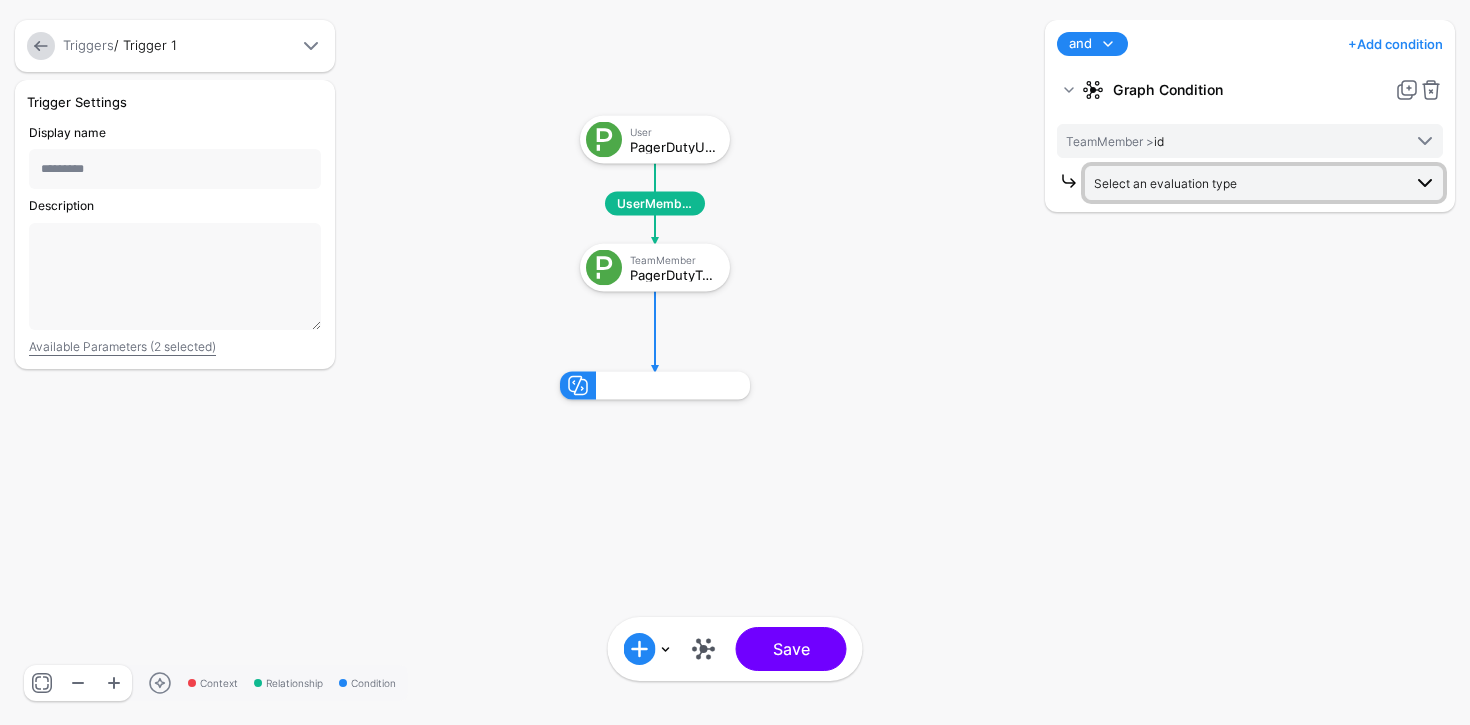 click on "Select an evaluation type" at bounding box center [1165, 183] 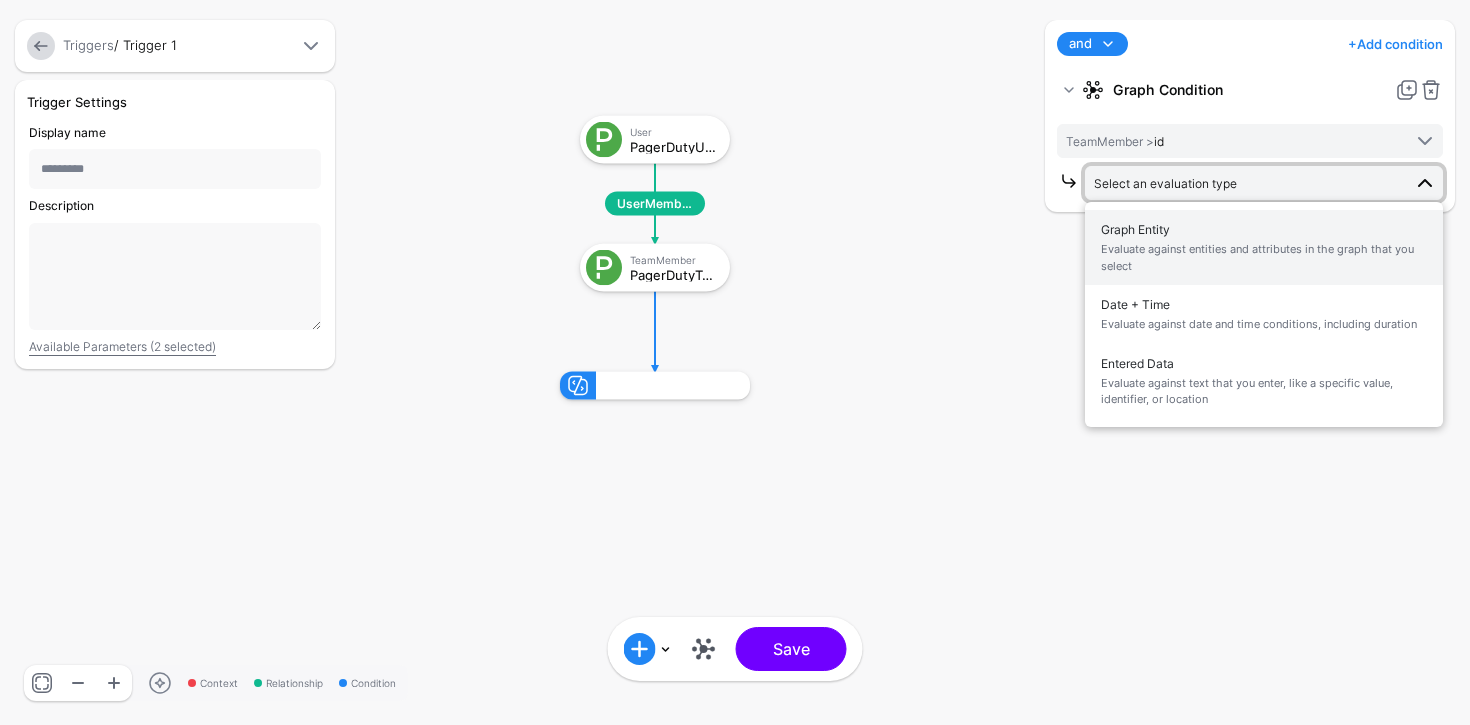 click on "Evaluate against entities and attributes in the graph that you select" at bounding box center (1264, 257) 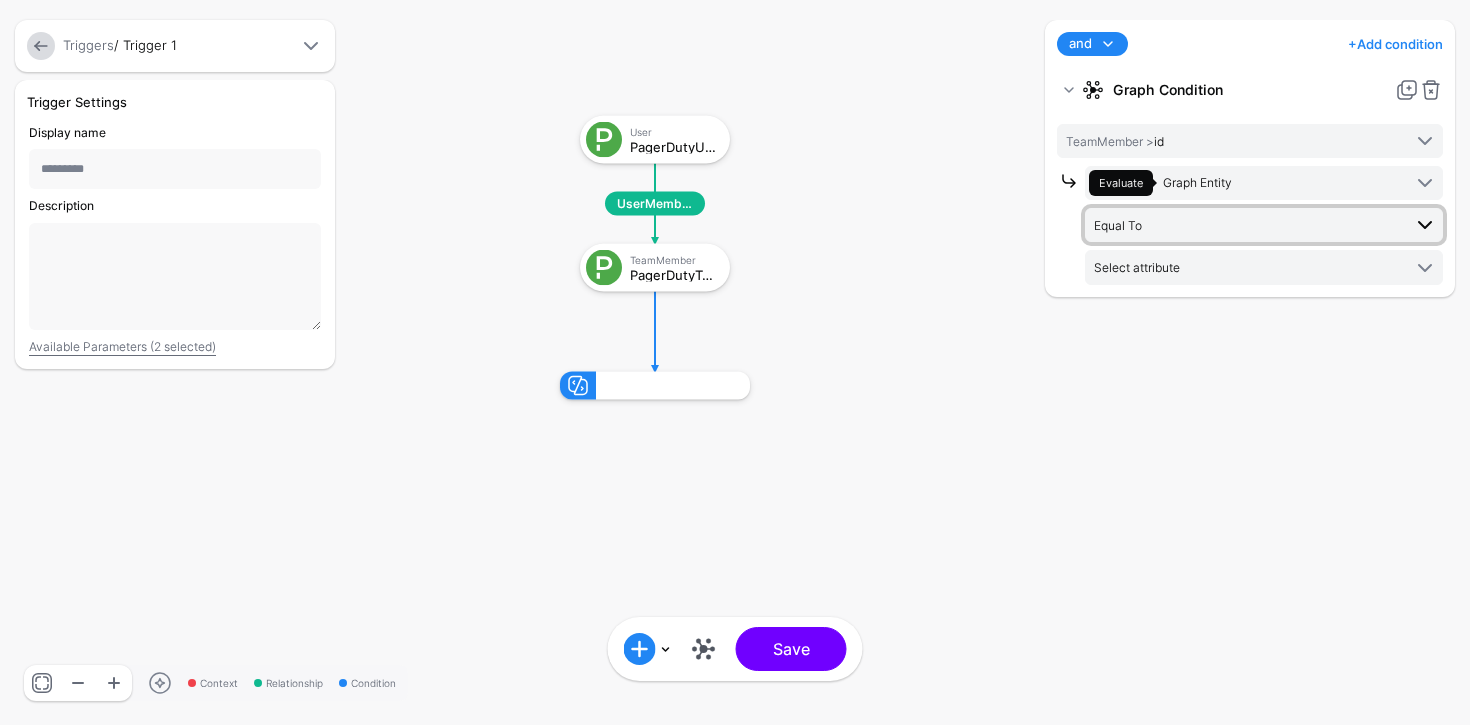 click on "Equal To" at bounding box center [1247, 225] 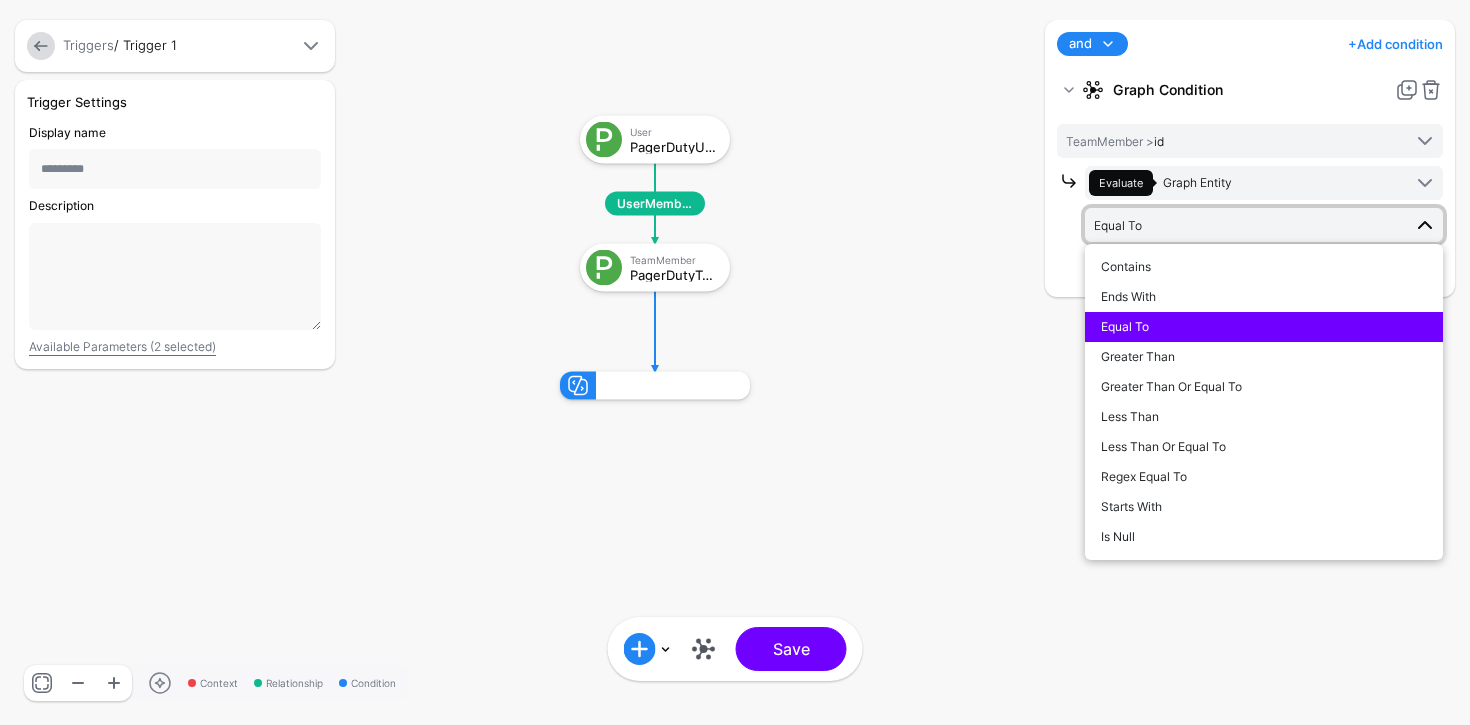 click on "Equal To" at bounding box center (1264, 327) 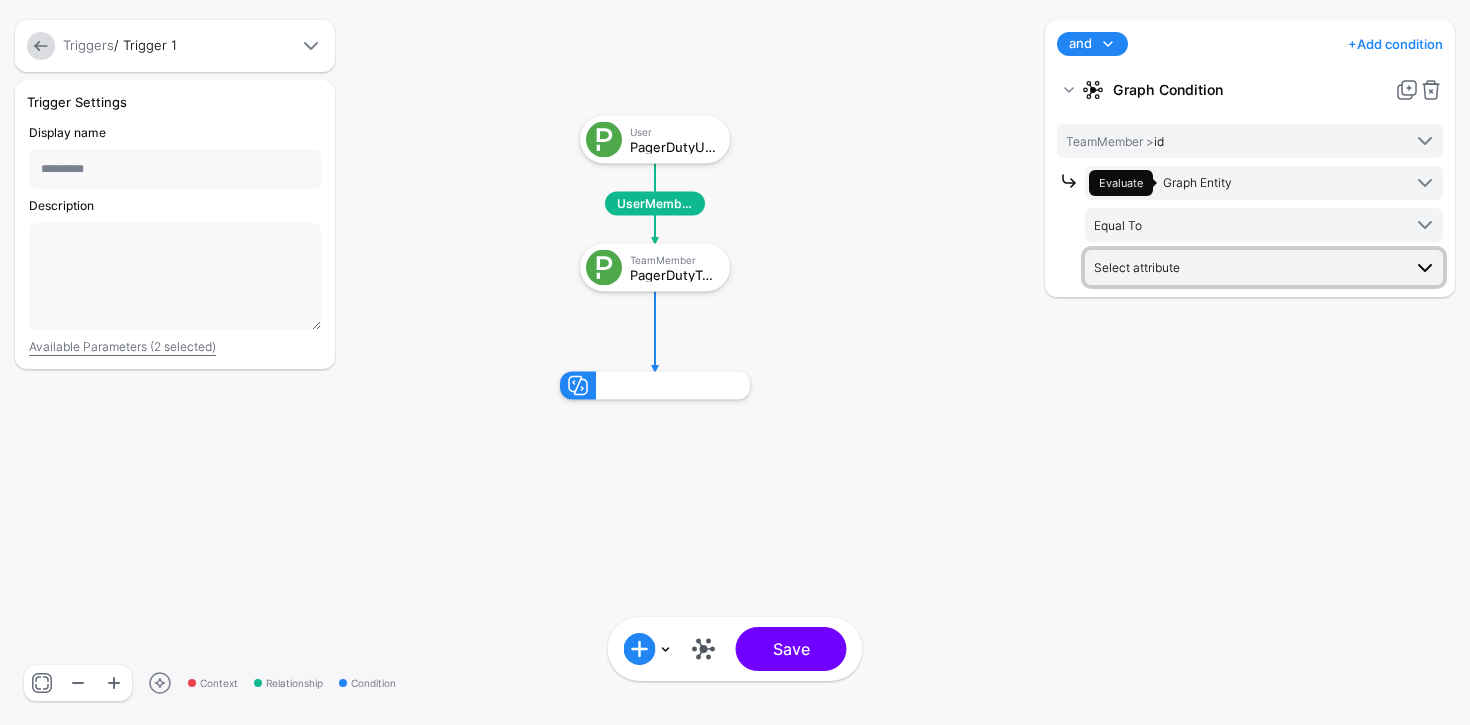 click on "Select attribute" at bounding box center (1247, 267) 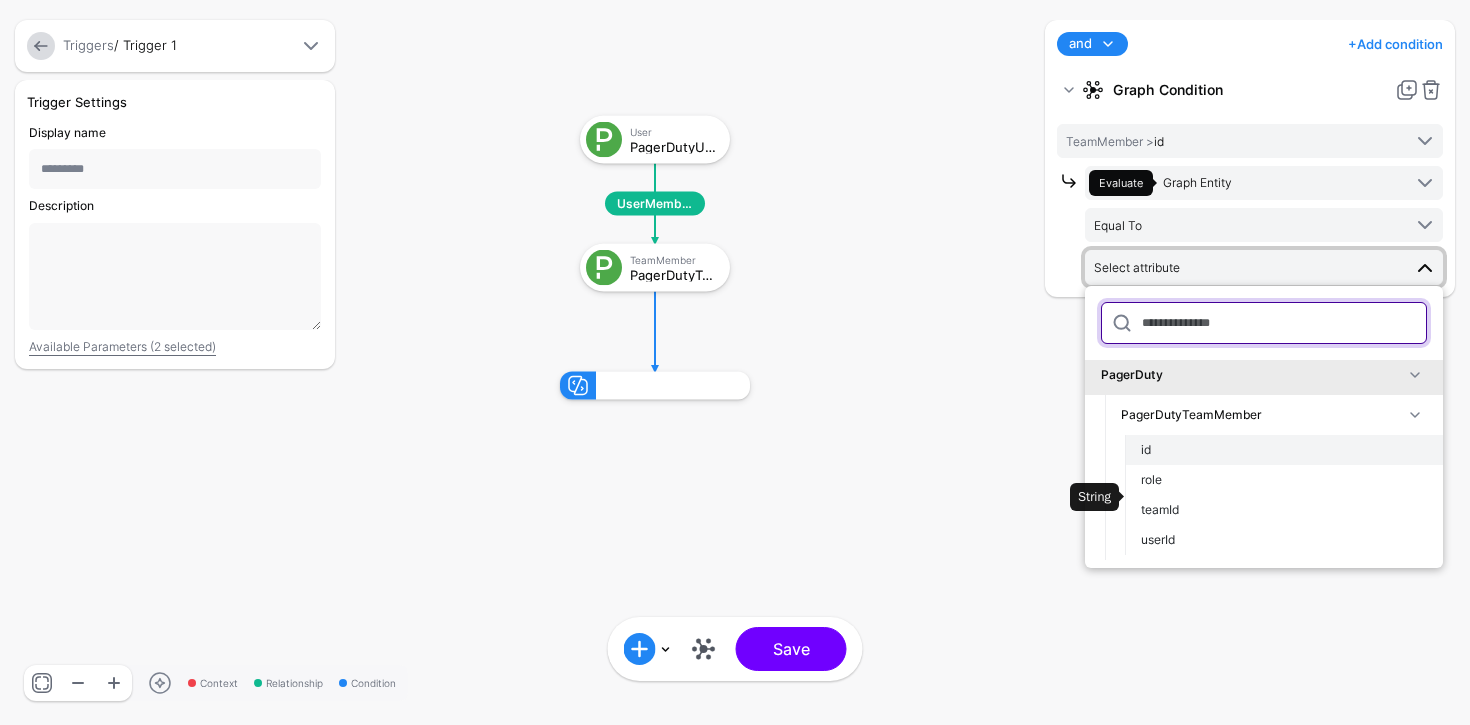scroll, scrollTop: 0, scrollLeft: 0, axis: both 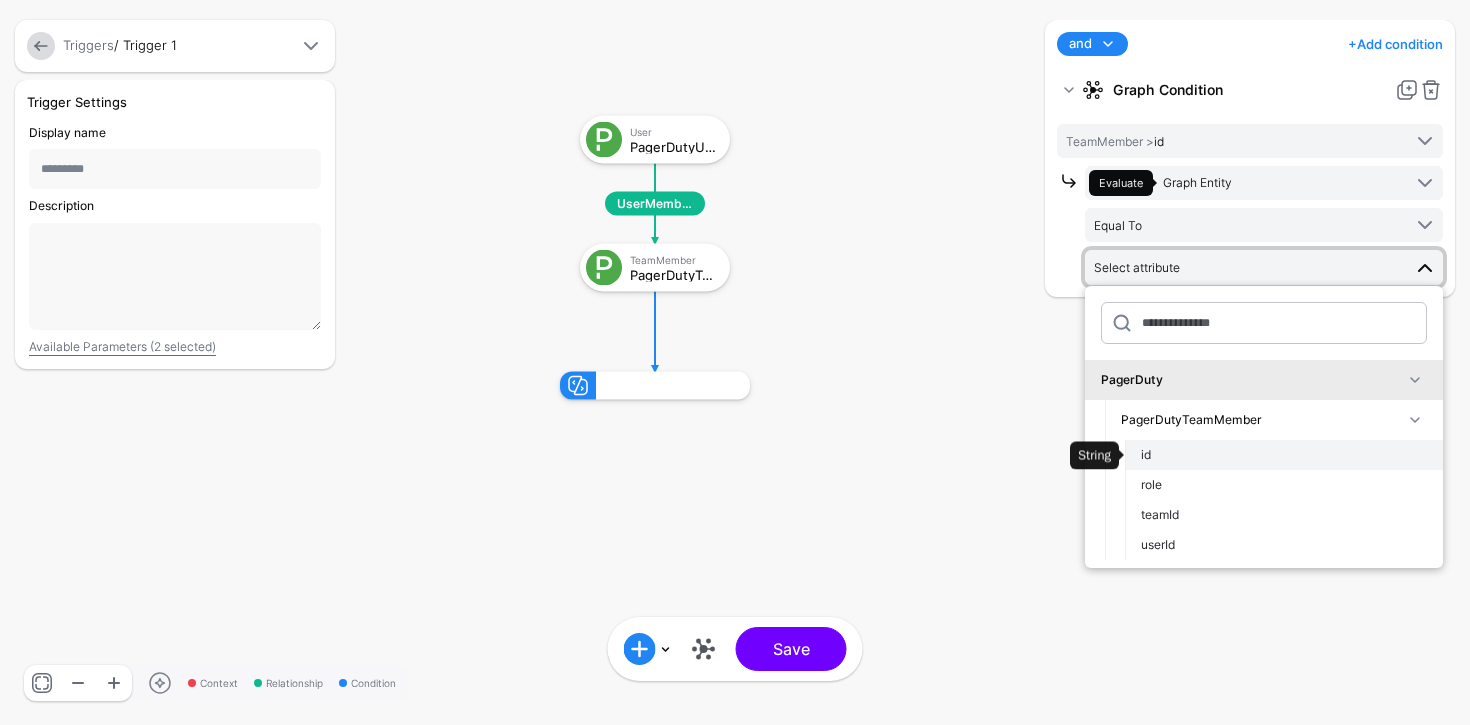 click on "id" at bounding box center [1284, 455] 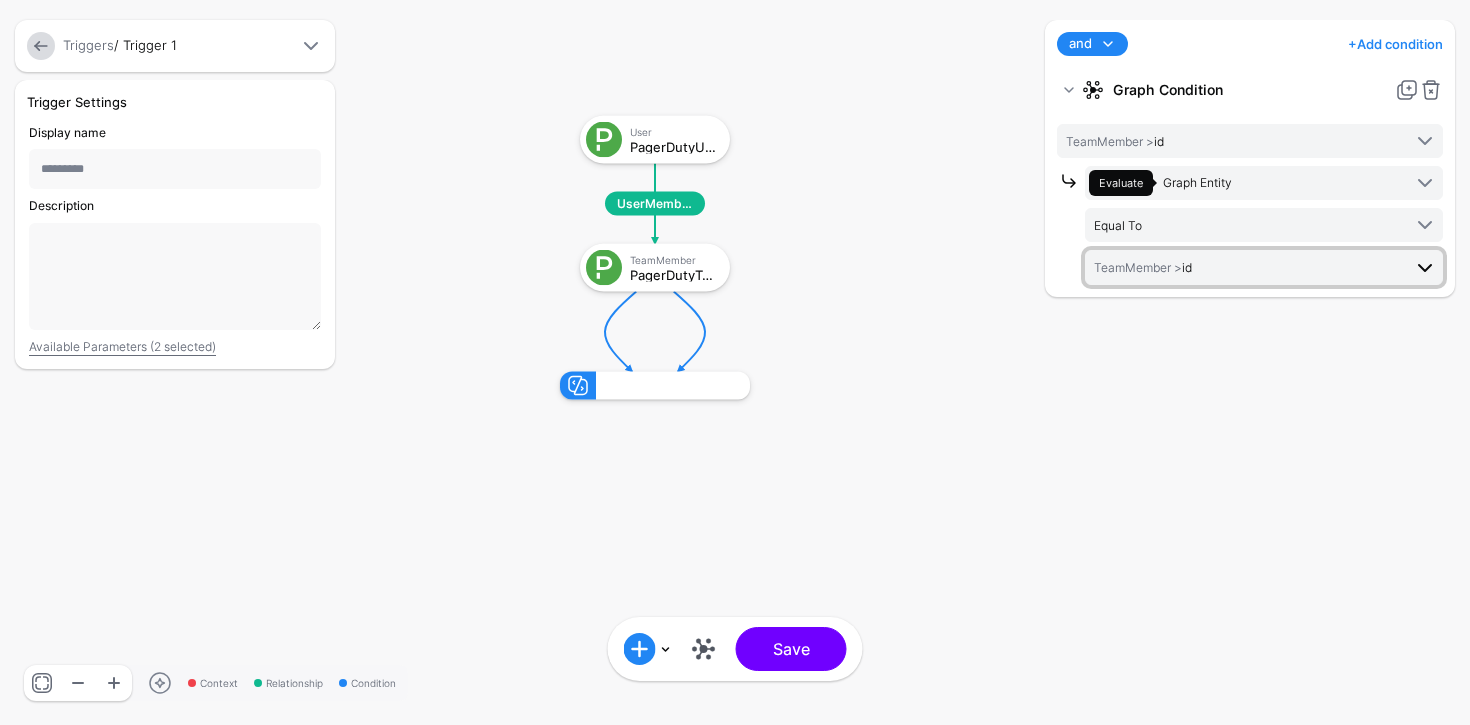 click on "TeamMember >  id" at bounding box center [1264, 267] 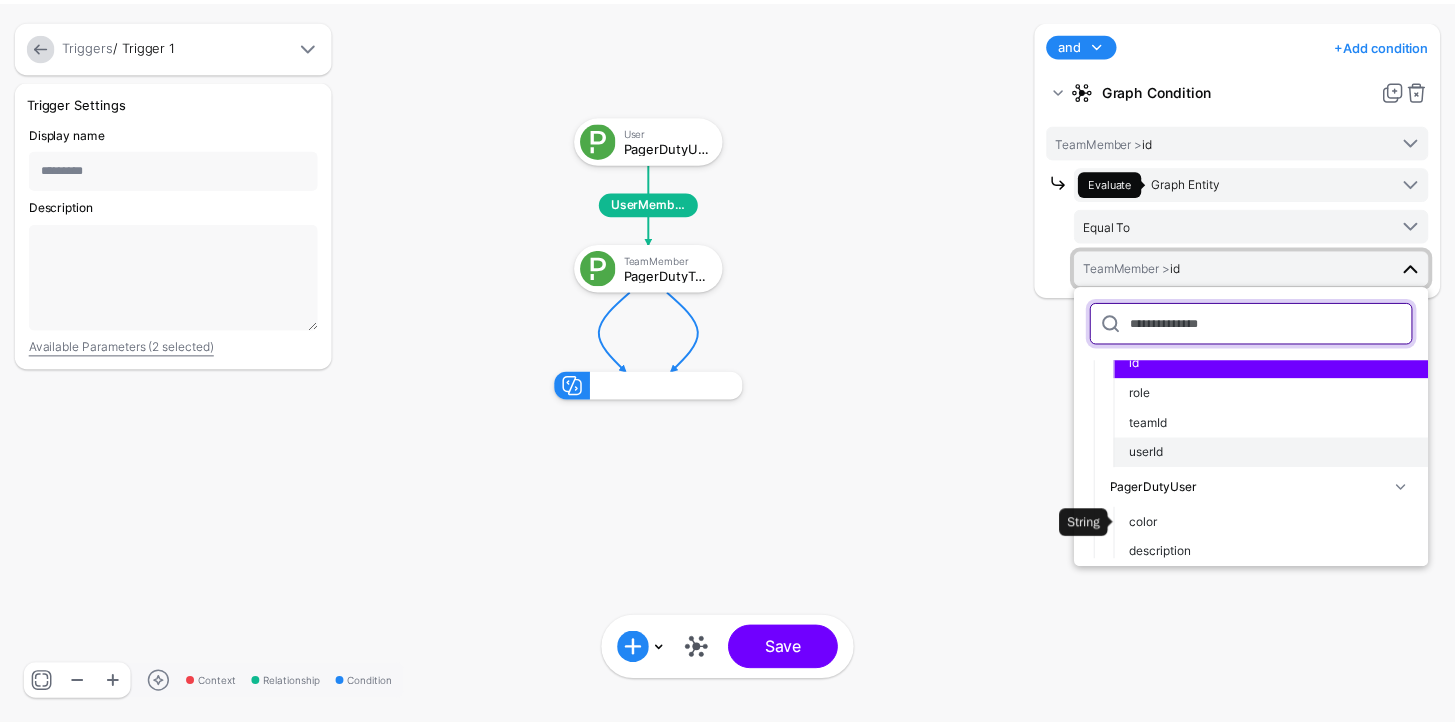 scroll, scrollTop: 93, scrollLeft: 0, axis: vertical 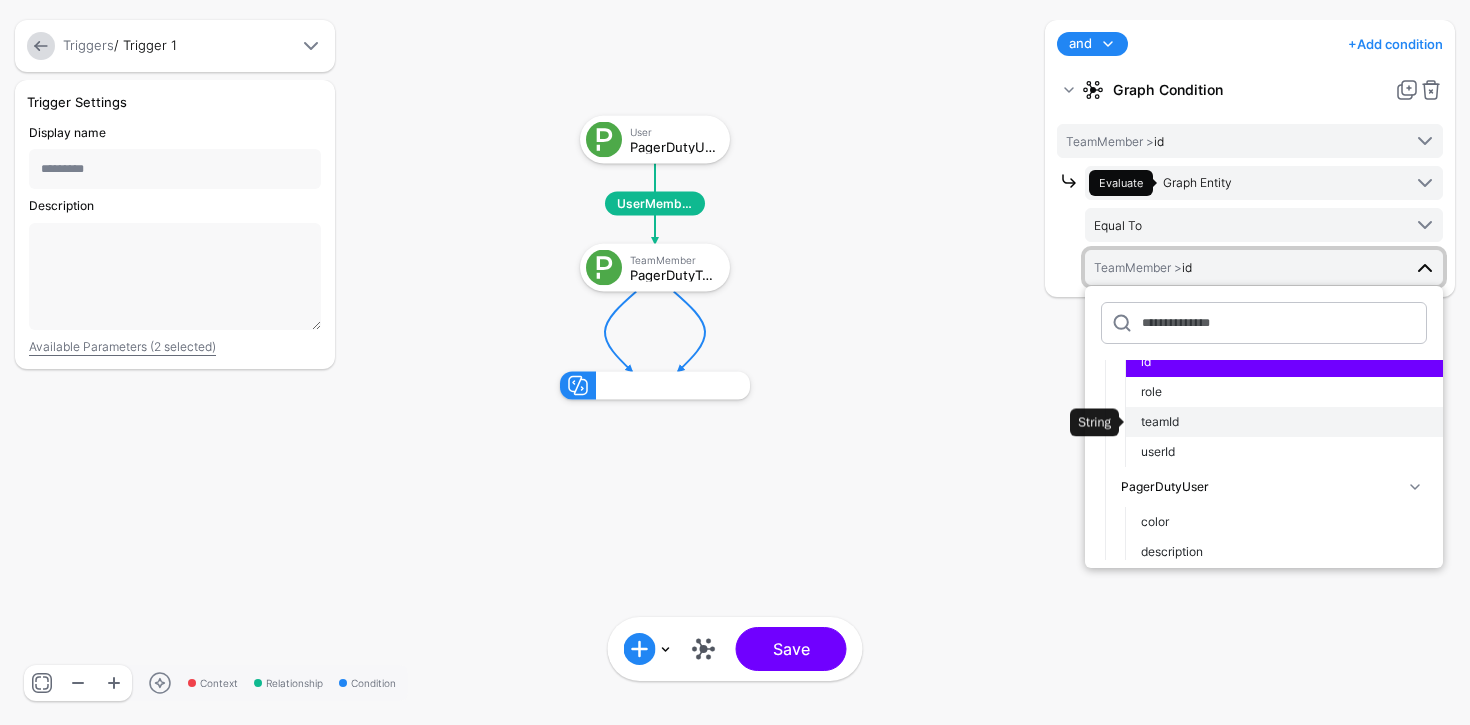 click on "teamId" at bounding box center (1284, 422) 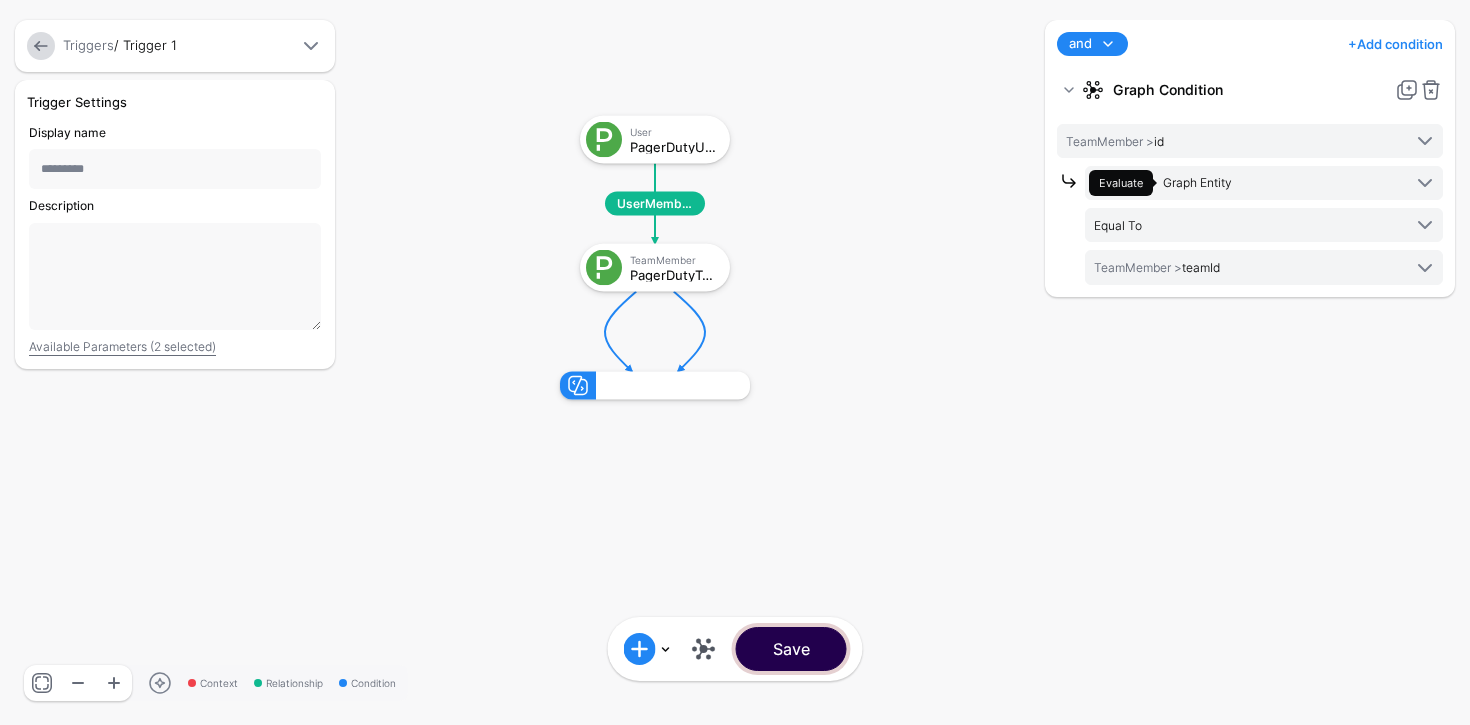 click on "Save" at bounding box center (791, 649) 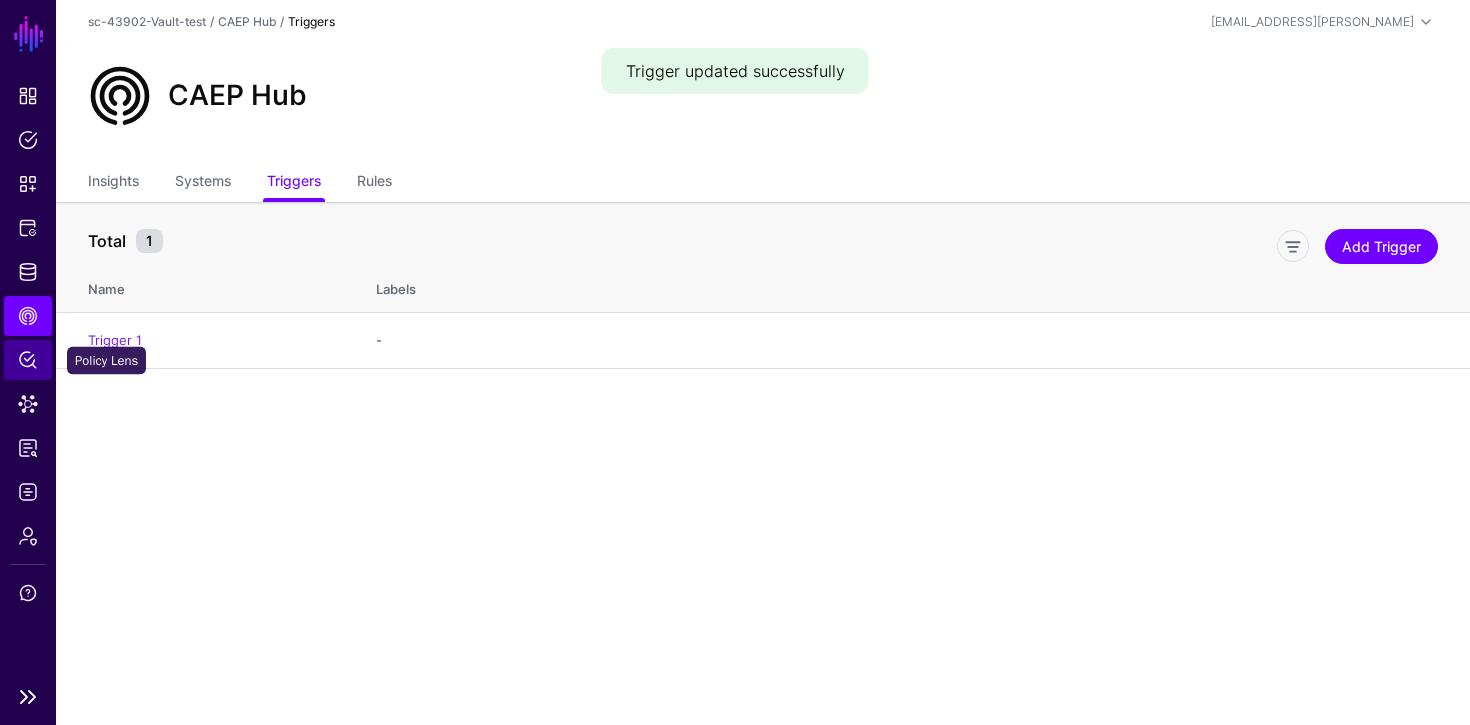 click on "Policy Lens" 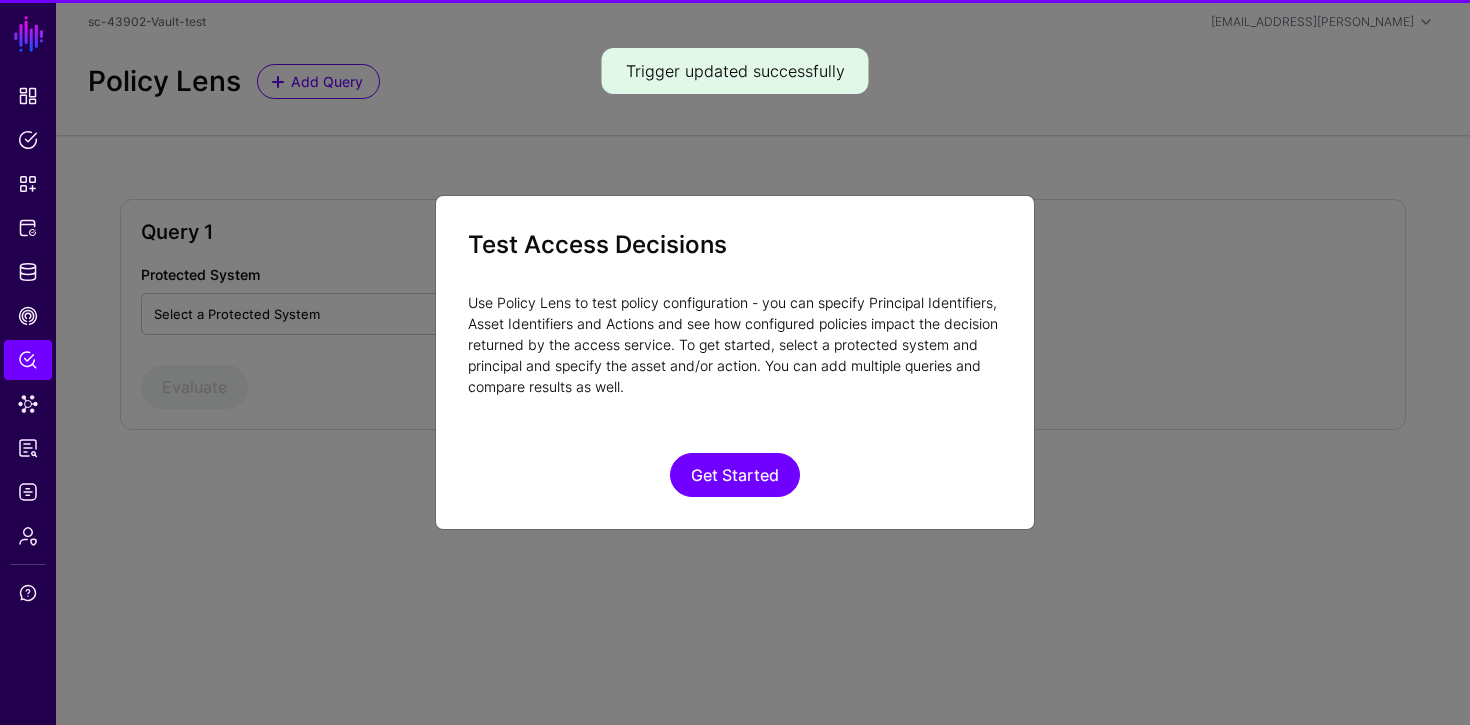 click on "Test Access Decisions  Use Policy Lens to test policy configuration - you can specify Principal Identifiers, Asset Identifiers and Actions and see how configured policies impact the decision returned by the access service. To get started, select a protected system and principal and specify the asset and/or action. You can add multiple queries and compare results as well.  Get Started" 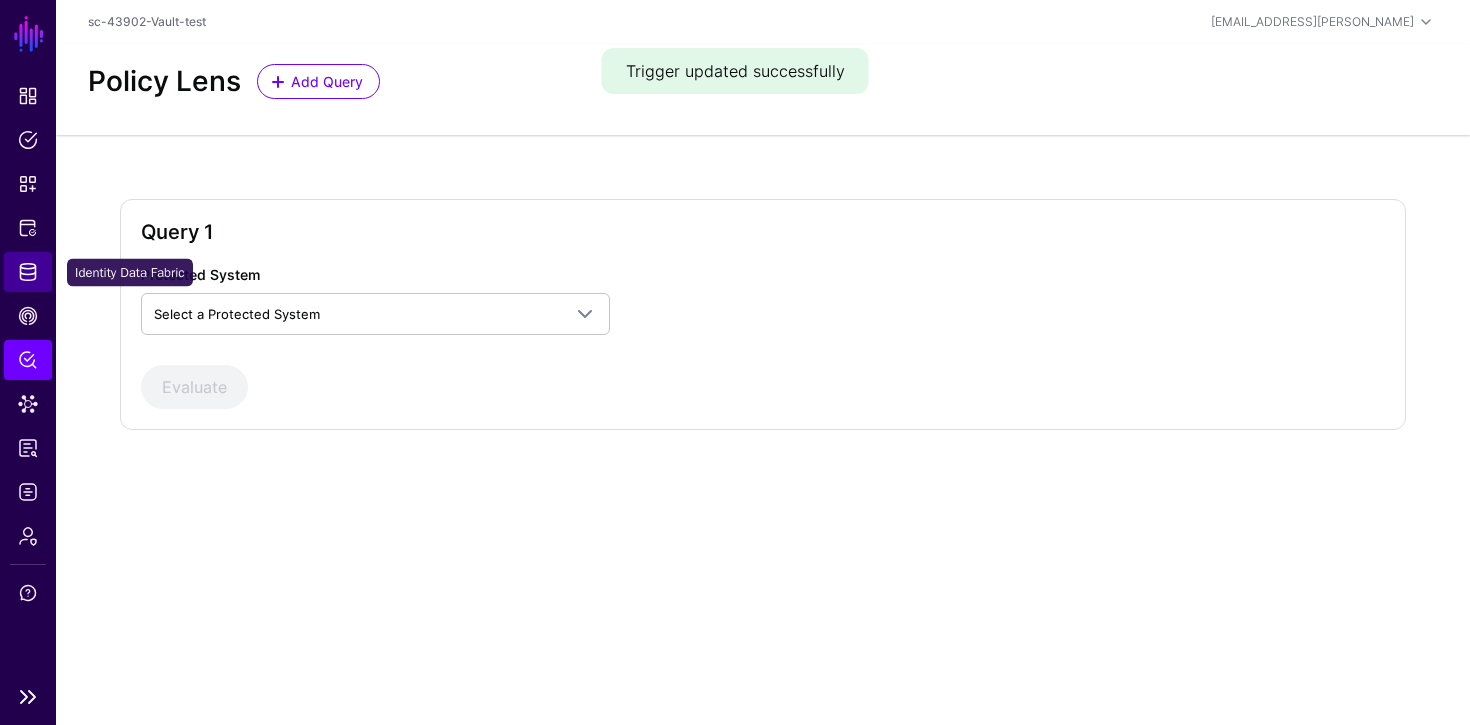 click on "Identity Data Fabric" 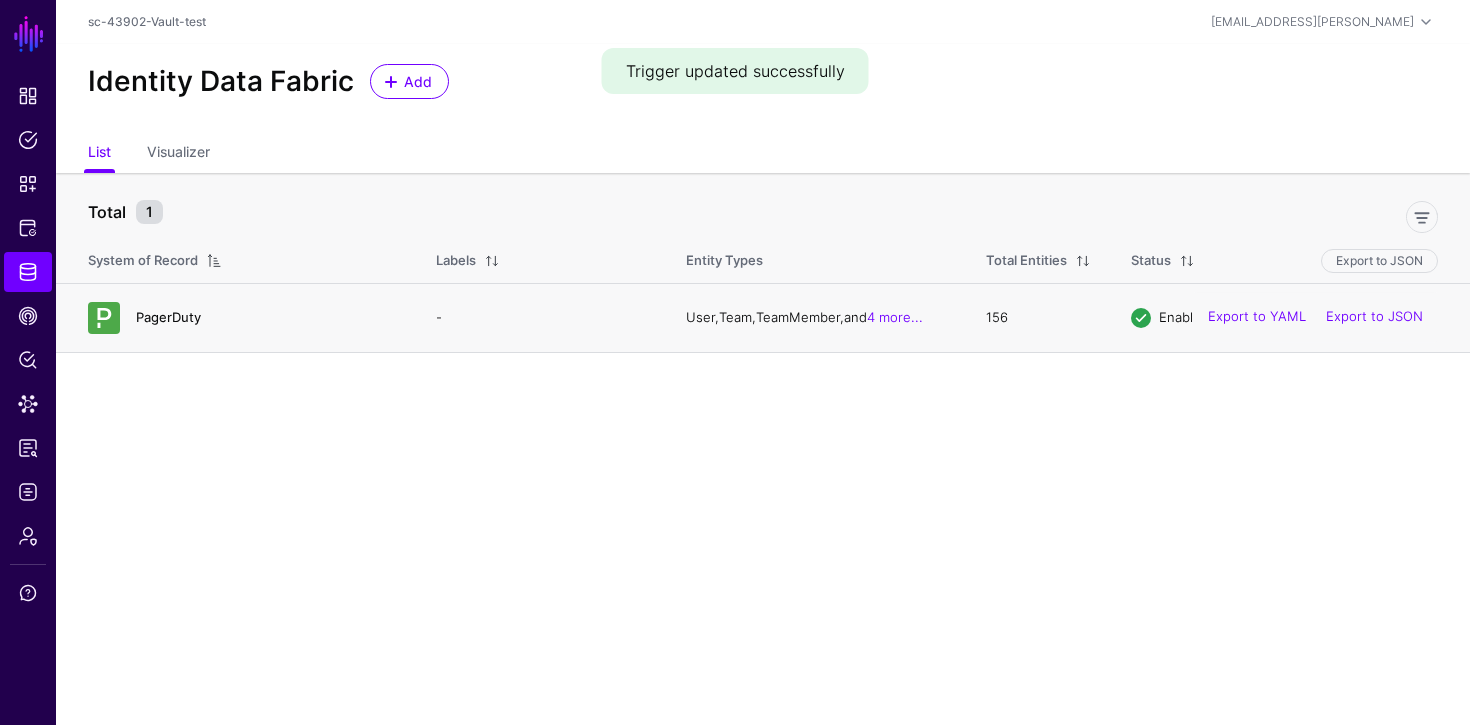 click on "PagerDuty" 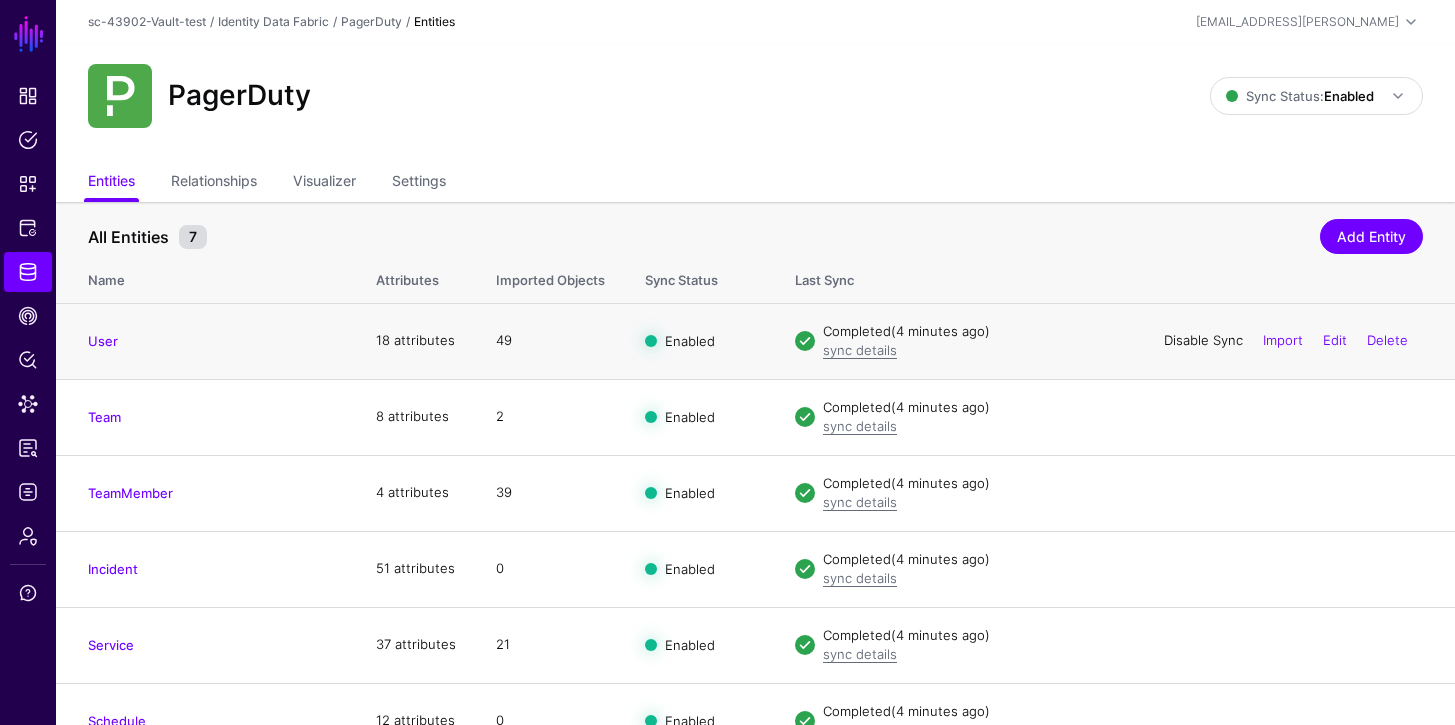 click on "Disable Sync" 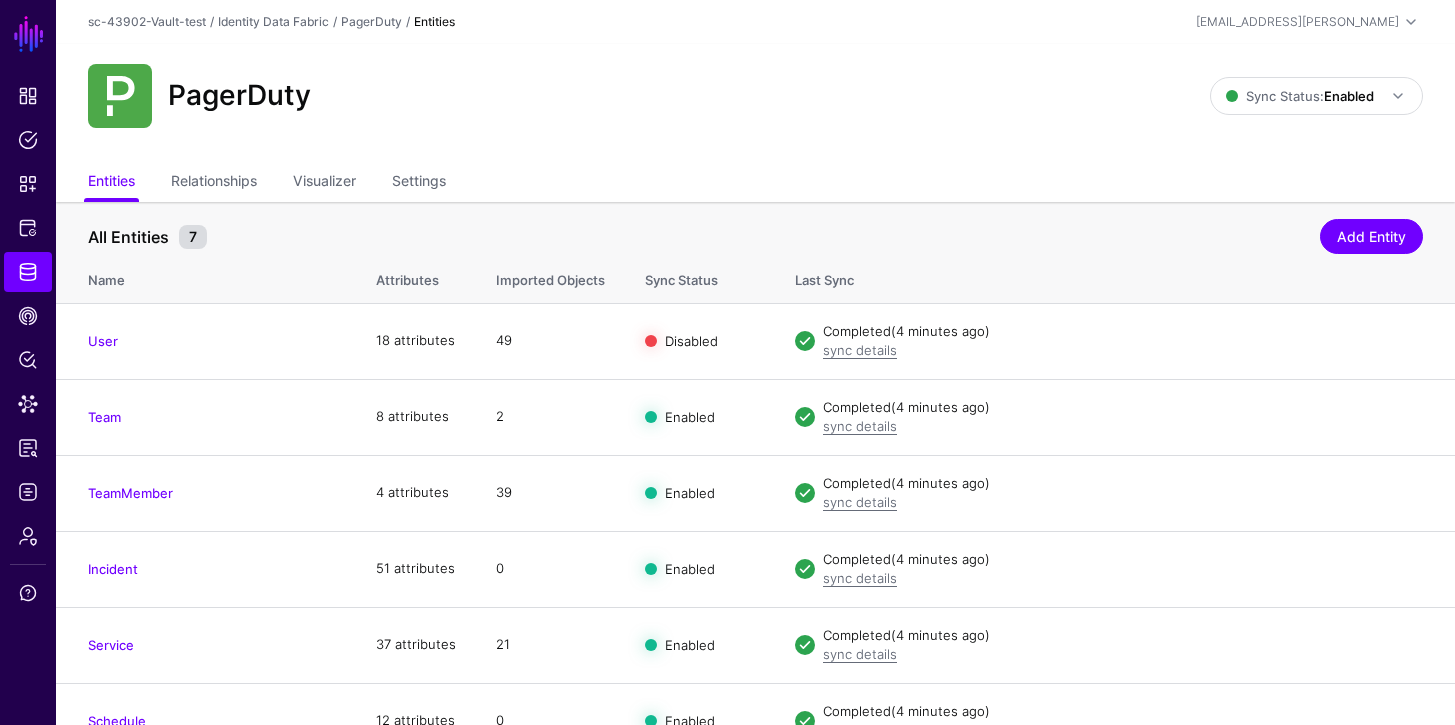 click on "Enable Sync" 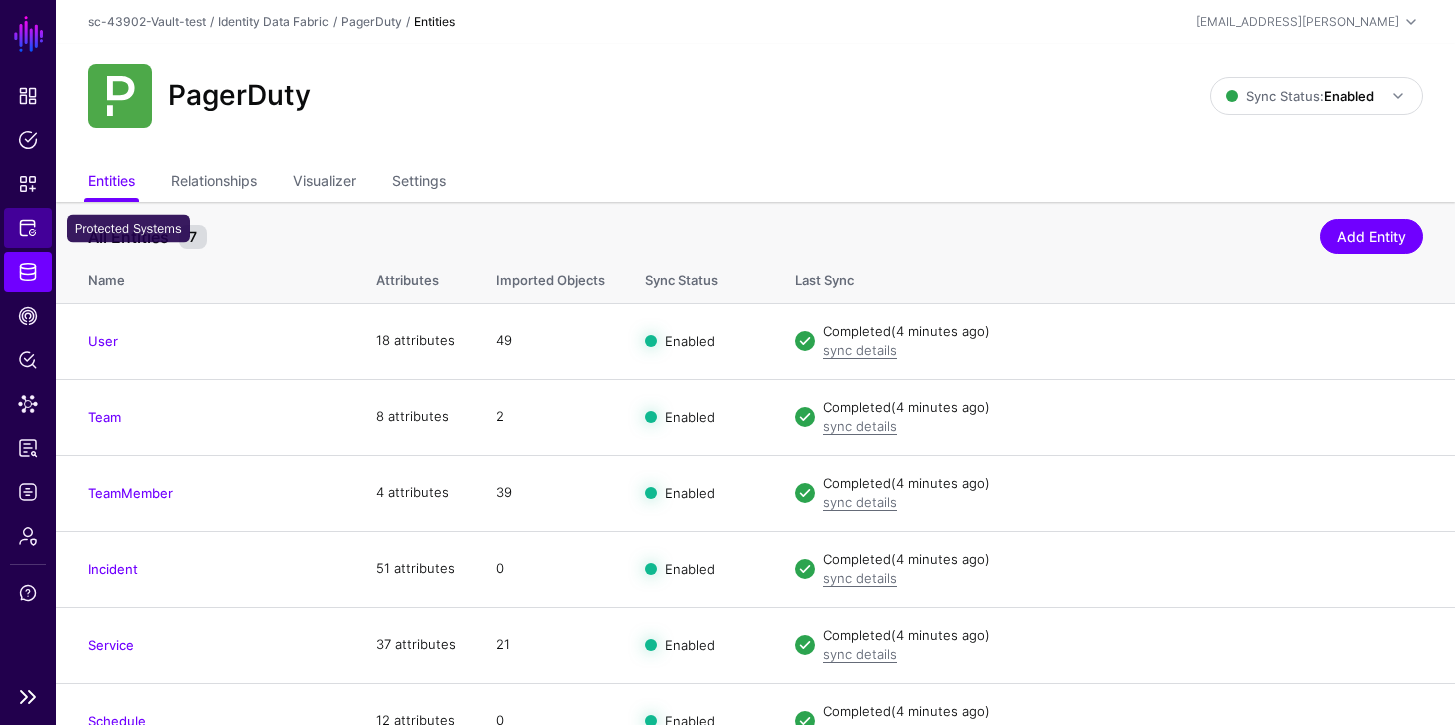 click on "Protected Systems" 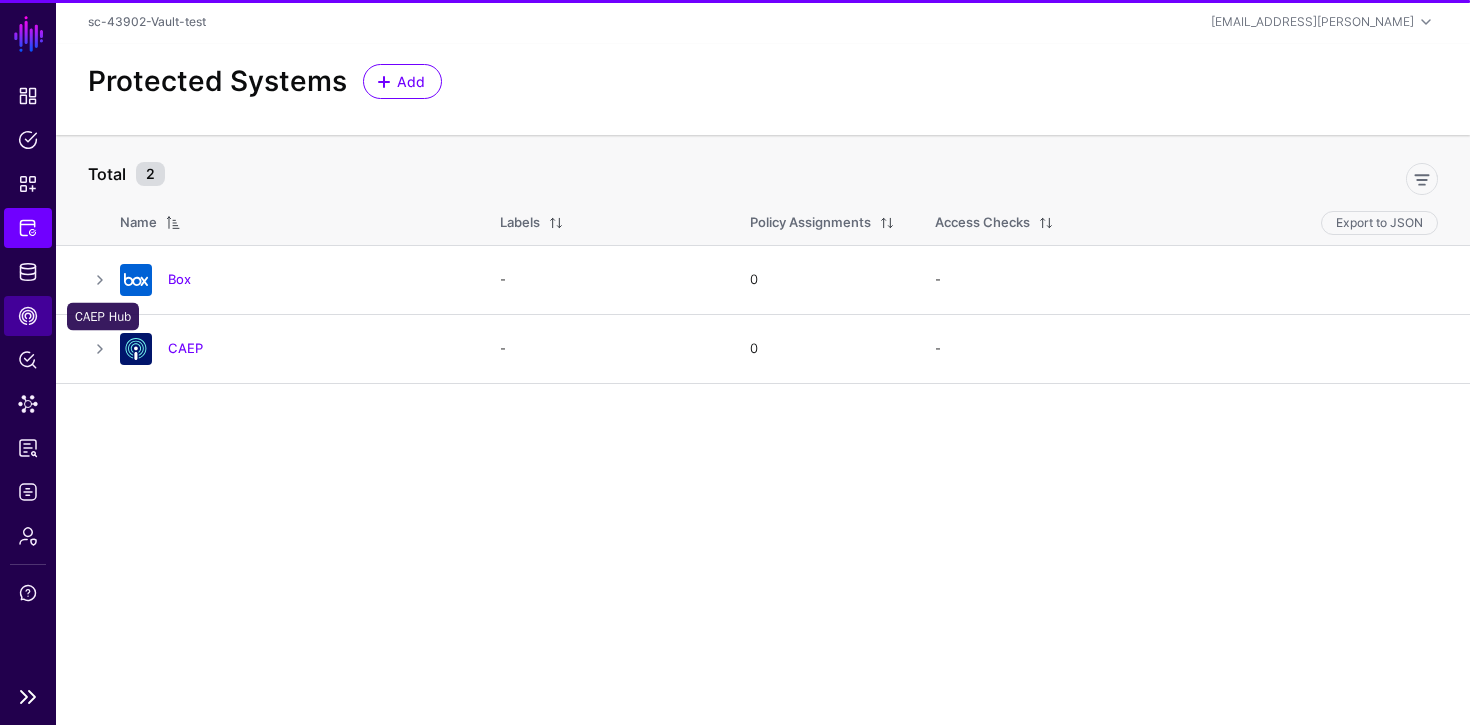 click on "CAEP Hub" 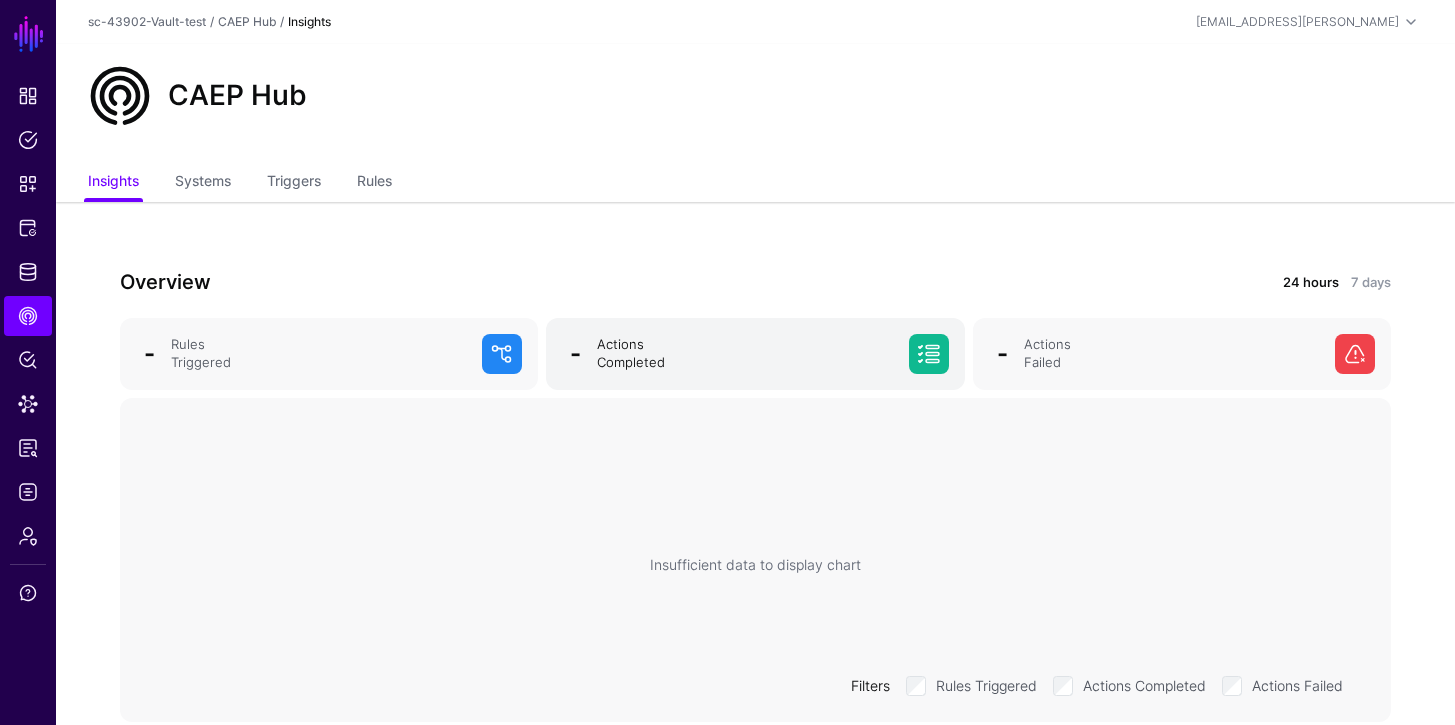 click on "-" 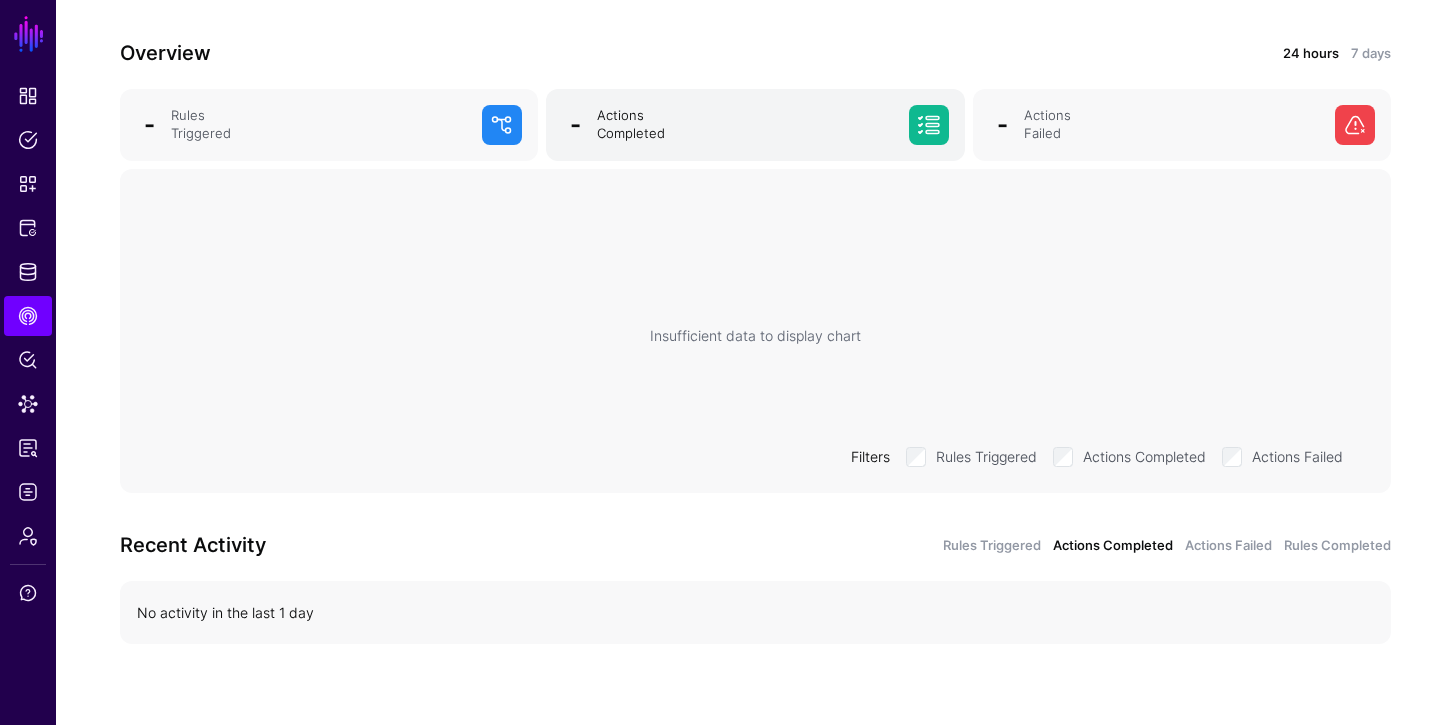 scroll, scrollTop: 248, scrollLeft: 0, axis: vertical 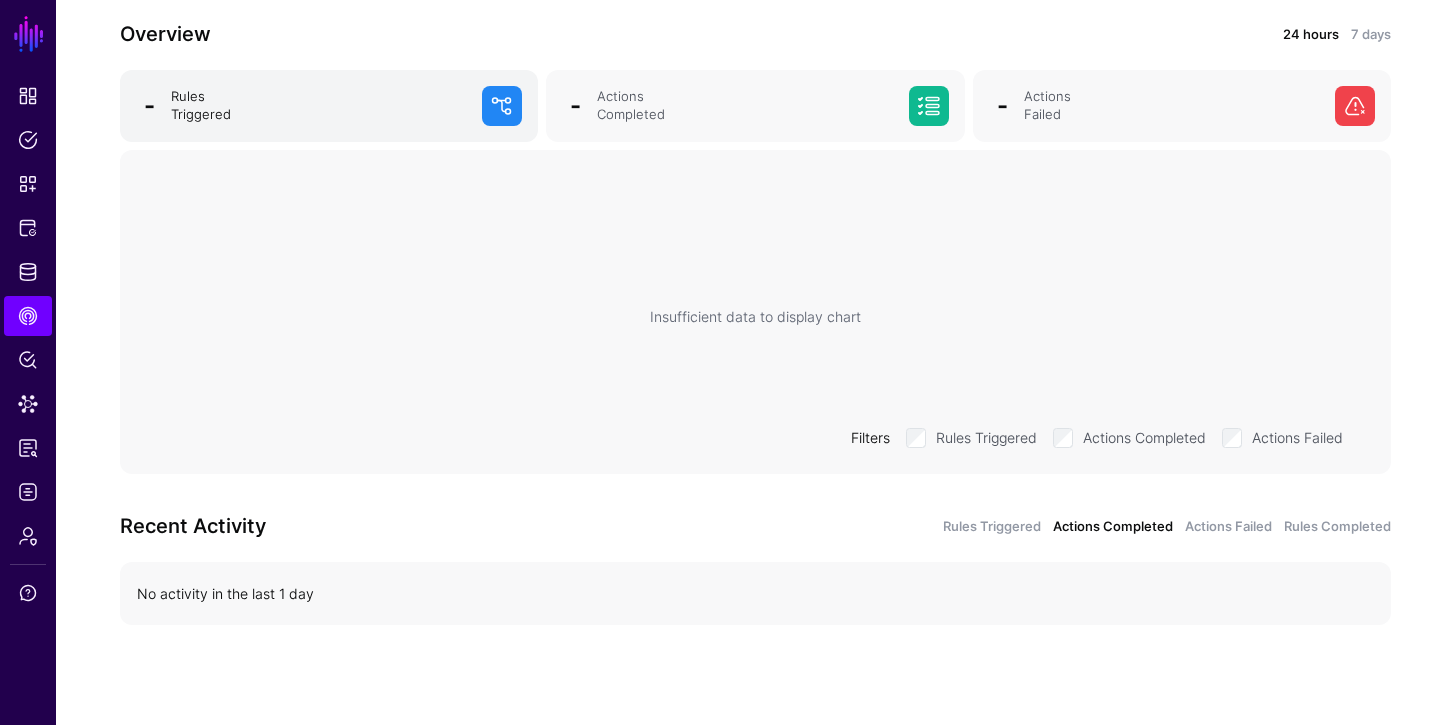 click on "Rules Triggered" 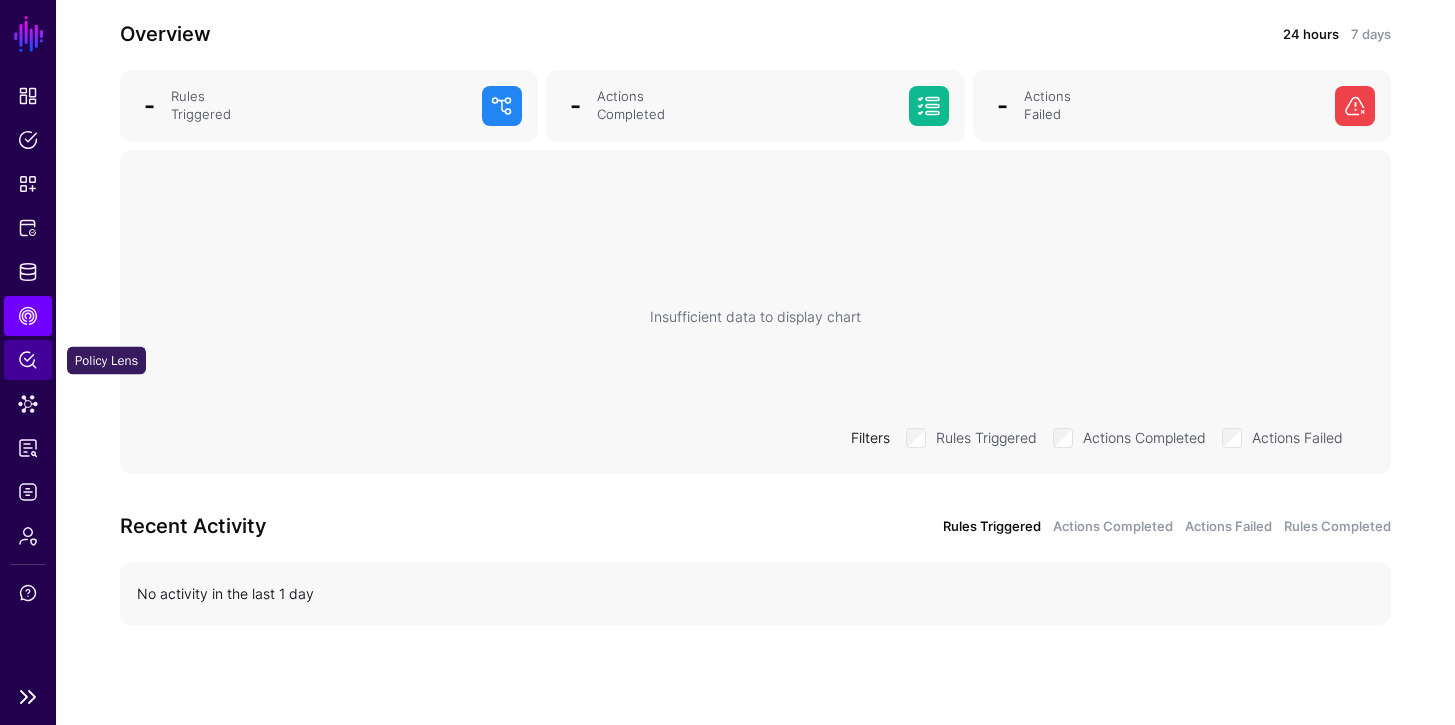 click on "Policy Lens" 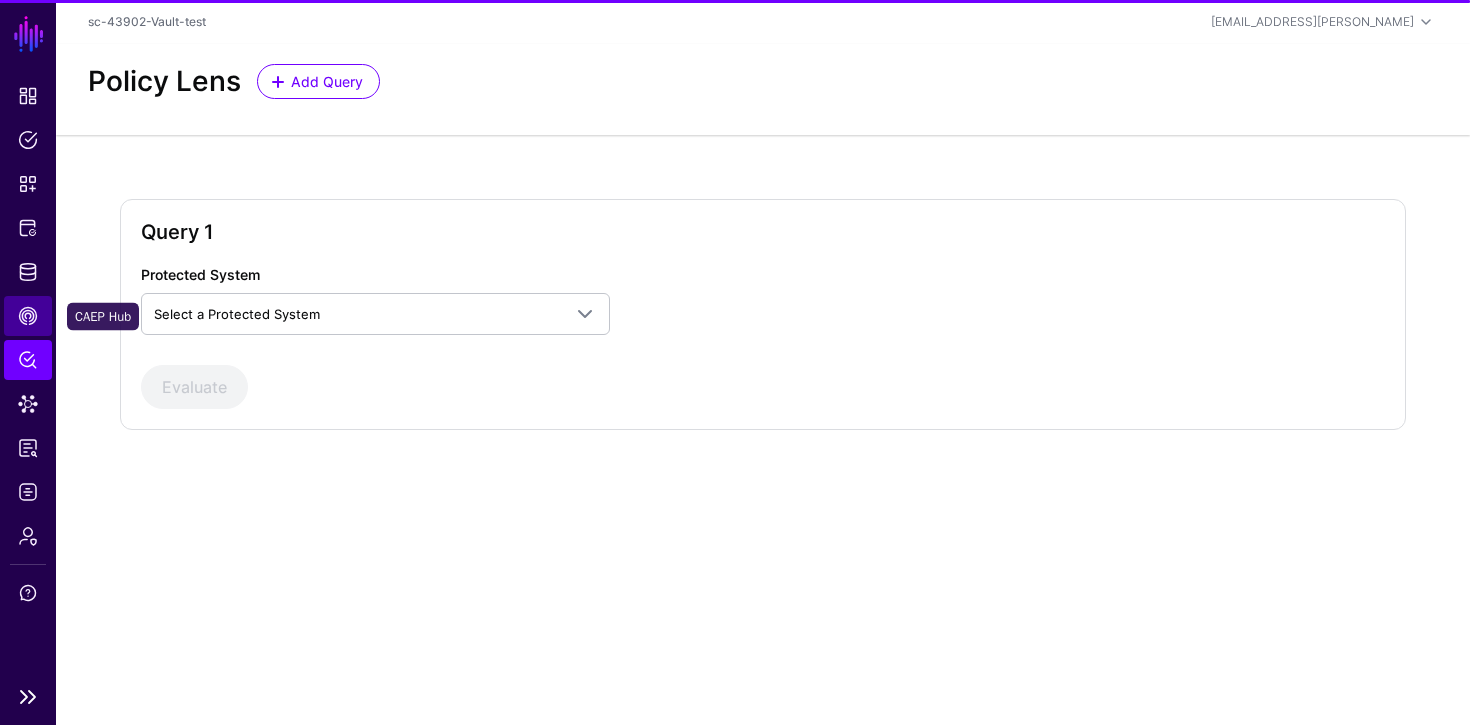 click on "CAEP Hub" 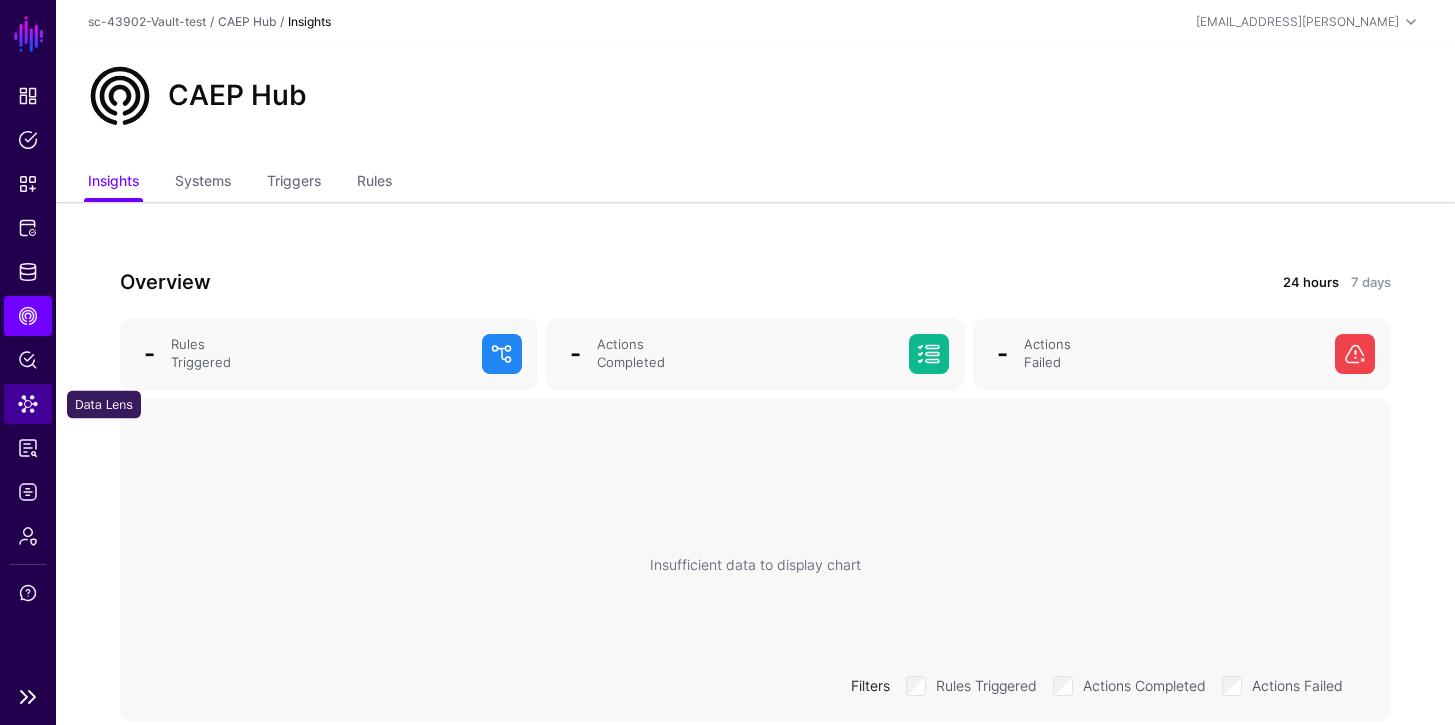 click on "Data Lens" 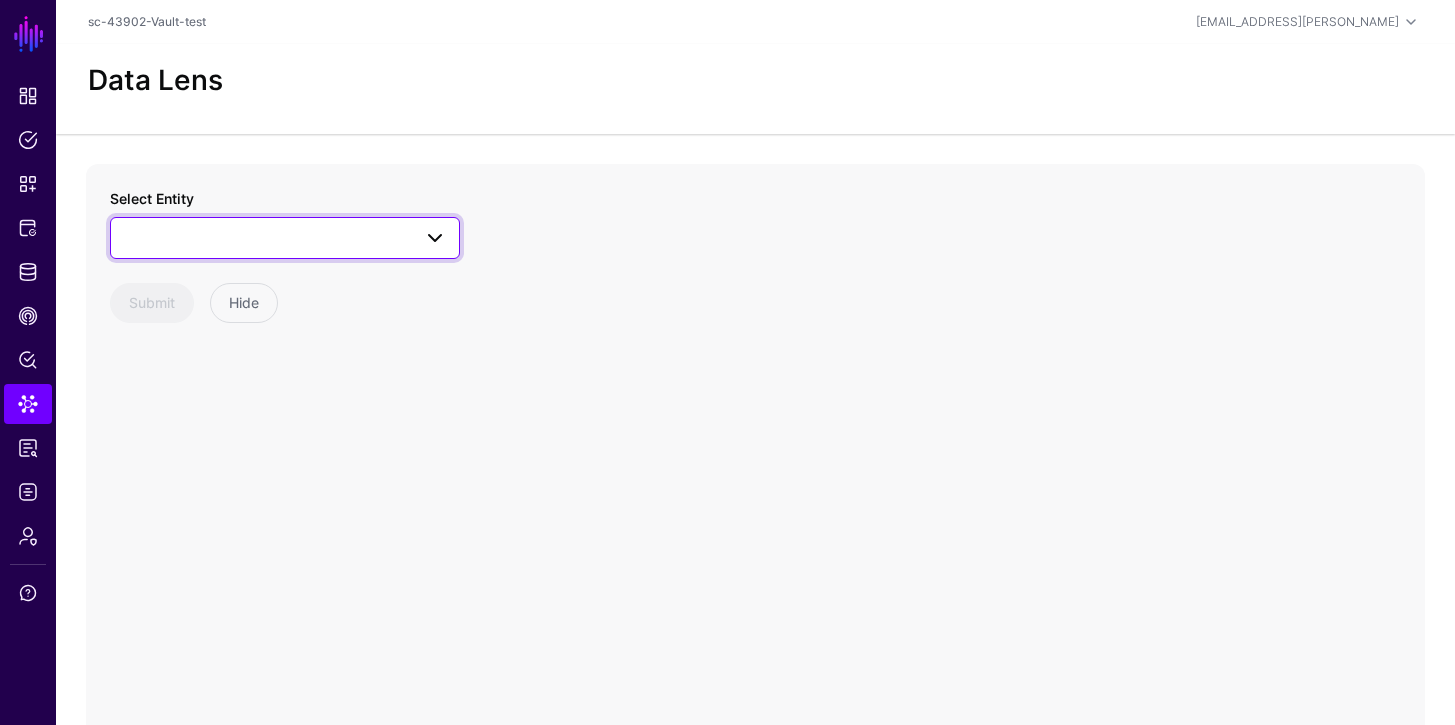 click at bounding box center (285, 238) 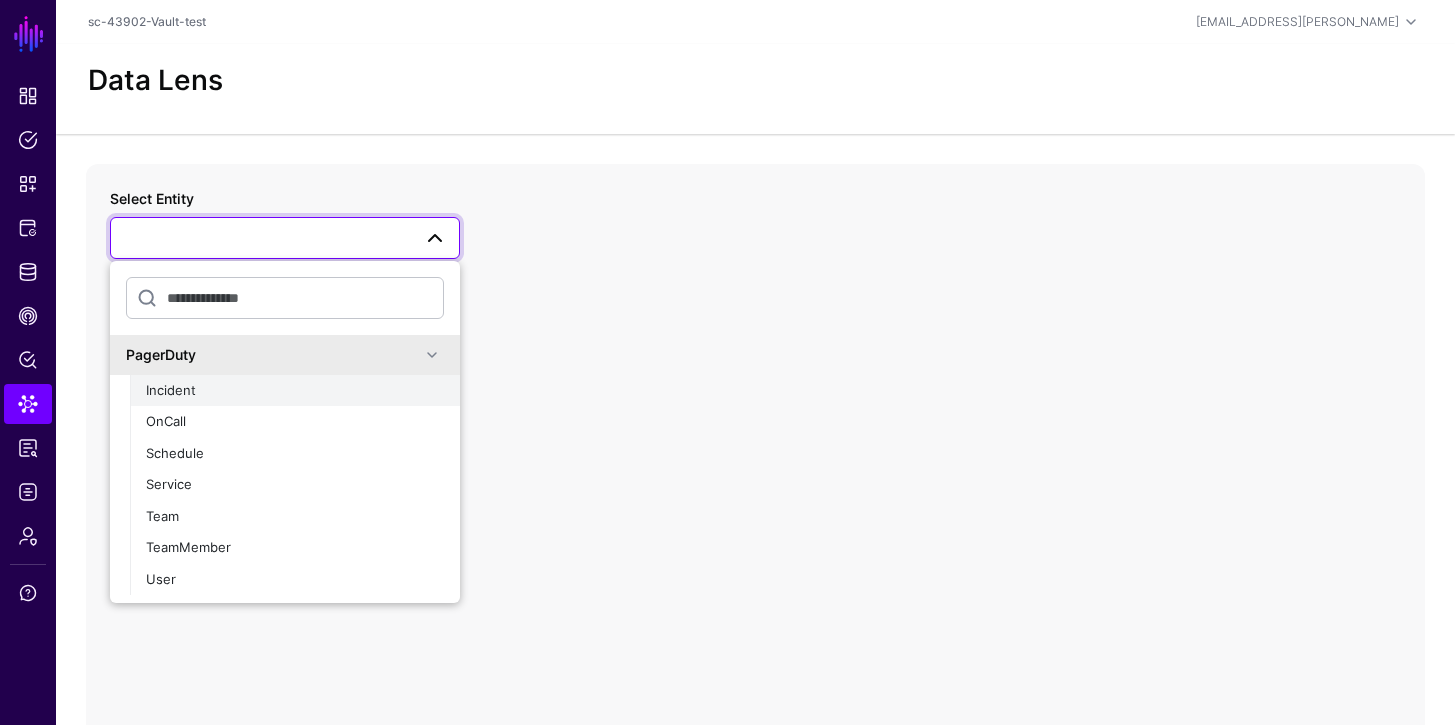 click on "Incident" 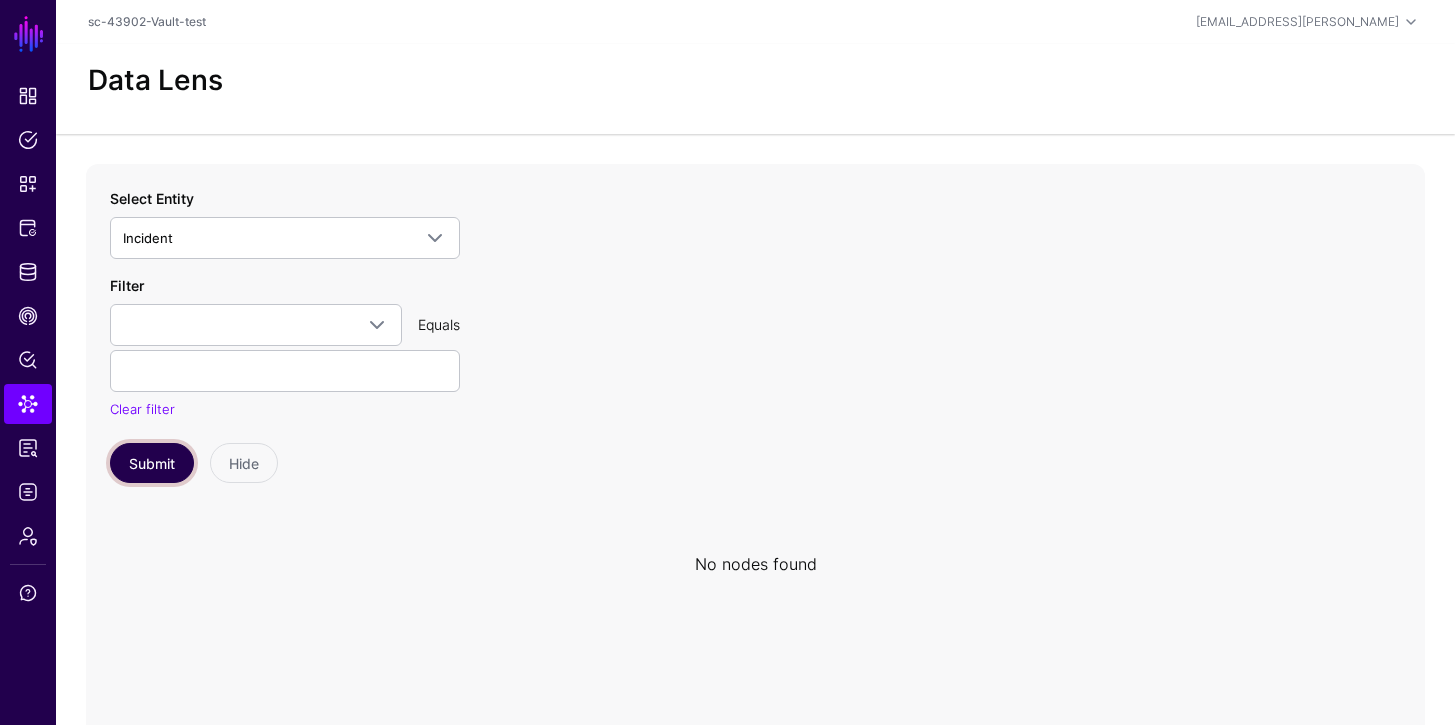 click on "Submit" 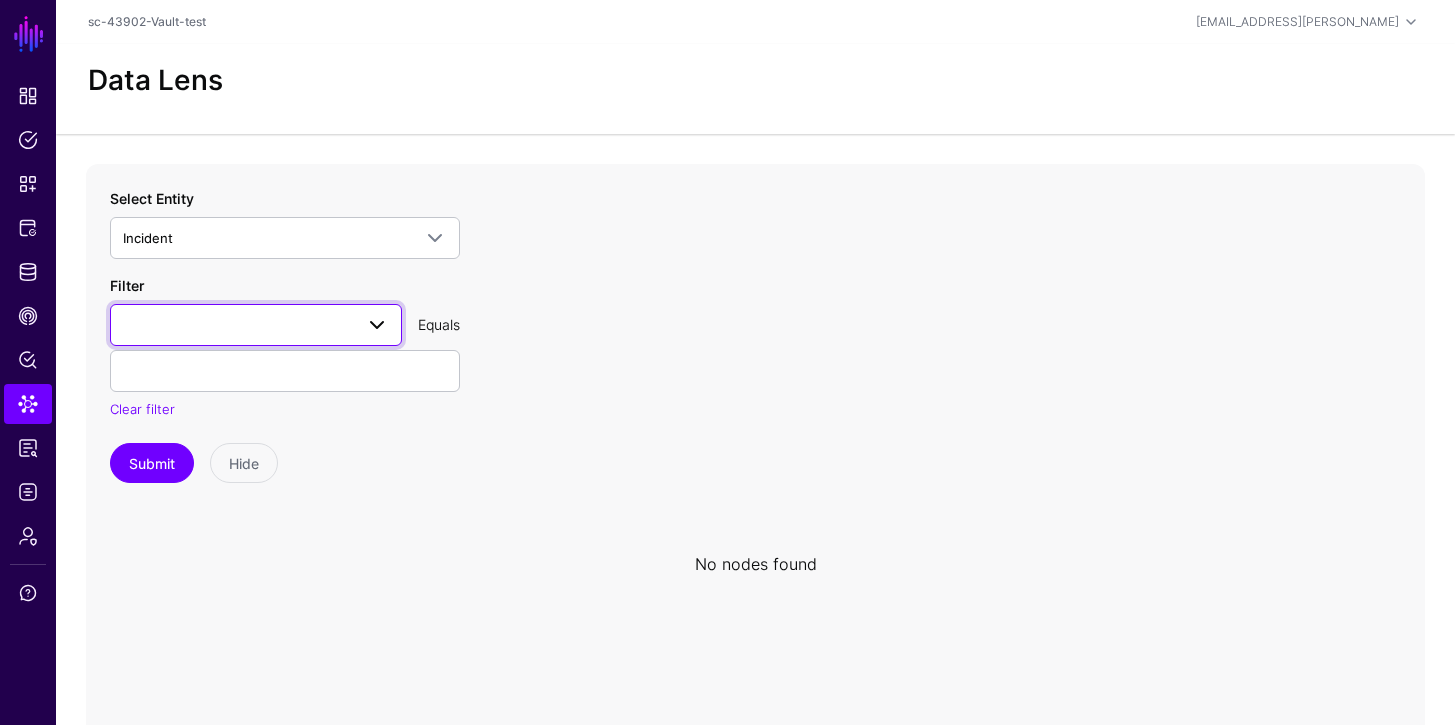 click at bounding box center (256, 325) 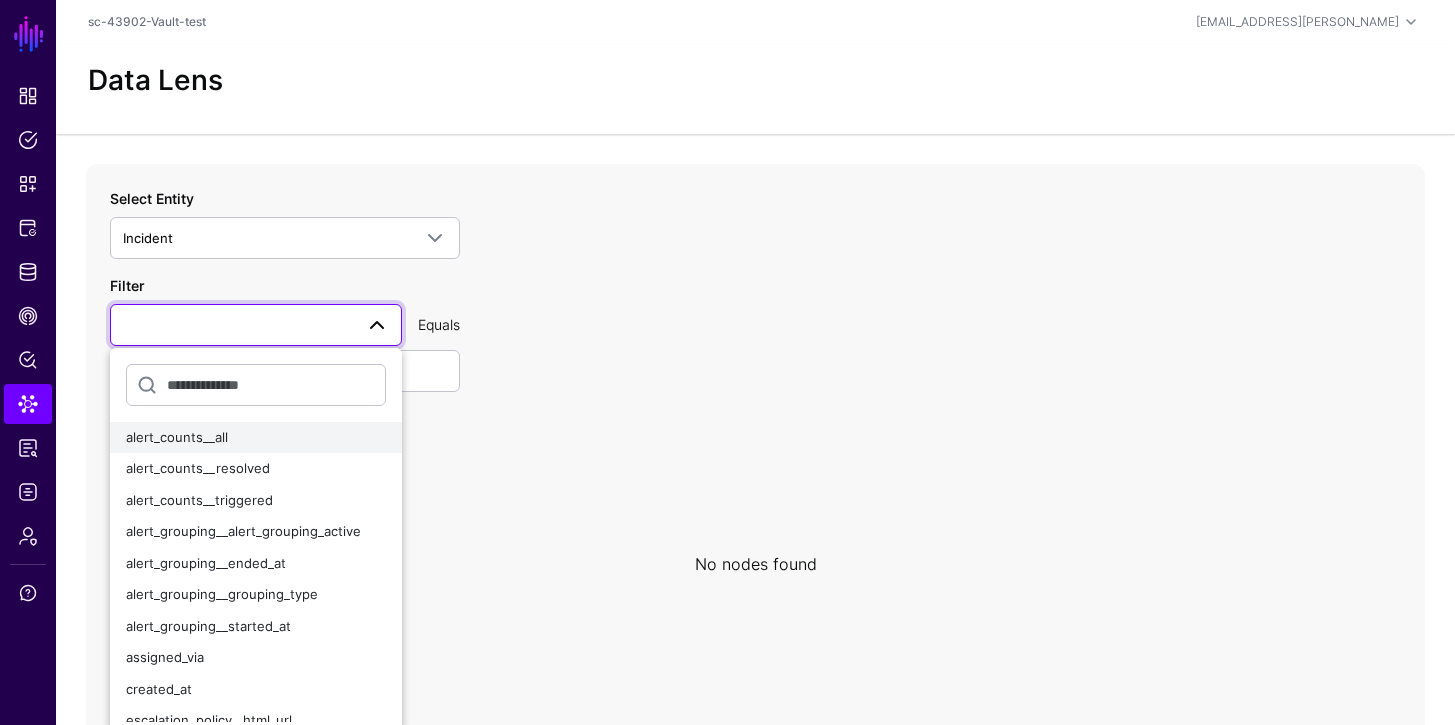 click on "alert_counts__all" 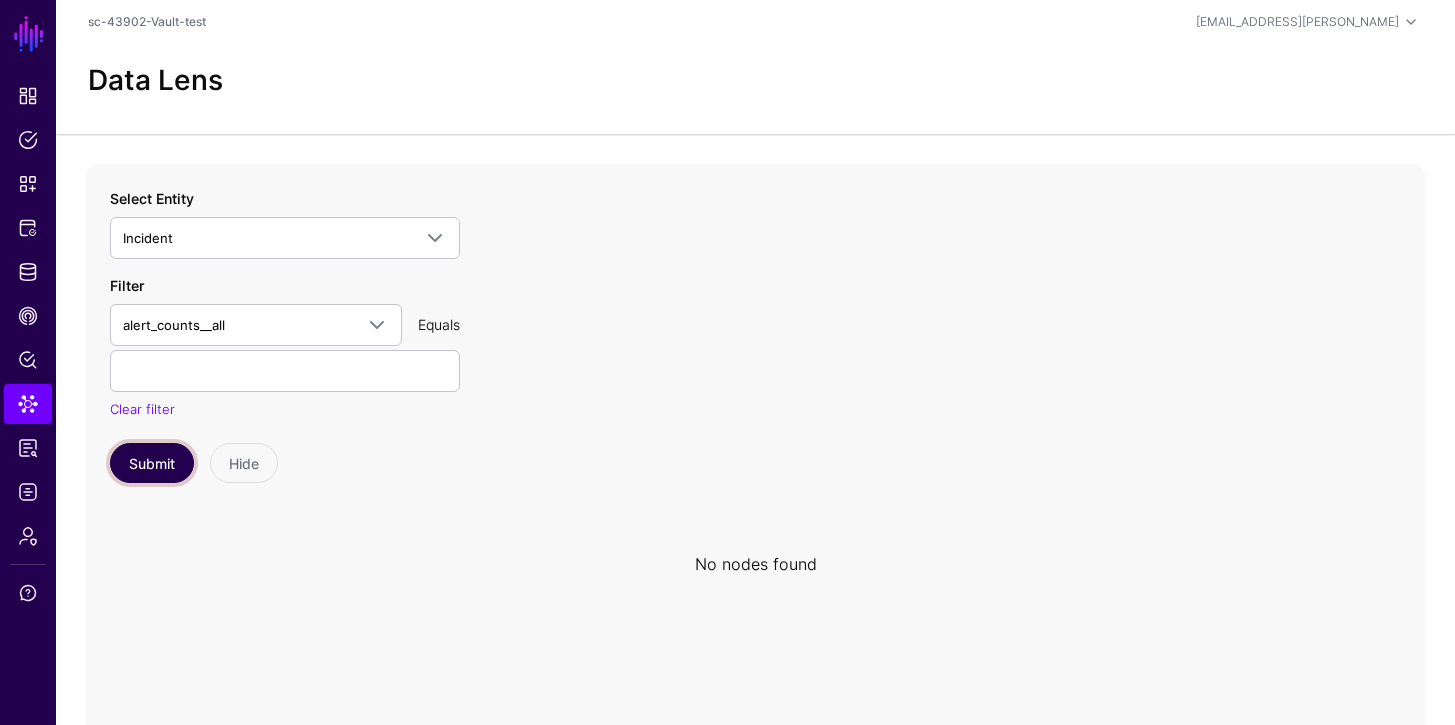 click on "Submit" 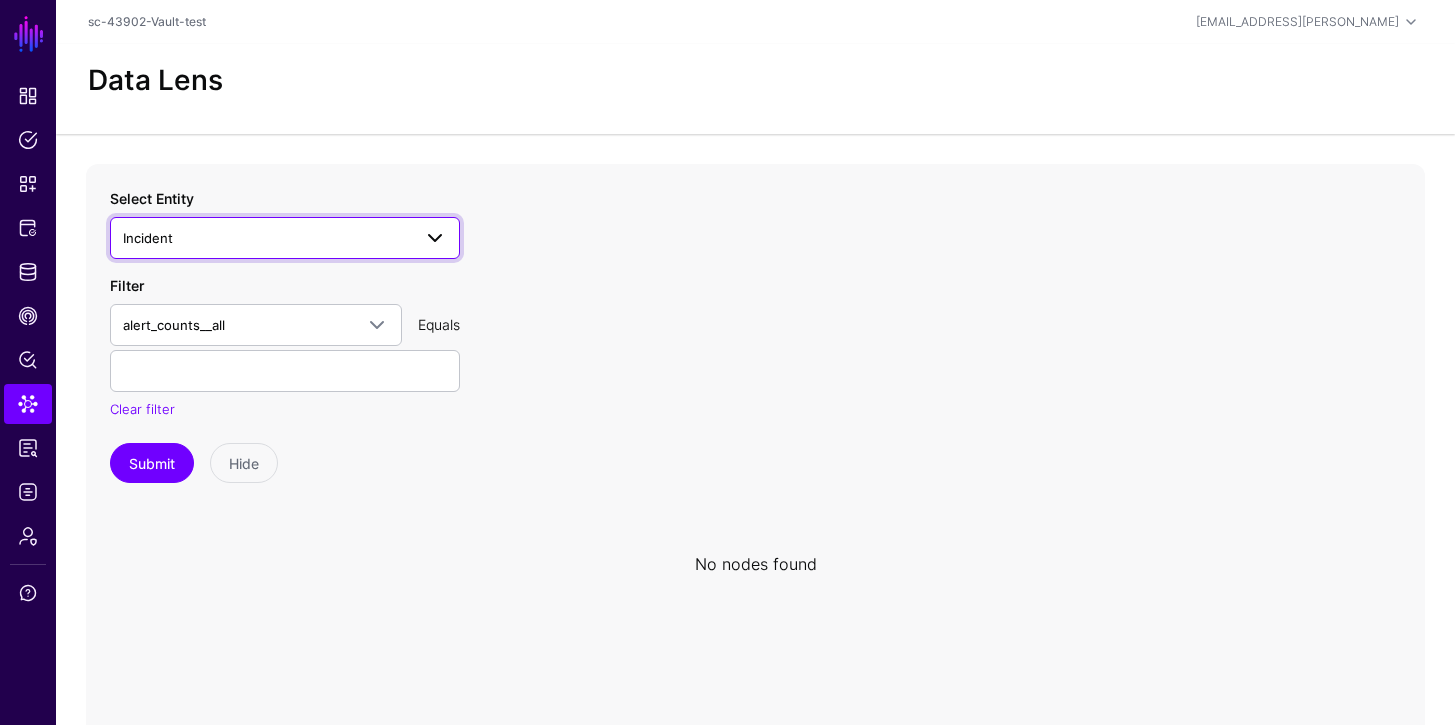 click on "Incident" at bounding box center [267, 238] 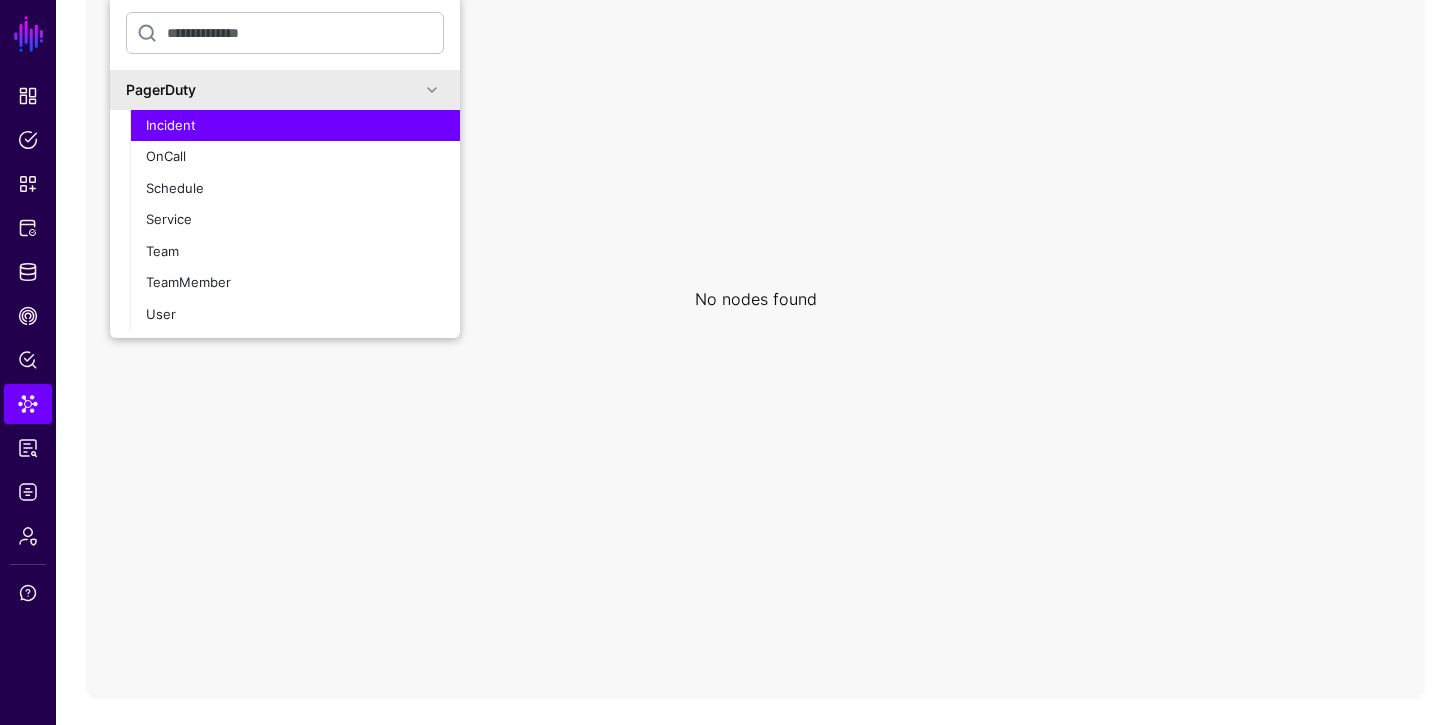 scroll, scrollTop: 266, scrollLeft: 0, axis: vertical 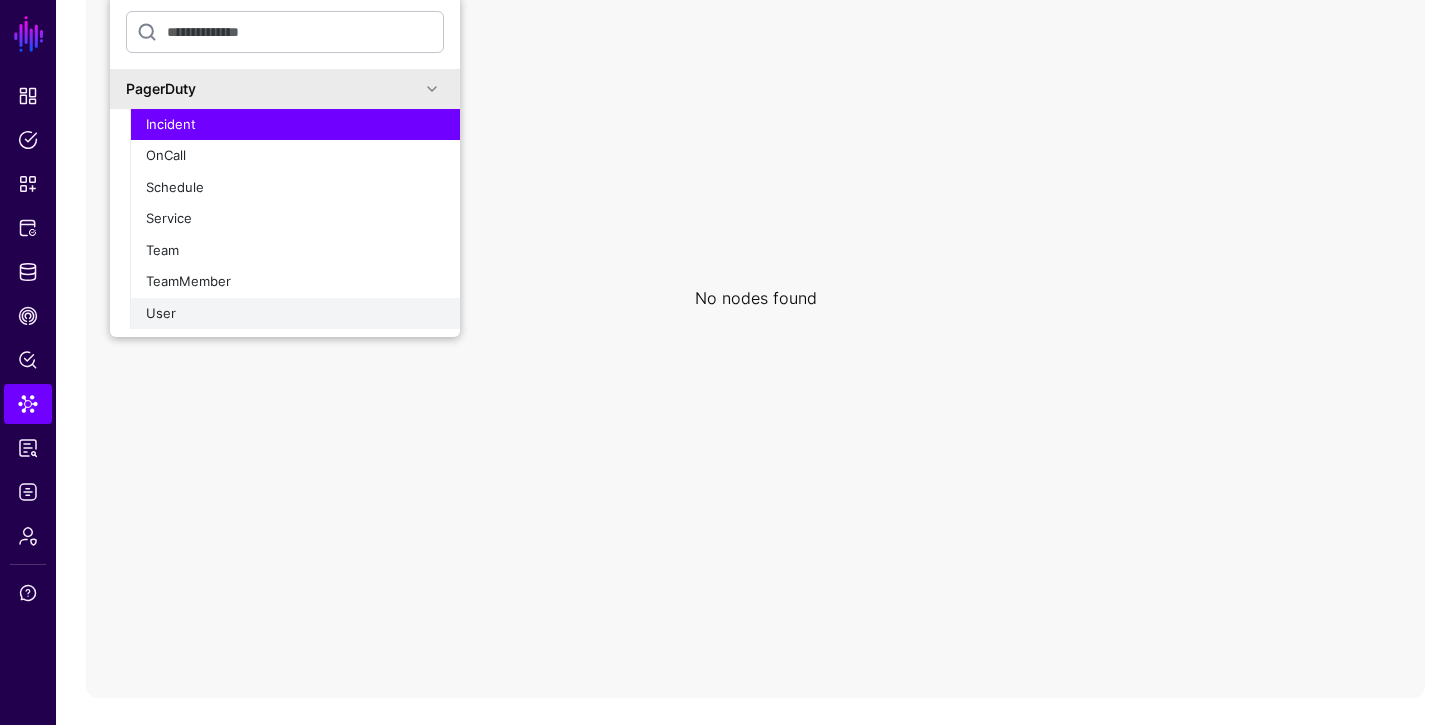click on "User" 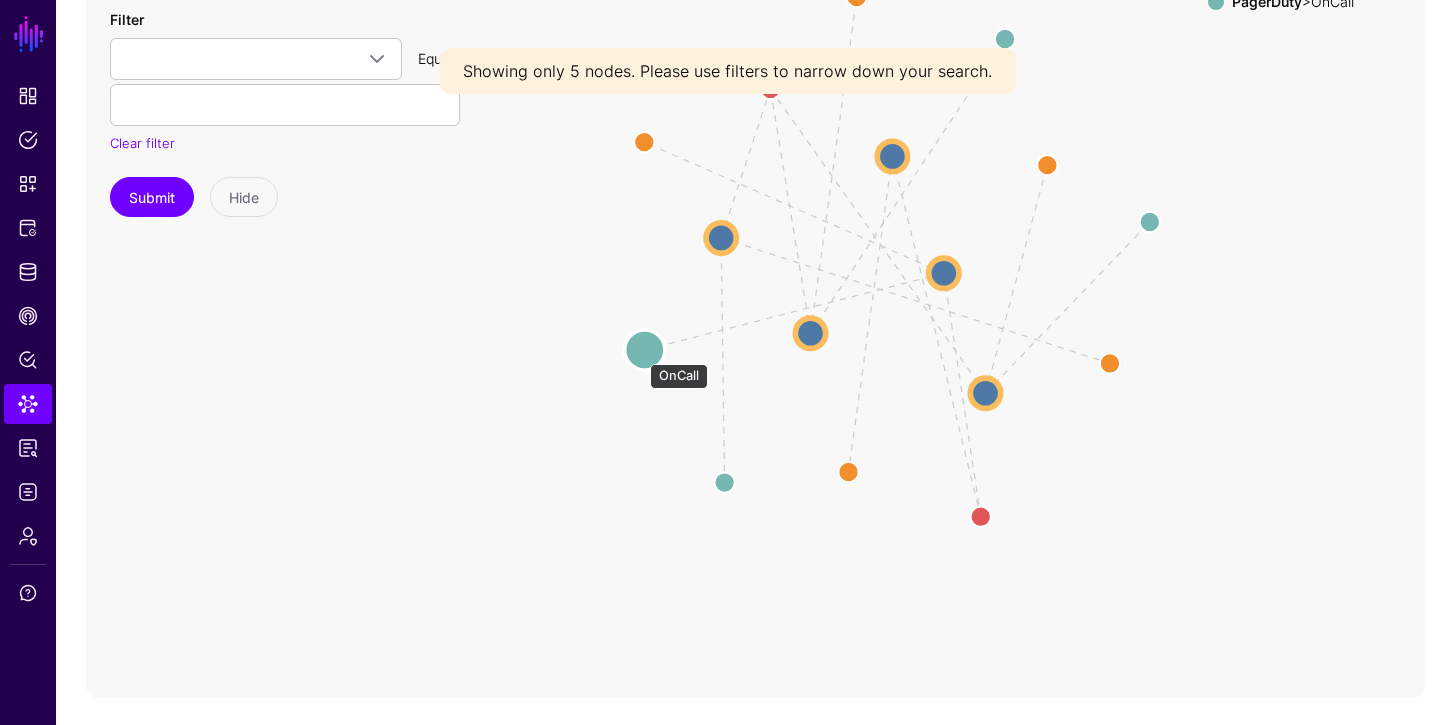 click 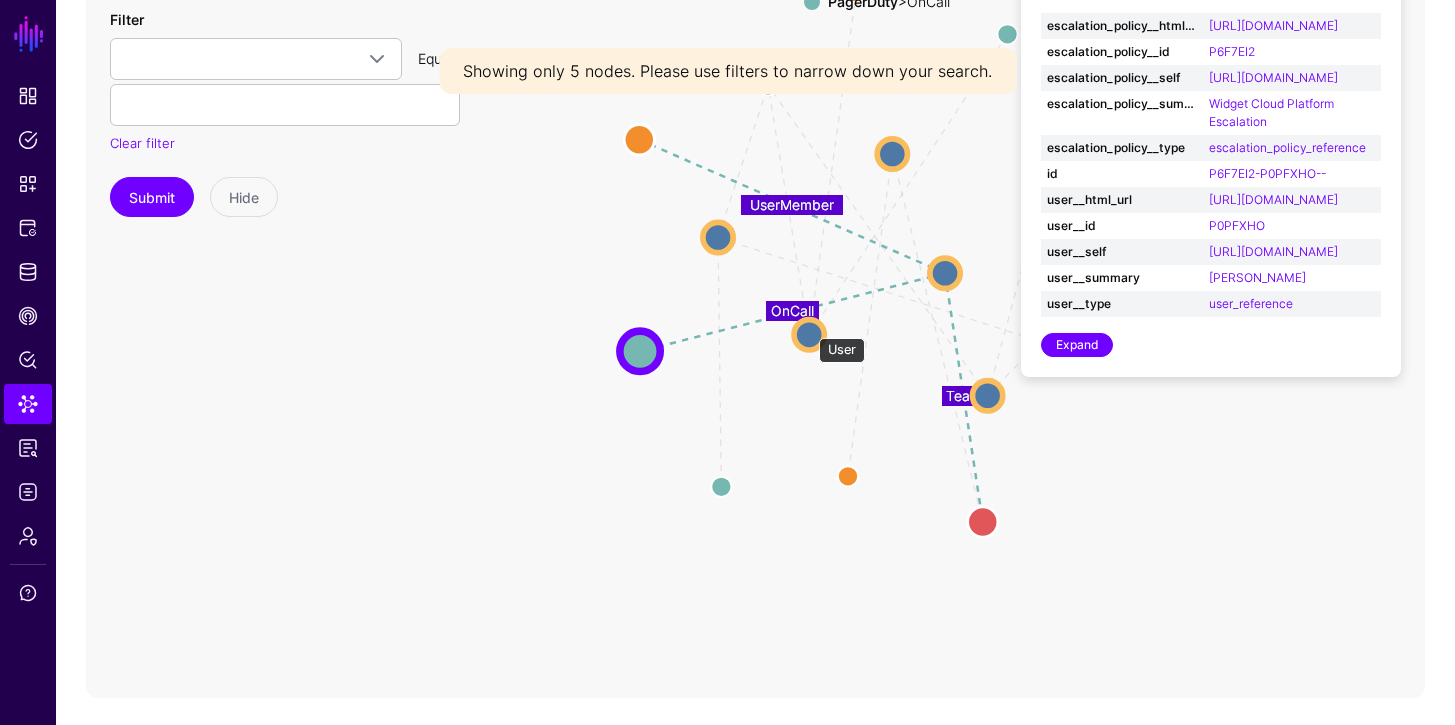 click 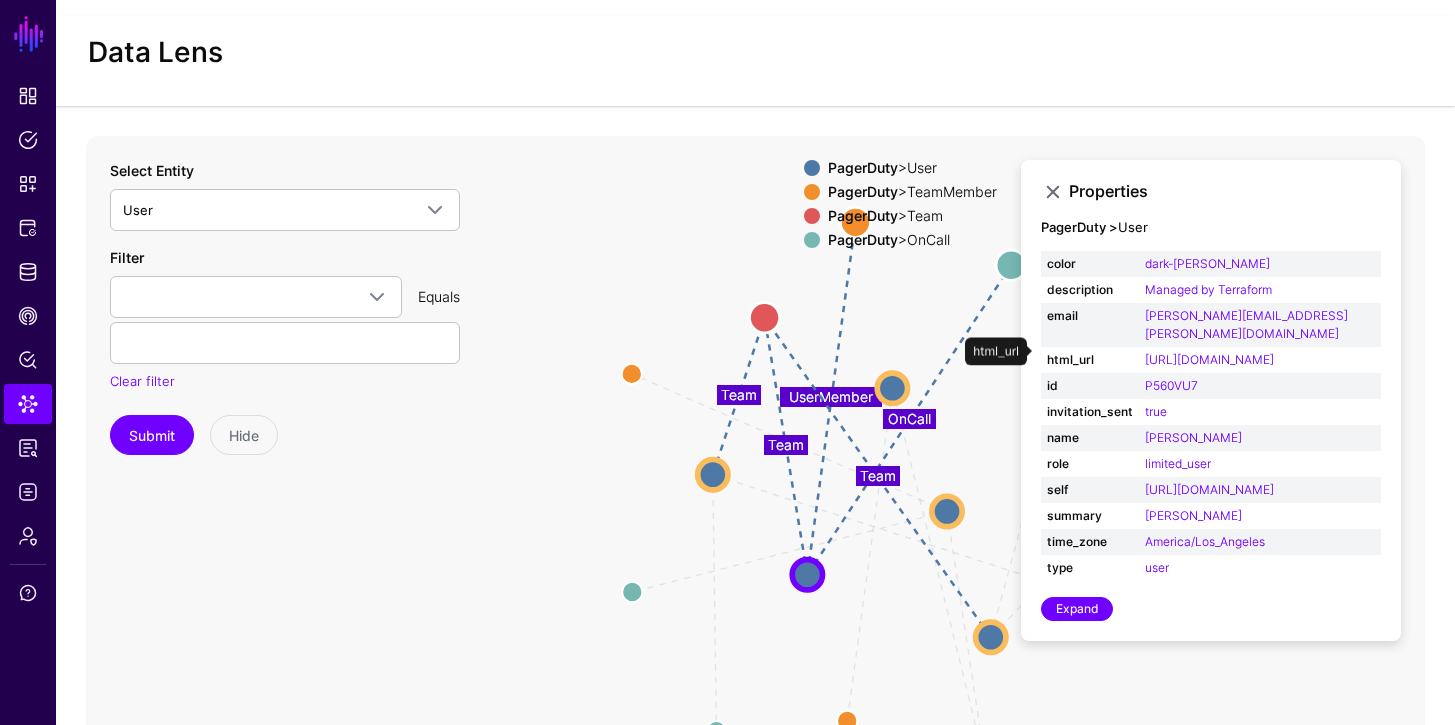 scroll, scrollTop: 28, scrollLeft: 0, axis: vertical 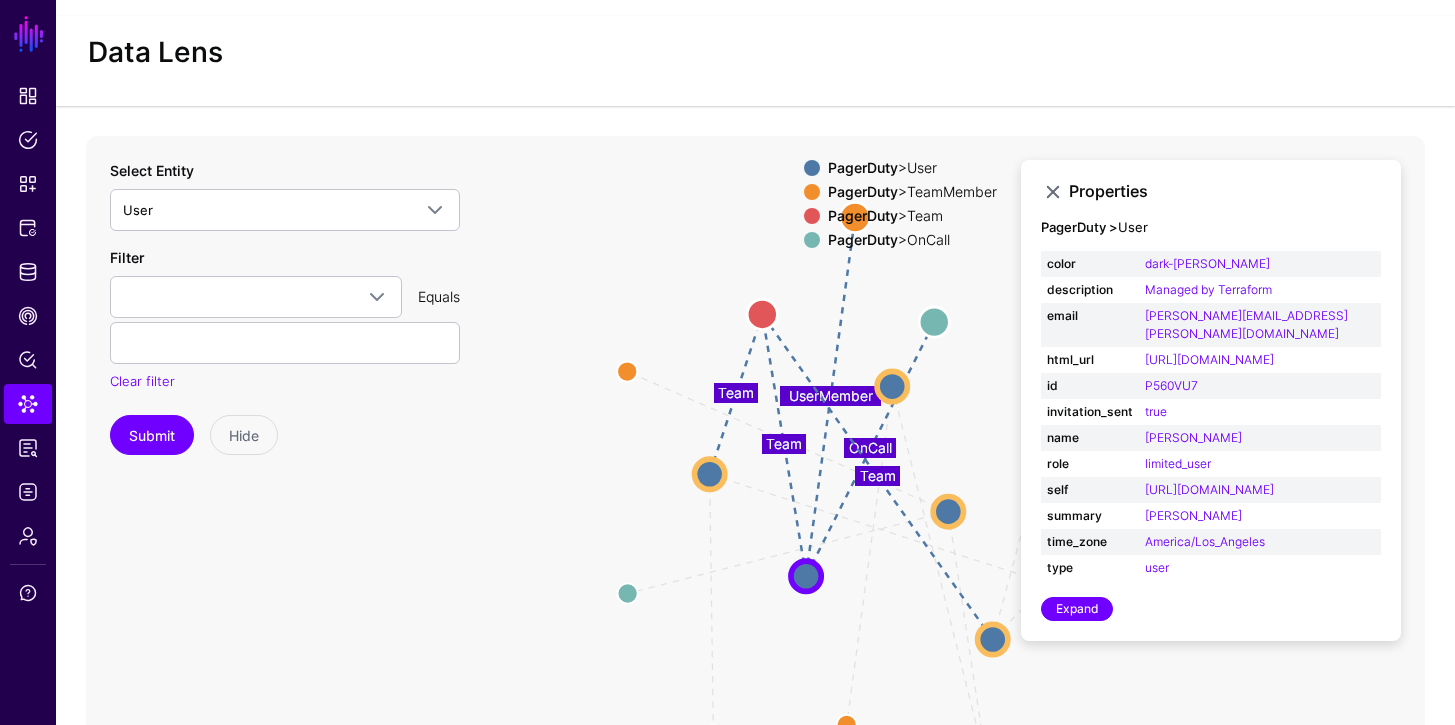 drag, startPoint x: 1012, startPoint y: 271, endPoint x: 935, endPoint y: 328, distance: 95.80188 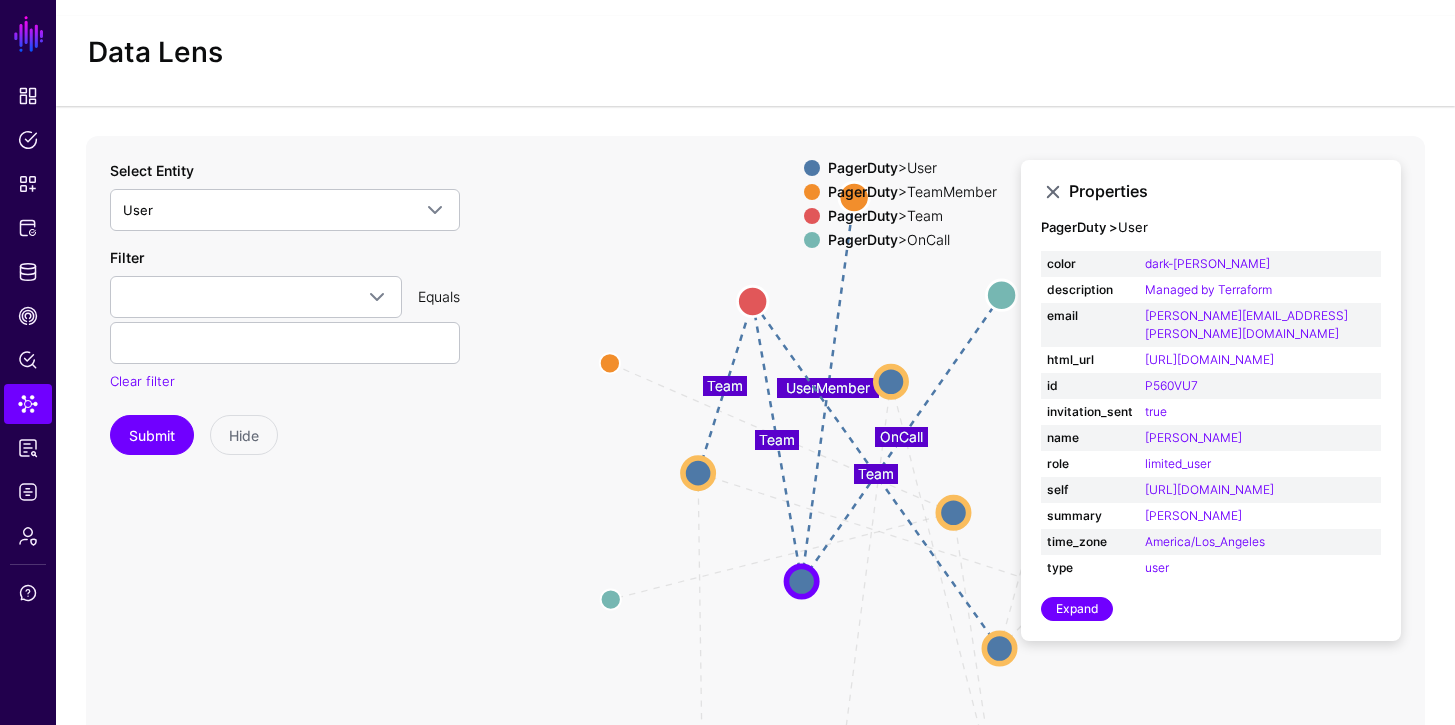 drag, startPoint x: 934, startPoint y: 326, endPoint x: 997, endPoint y: 308, distance: 65.52099 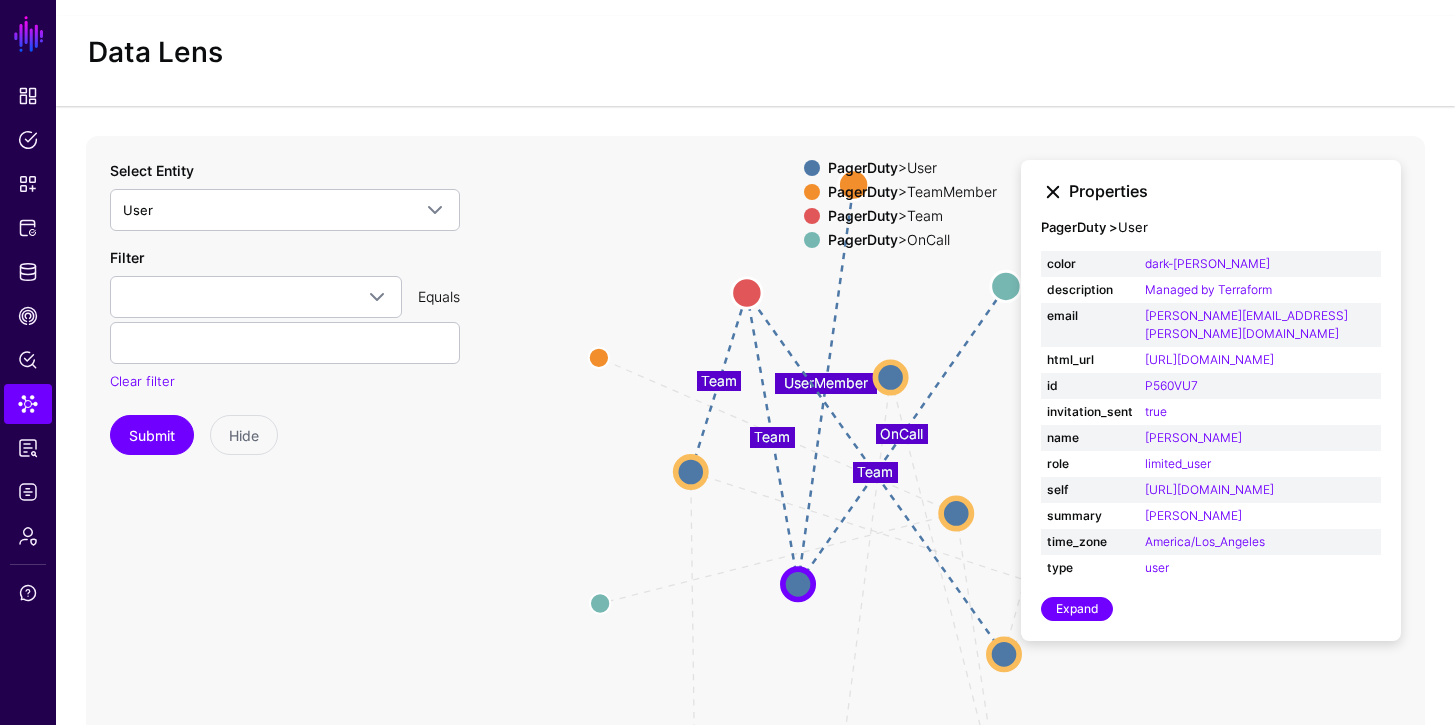 click at bounding box center (1053, 192) 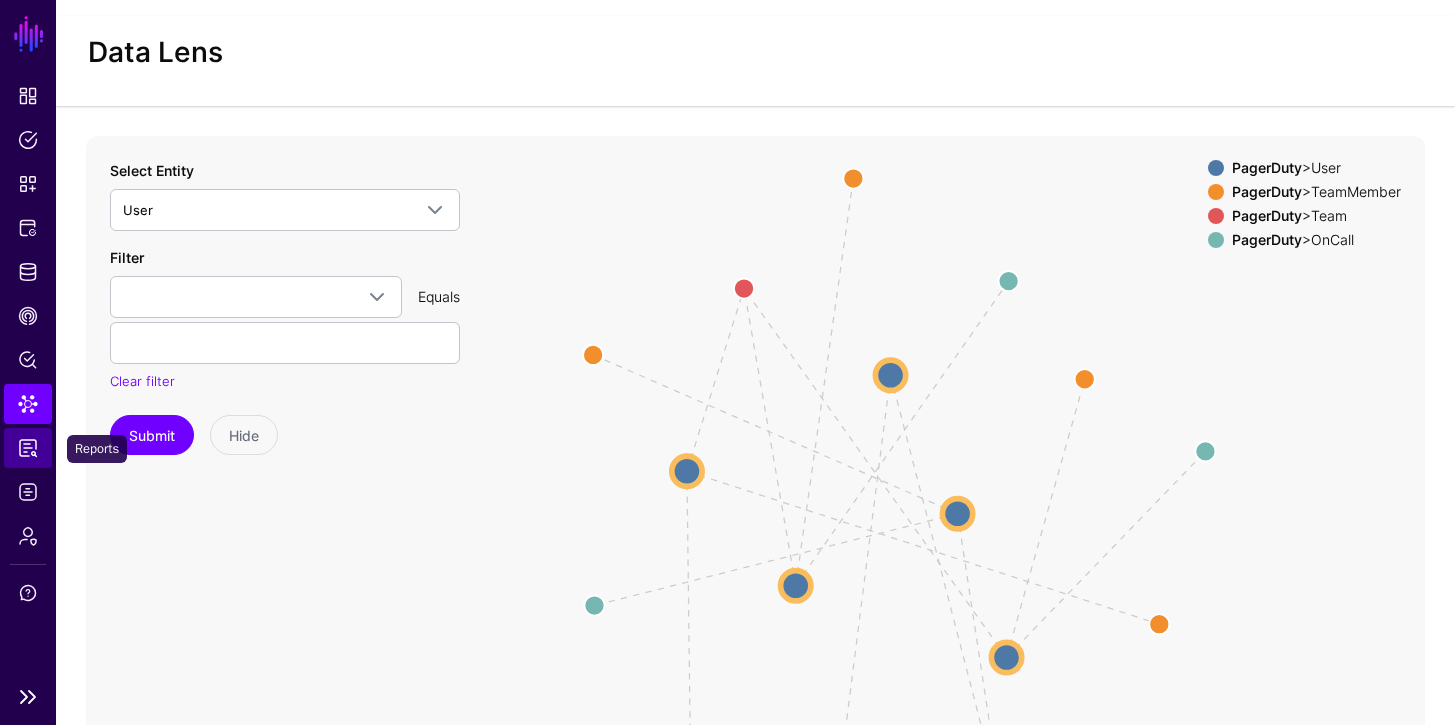 click on "Reports" 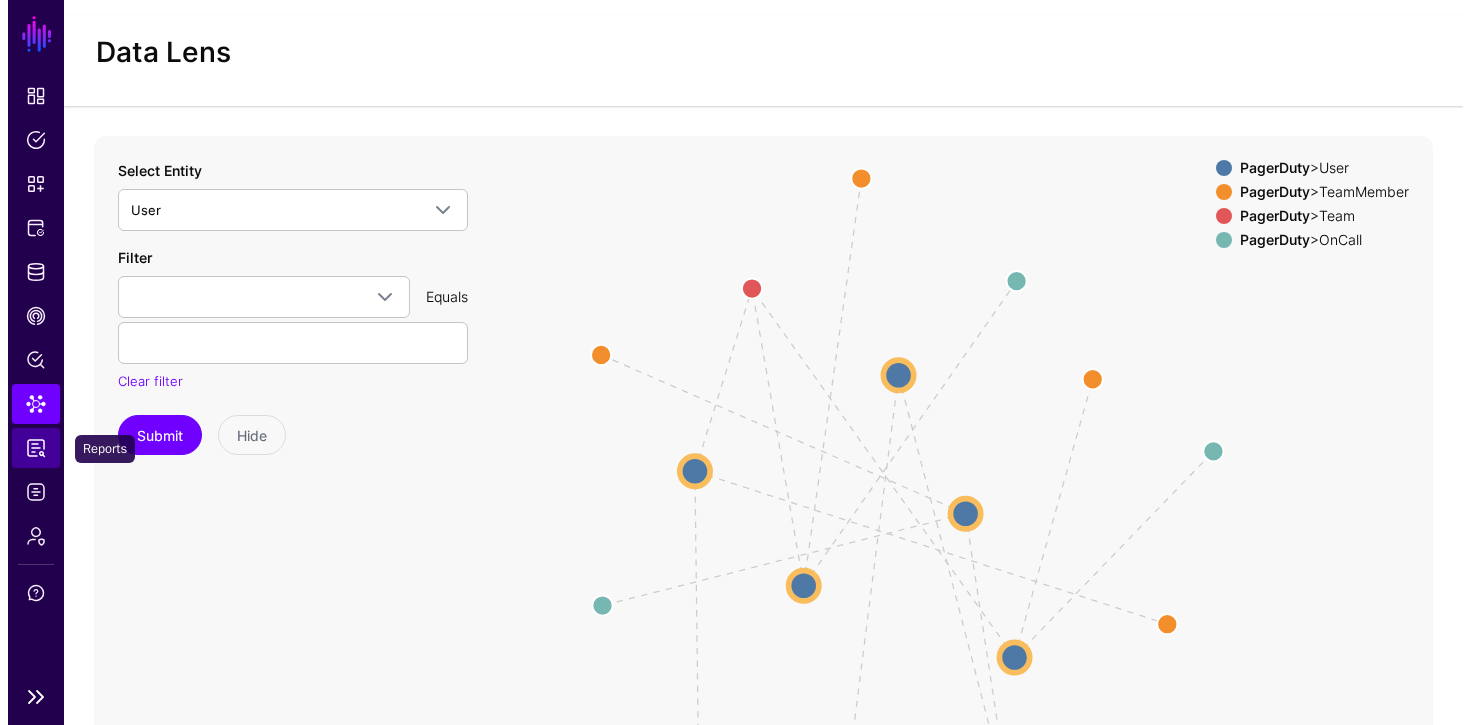 scroll, scrollTop: 0, scrollLeft: 0, axis: both 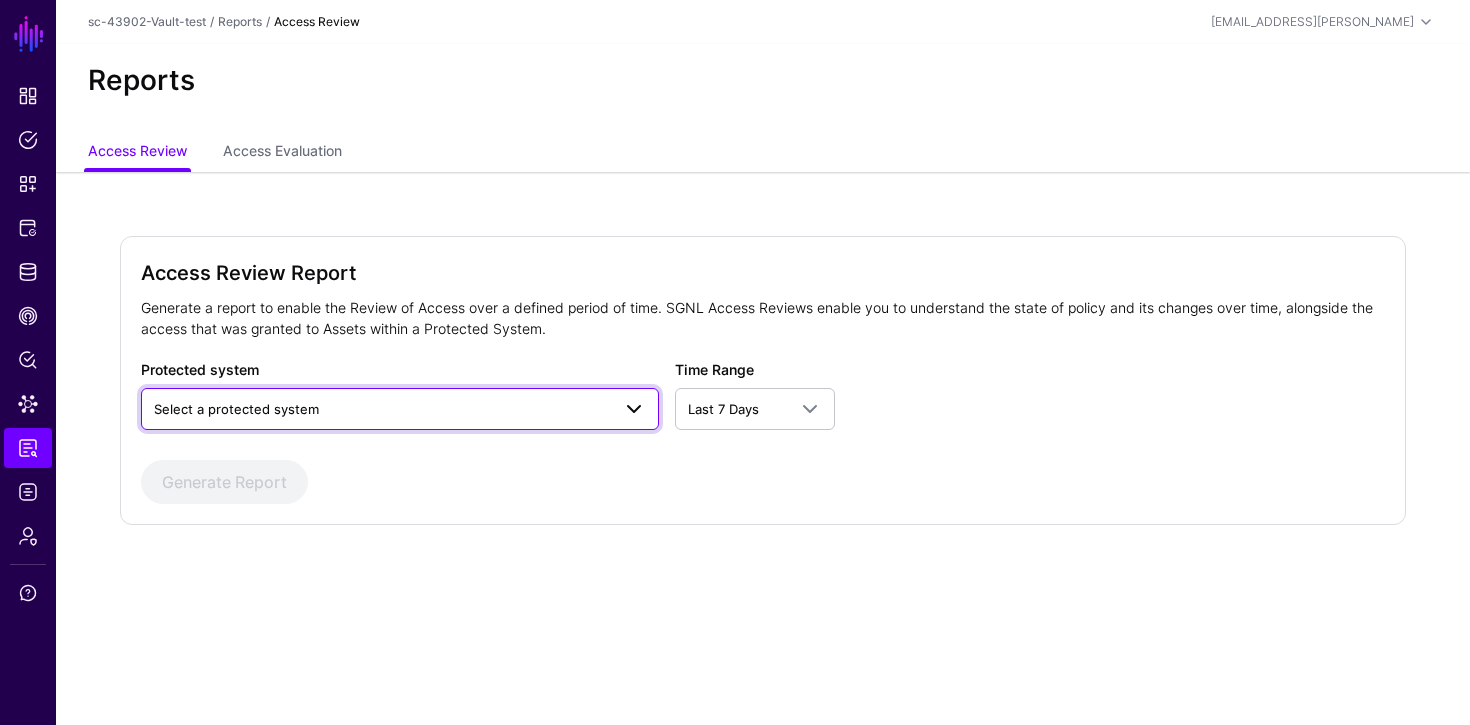 click on "Select a protected system" at bounding box center (236, 409) 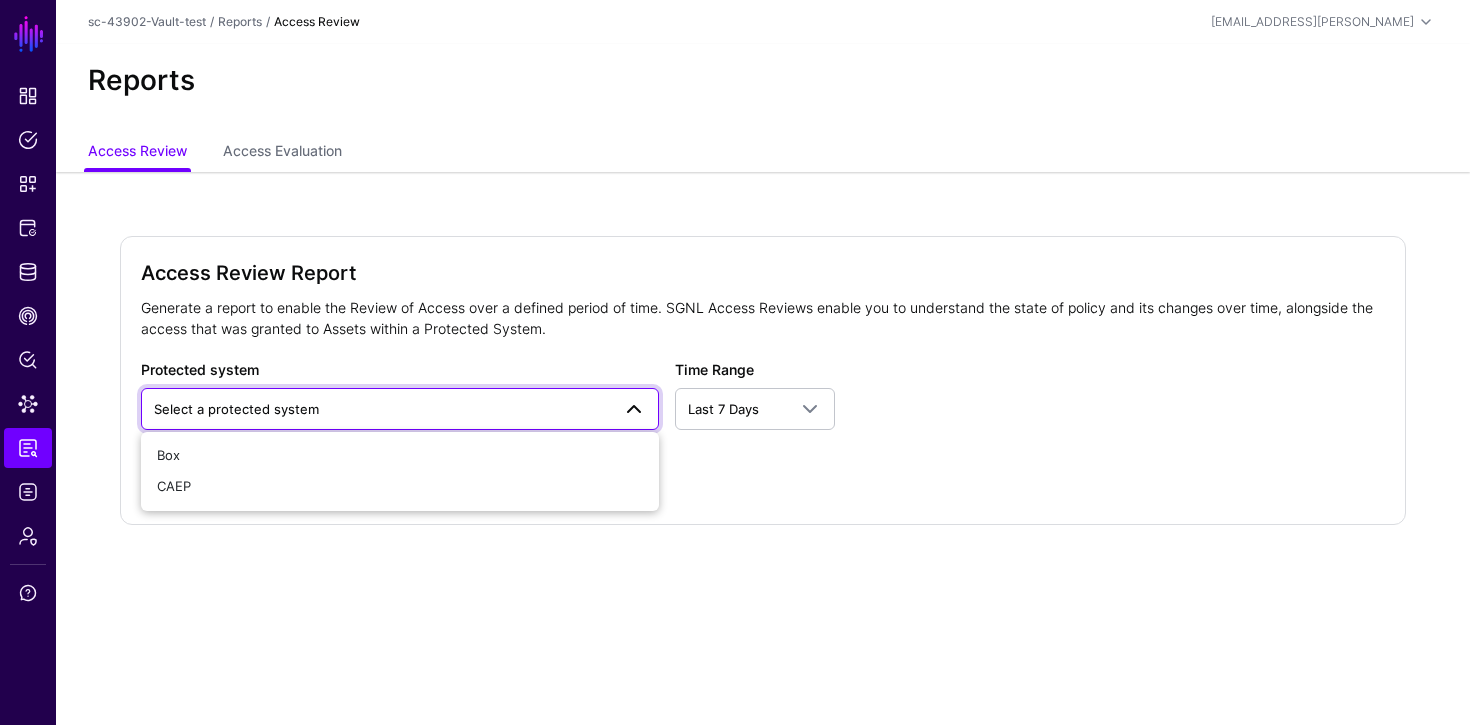click on "Select a protected system" at bounding box center [236, 409] 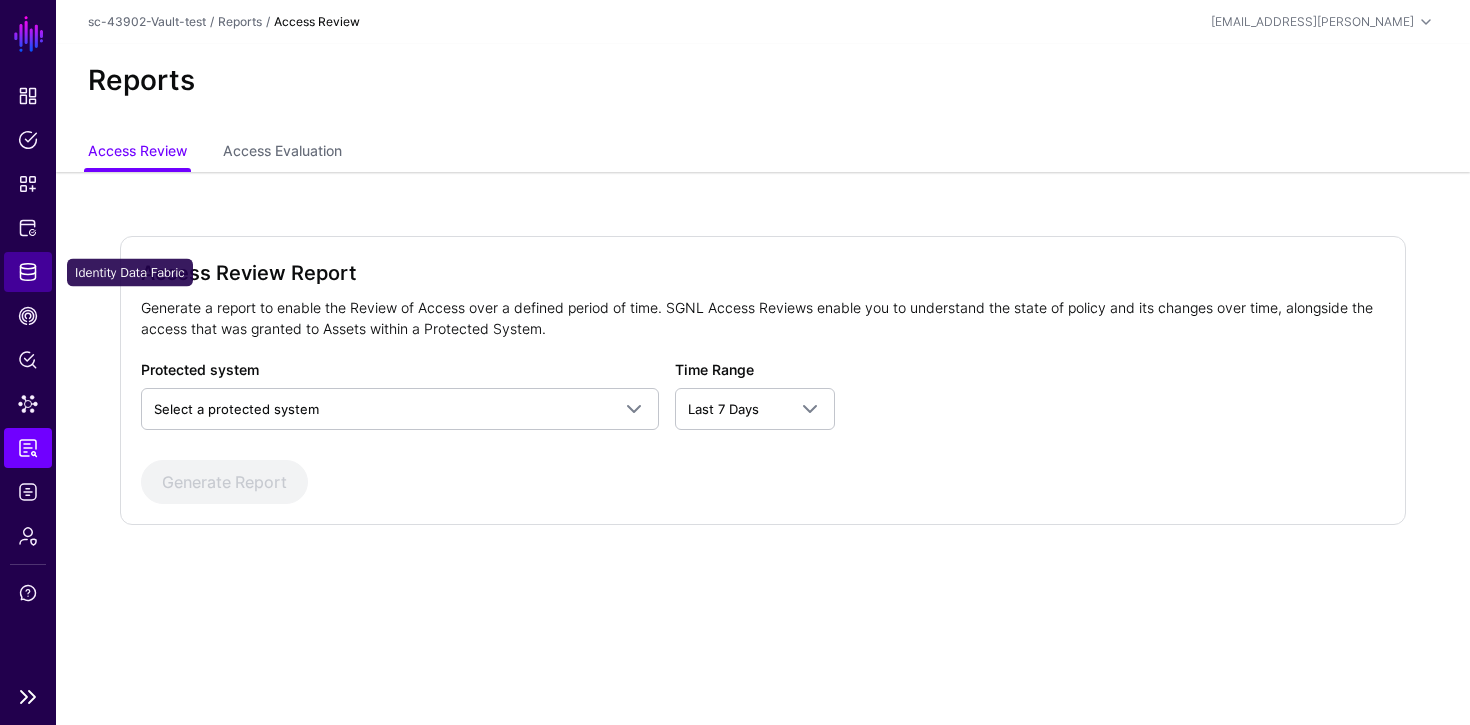 click on "Identity Data Fabric" 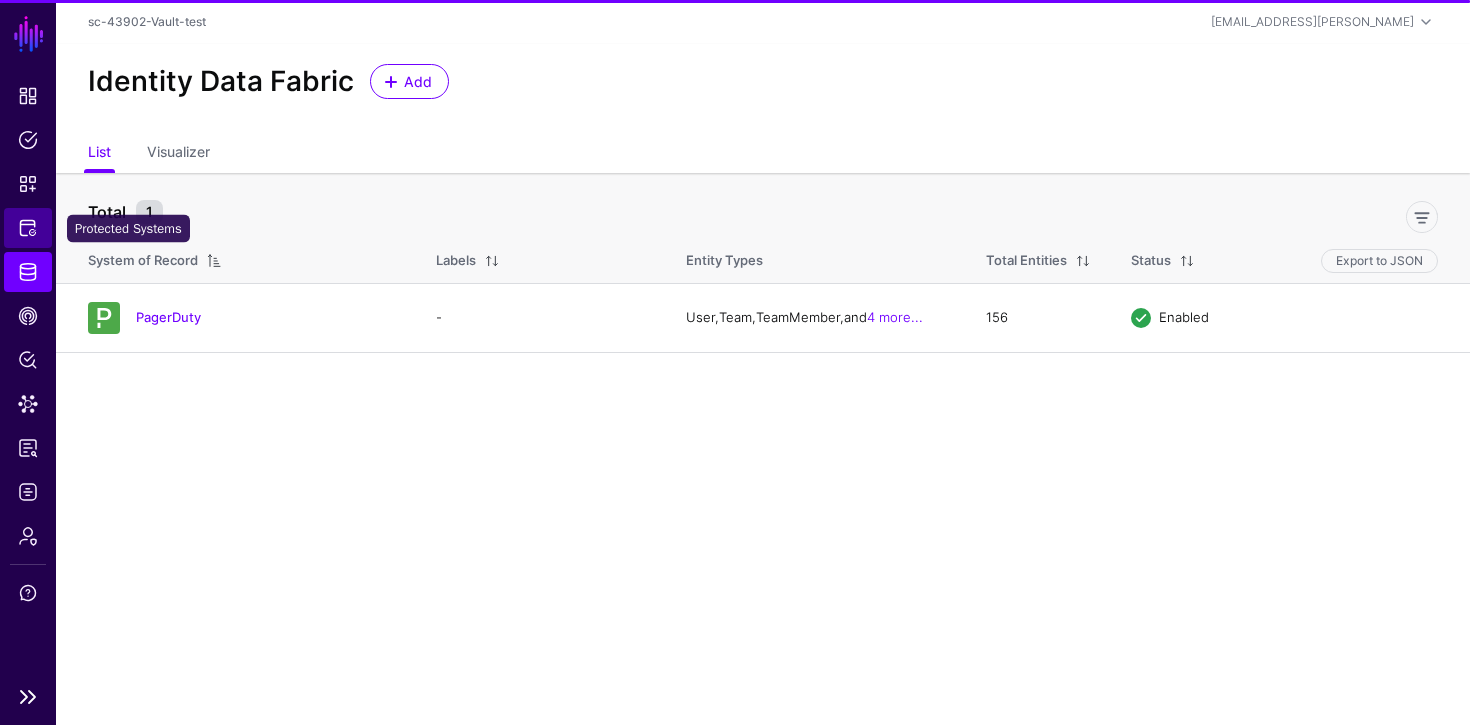 click on "Protected Systems" 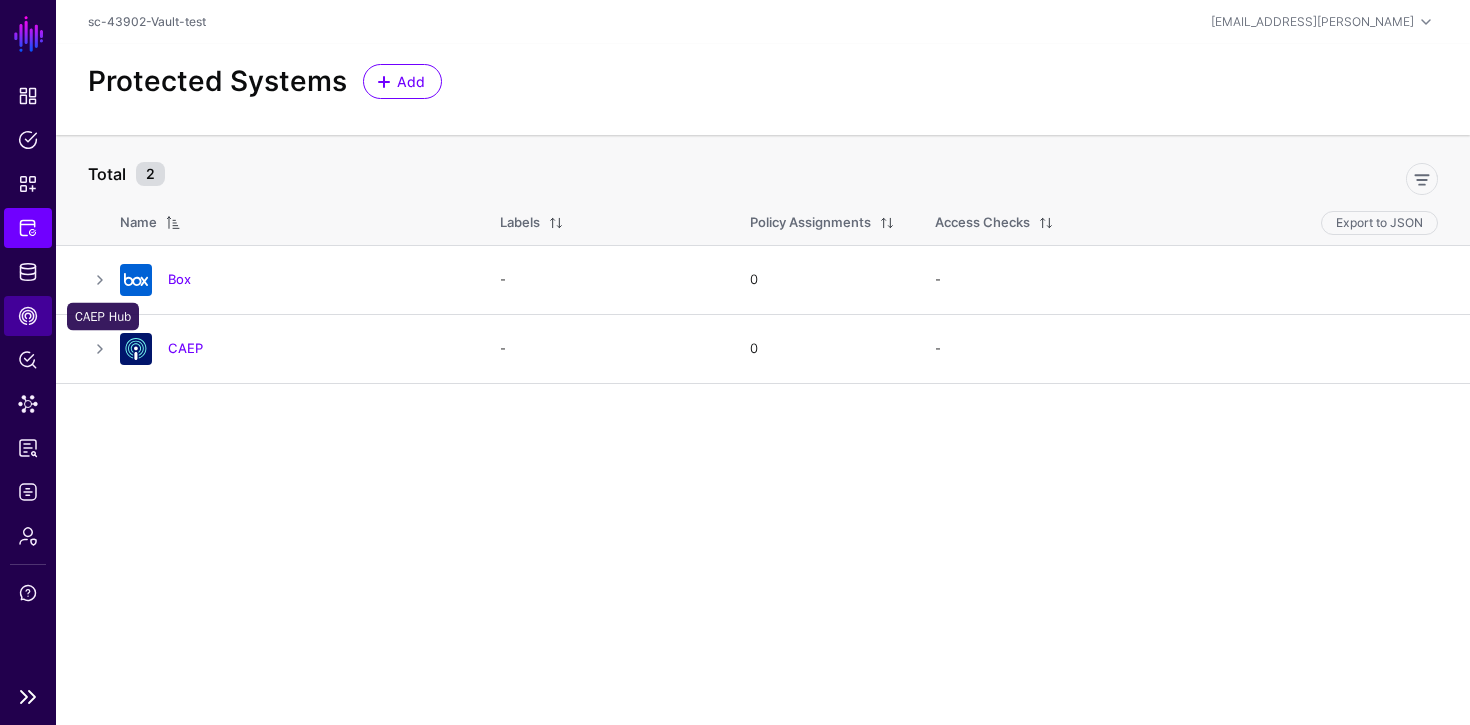 click on "CAEP Hub" 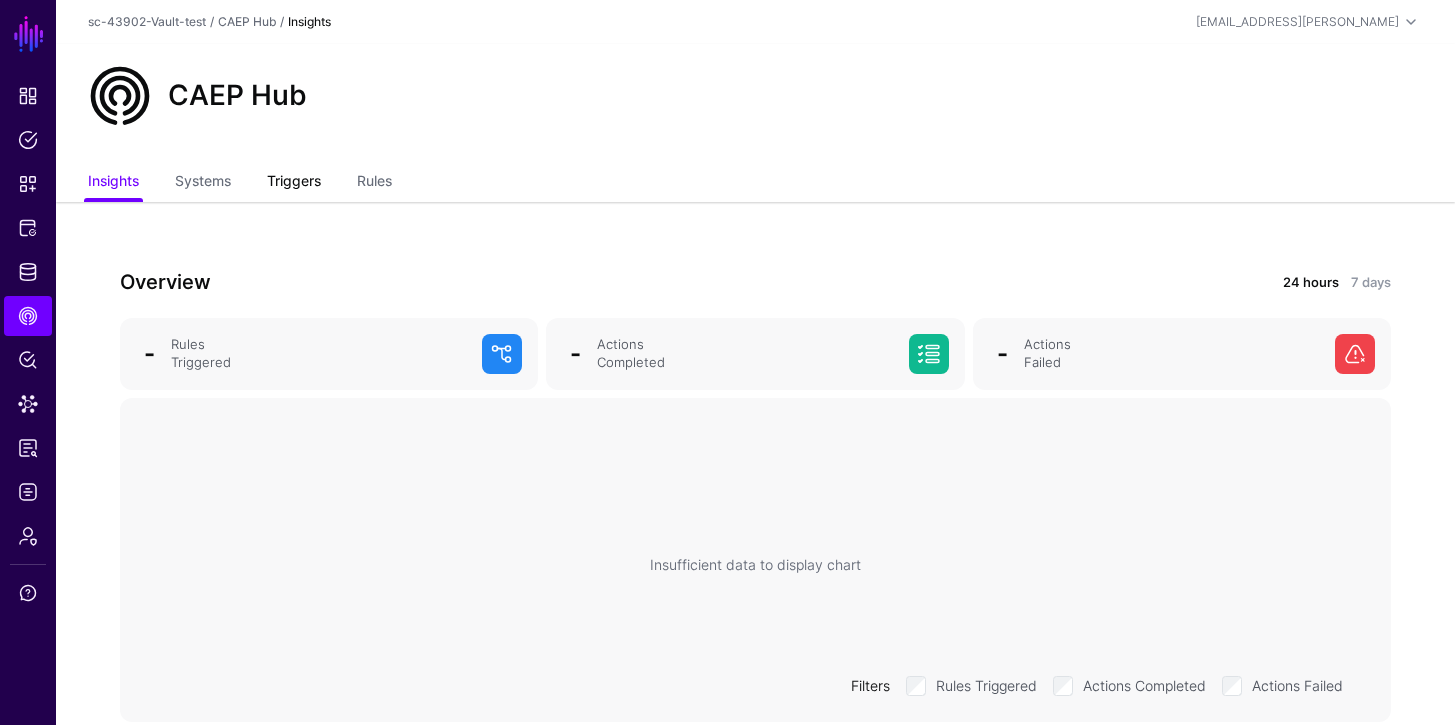 click on "Triggers" 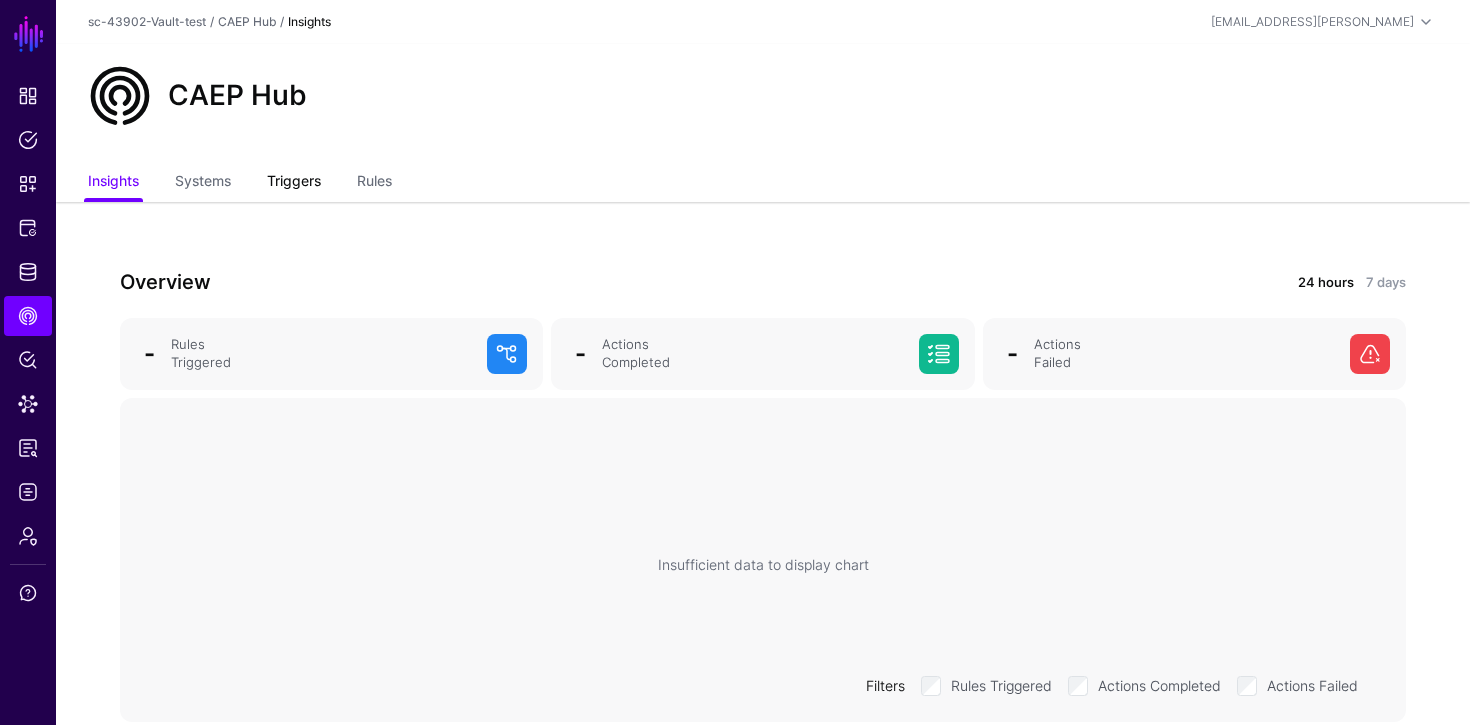 click on "Triggers" 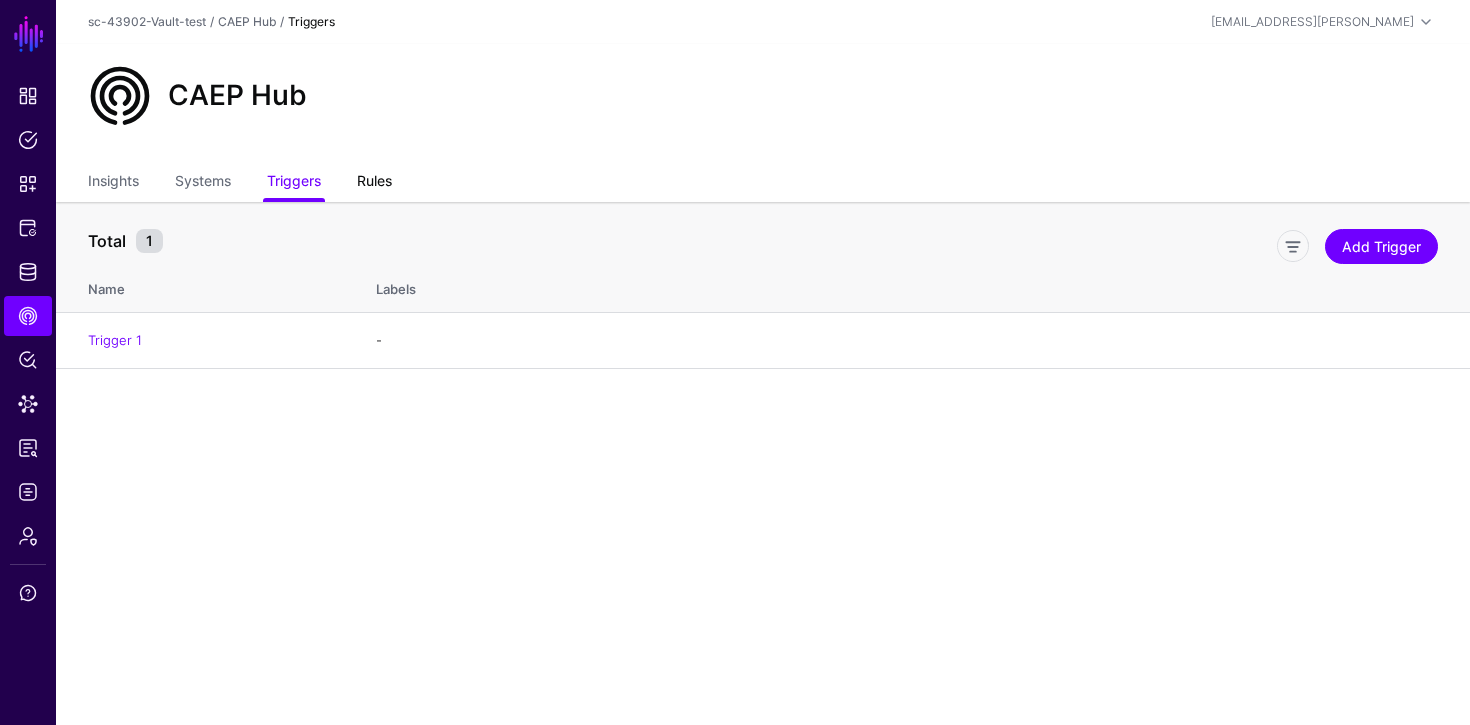 click on "Rules" 